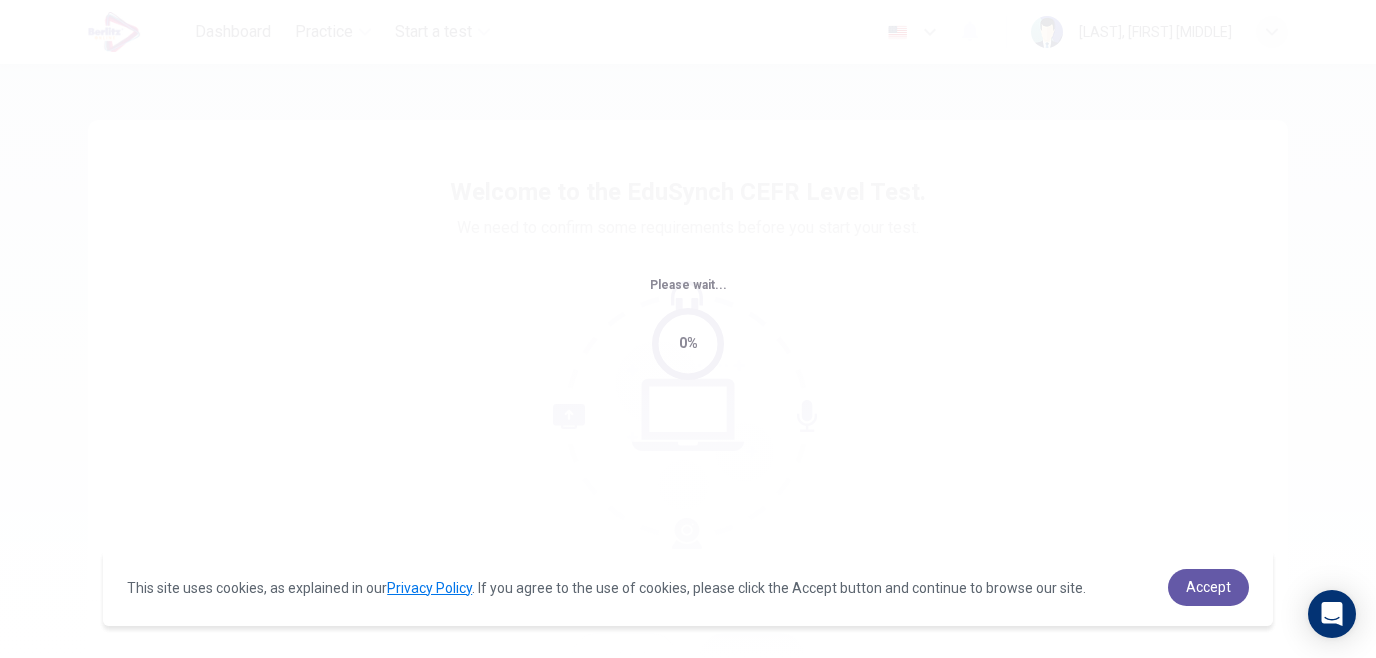 scroll, scrollTop: 0, scrollLeft: 0, axis: both 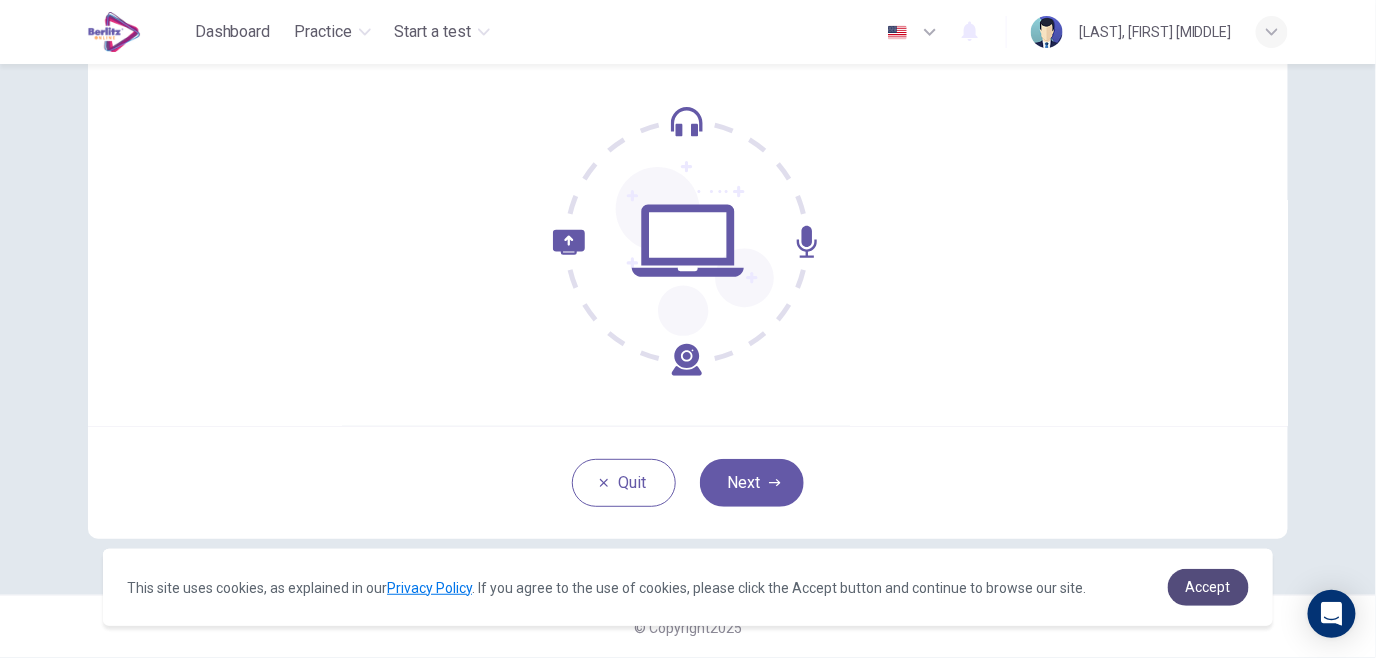 click on "Accept" at bounding box center (1208, 587) 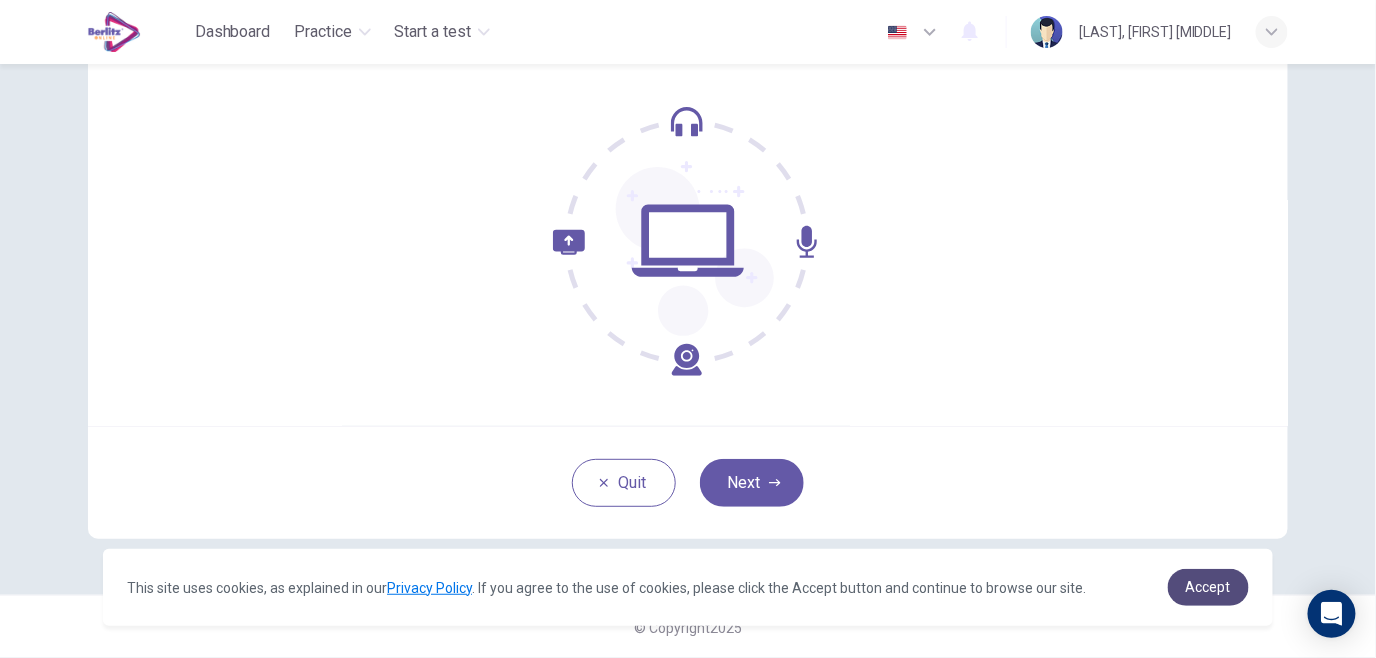 click on "Accept" at bounding box center [1208, 587] 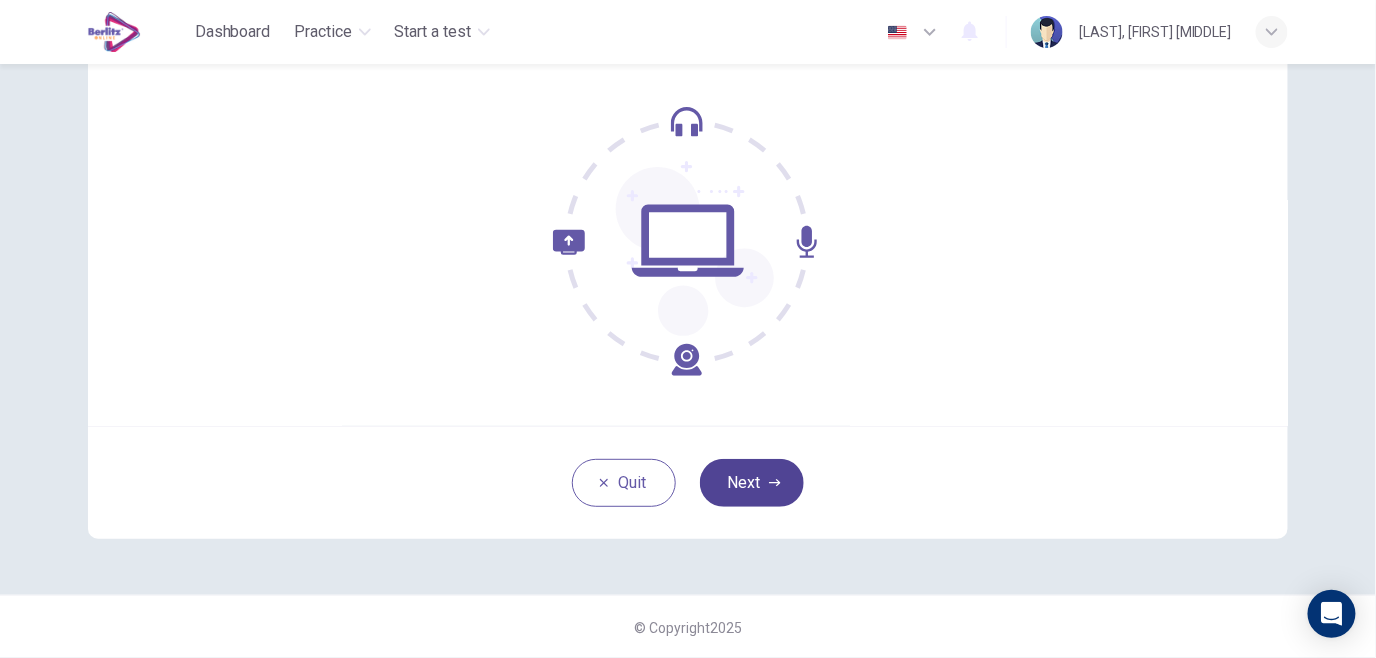 click on "Next" at bounding box center [752, 483] 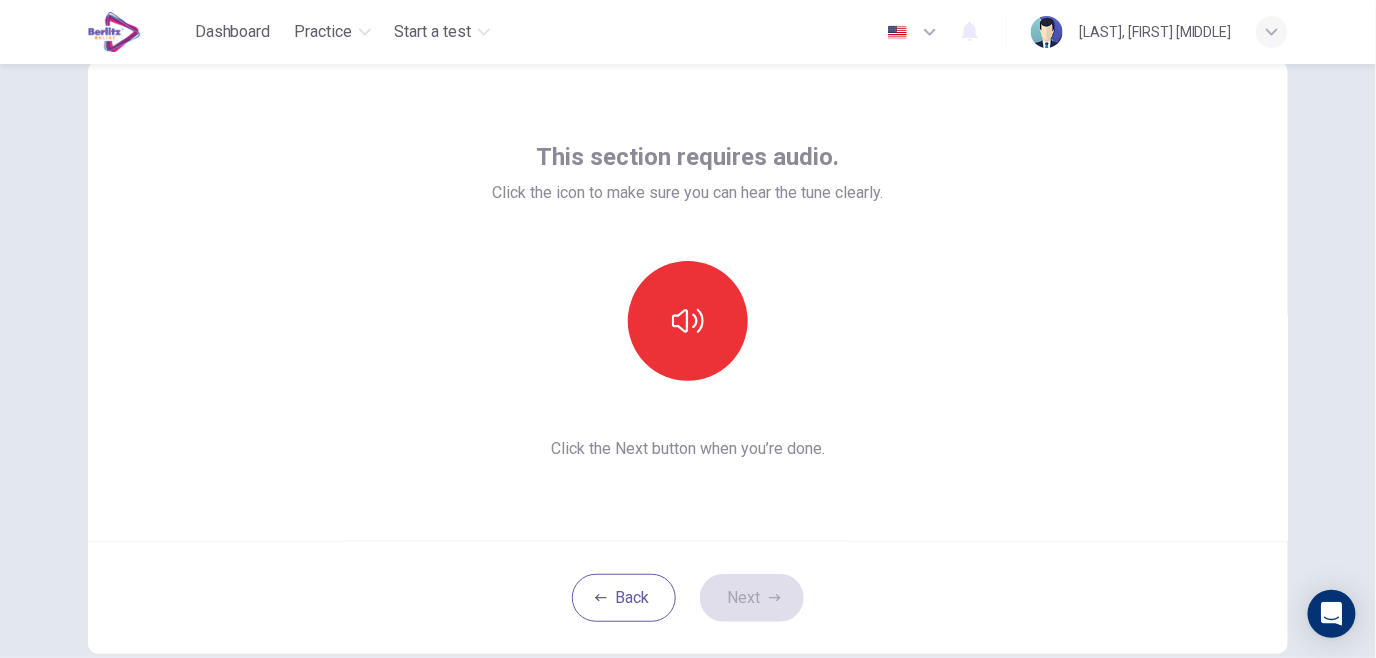 scroll, scrollTop: 62, scrollLeft: 0, axis: vertical 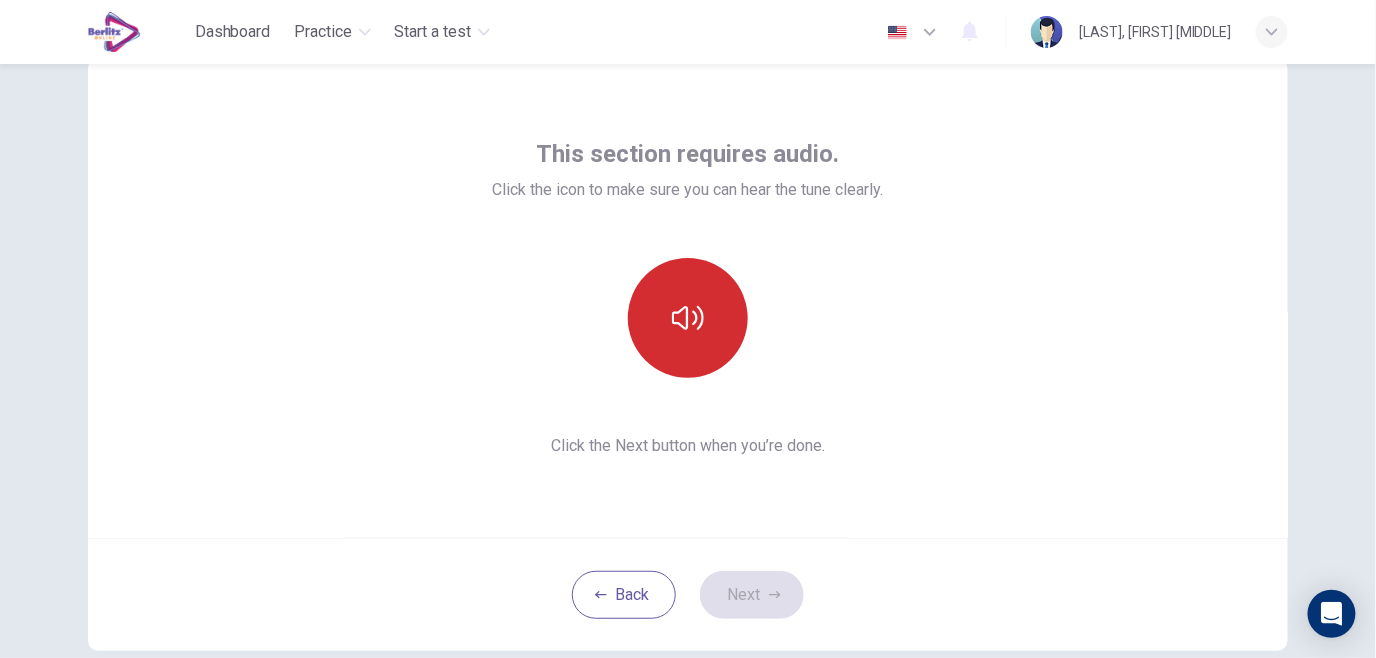 click 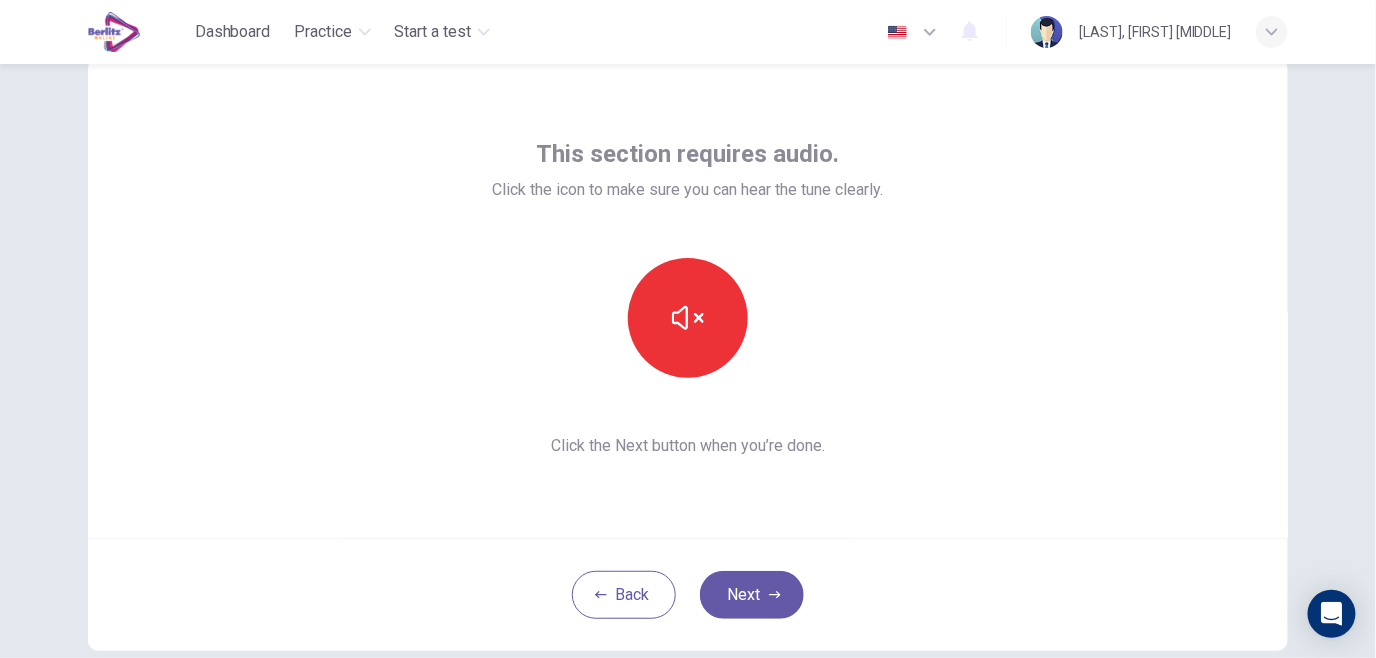 click on "Next" at bounding box center [752, 595] 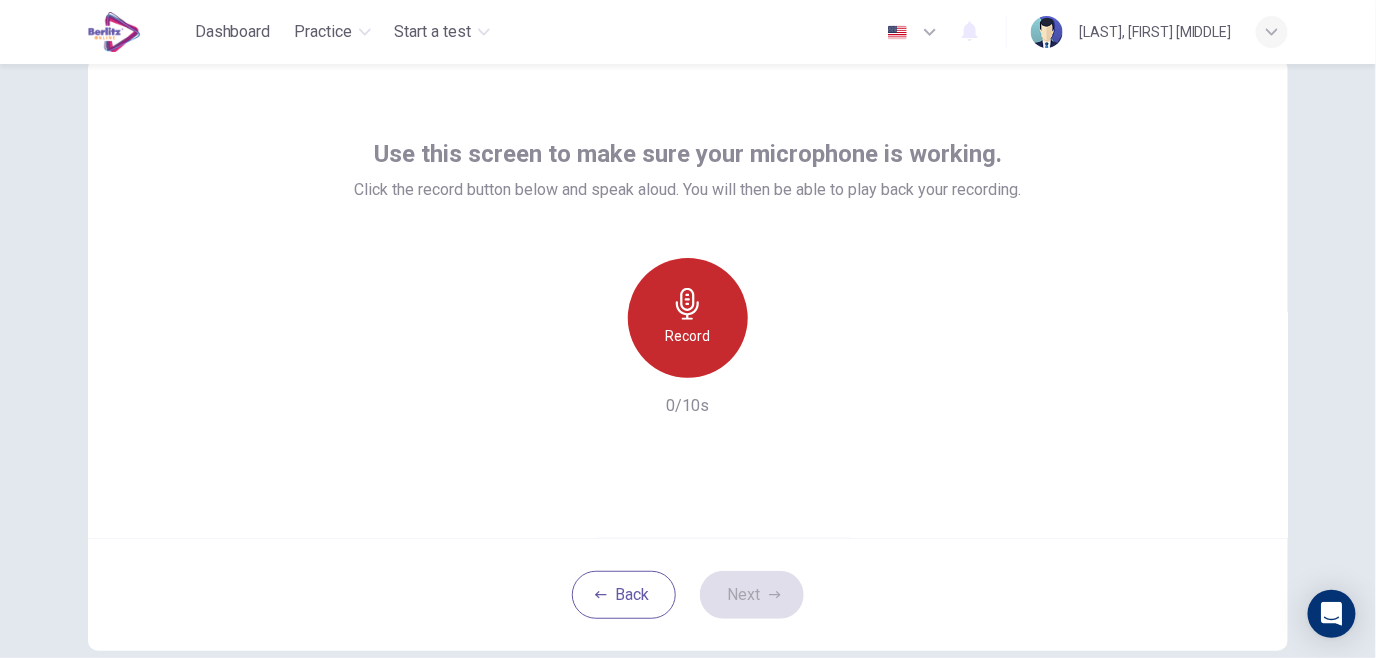 click 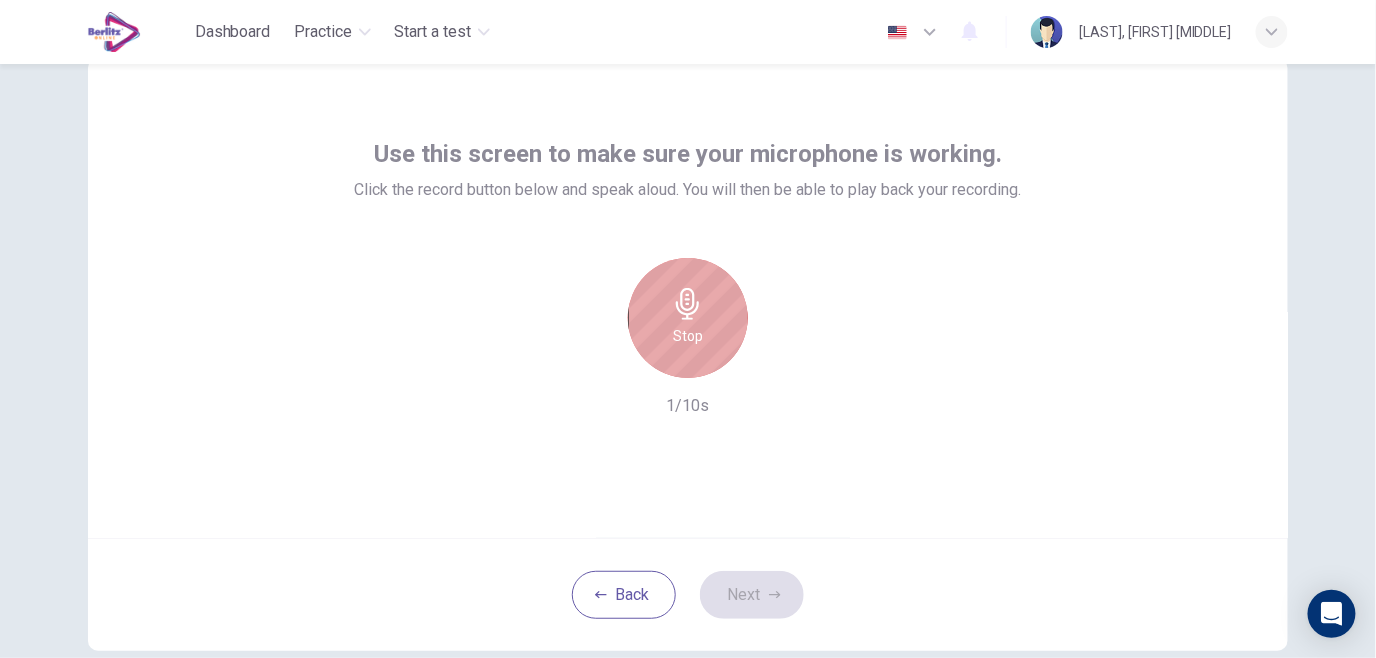 click 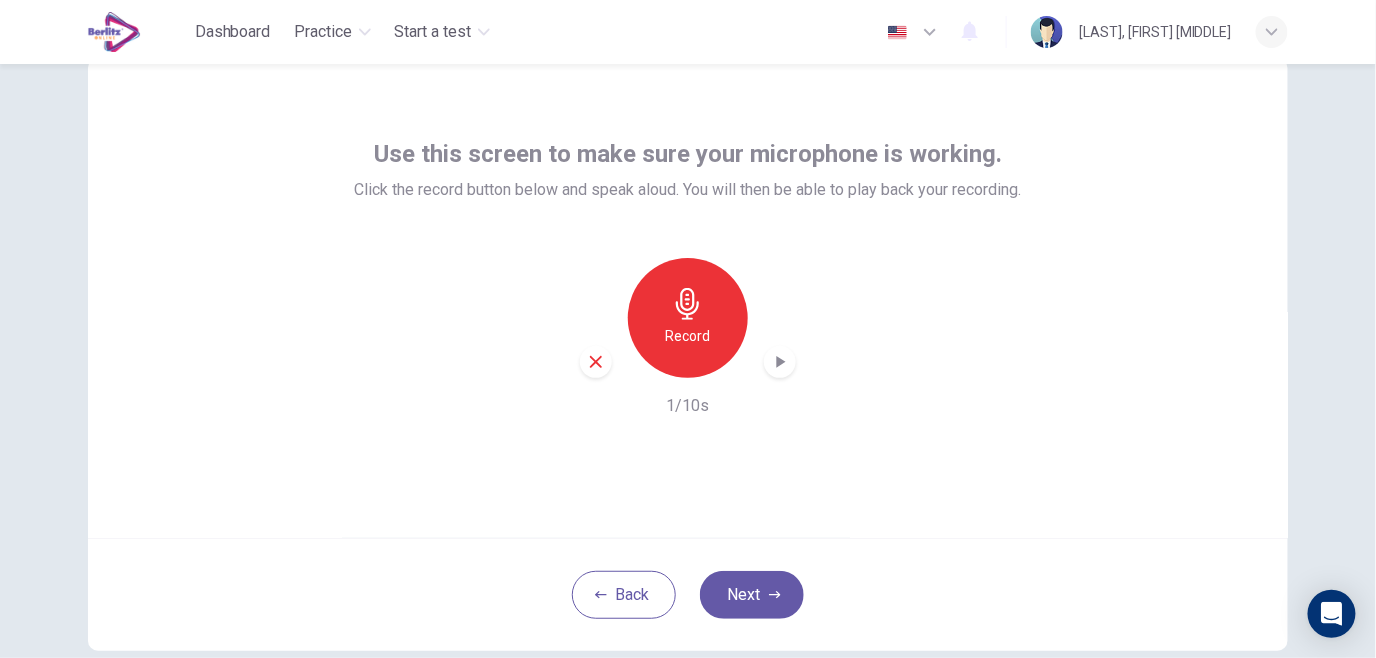 click 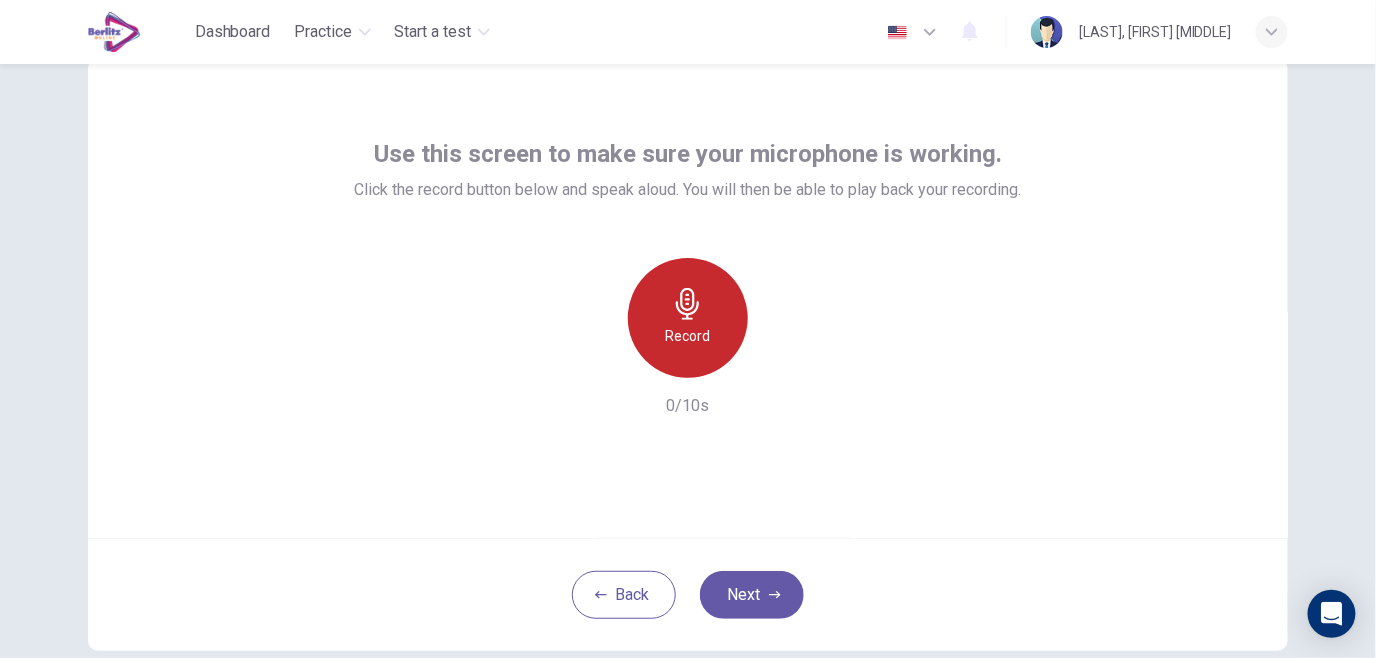 click 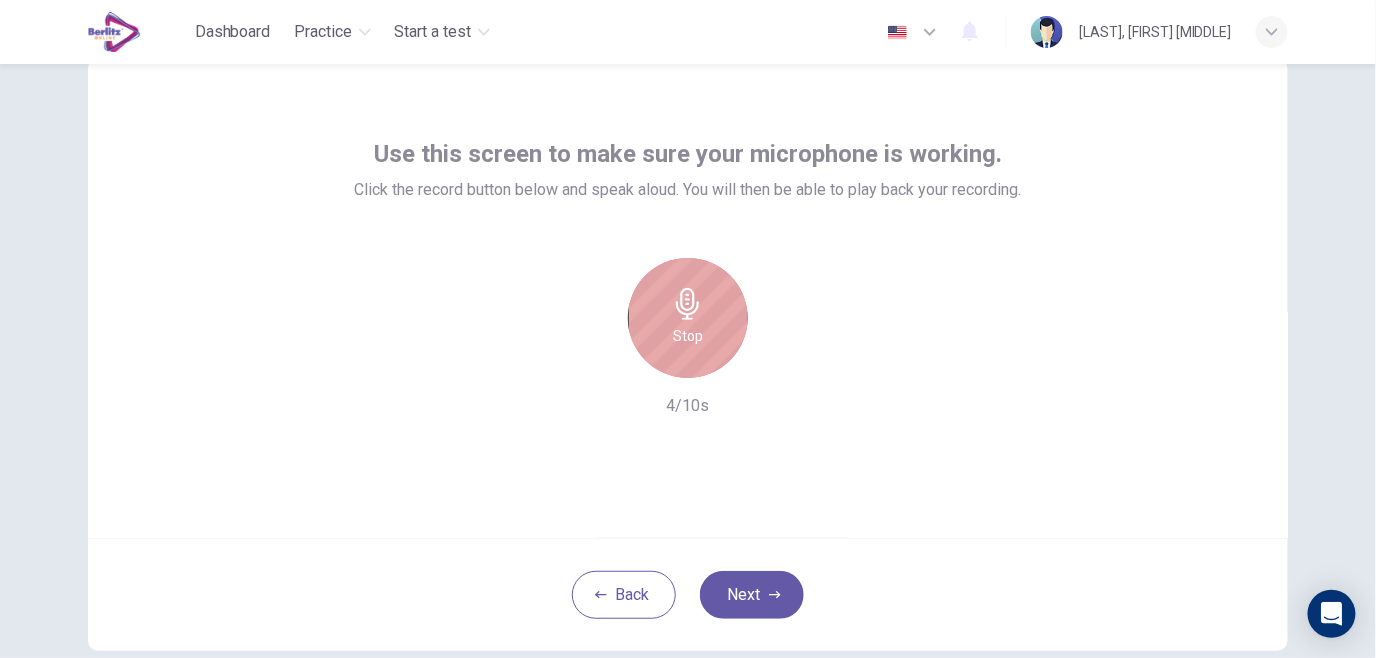 click 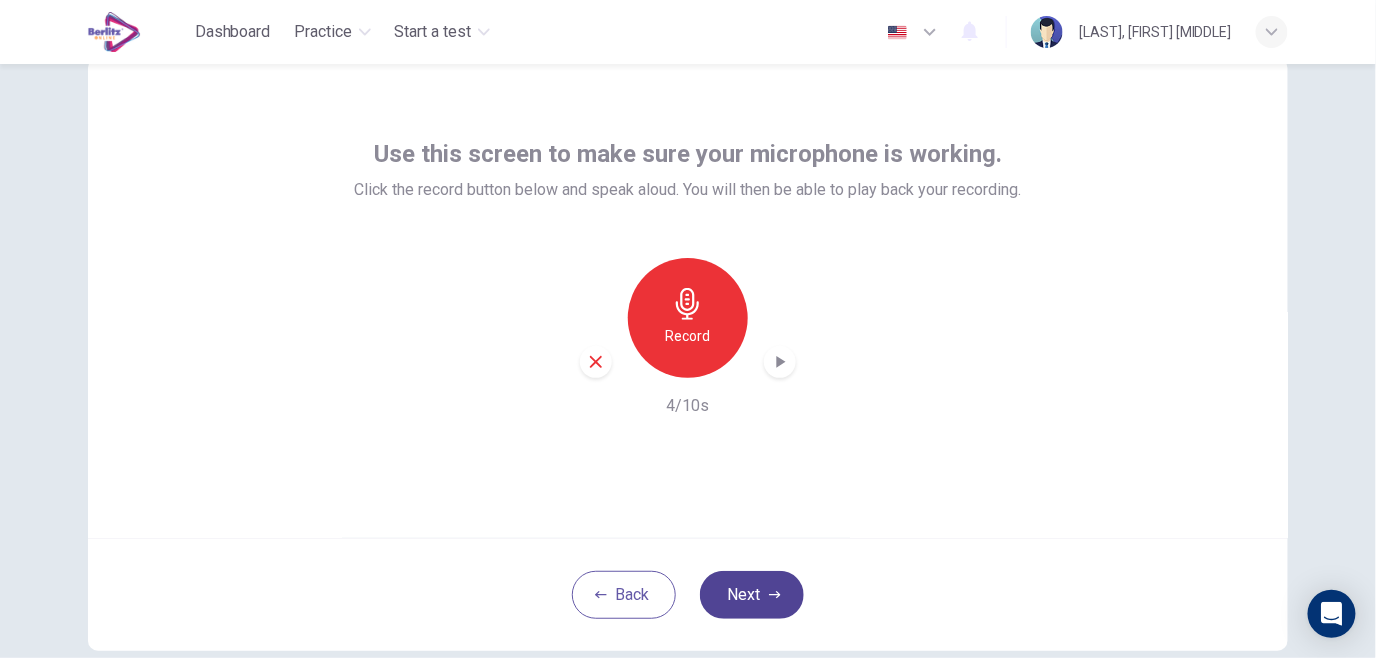 click on "Next" at bounding box center (752, 595) 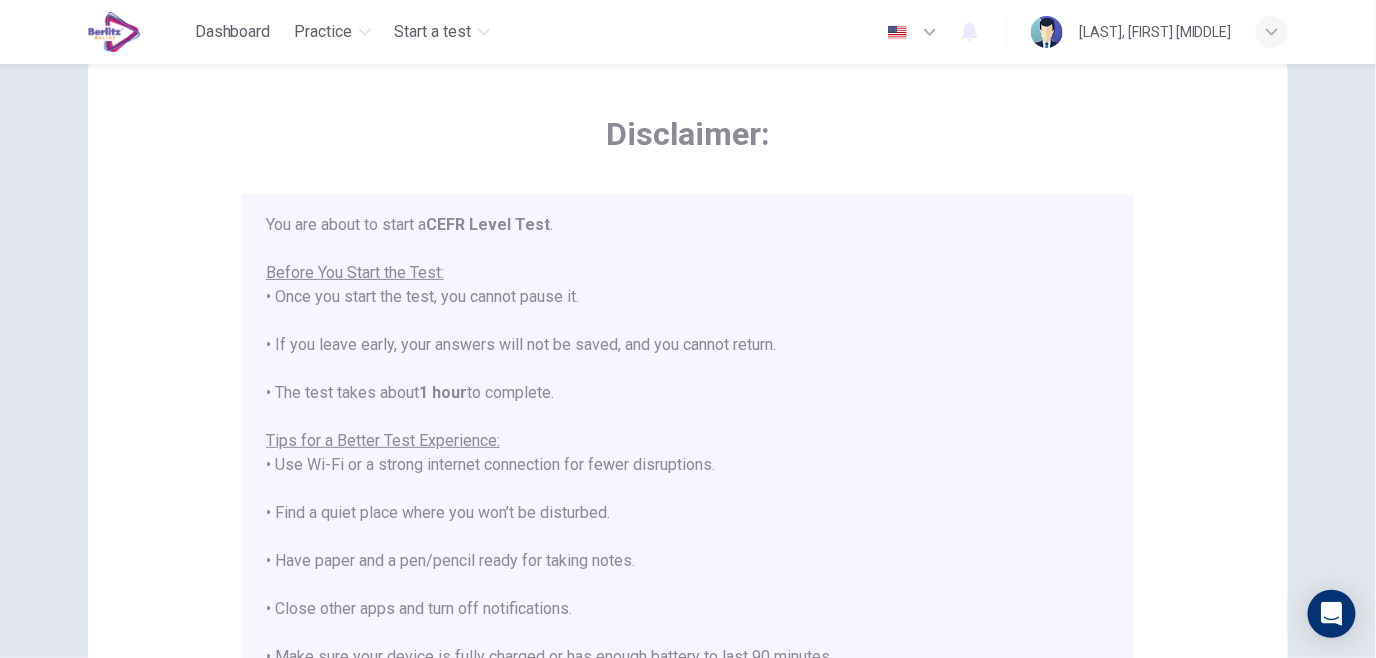 scroll, scrollTop: 190, scrollLeft: 0, axis: vertical 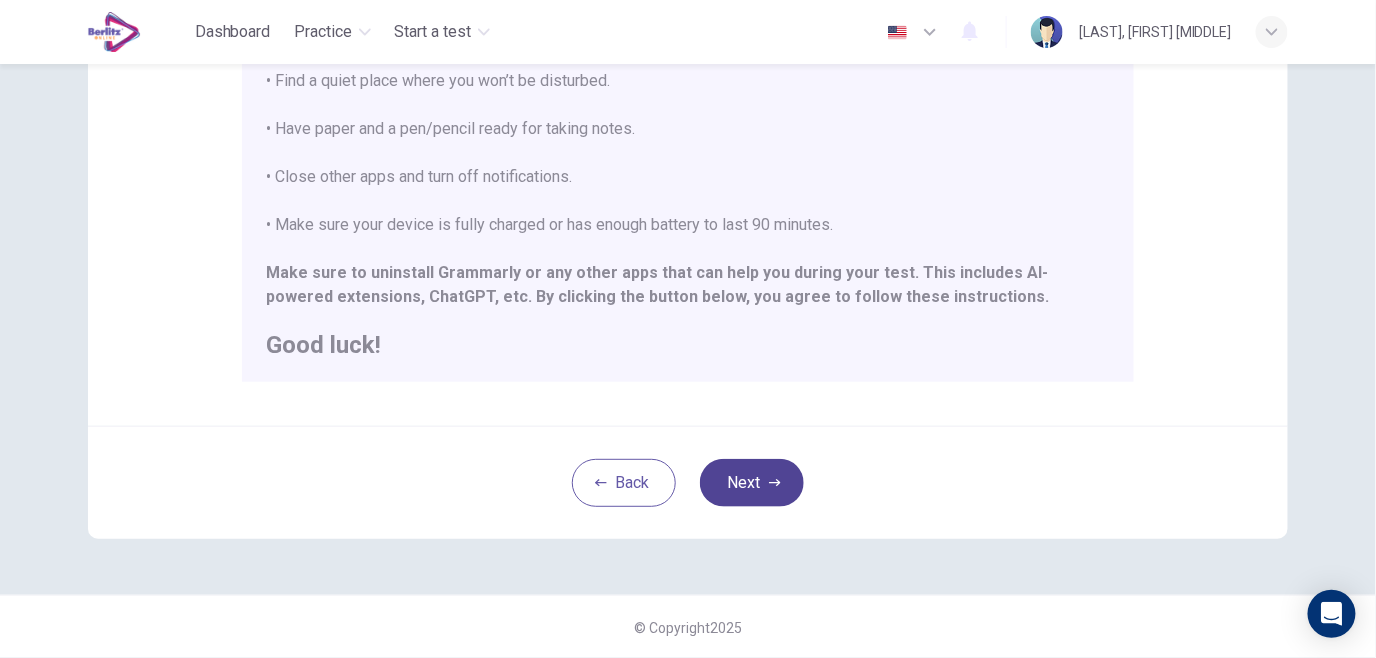 click on "Next" at bounding box center (752, 483) 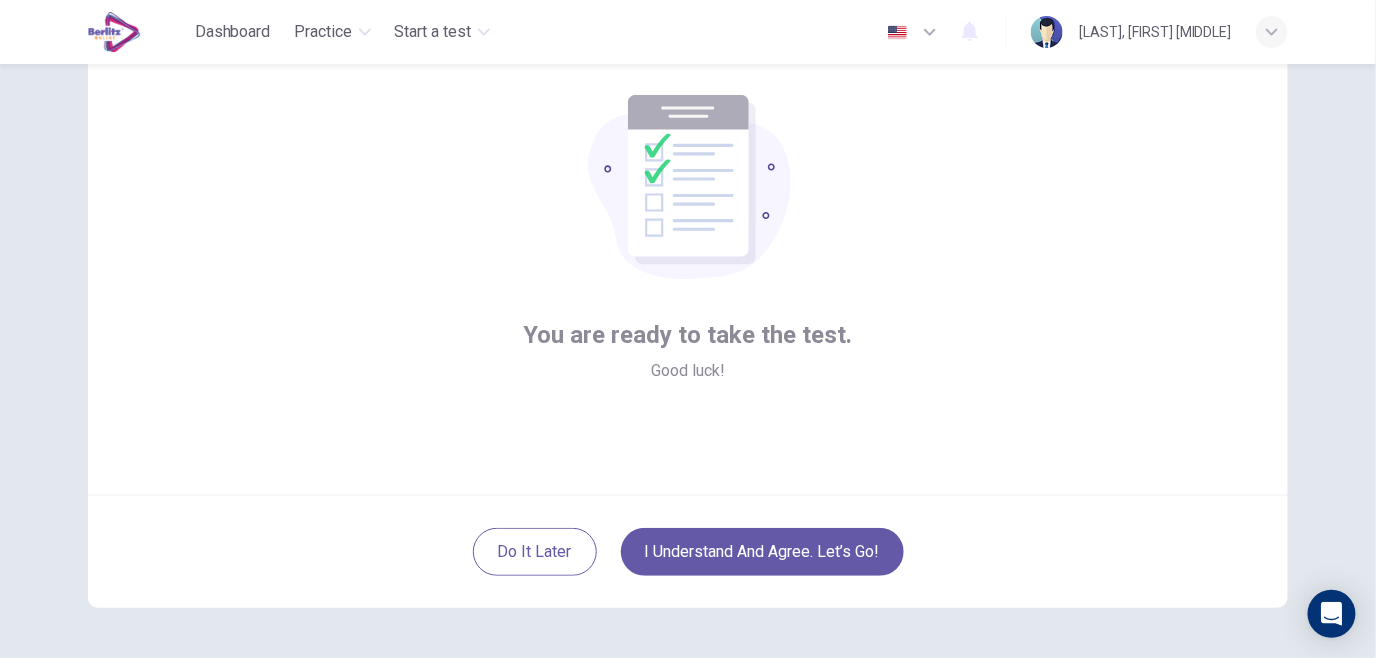 scroll, scrollTop: 105, scrollLeft: 0, axis: vertical 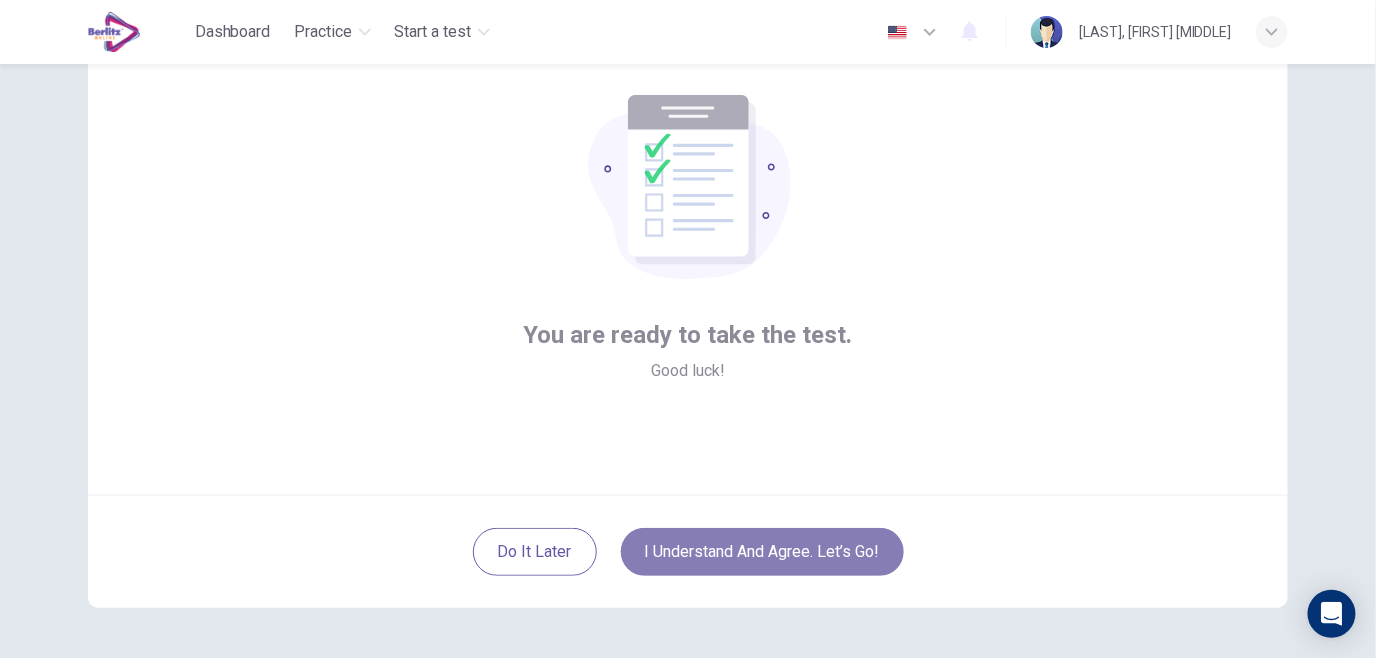 click on "I understand and agree. Let’s go!" at bounding box center [762, 552] 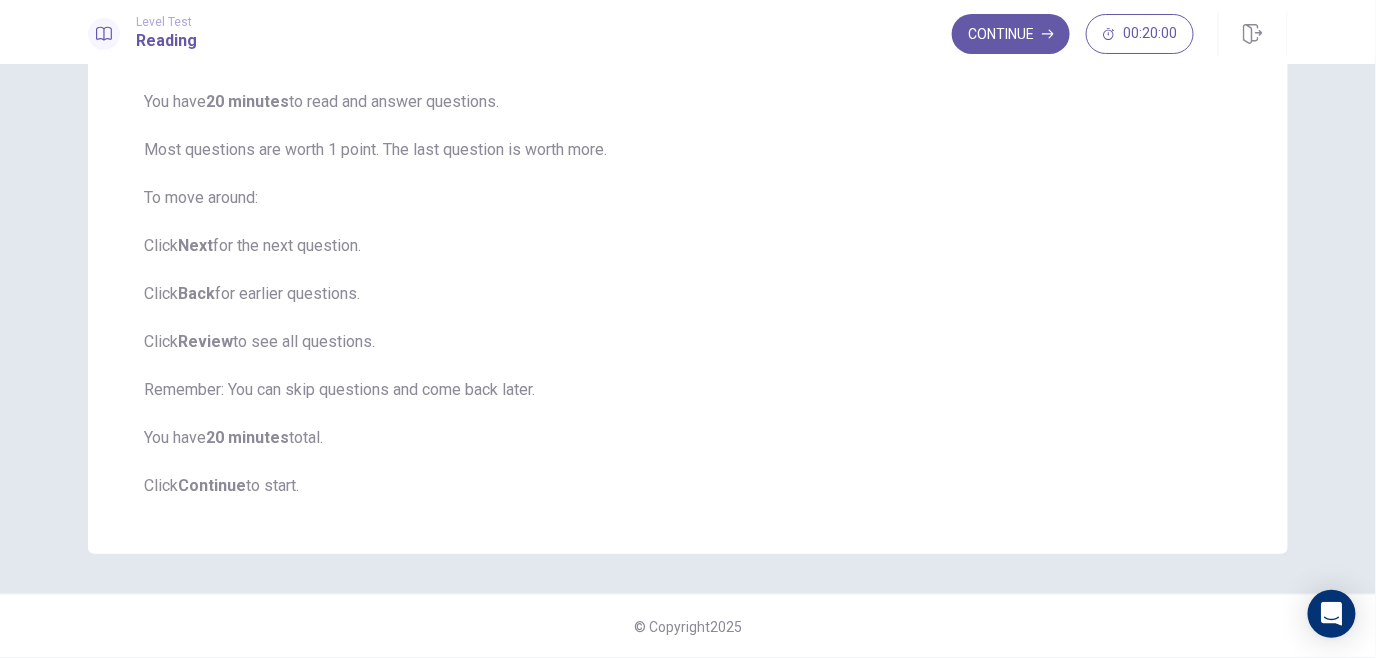 scroll, scrollTop: 0, scrollLeft: 0, axis: both 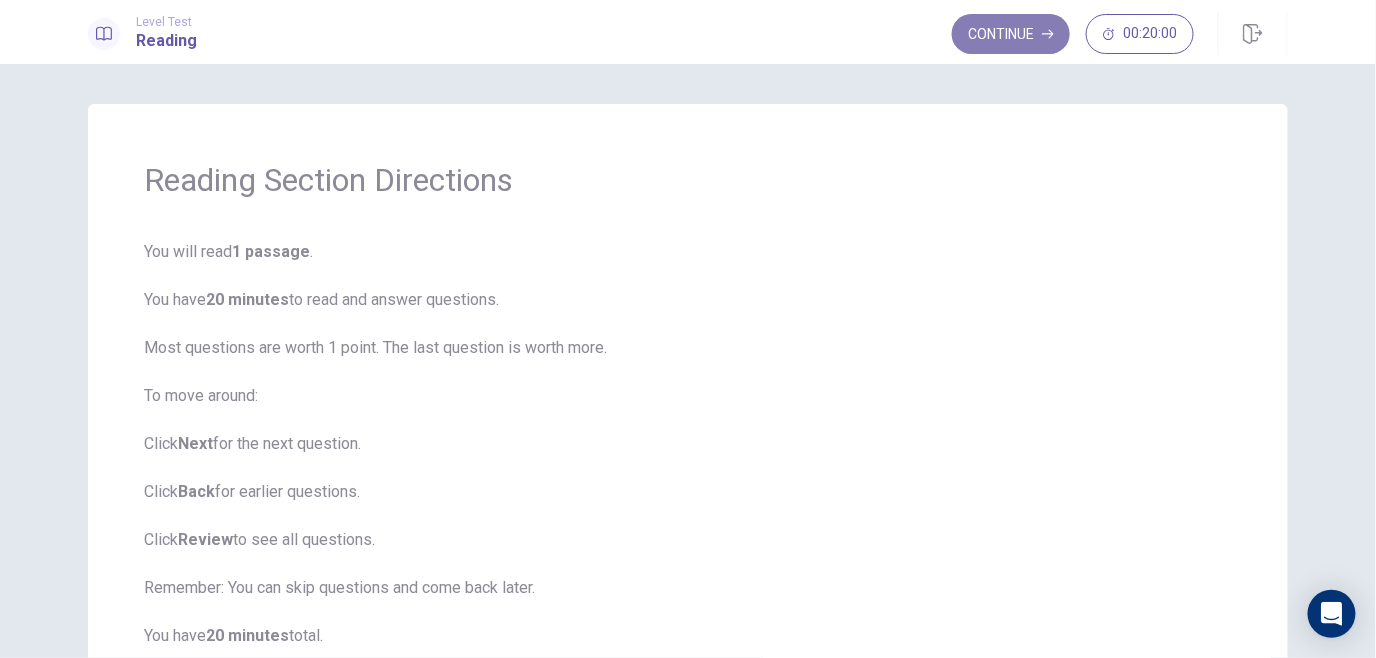 click on "Continue" at bounding box center [1011, 34] 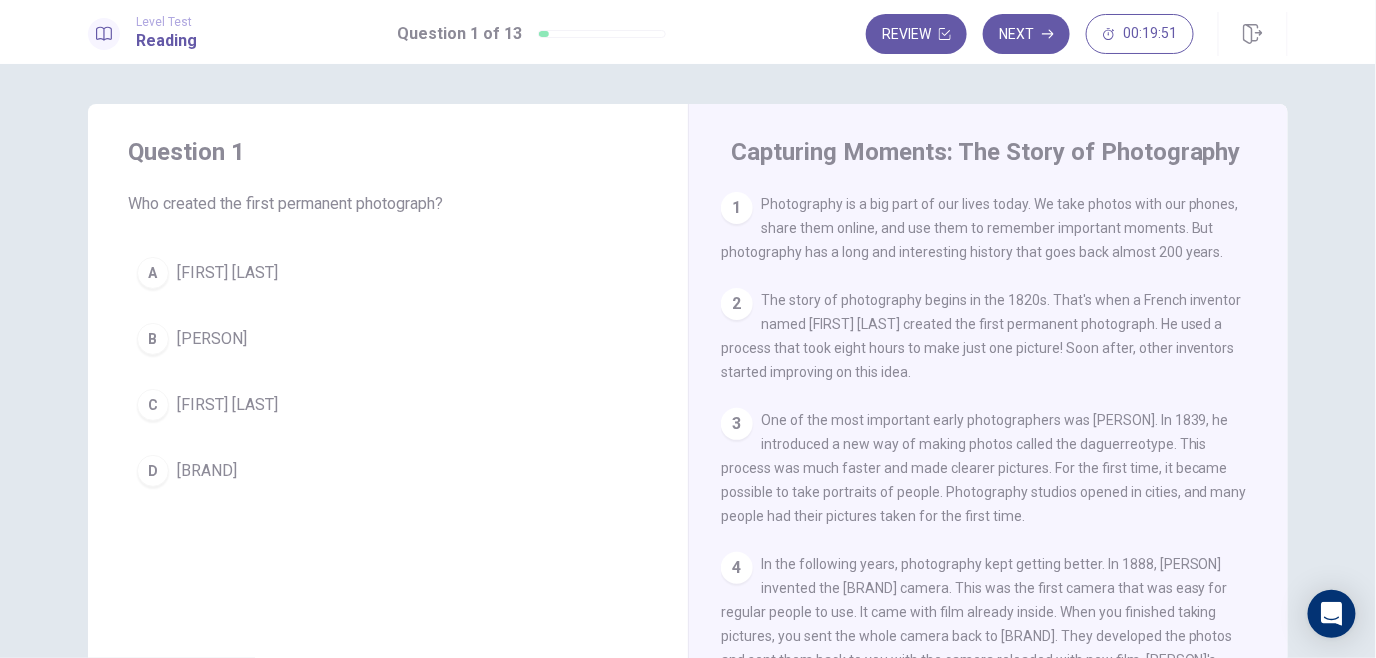 scroll, scrollTop: 0, scrollLeft: 0, axis: both 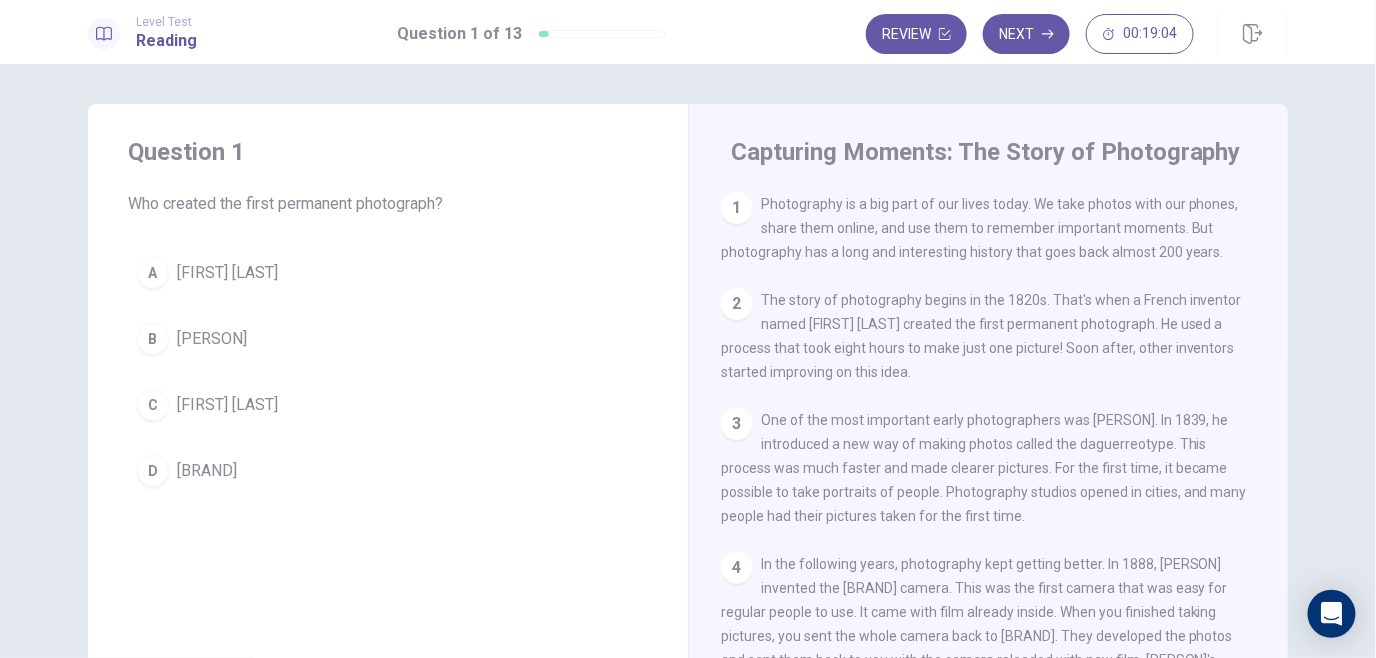 click on "C" at bounding box center [153, 405] 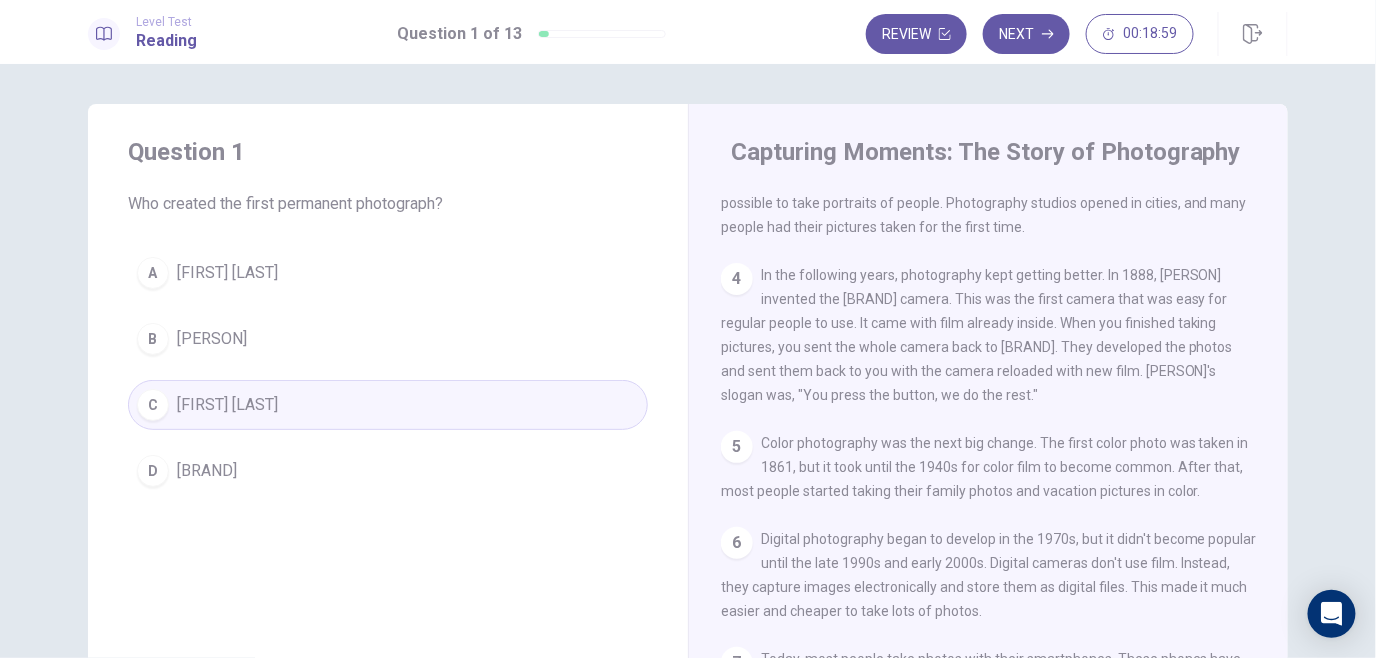 scroll, scrollTop: 309, scrollLeft: 0, axis: vertical 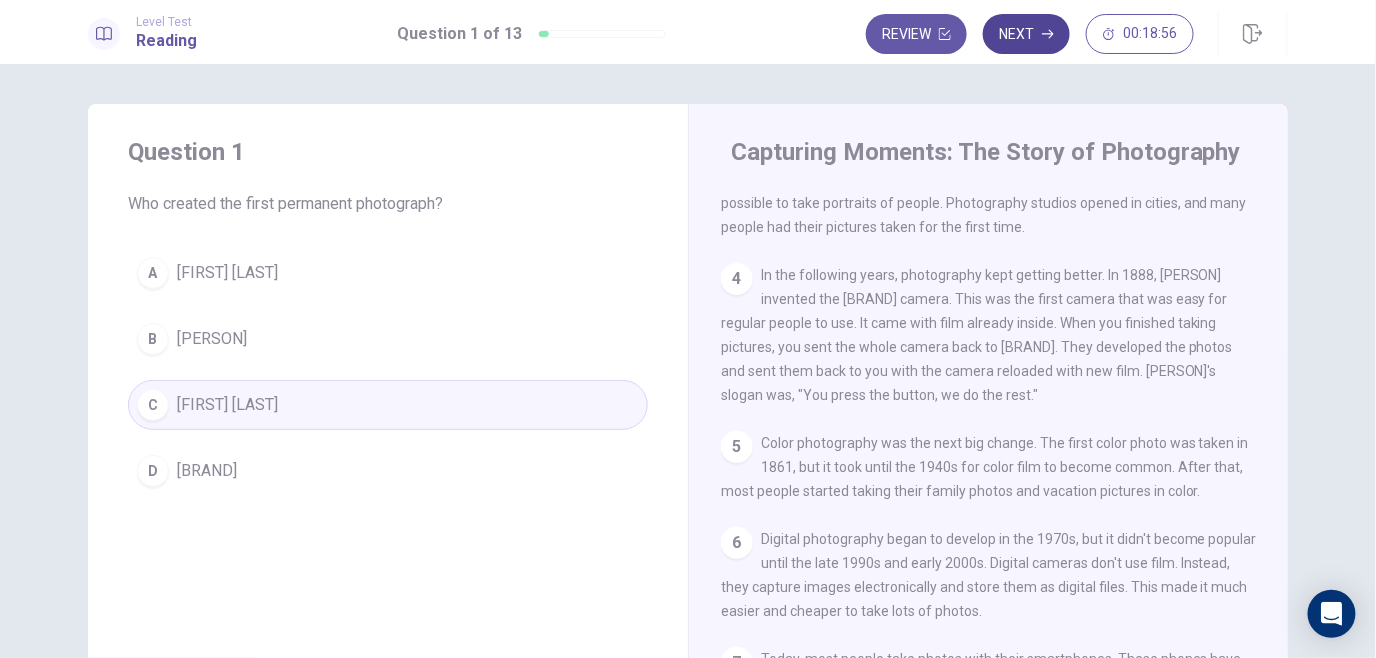 click on "Next" at bounding box center [1026, 34] 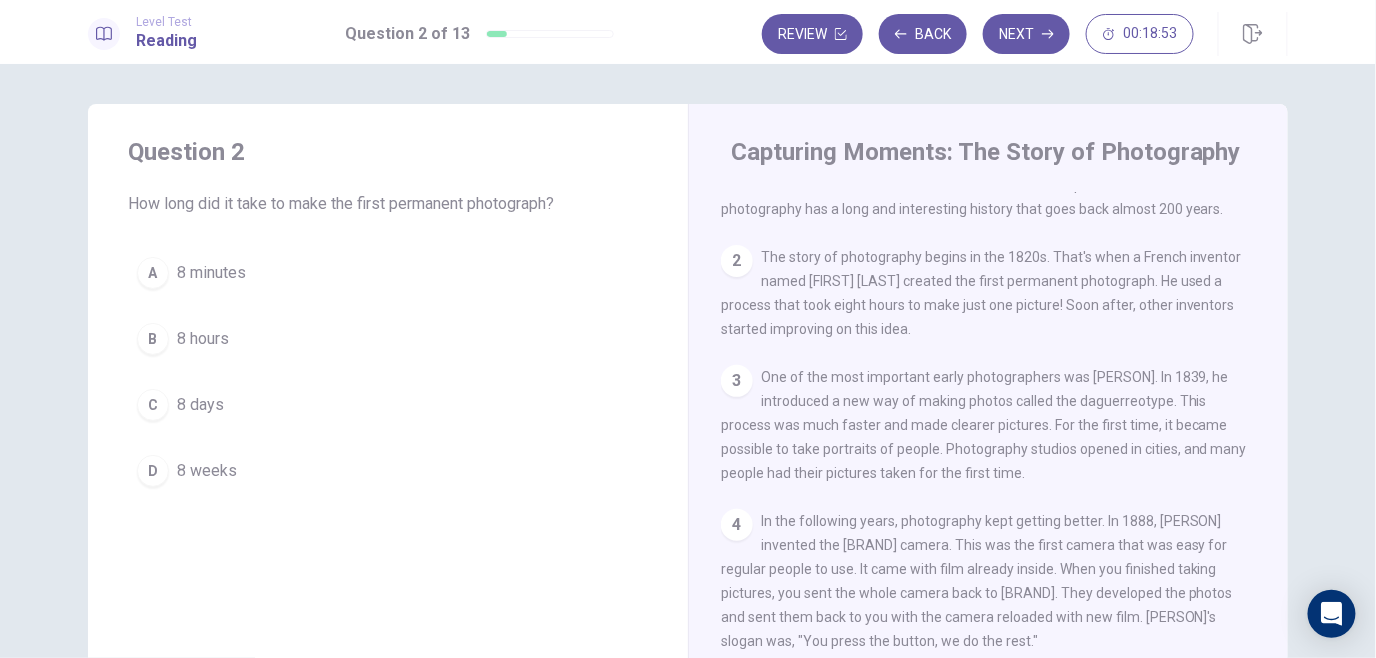 scroll, scrollTop: 0, scrollLeft: 0, axis: both 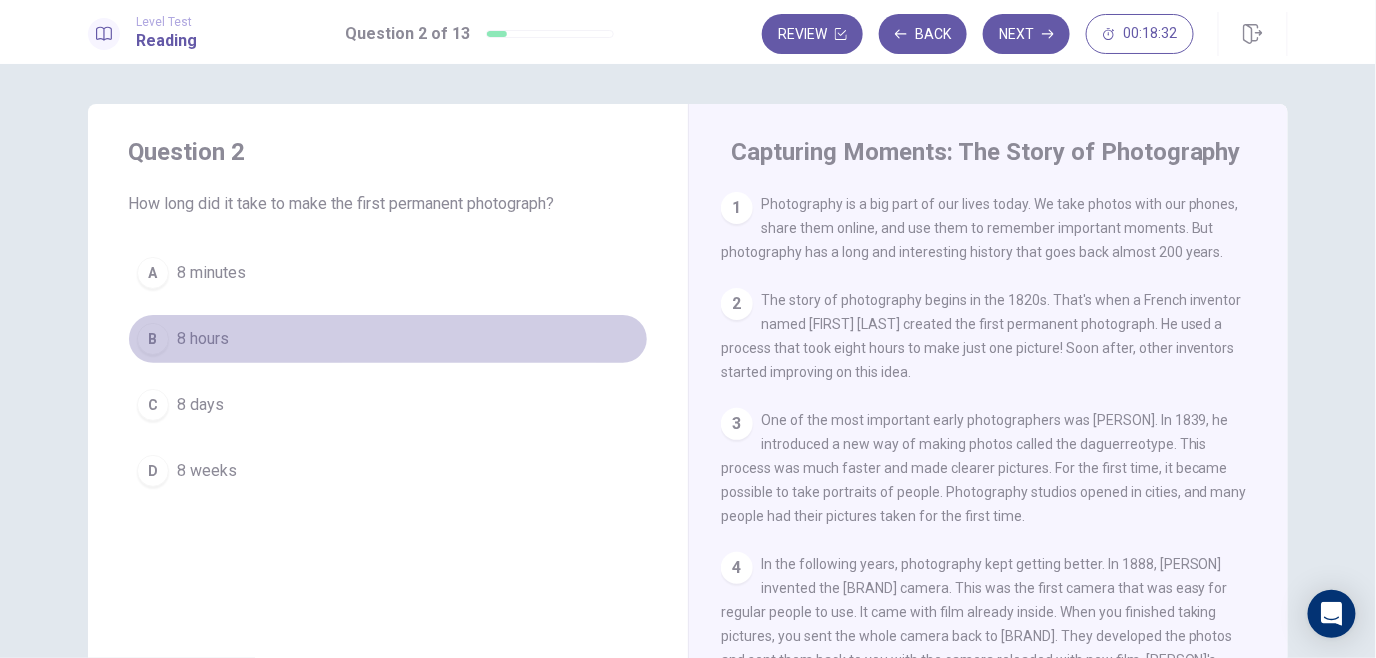 click on "B" at bounding box center [153, 339] 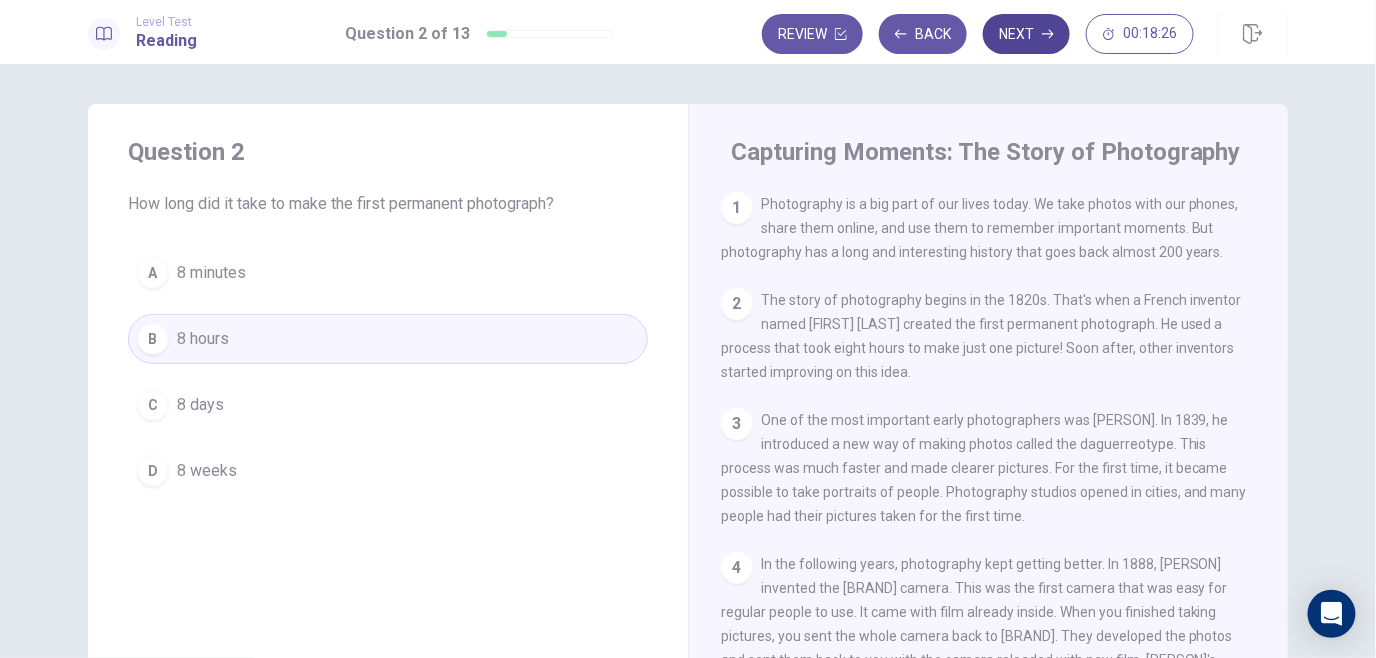 click on "Next" at bounding box center (1026, 34) 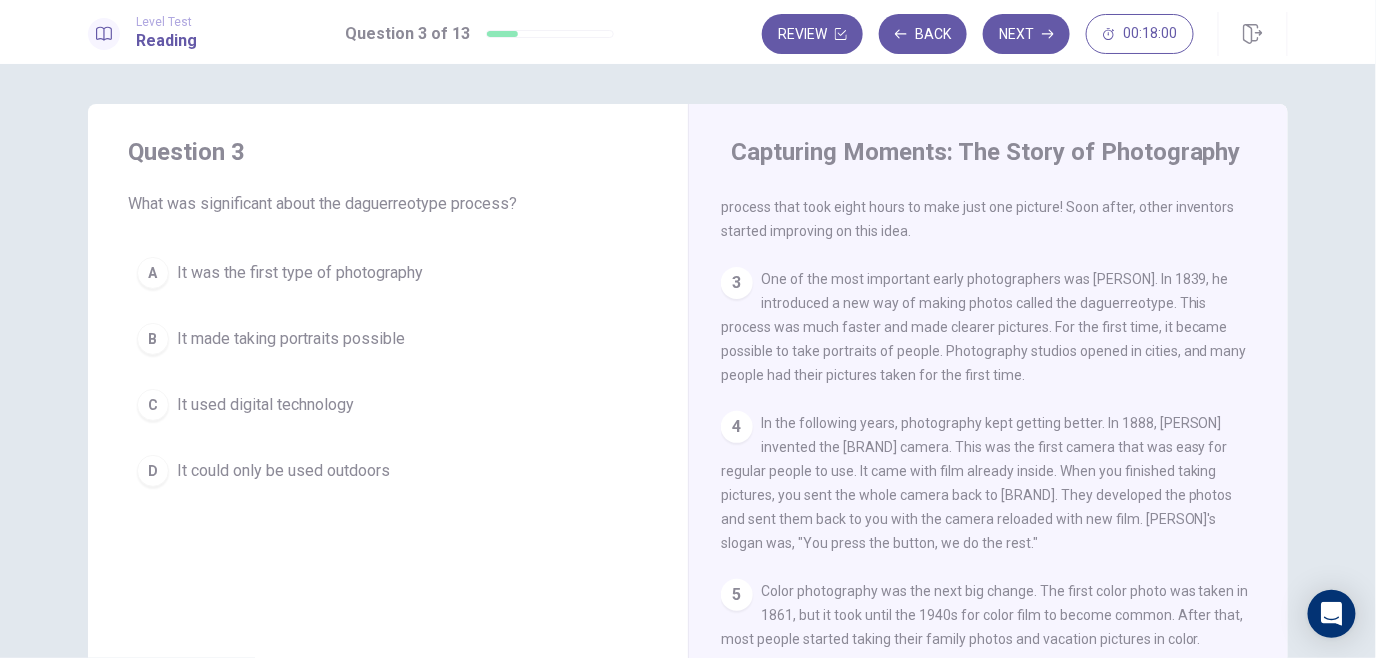scroll, scrollTop: 144, scrollLeft: 0, axis: vertical 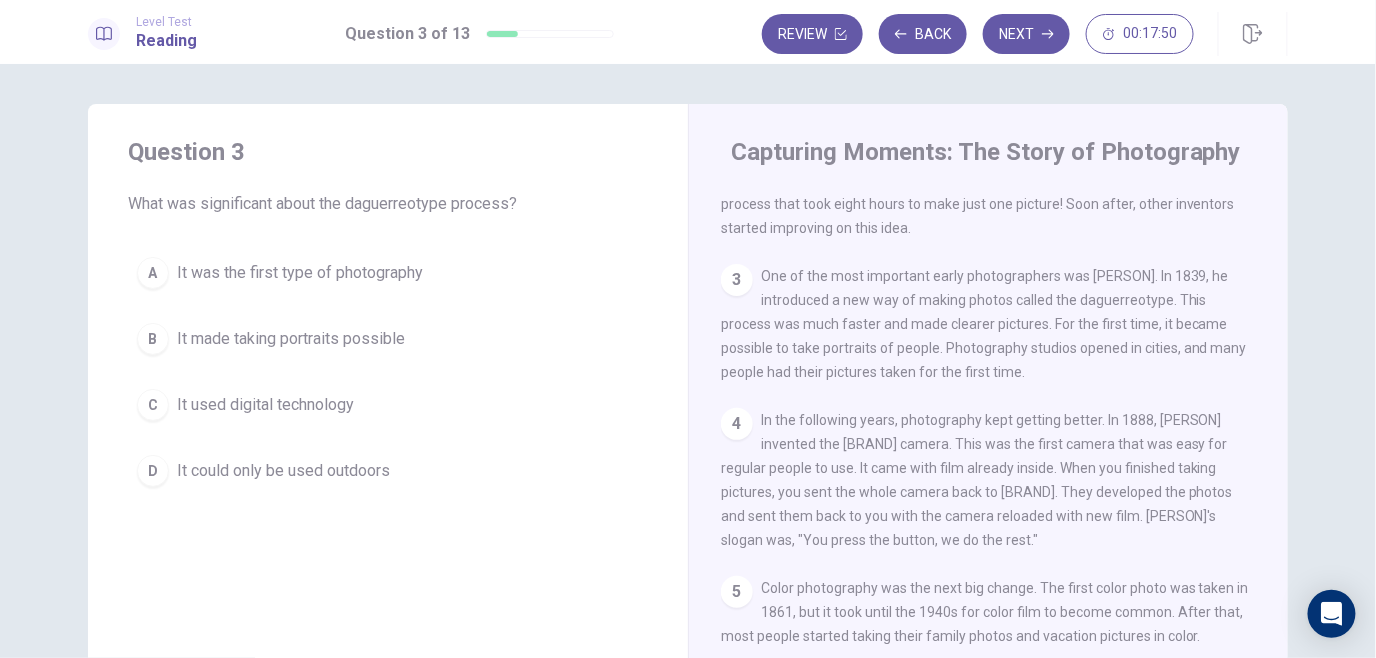 click on "It made taking portraits possible" at bounding box center [291, 339] 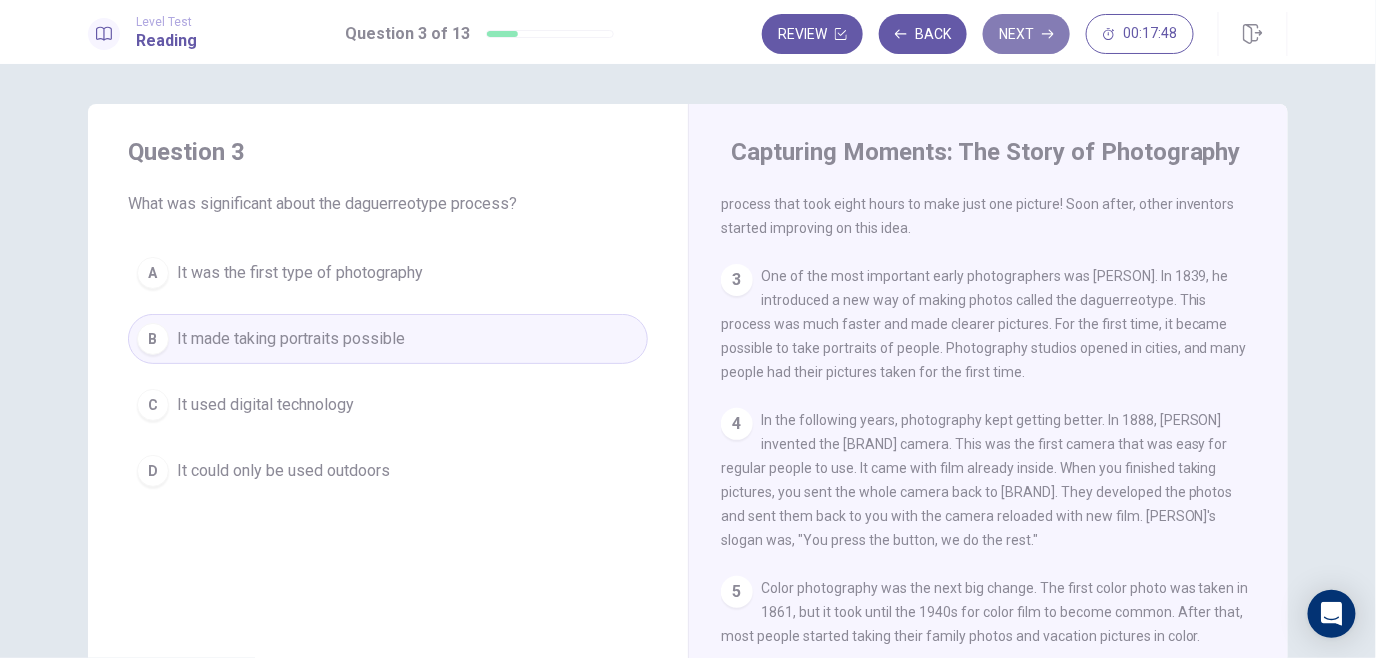 click on "Next" at bounding box center (1026, 34) 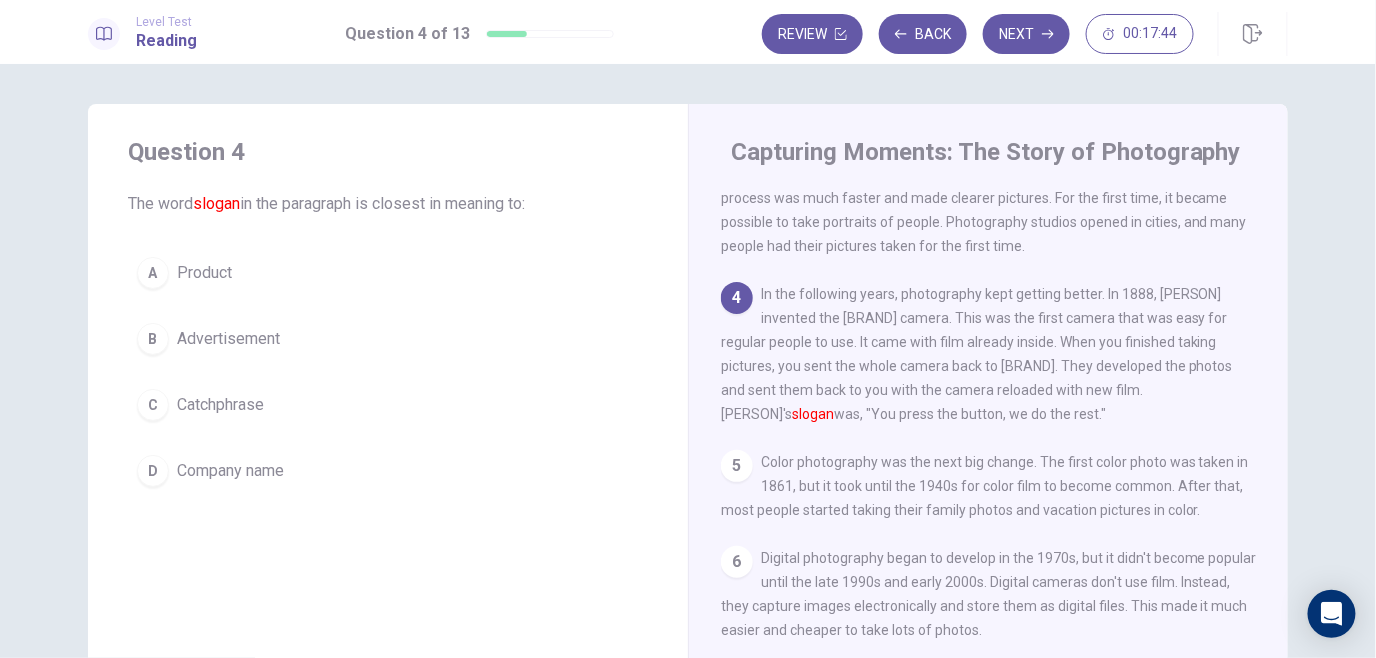 scroll, scrollTop: 309, scrollLeft: 0, axis: vertical 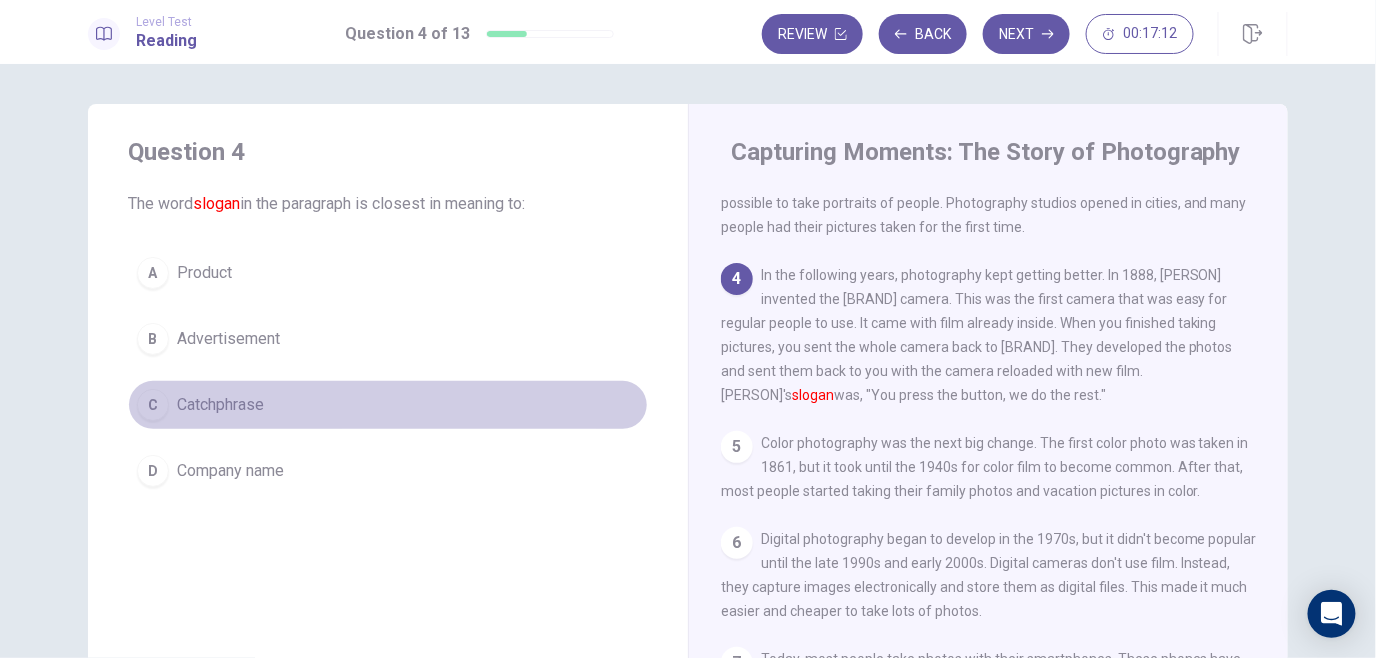 click on "Catchphrase" at bounding box center (220, 405) 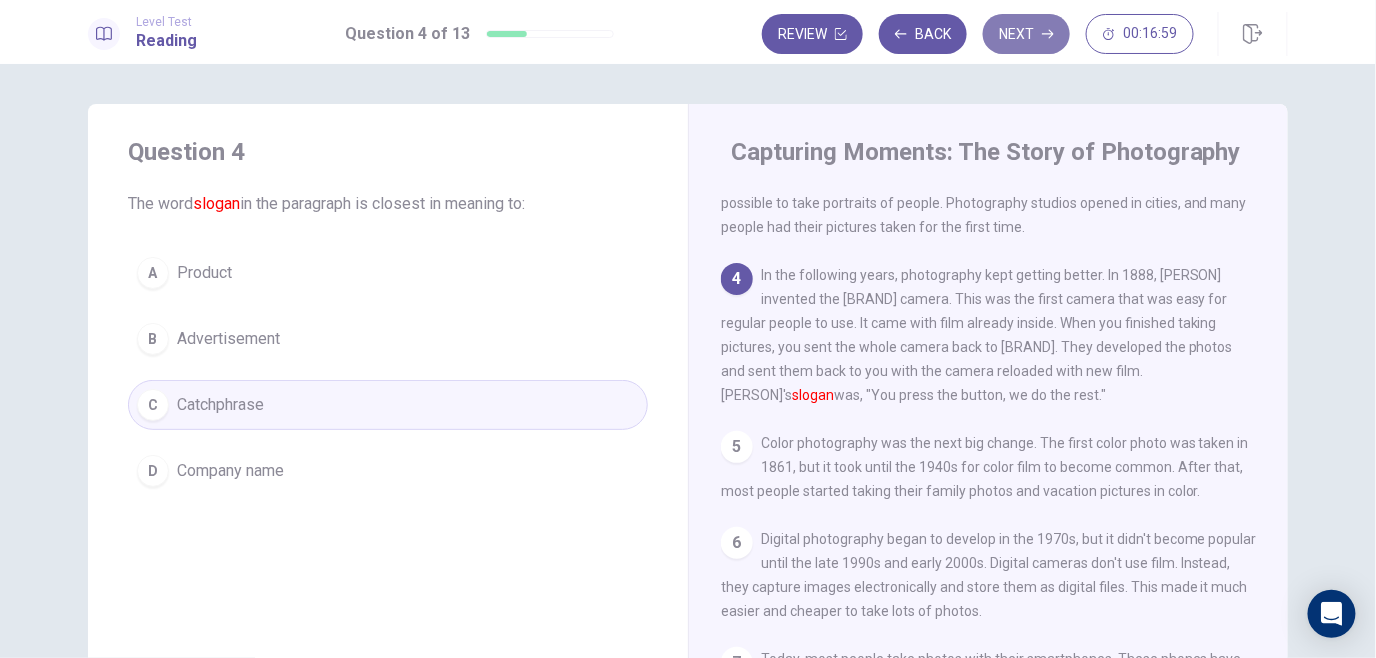 click on "Next" at bounding box center [1026, 34] 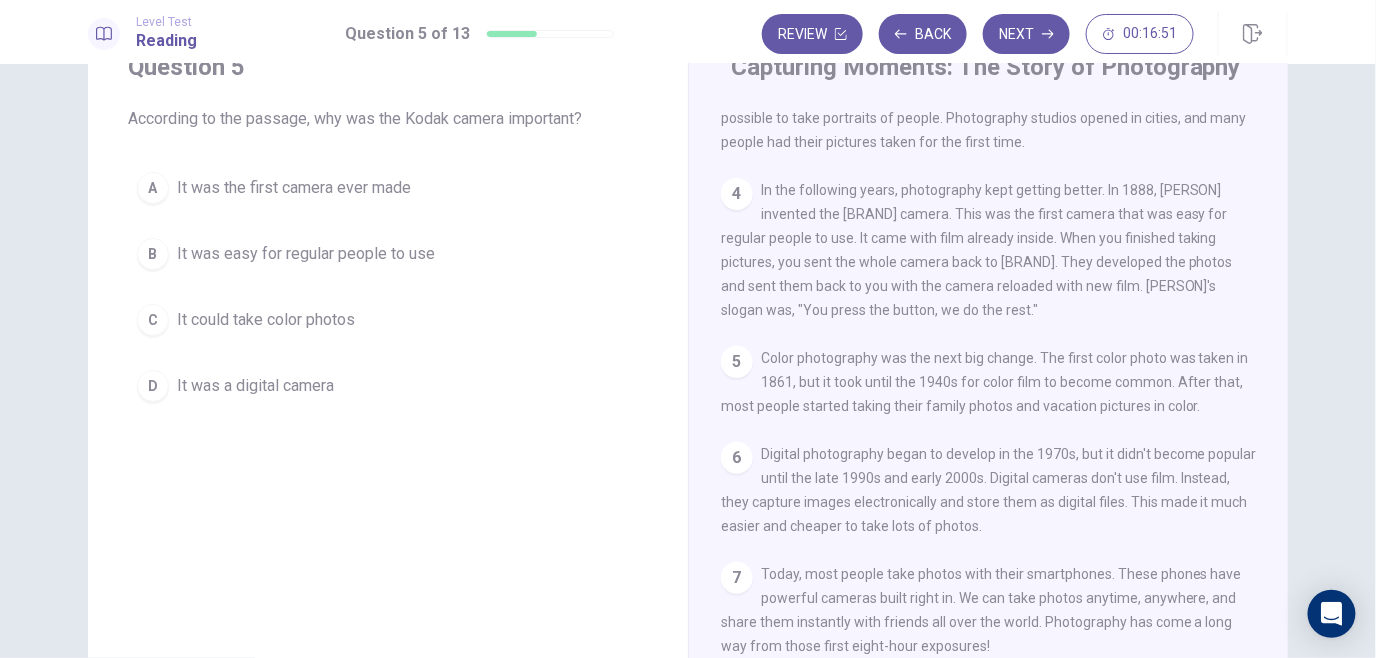 scroll, scrollTop: 85, scrollLeft: 0, axis: vertical 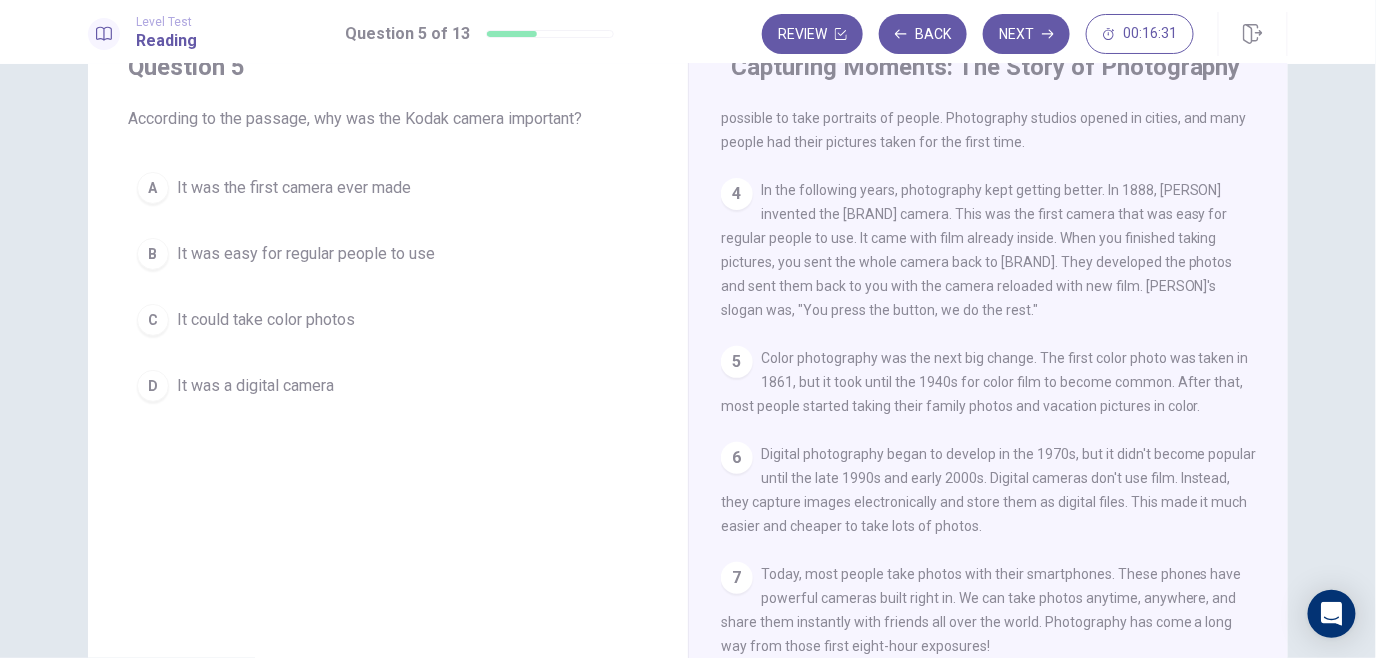 click on "B It was easy for regular people to use" at bounding box center (388, 254) 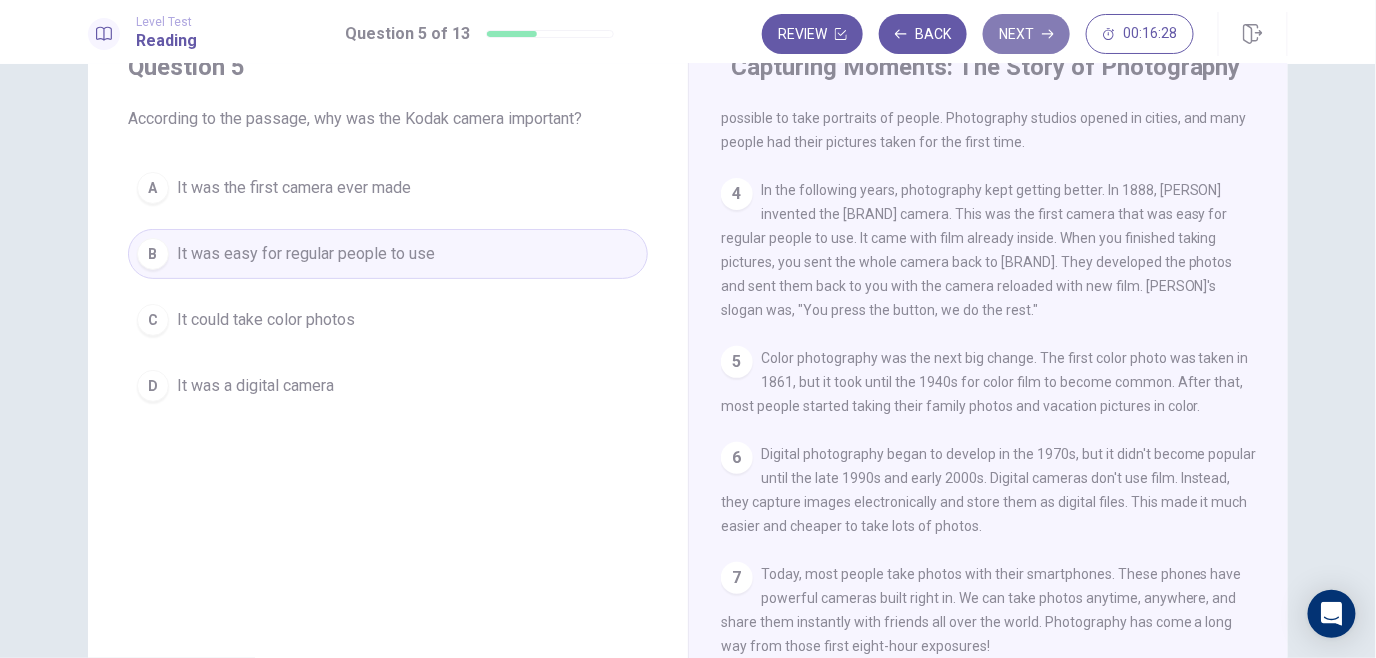 click on "Next" at bounding box center (1026, 34) 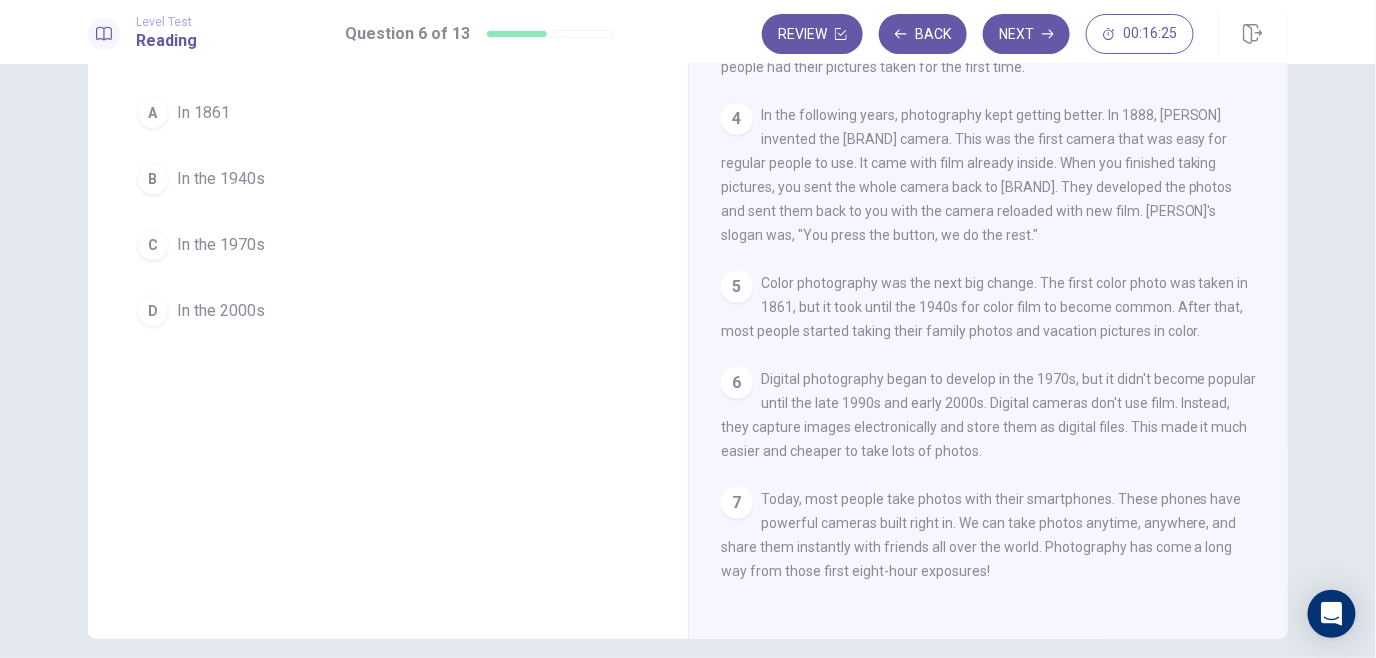 scroll, scrollTop: 162, scrollLeft: 0, axis: vertical 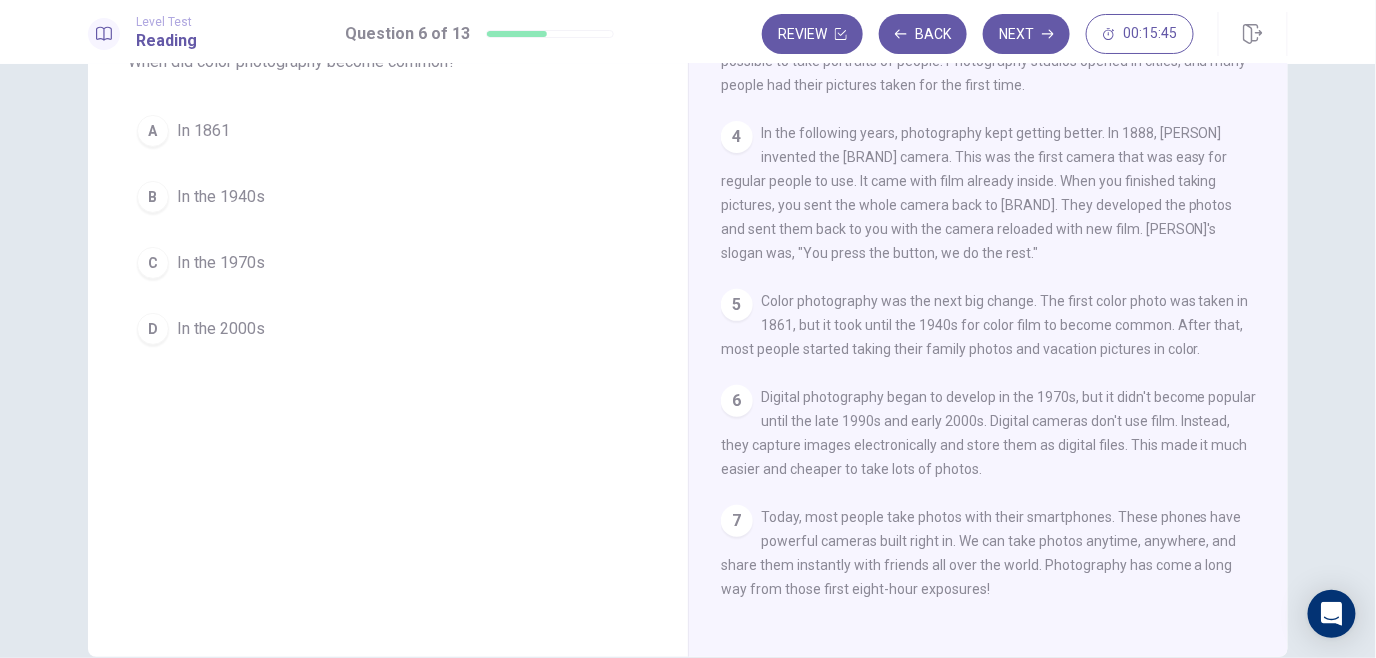 click on "B In the 1940s" at bounding box center [388, 197] 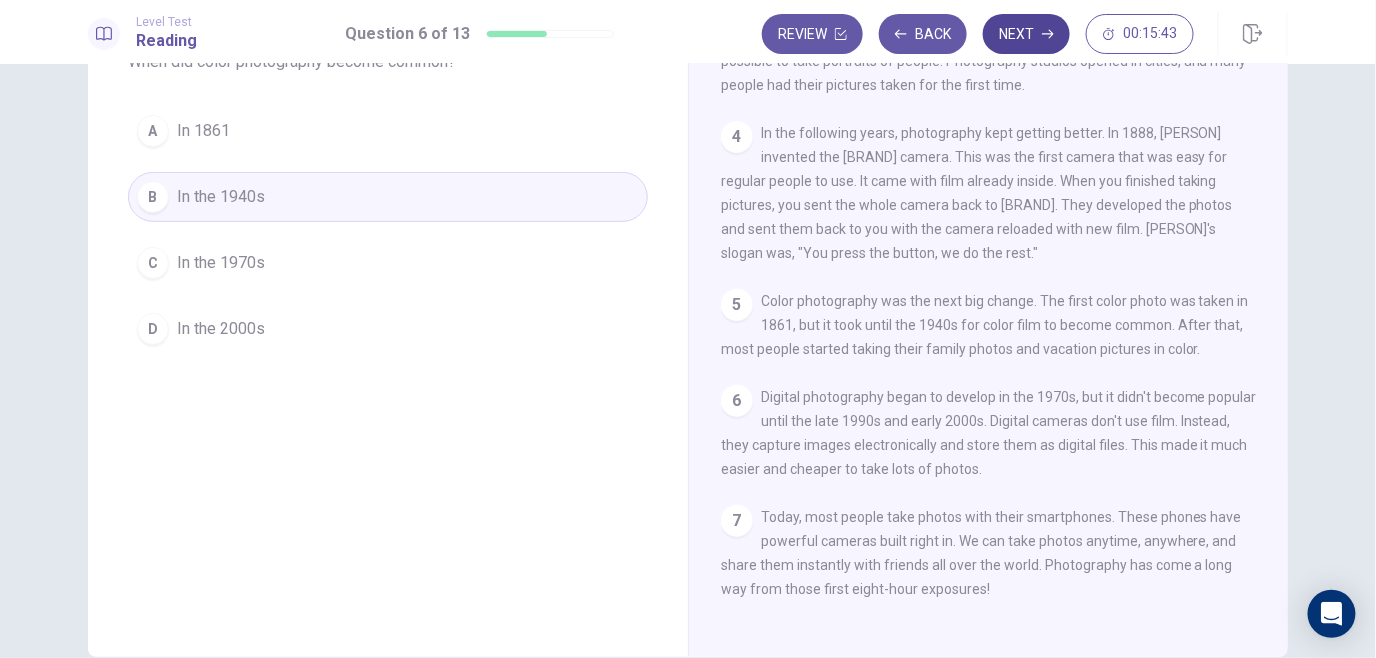 click on "Next" at bounding box center (1026, 34) 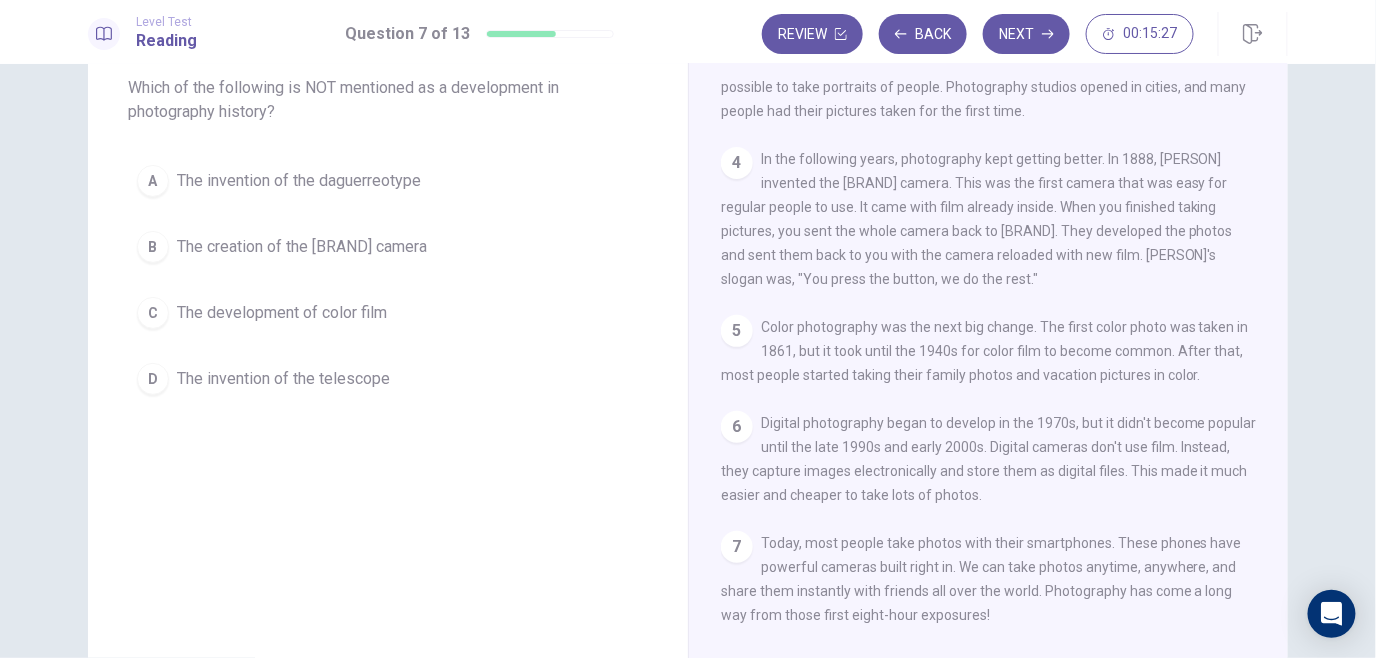 scroll, scrollTop: 115, scrollLeft: 0, axis: vertical 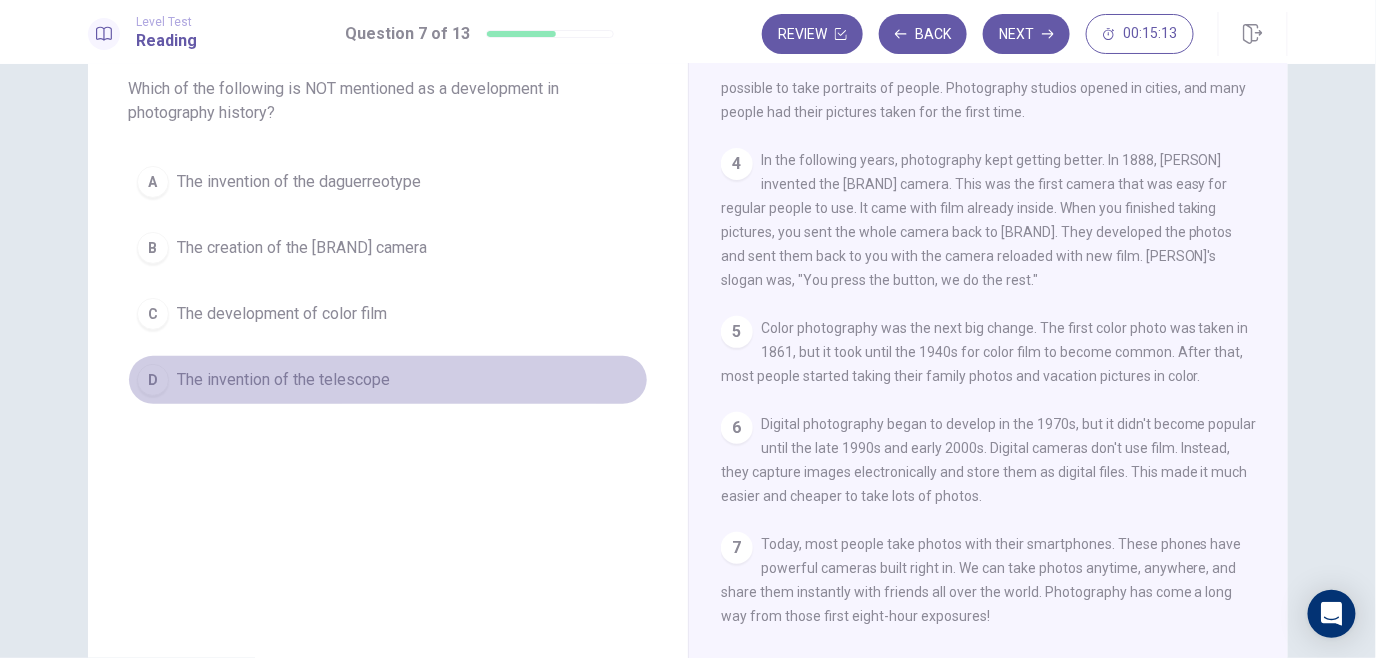 click on "The invention of the telescope" at bounding box center [283, 380] 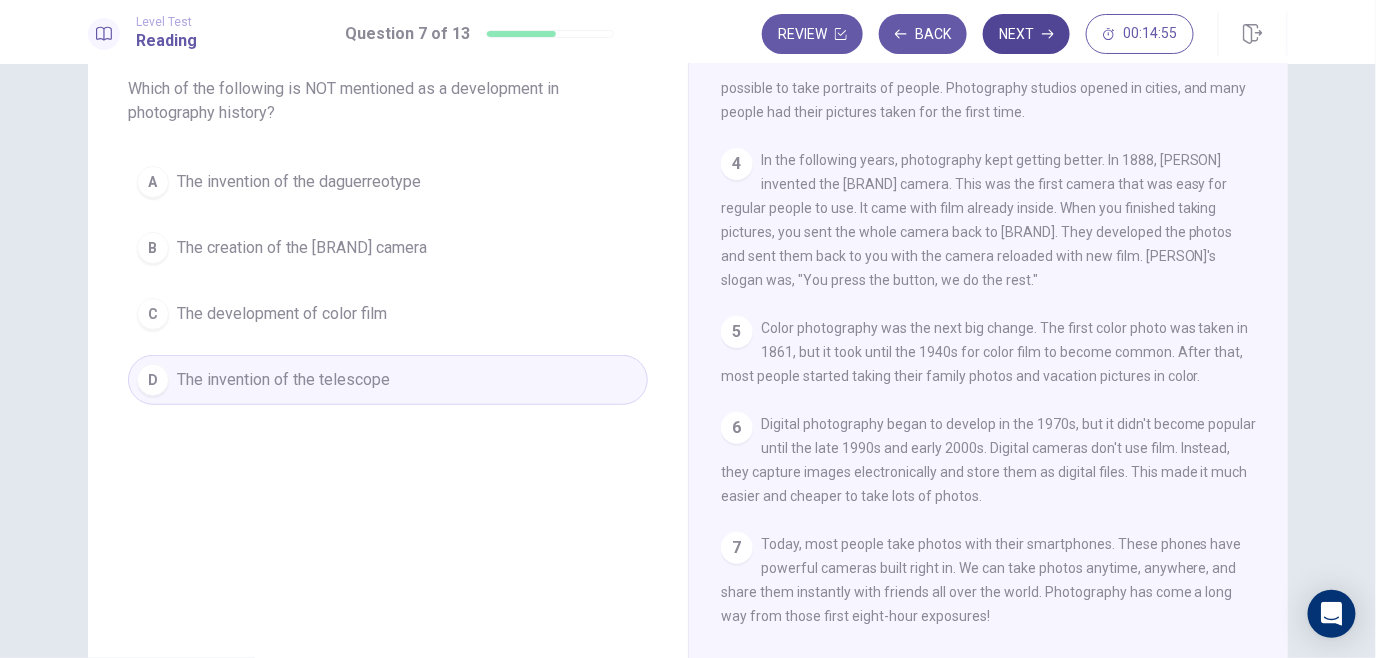 click on "Next" at bounding box center [1026, 34] 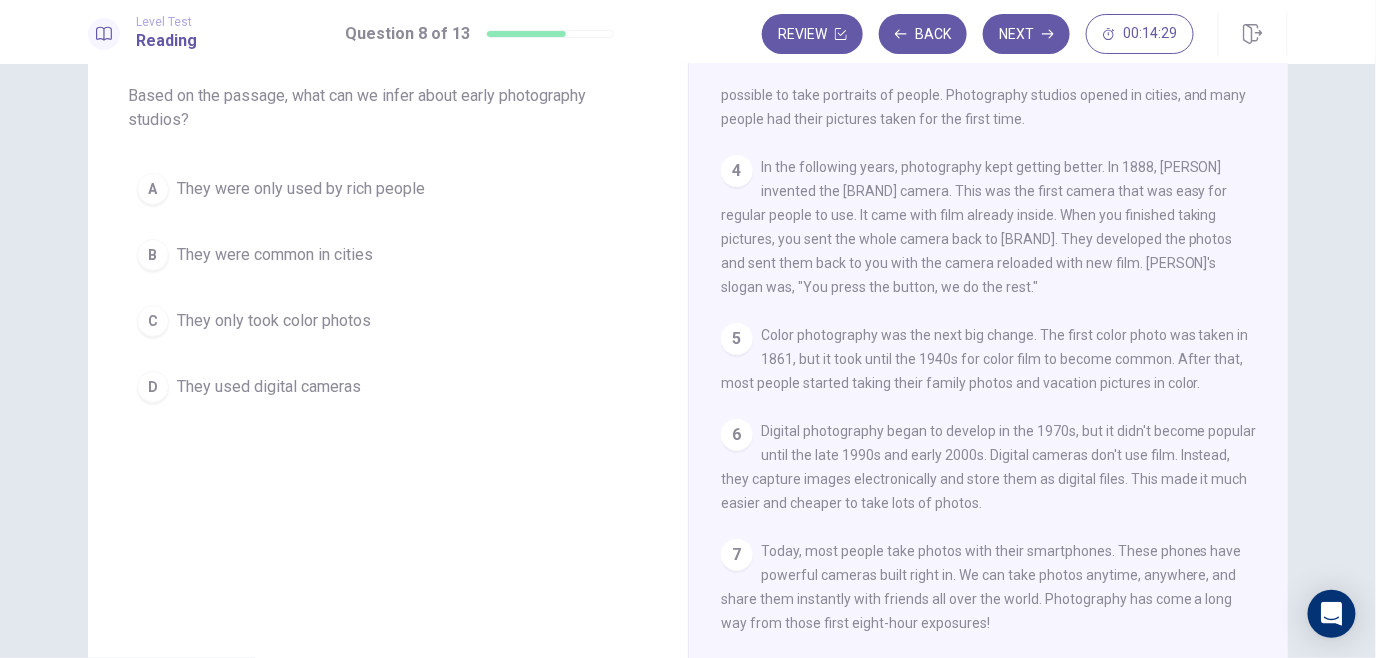 scroll, scrollTop: 108, scrollLeft: 0, axis: vertical 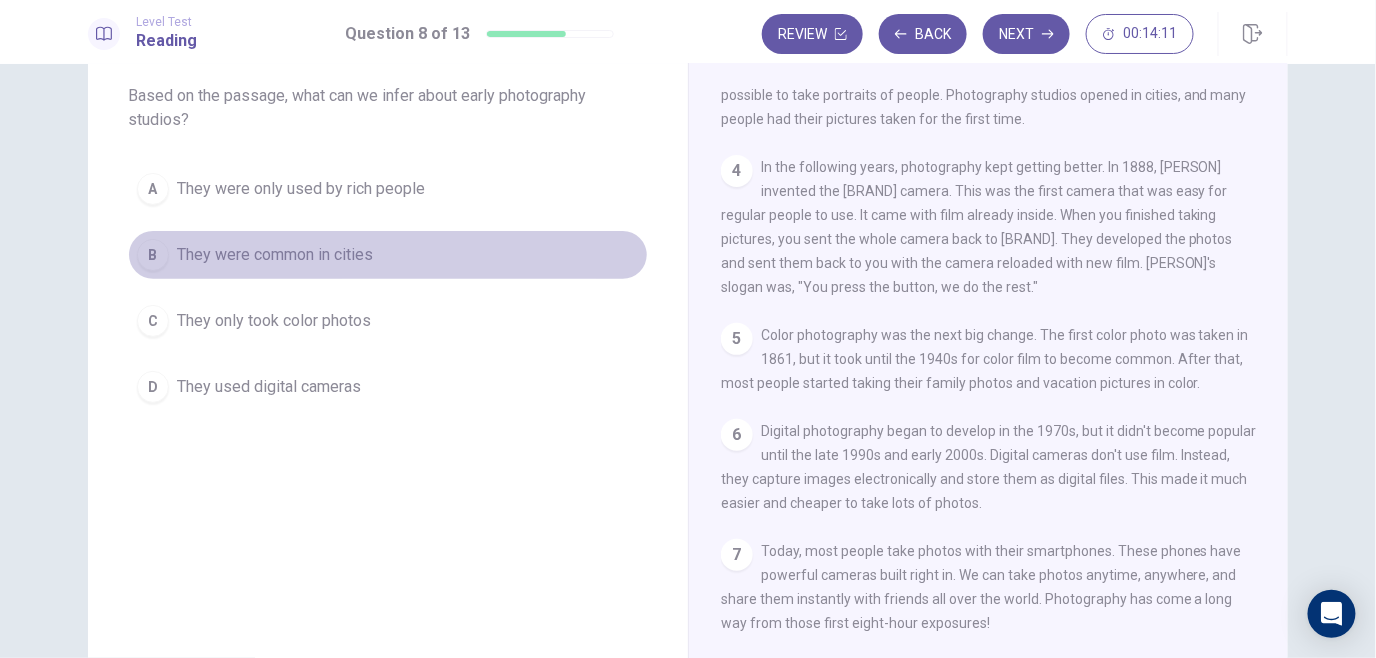 click on "They were common in cities" at bounding box center [275, 255] 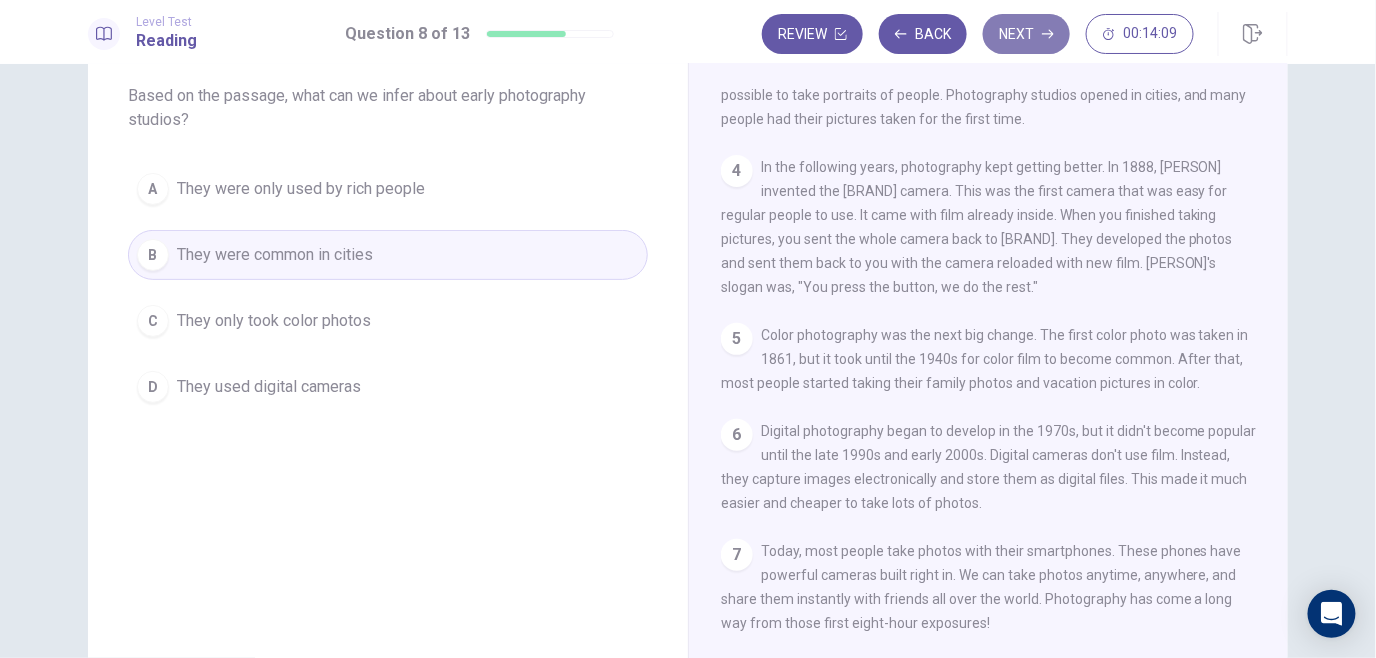 click on "Next" at bounding box center (1026, 34) 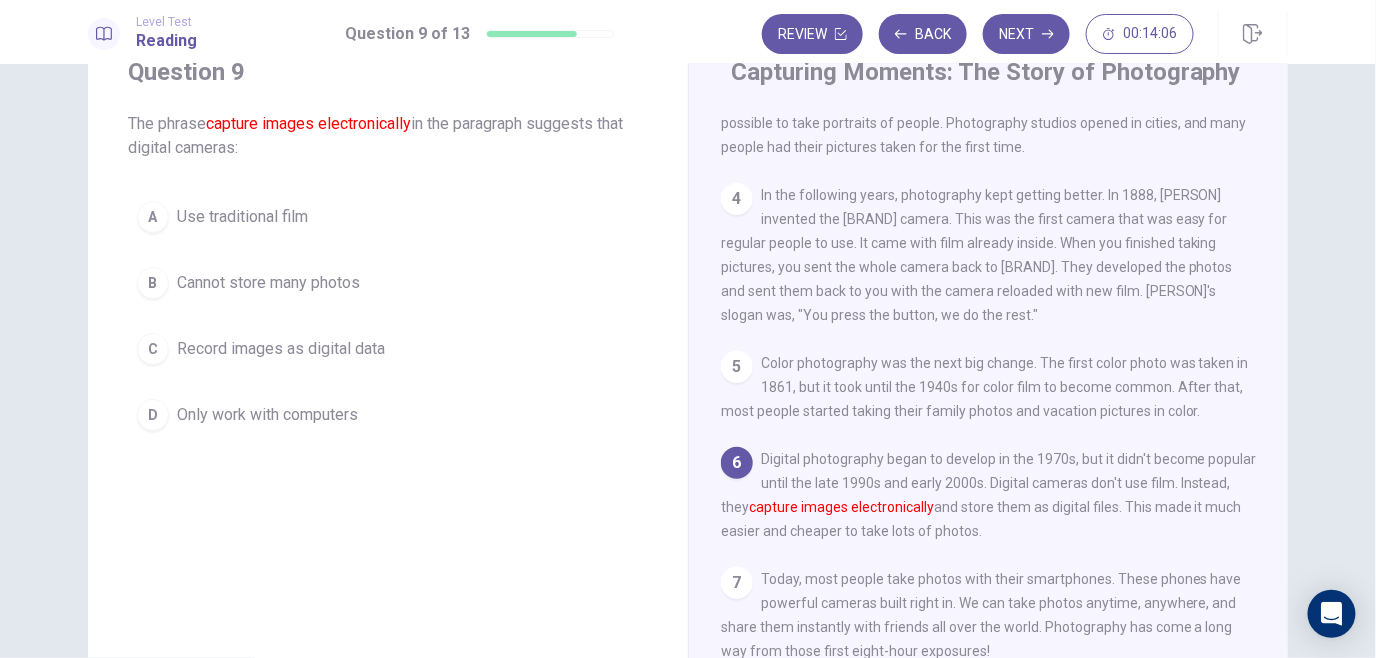 scroll, scrollTop: 80, scrollLeft: 0, axis: vertical 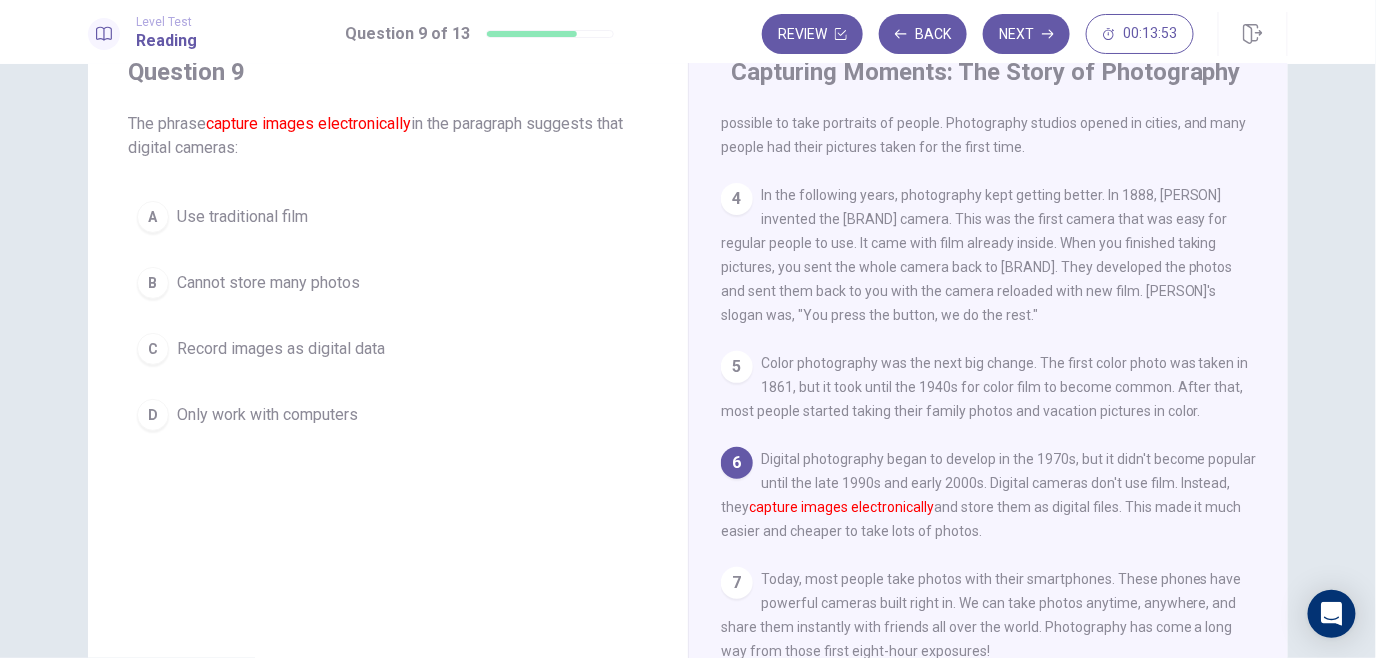 click on "Question 9 The phrase  capture images electronically  in the paragraph suggests that digital cameras: A Use traditional film B Cannot store many photos C Record images as digital data D Only work with computers" at bounding box center [388, 248] 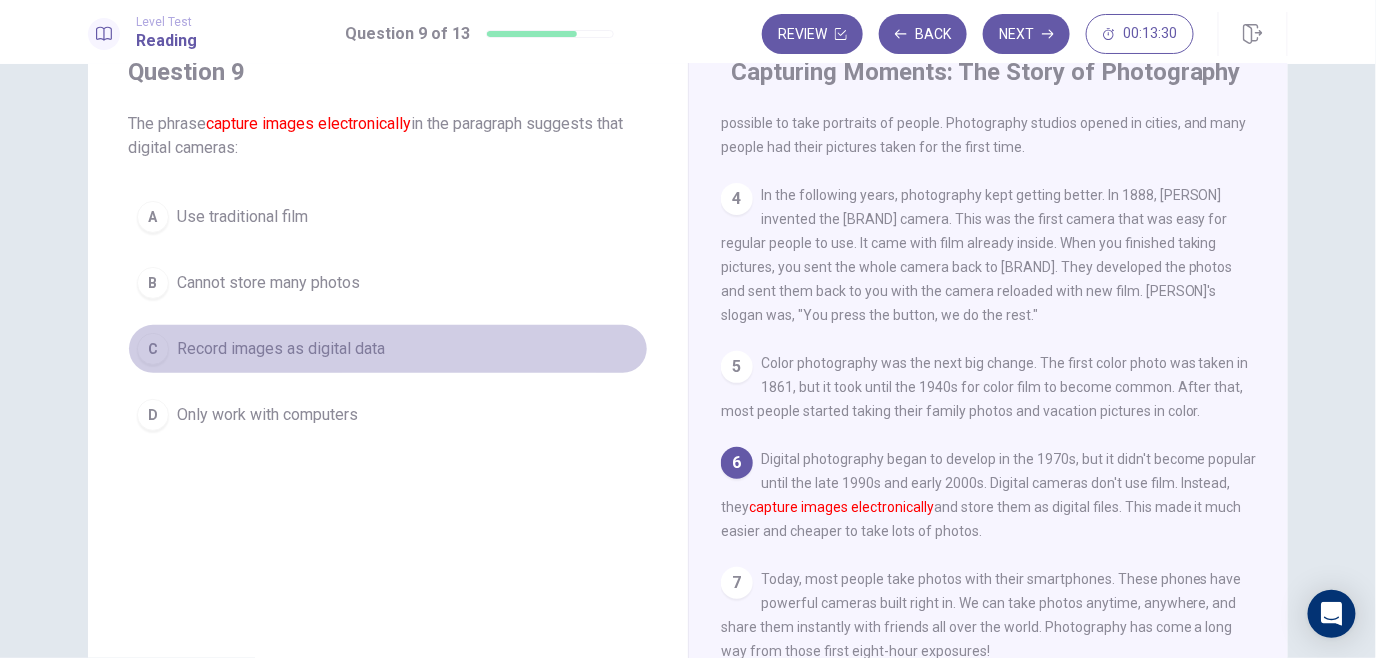 click on "Record images as digital data" at bounding box center [281, 349] 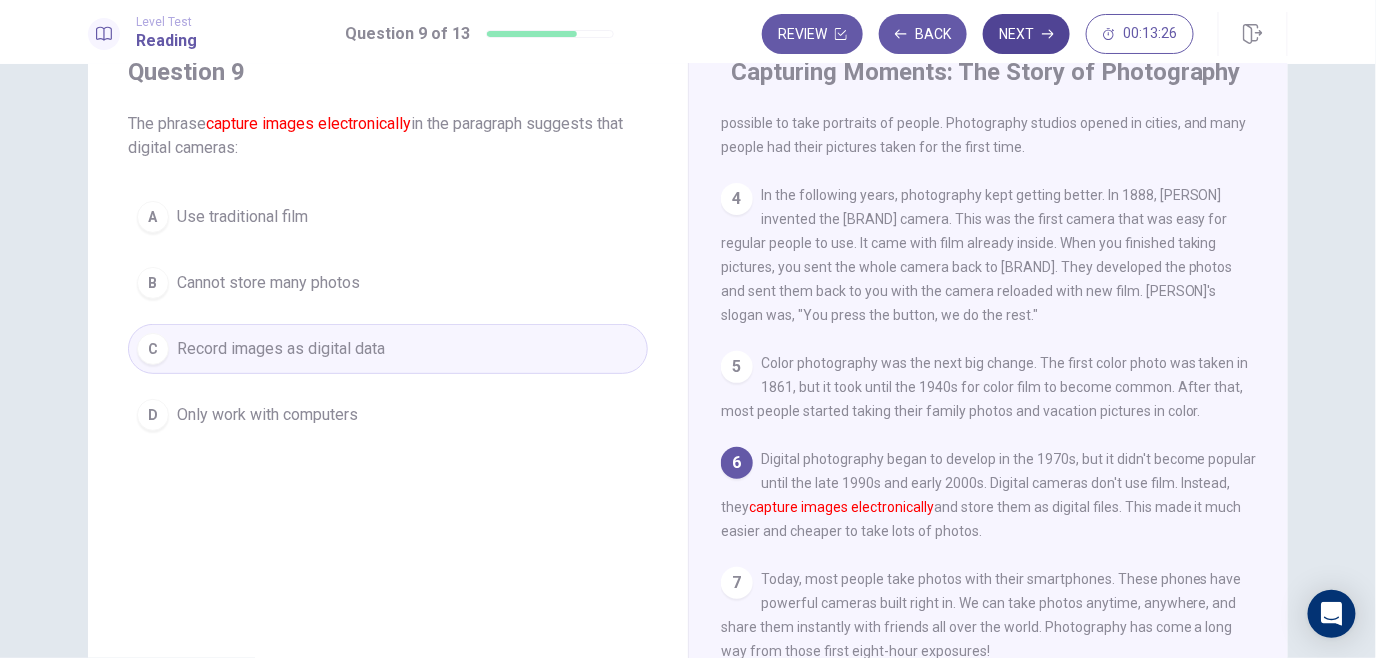 click on "Next" at bounding box center (1026, 34) 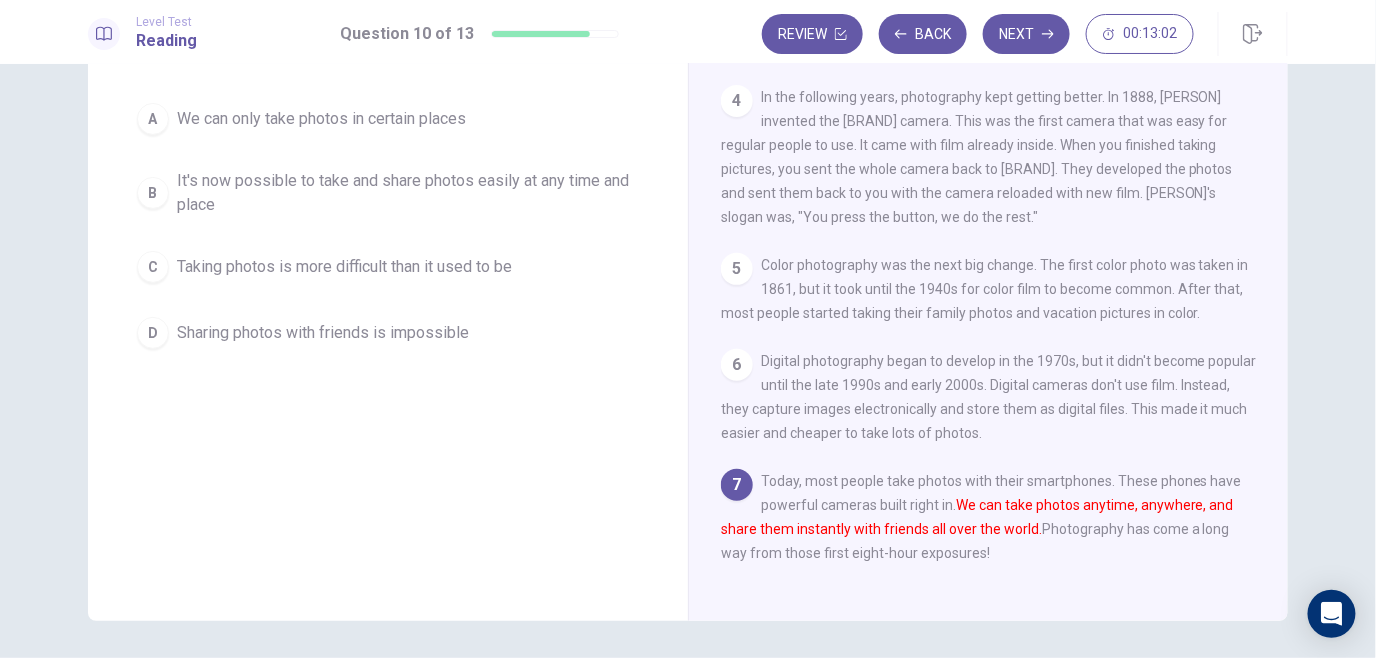 scroll, scrollTop: 173, scrollLeft: 0, axis: vertical 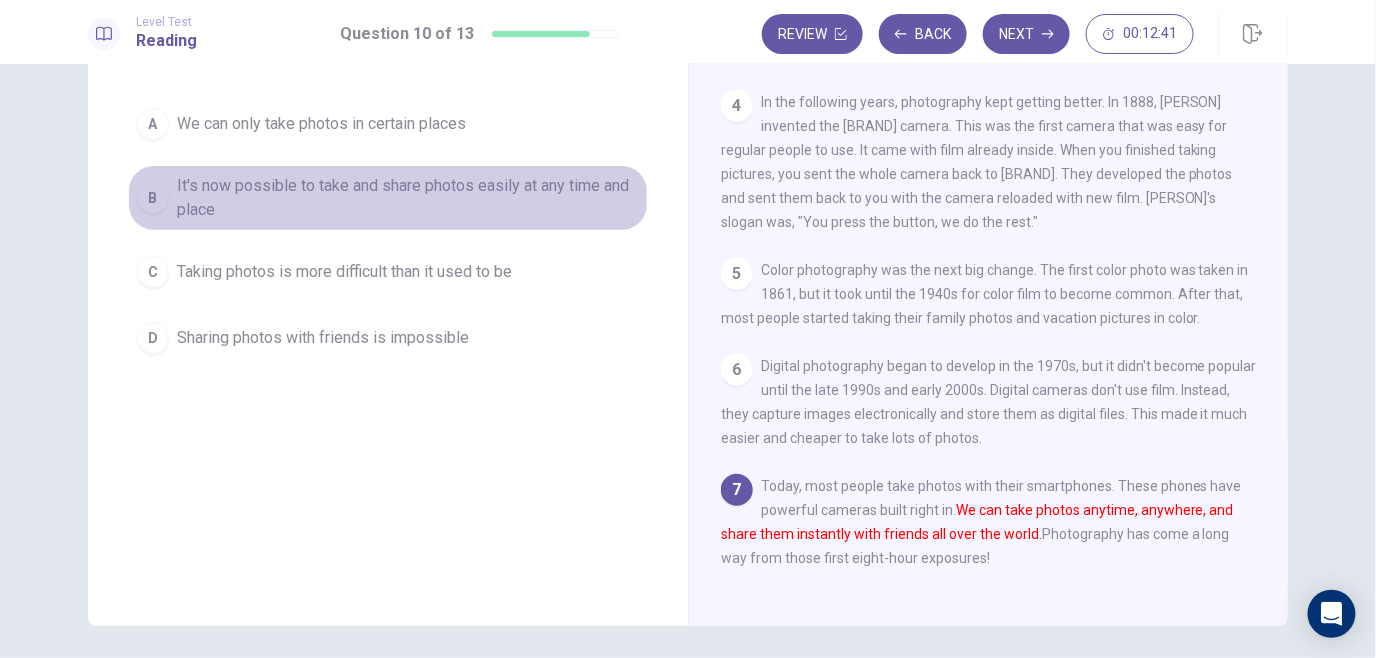 click on "It's now possible to take and share photos easily at any time and place" at bounding box center (408, 198) 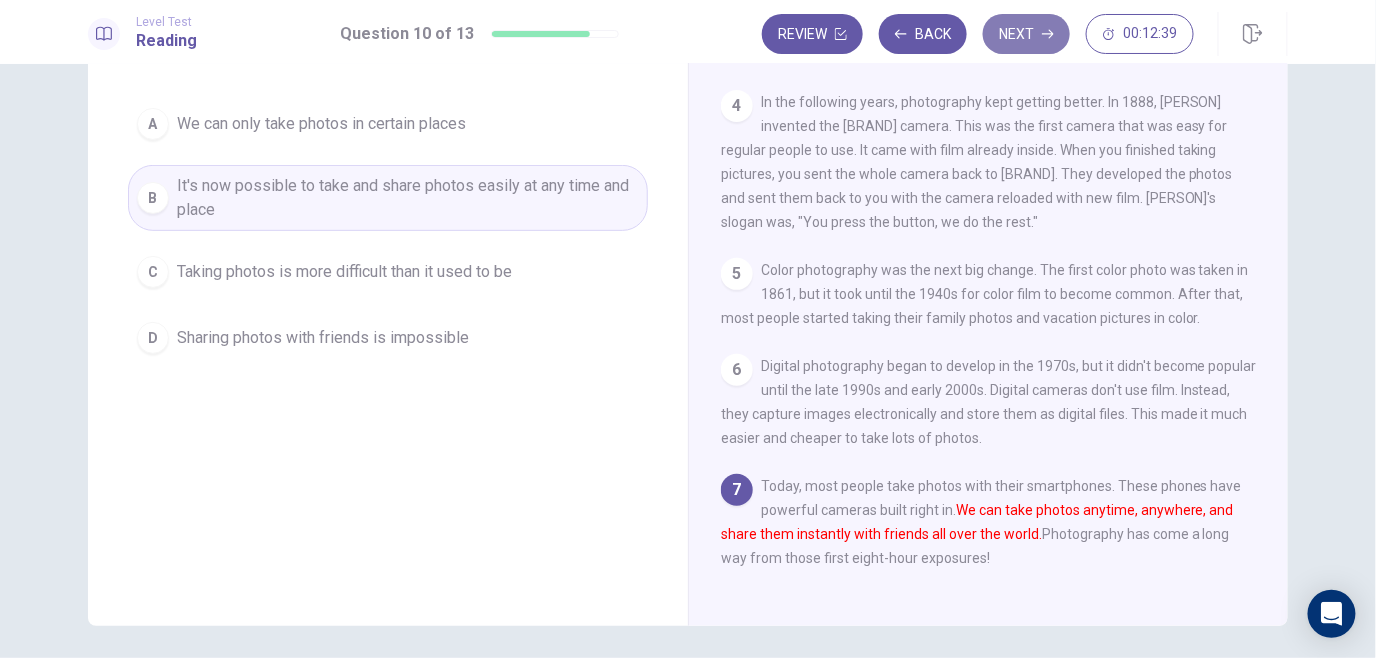 click on "Next" at bounding box center [1026, 34] 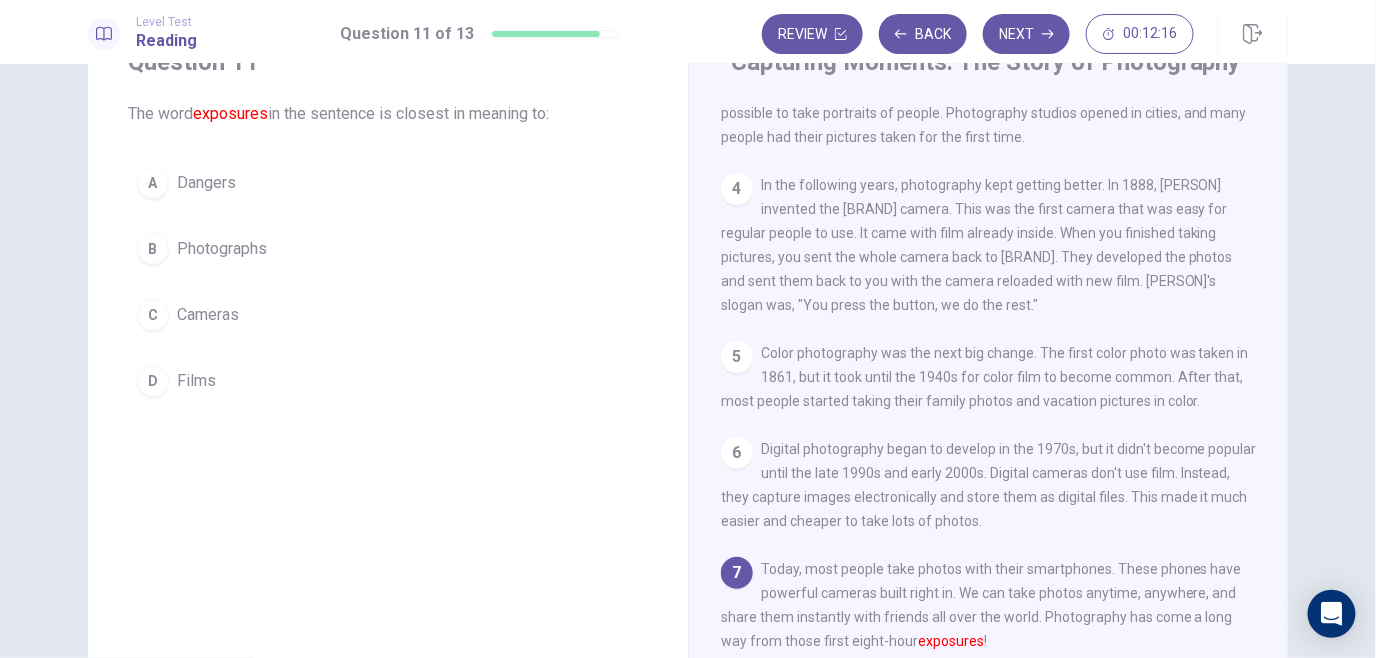 scroll, scrollTop: 89, scrollLeft: 0, axis: vertical 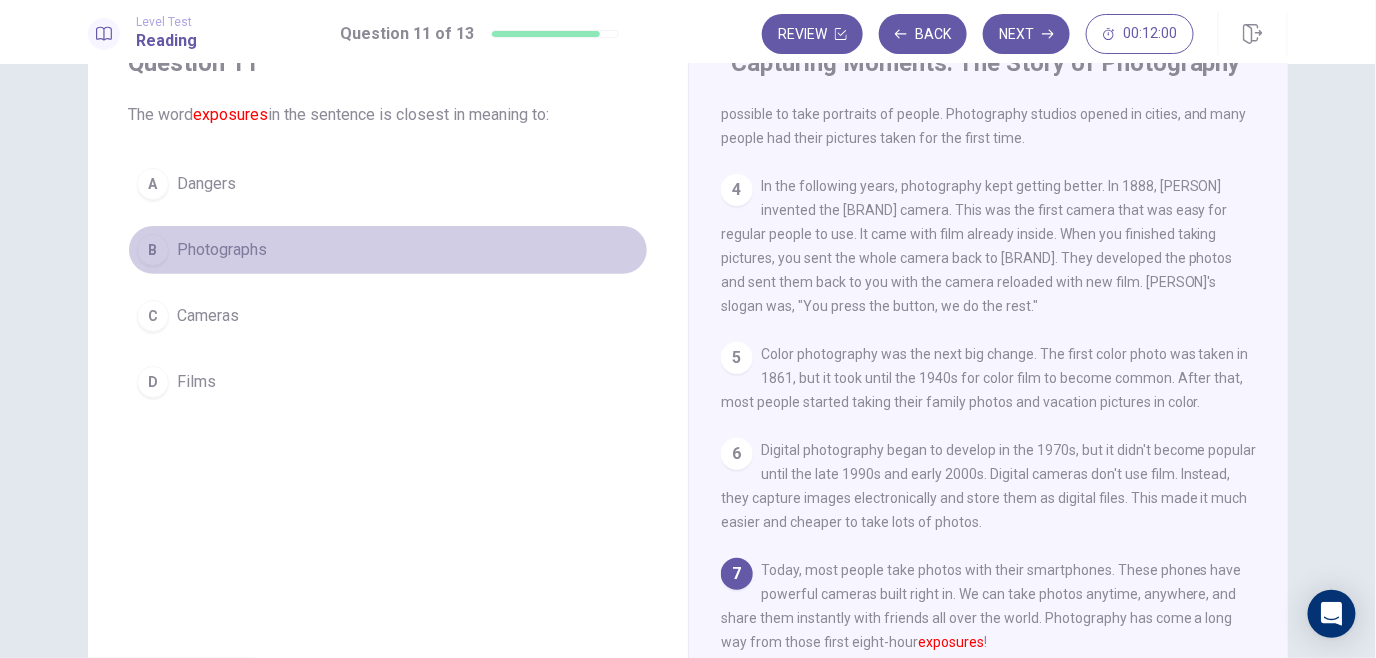 click on "B Photographs" at bounding box center [388, 250] 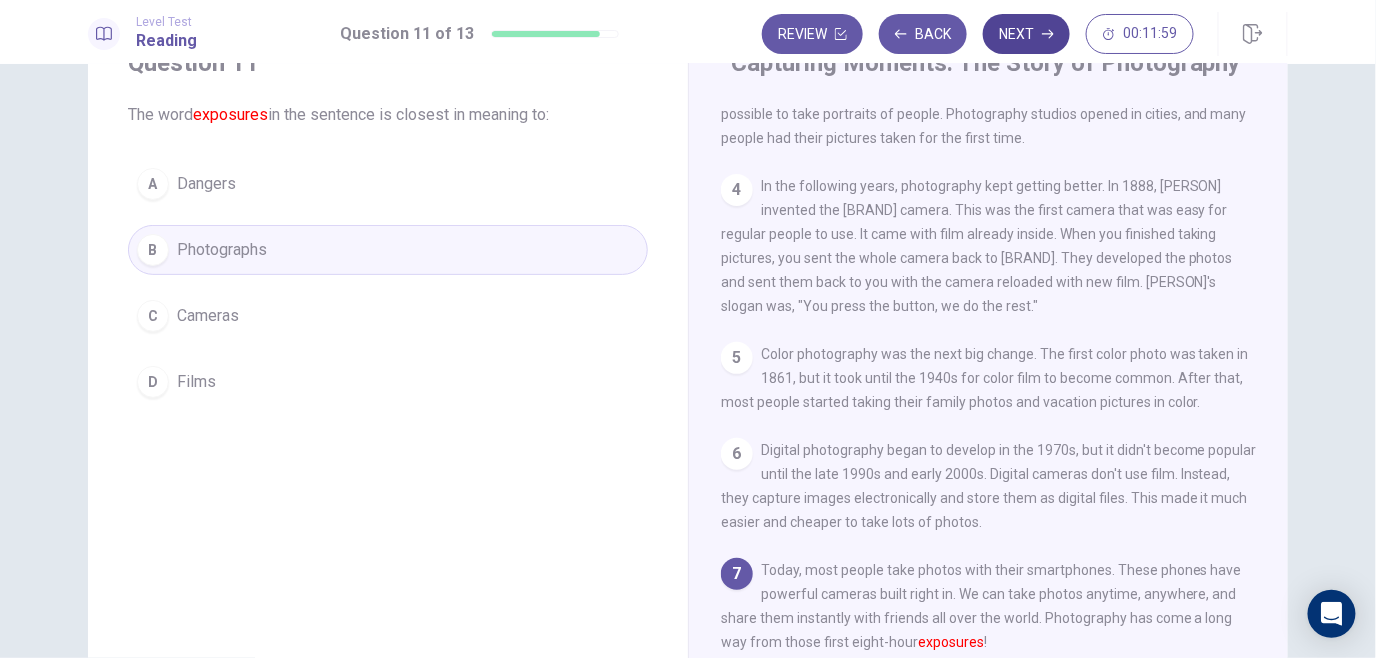 click on "Next" at bounding box center [1026, 34] 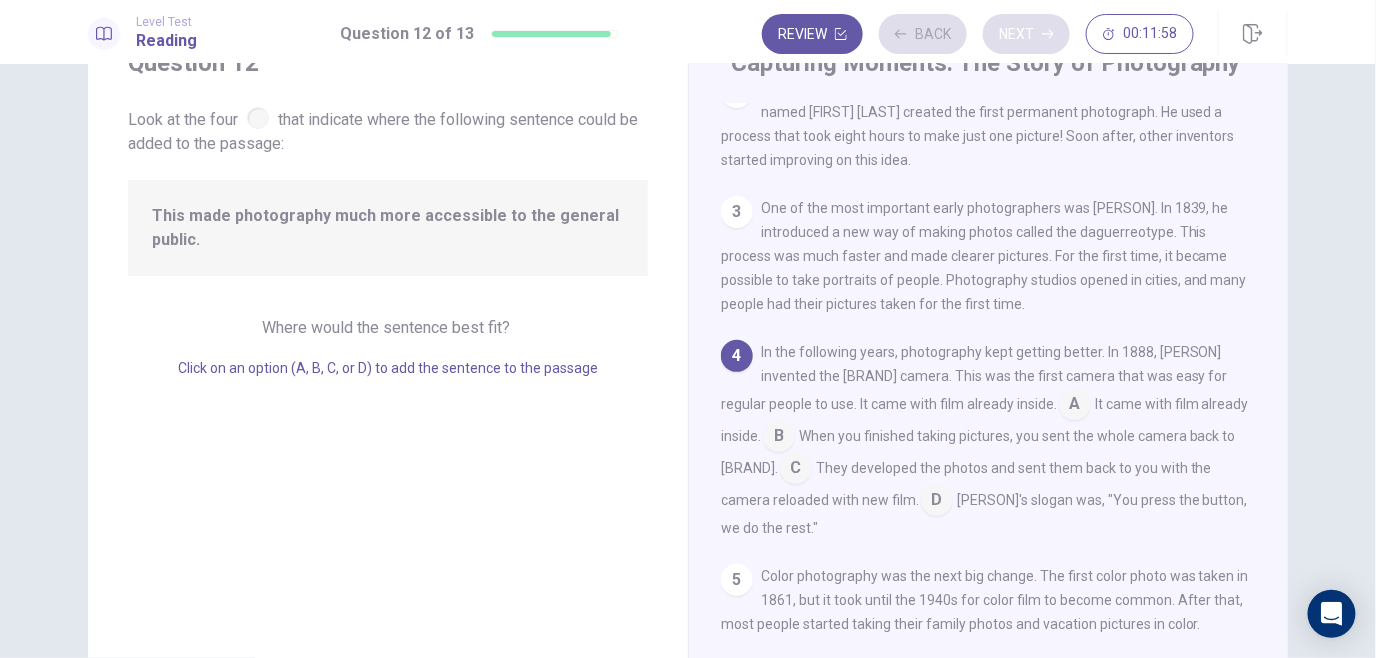 scroll, scrollTop: 161, scrollLeft: 0, axis: vertical 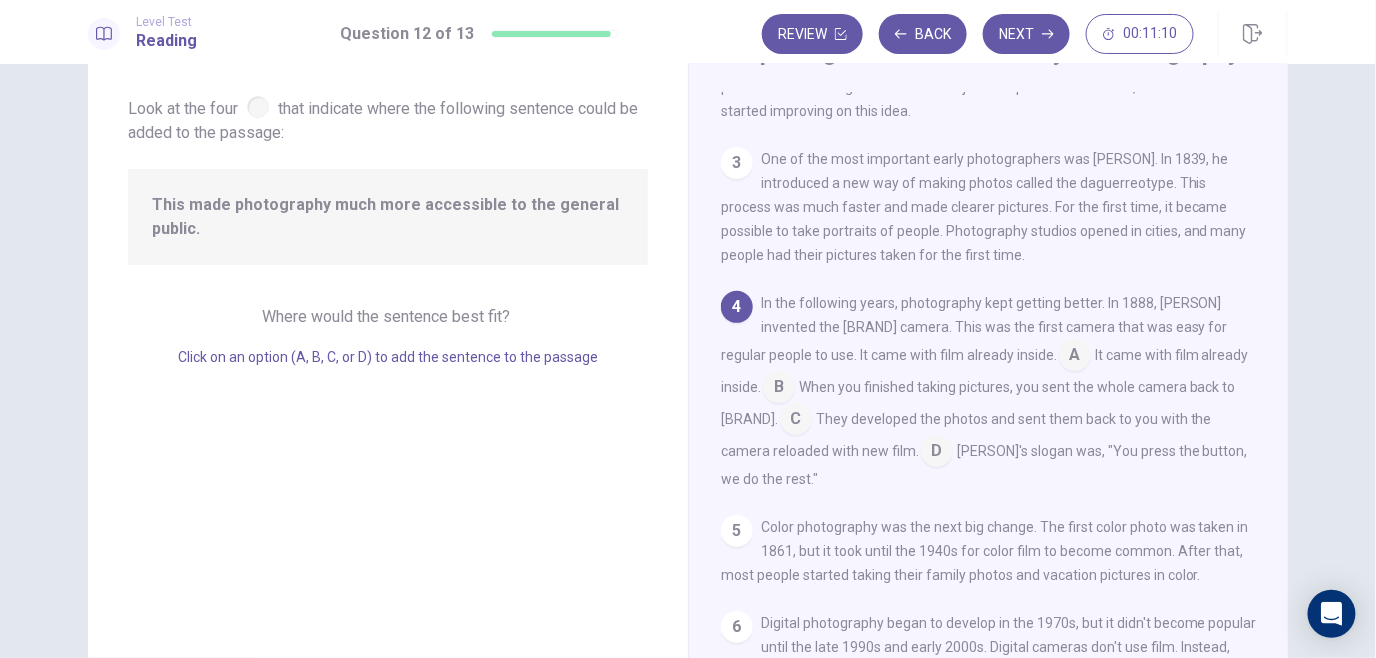 click at bounding box center [779, 389] 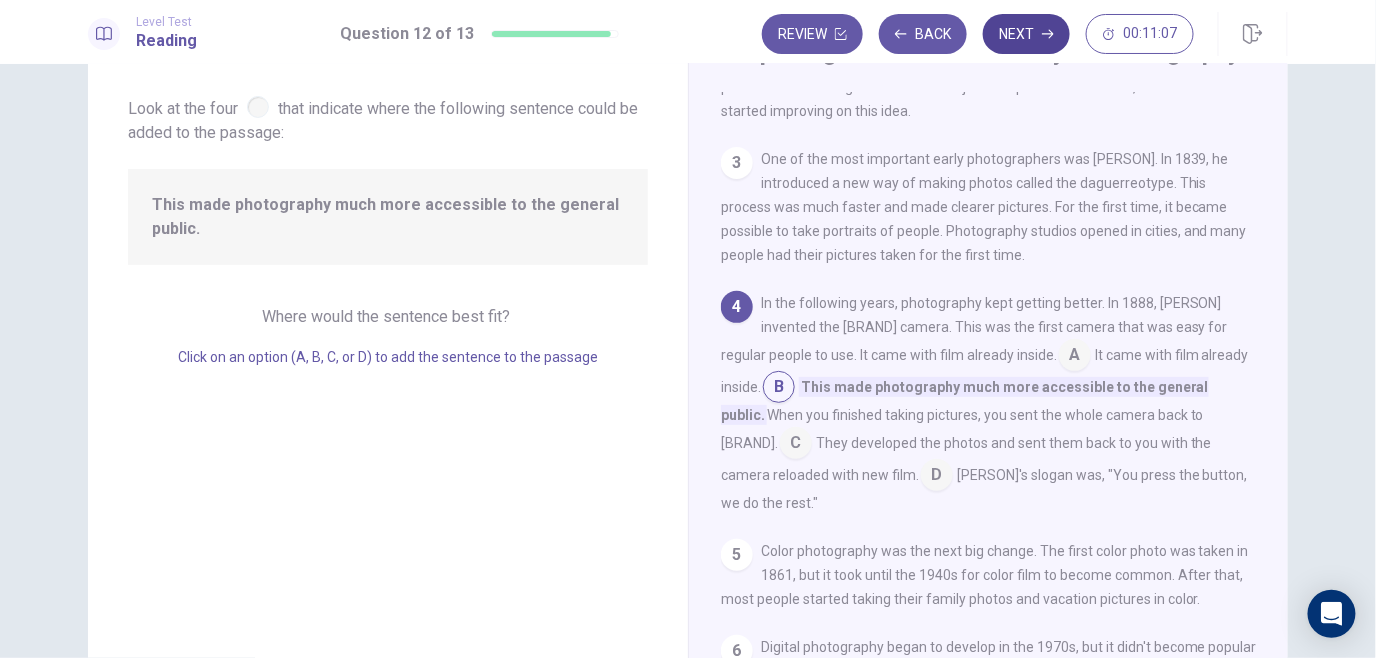 click on "Next" at bounding box center (1026, 34) 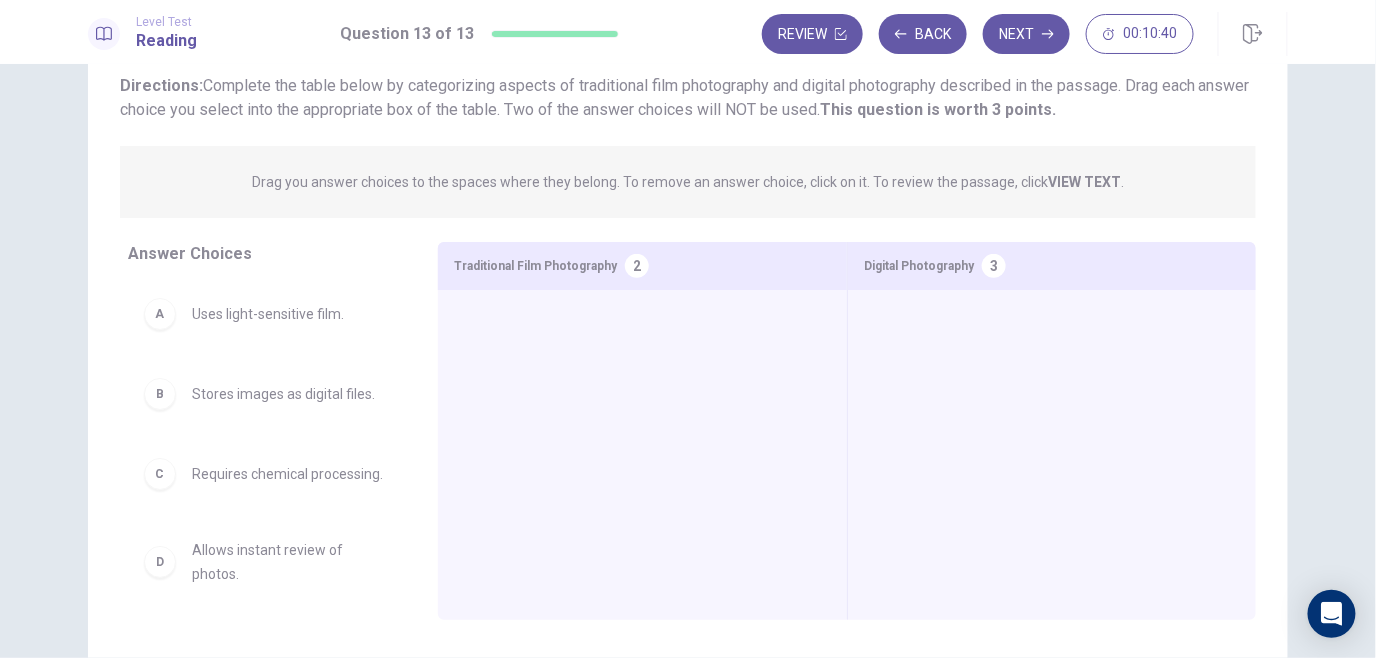 scroll, scrollTop: 138, scrollLeft: 0, axis: vertical 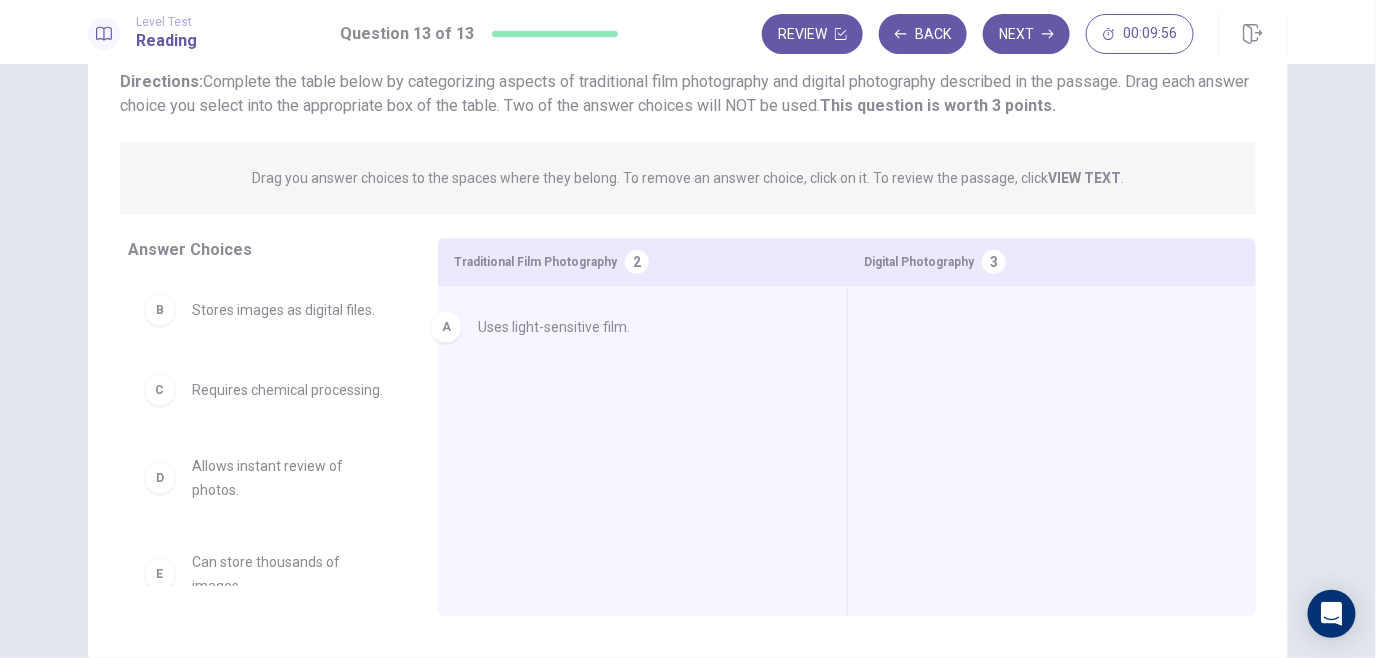 drag, startPoint x: 266, startPoint y: 318, endPoint x: 610, endPoint y: 323, distance: 344.03635 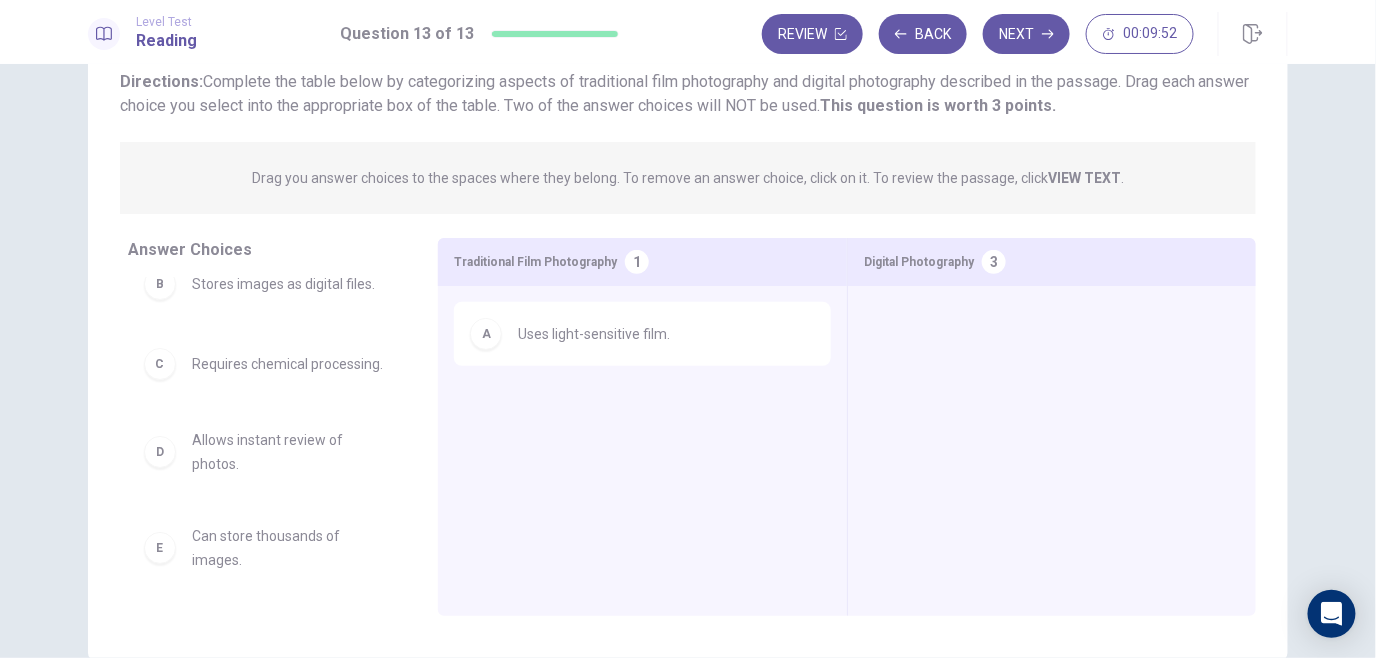 scroll, scrollTop: 33, scrollLeft: 0, axis: vertical 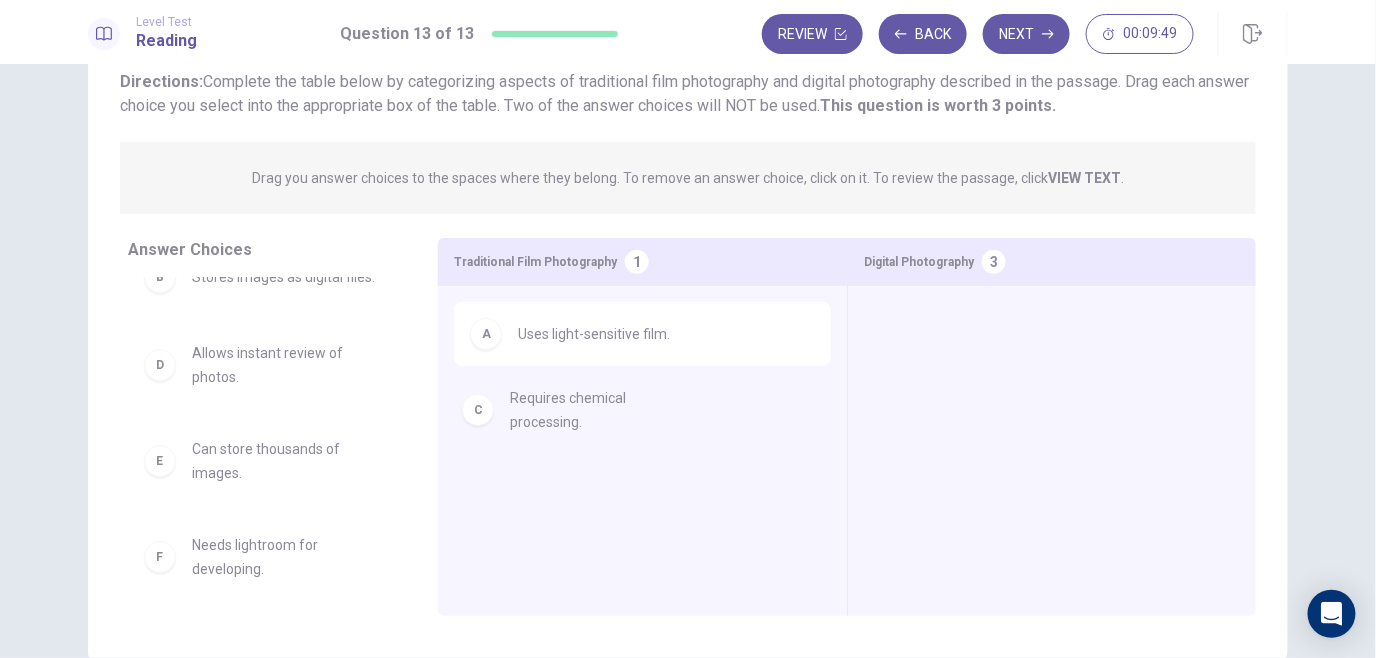 drag, startPoint x: 274, startPoint y: 374, endPoint x: 587, endPoint y: 382, distance: 313.10223 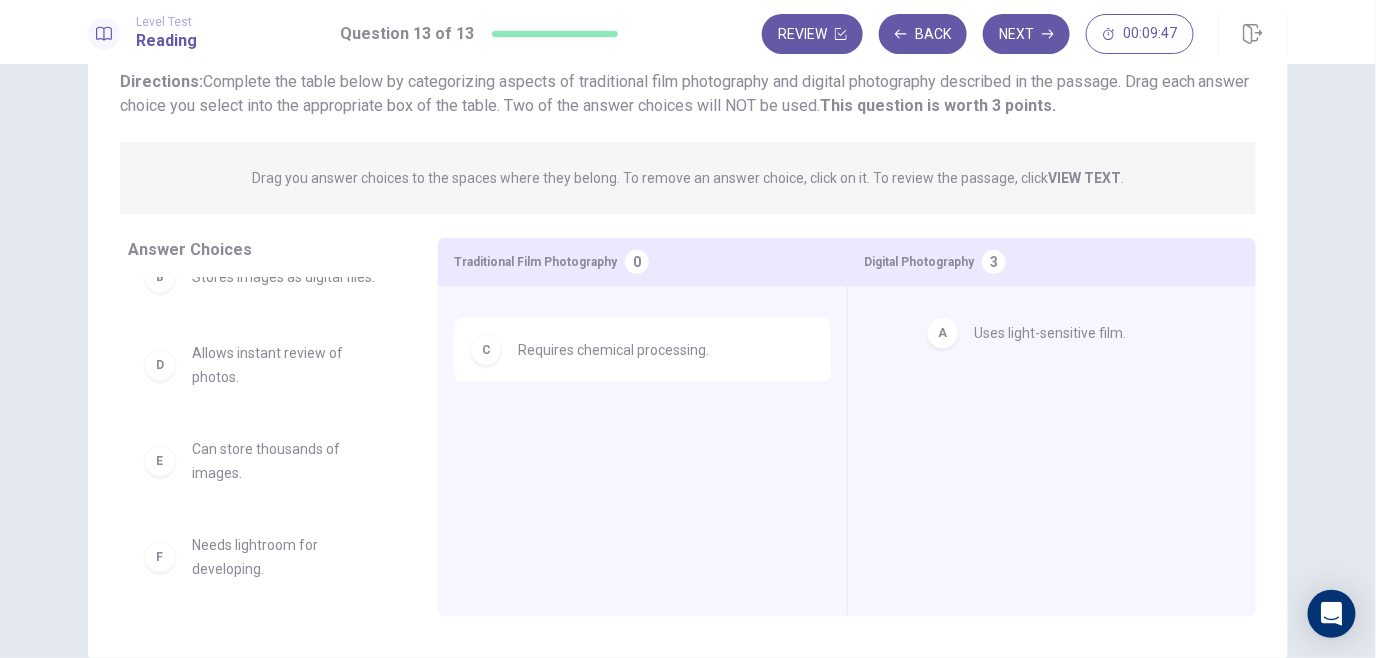 drag, startPoint x: 581, startPoint y: 338, endPoint x: 1051, endPoint y: 332, distance: 470.0383 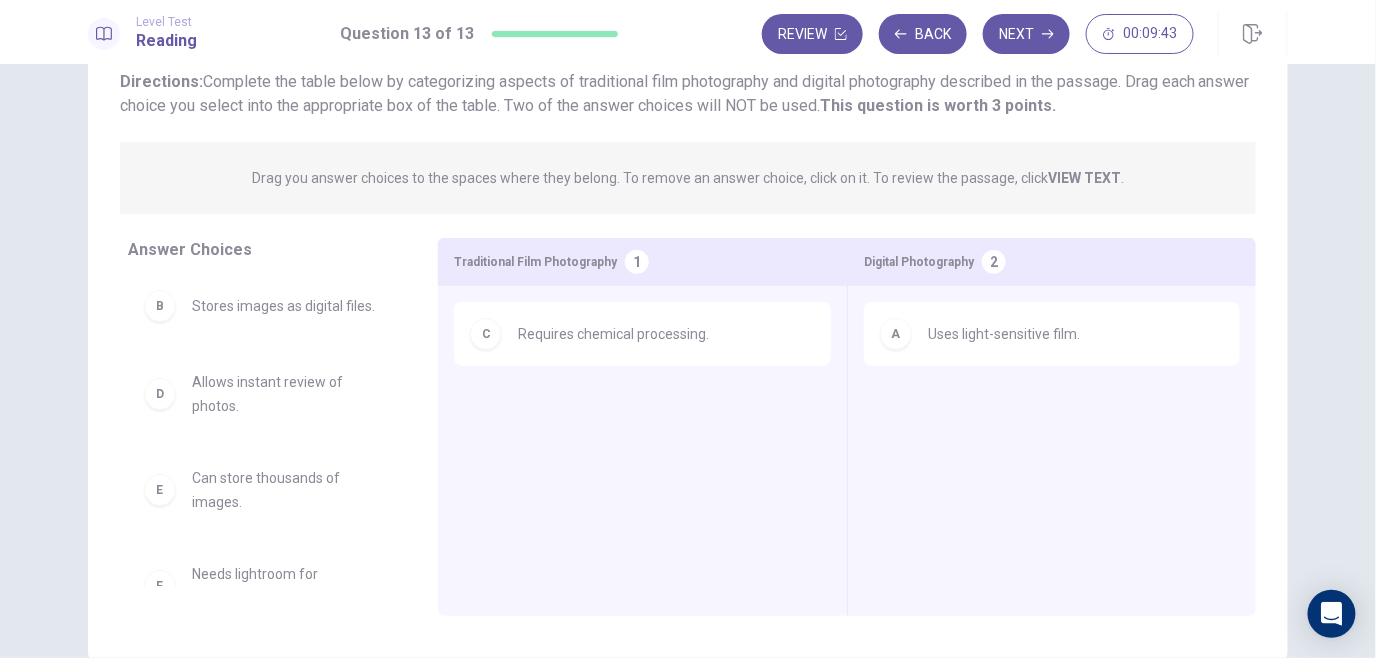 scroll, scrollTop: 0, scrollLeft: 0, axis: both 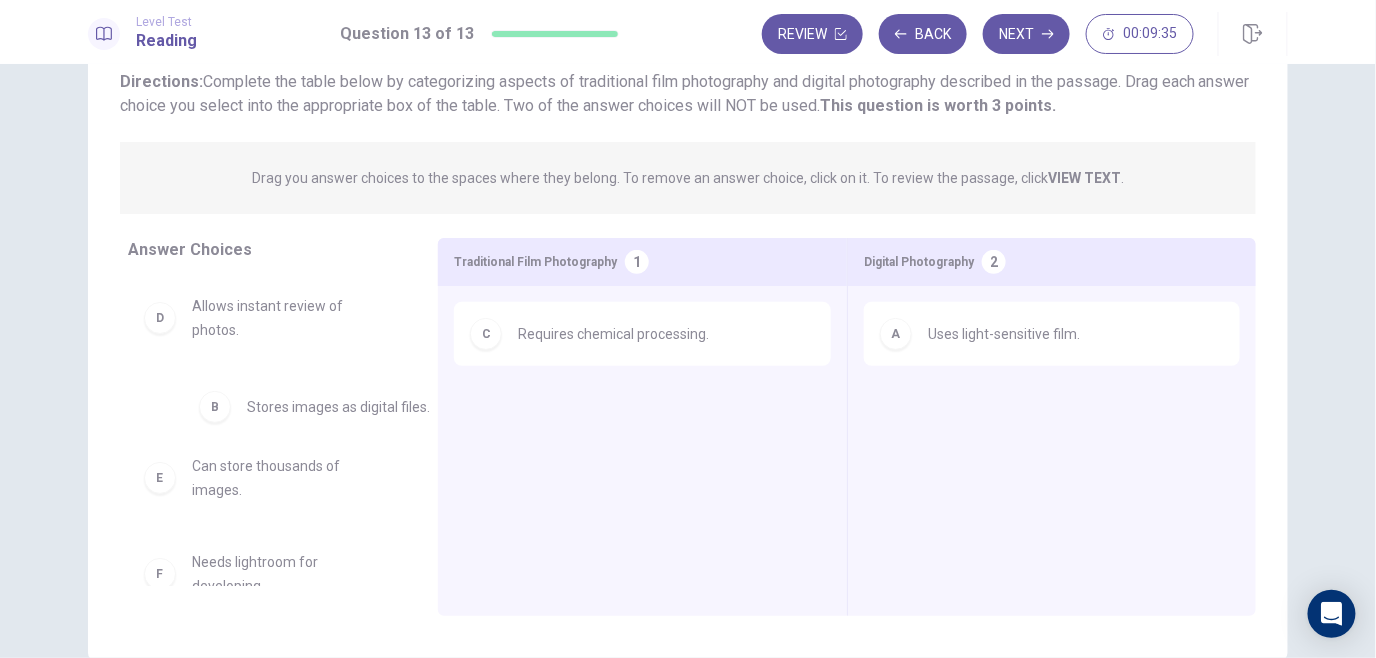 drag, startPoint x: 271, startPoint y: 315, endPoint x: 313, endPoint y: 402, distance: 96.60745 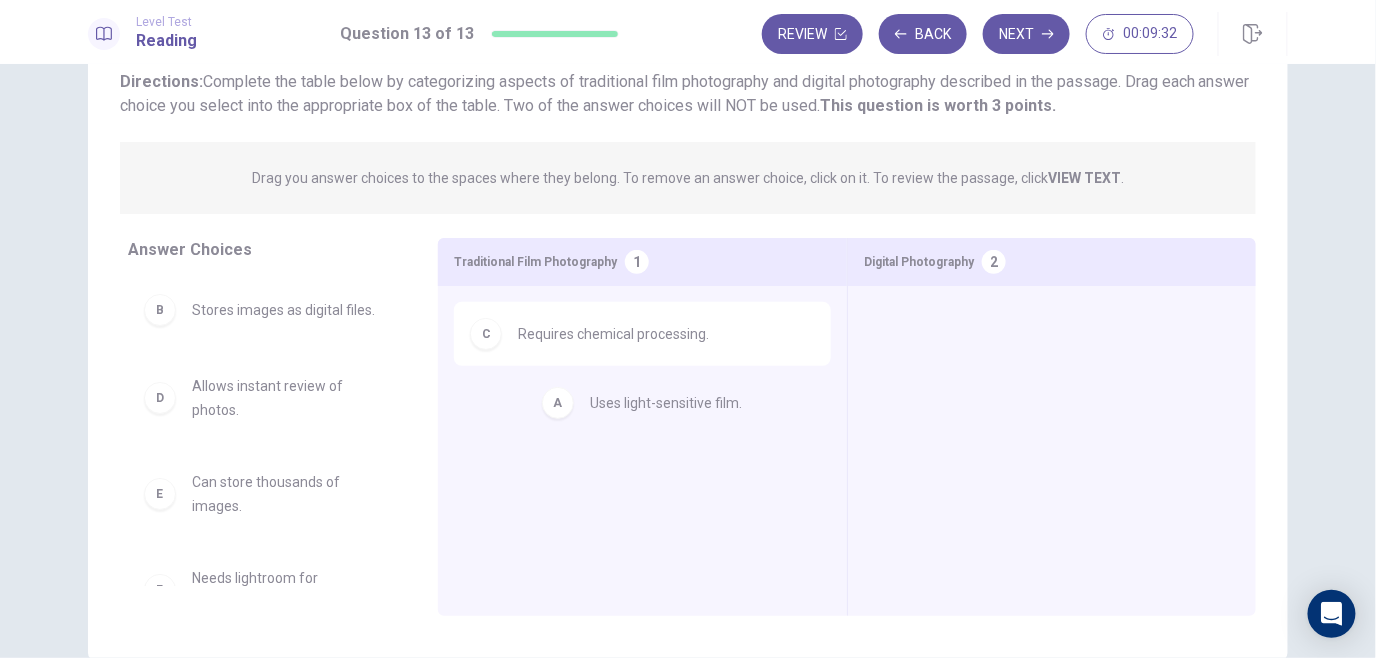 drag, startPoint x: 905, startPoint y: 331, endPoint x: 499, endPoint y: 411, distance: 413.80673 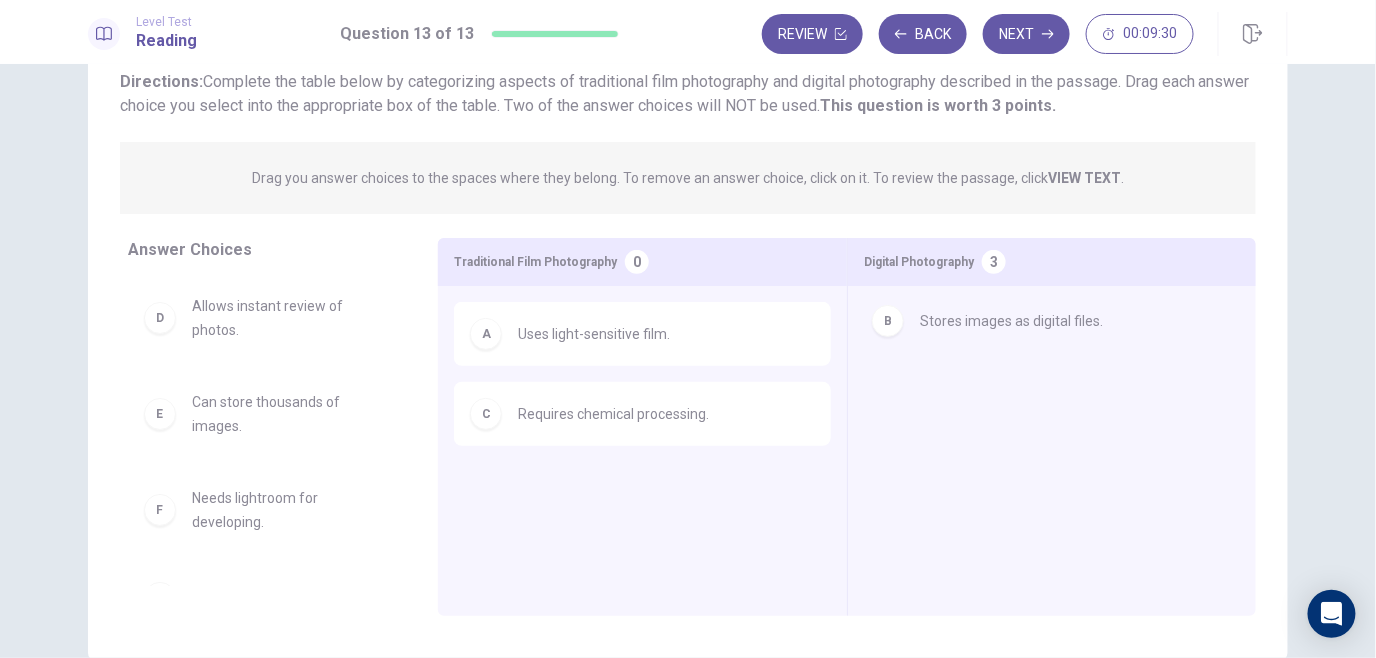 drag, startPoint x: 237, startPoint y: 319, endPoint x: 994, endPoint y: 325, distance: 757.0238 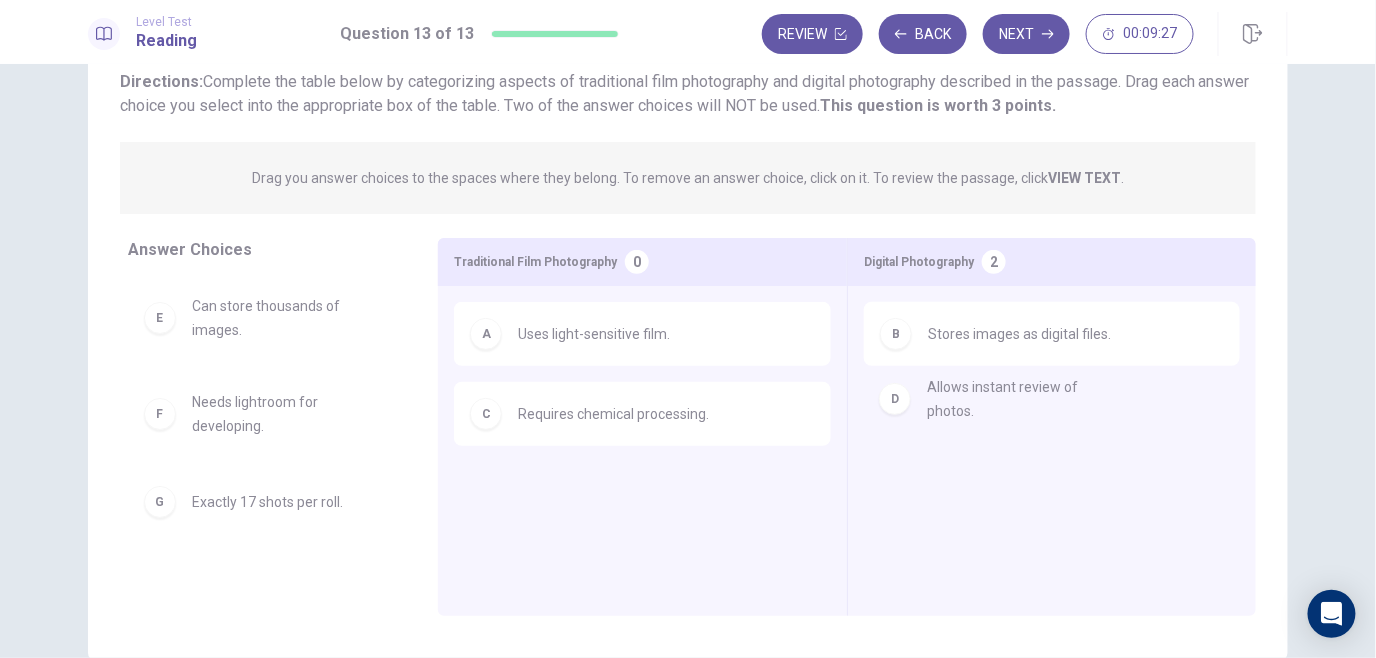drag, startPoint x: 204, startPoint y: 331, endPoint x: 950, endPoint y: 411, distance: 750.2773 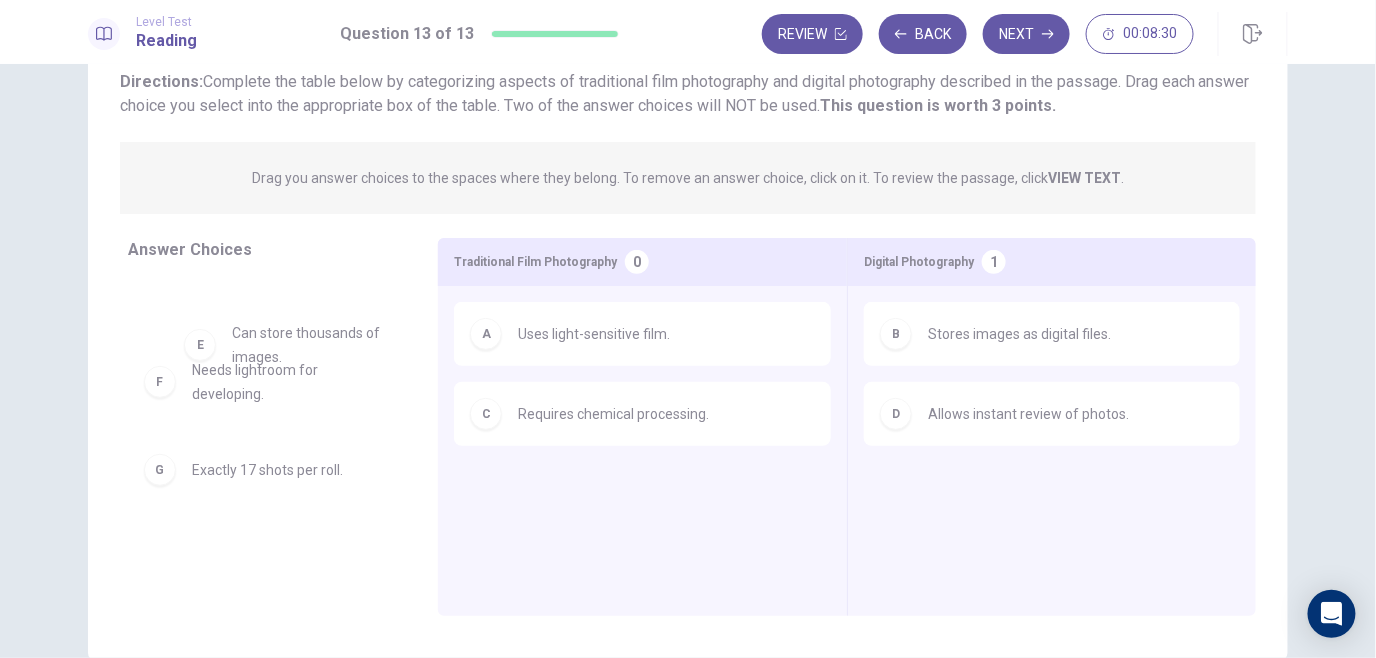 drag, startPoint x: 290, startPoint y: 319, endPoint x: 324, endPoint y: 336, distance: 38.013157 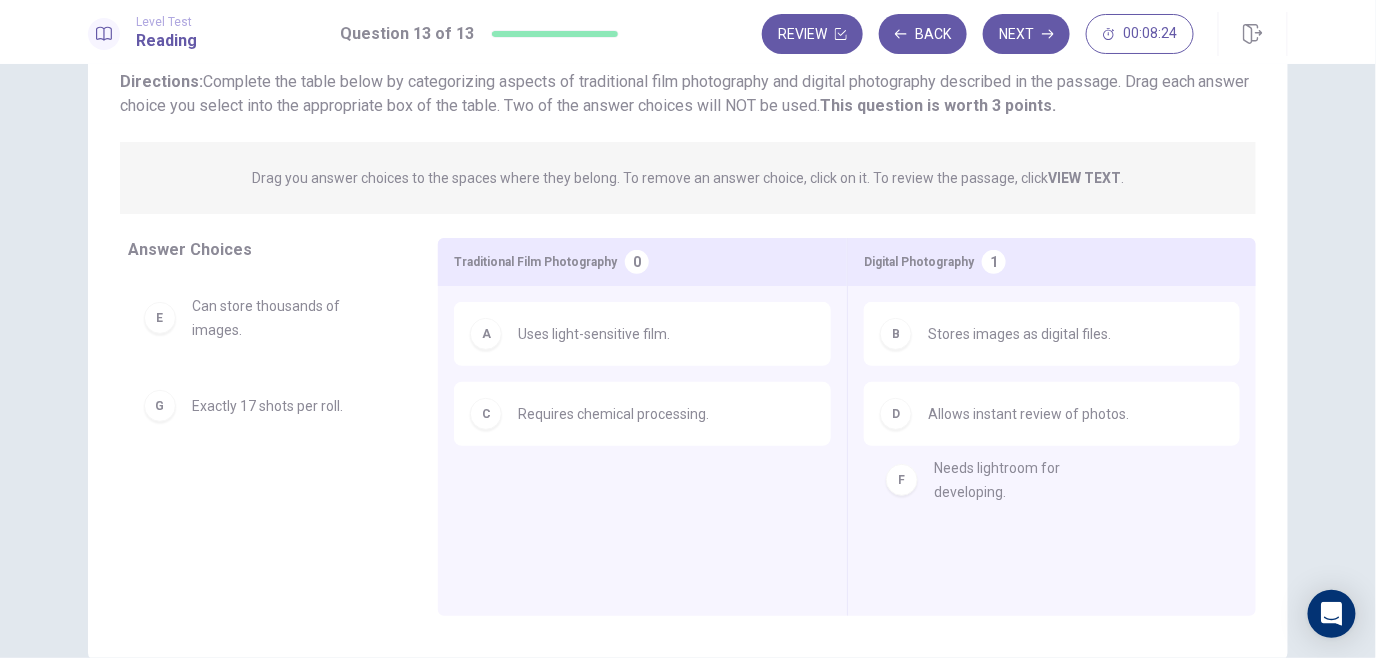 drag, startPoint x: 263, startPoint y: 405, endPoint x: 1018, endPoint y: 486, distance: 759.3326 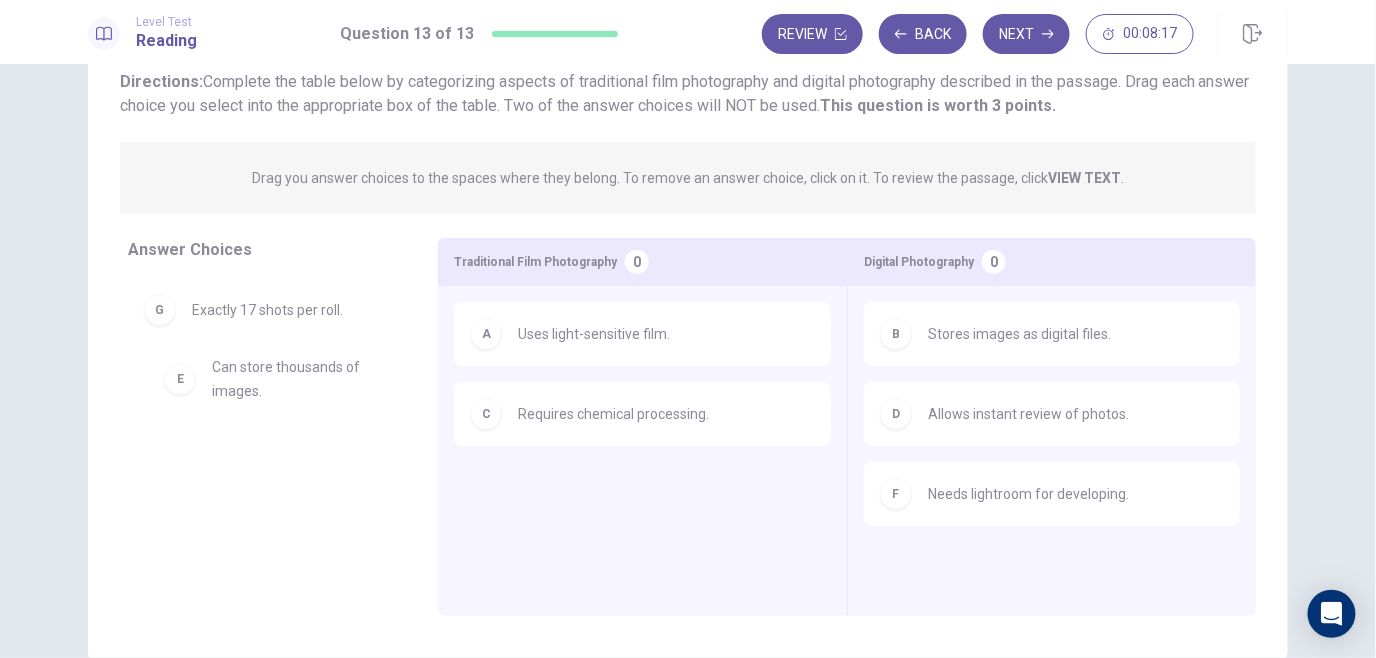 drag, startPoint x: 321, startPoint y: 315, endPoint x: 334, endPoint y: 375, distance: 61.39218 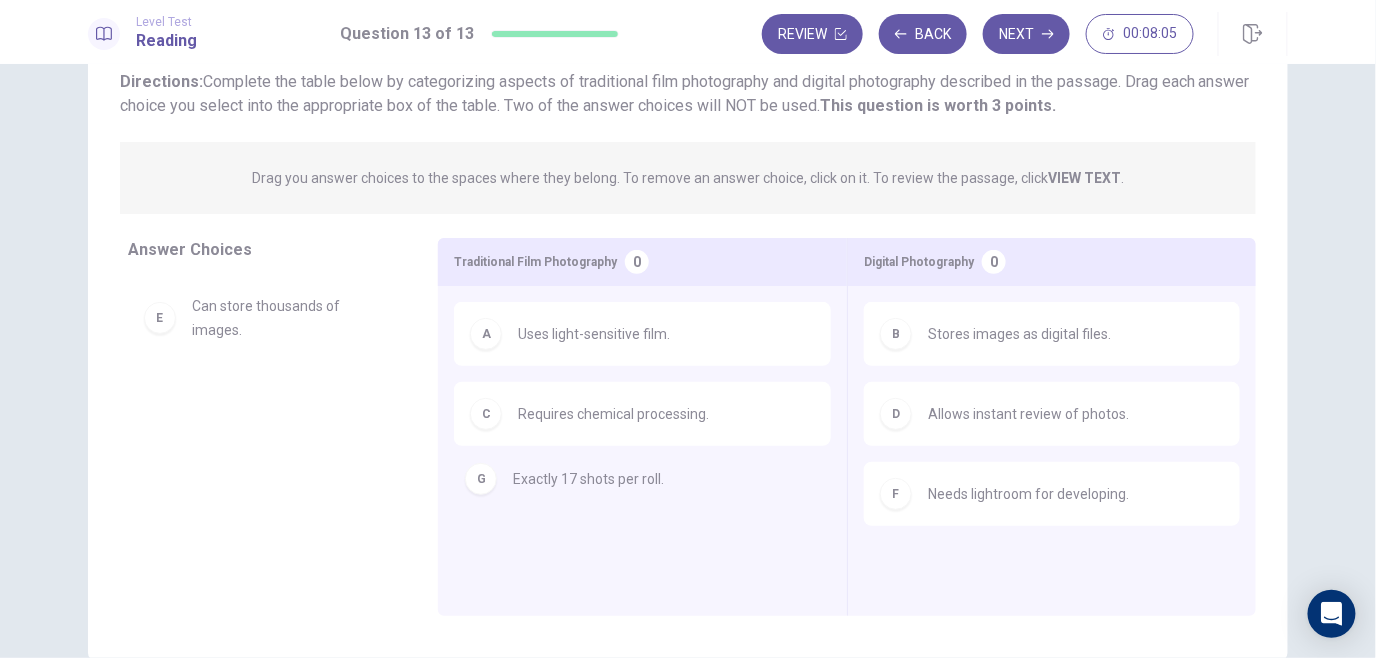 drag, startPoint x: 245, startPoint y: 399, endPoint x: 582, endPoint y: 492, distance: 349.59692 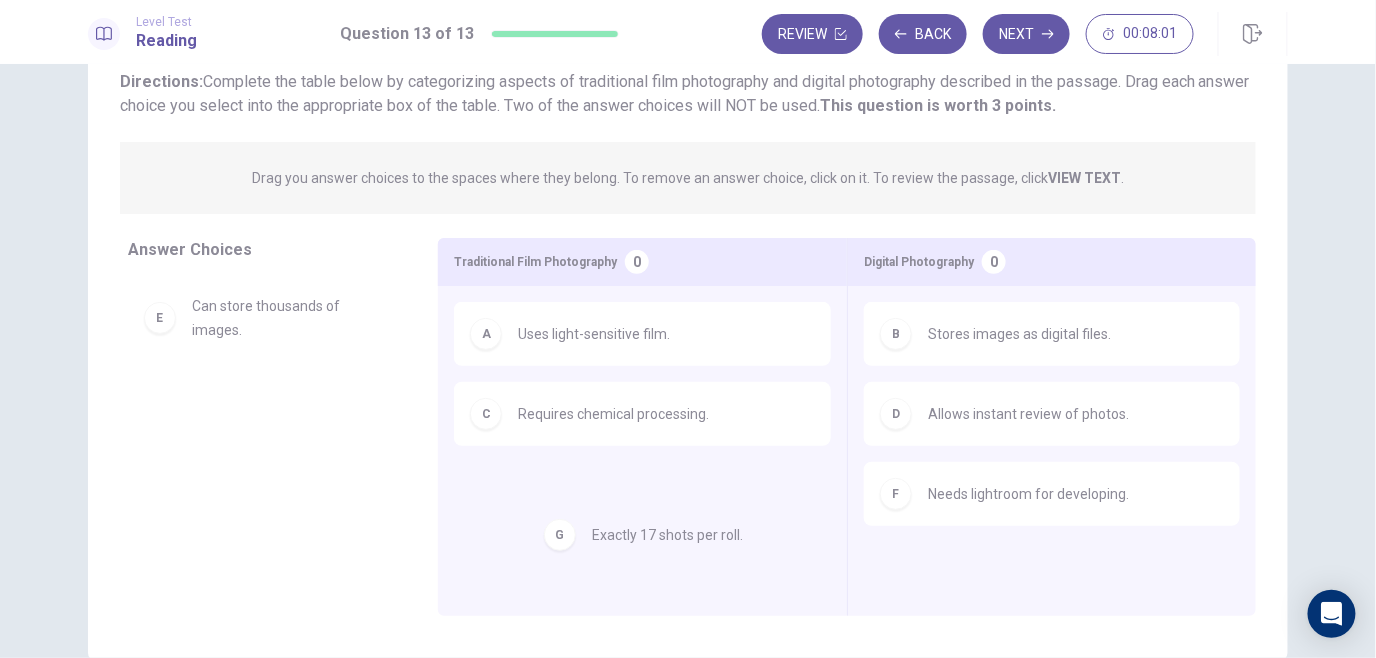 drag, startPoint x: 288, startPoint y: 395, endPoint x: 730, endPoint y: 550, distance: 468.3898 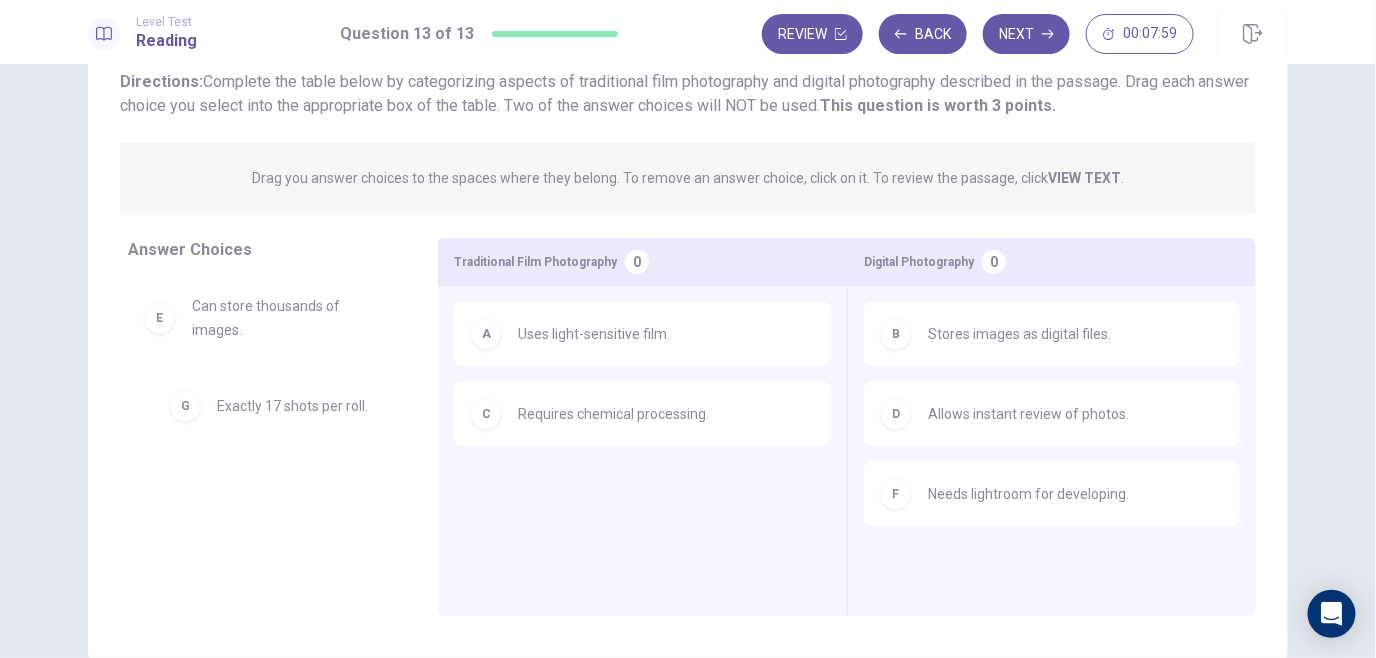 drag, startPoint x: 317, startPoint y: 379, endPoint x: 362, endPoint y: 405, distance: 51.971146 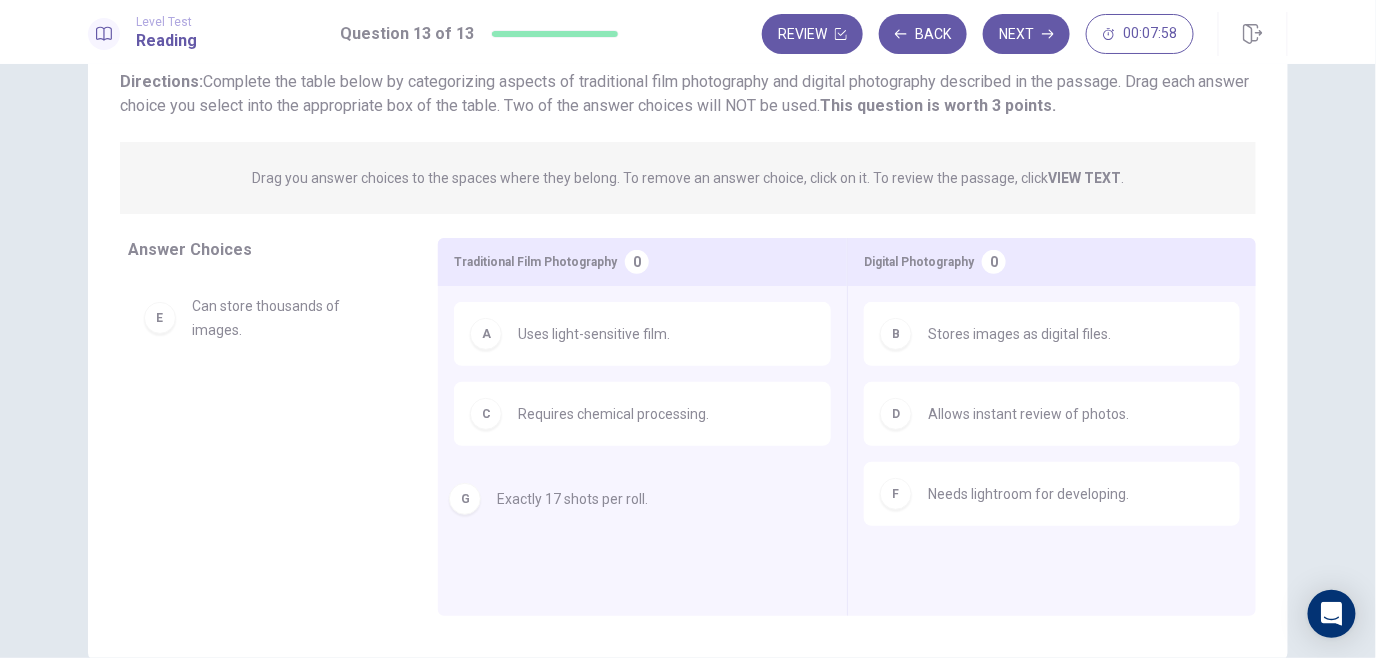 drag, startPoint x: 303, startPoint y: 393, endPoint x: 641, endPoint y: 508, distance: 357.028 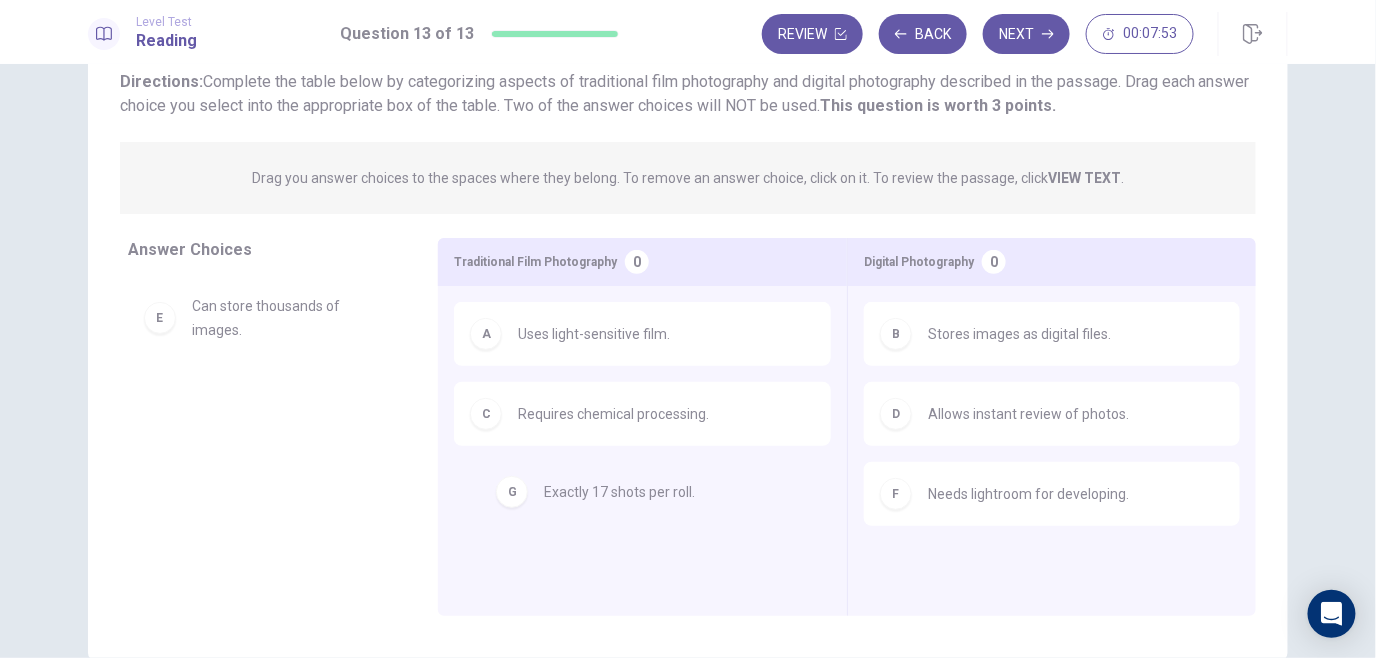 drag, startPoint x: 160, startPoint y: 392, endPoint x: 533, endPoint y: 497, distance: 387.4971 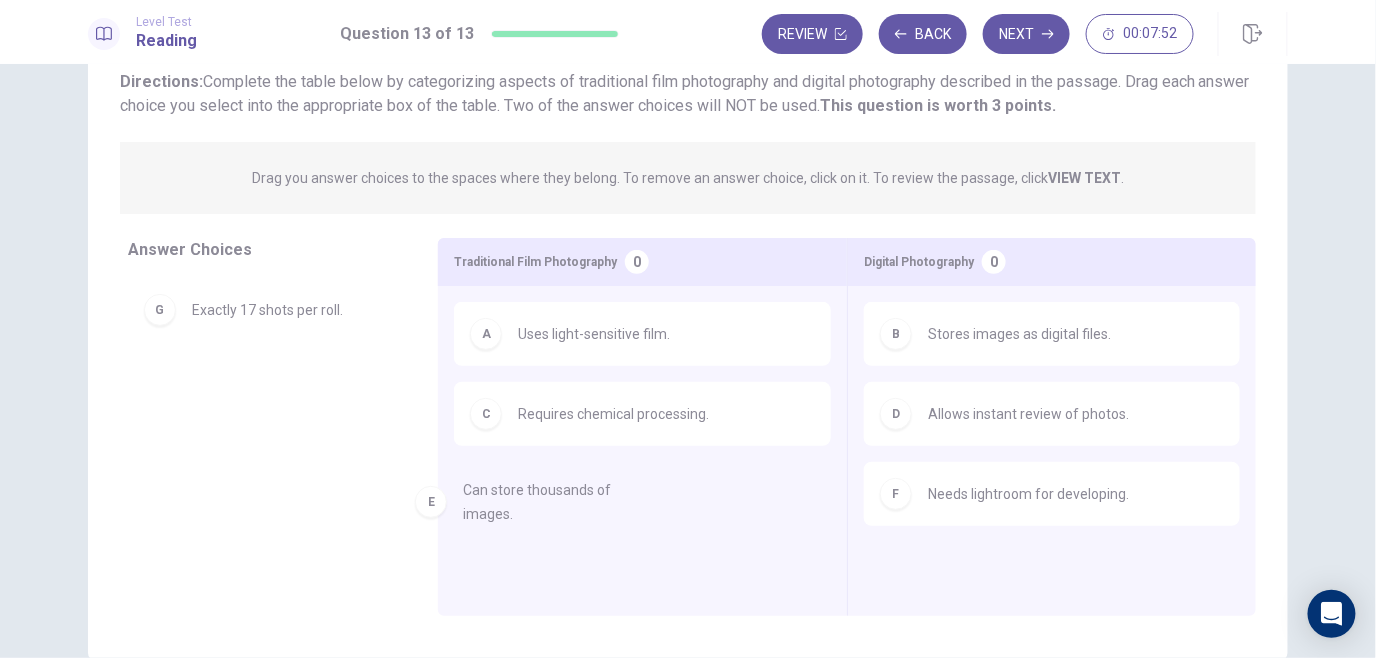 drag, startPoint x: 287, startPoint y: 315, endPoint x: 581, endPoint y: 518, distance: 357.2744 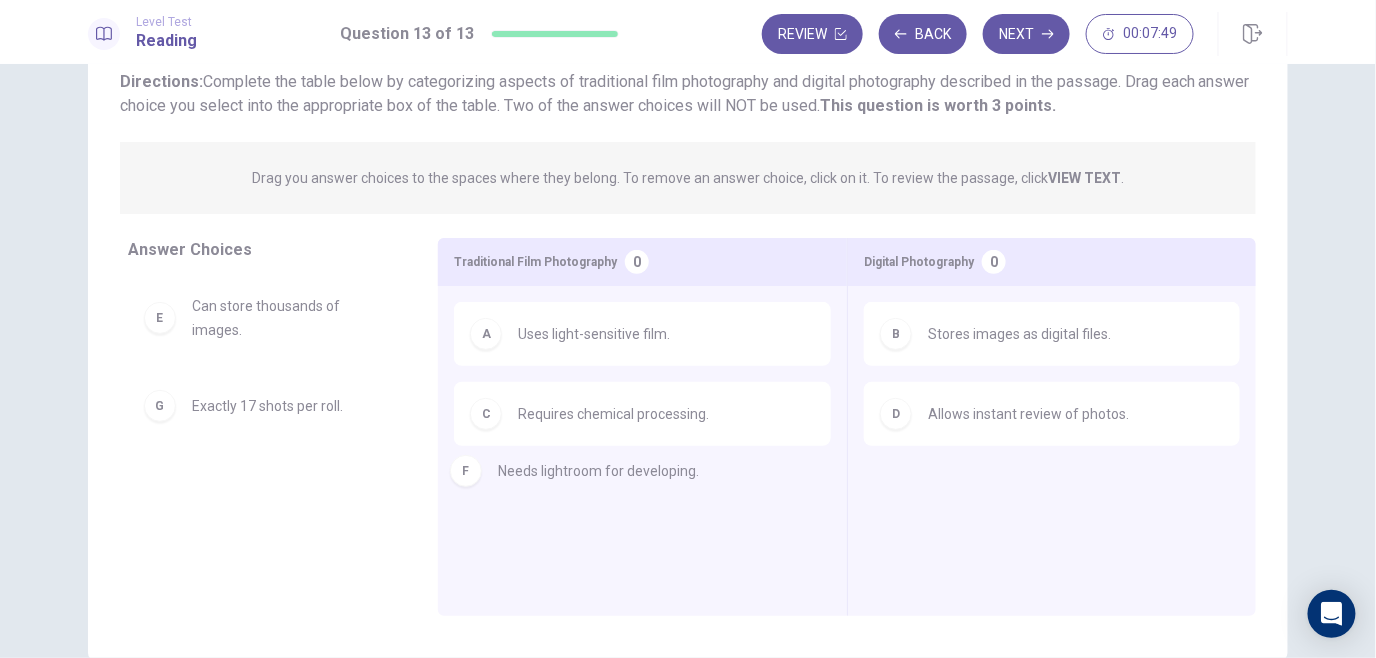 drag, startPoint x: 930, startPoint y: 502, endPoint x: 492, endPoint y: 478, distance: 438.65704 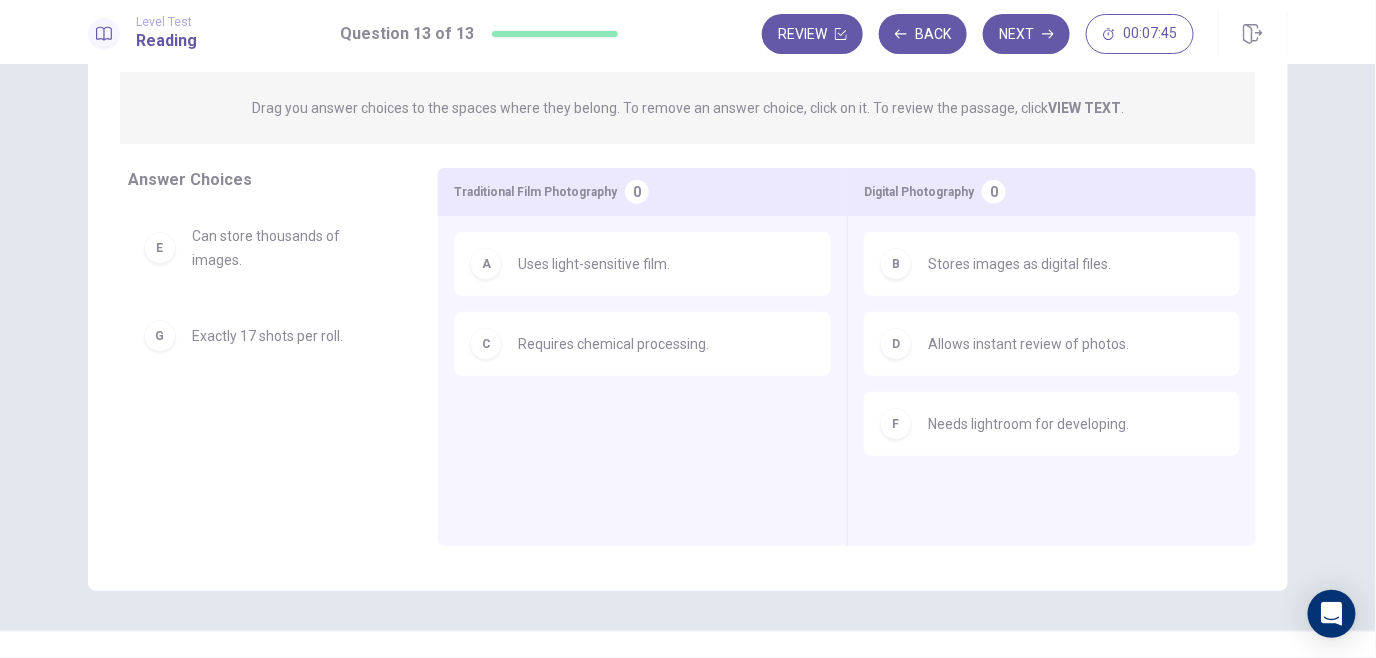 scroll, scrollTop: 206, scrollLeft: 0, axis: vertical 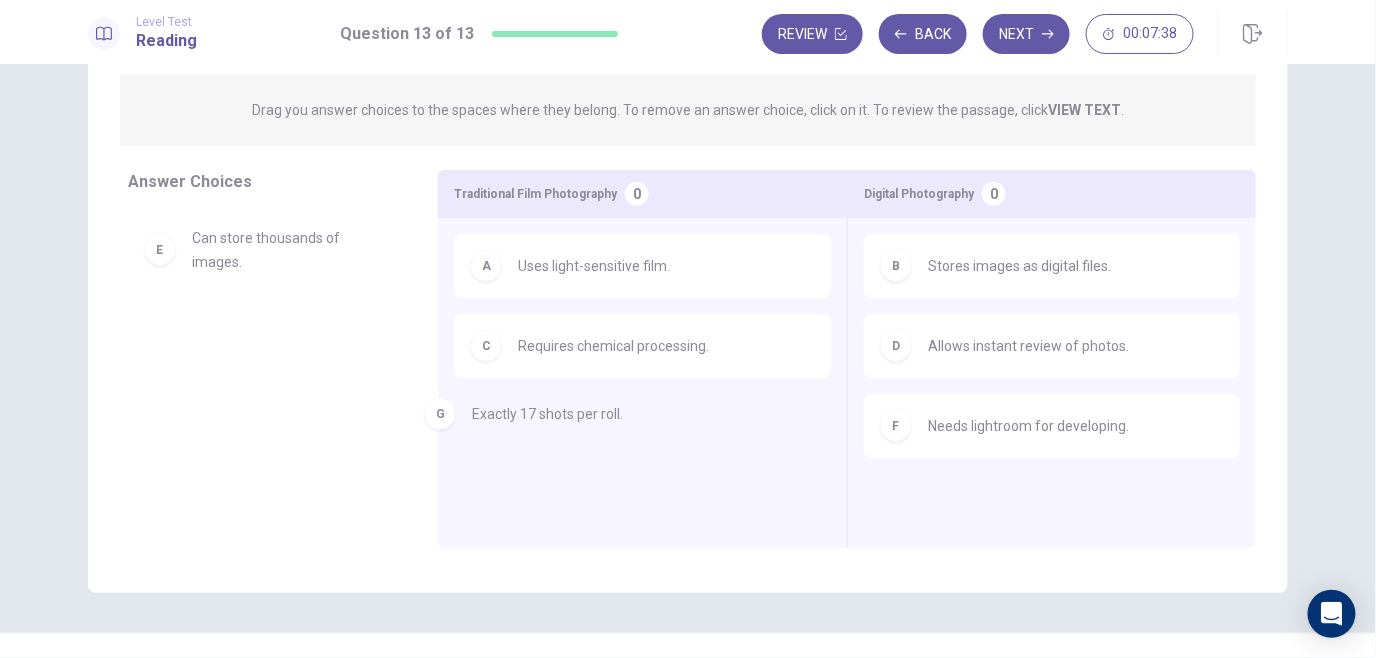 drag, startPoint x: 248, startPoint y: 328, endPoint x: 576, endPoint y: 442, distance: 347.2463 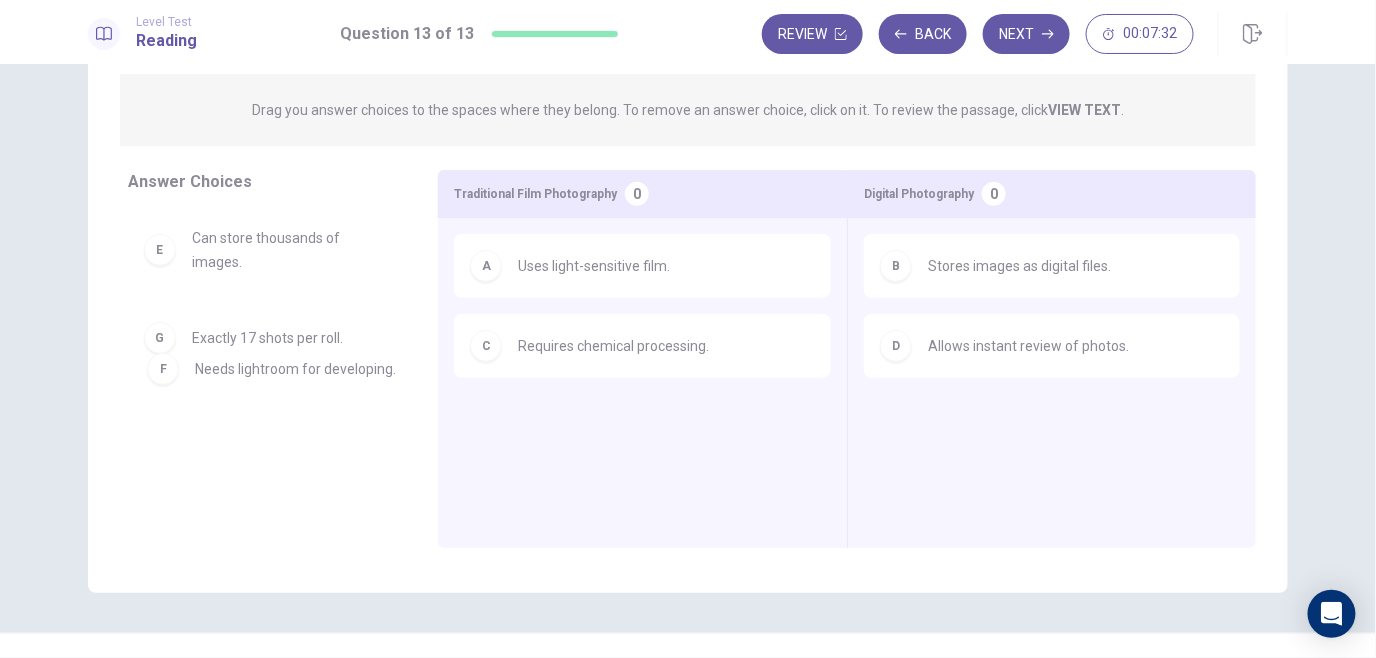 drag, startPoint x: 938, startPoint y: 431, endPoint x: 161, endPoint y: 375, distance: 779.0154 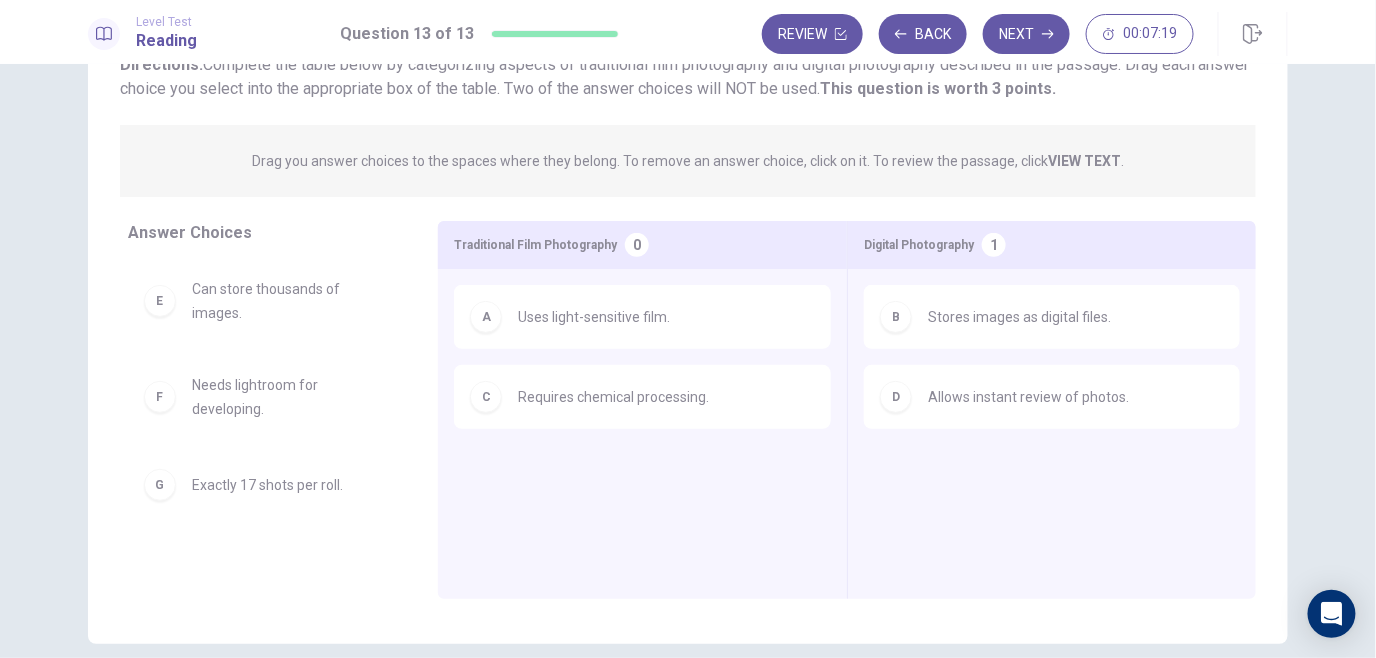 scroll, scrollTop: 159, scrollLeft: 0, axis: vertical 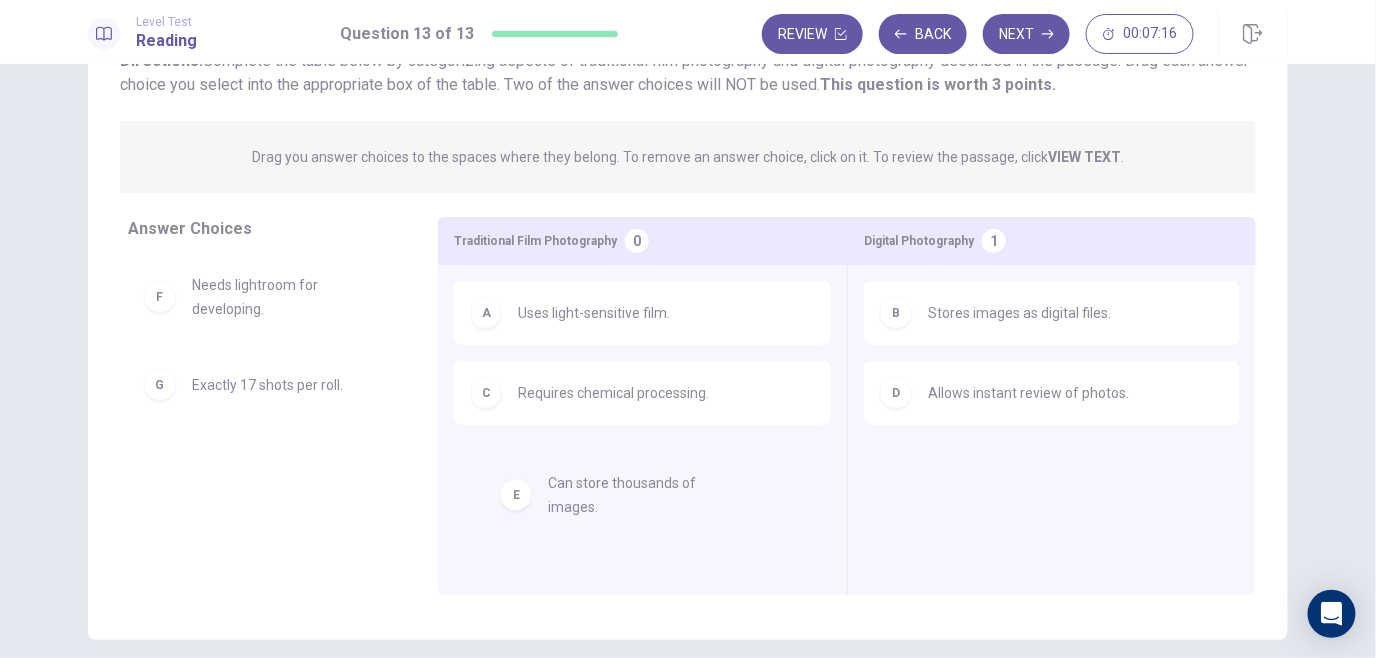 drag, startPoint x: 270, startPoint y: 307, endPoint x: 622, endPoint y: 515, distance: 408.86185 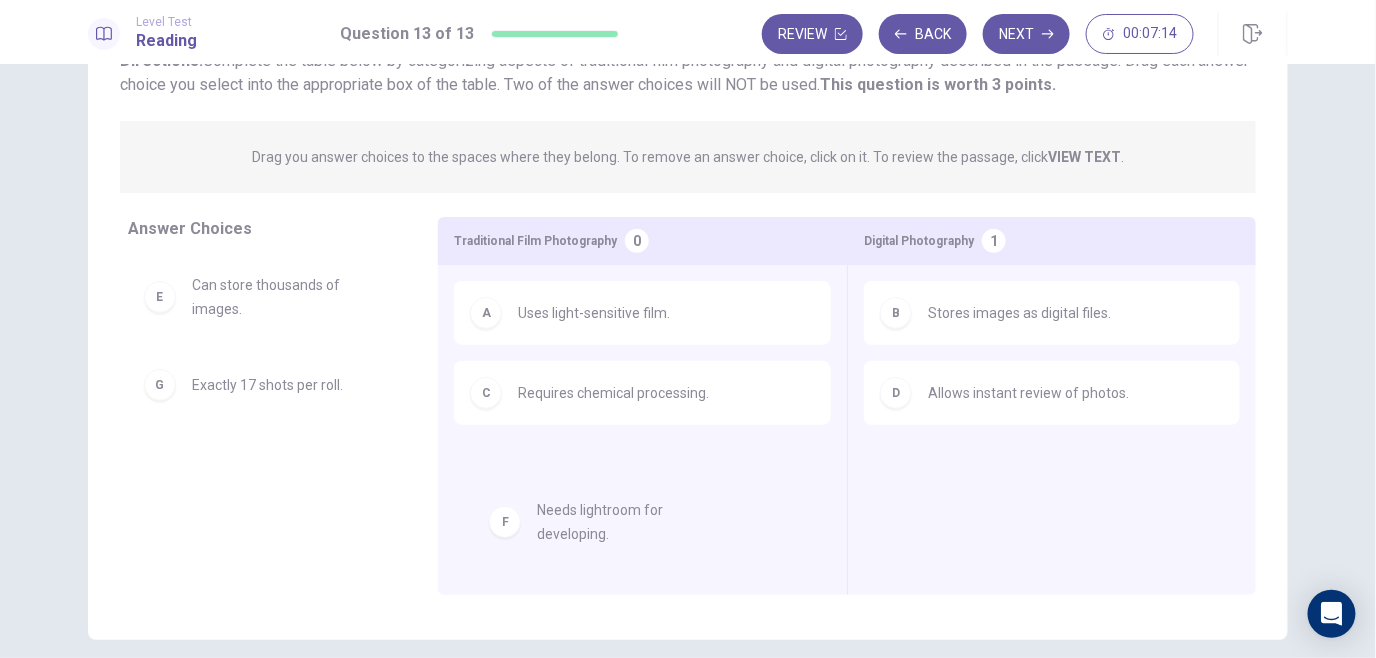 drag, startPoint x: 300, startPoint y: 377, endPoint x: 618, endPoint y: 519, distance: 348.26428 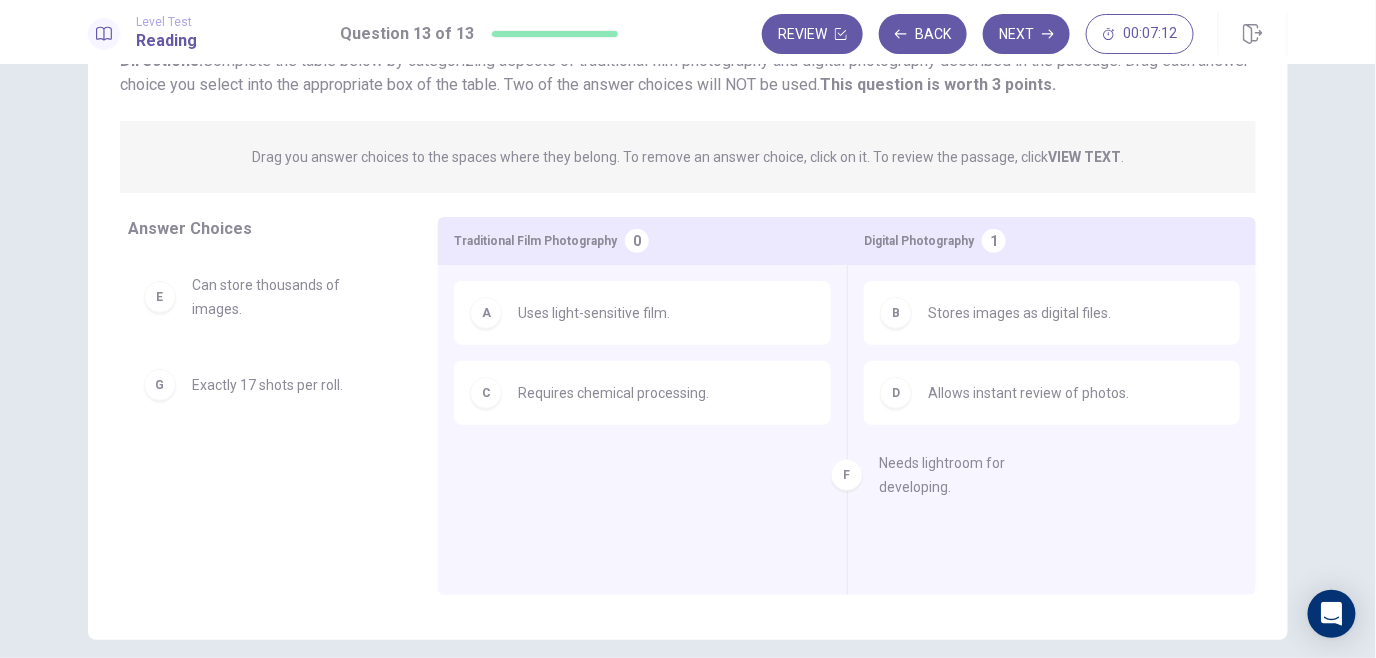 drag, startPoint x: 248, startPoint y: 389, endPoint x: 956, endPoint y: 490, distance: 715.1678 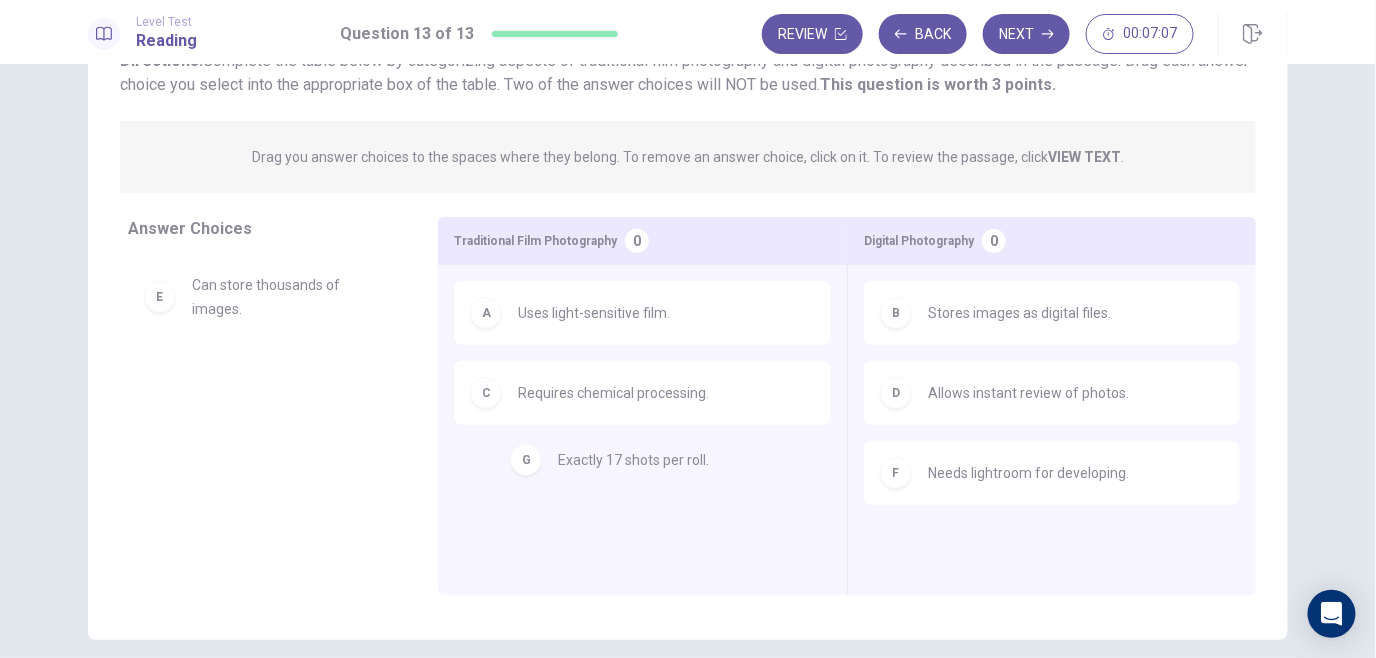 drag, startPoint x: 299, startPoint y: 375, endPoint x: 684, endPoint y: 472, distance: 397.0315 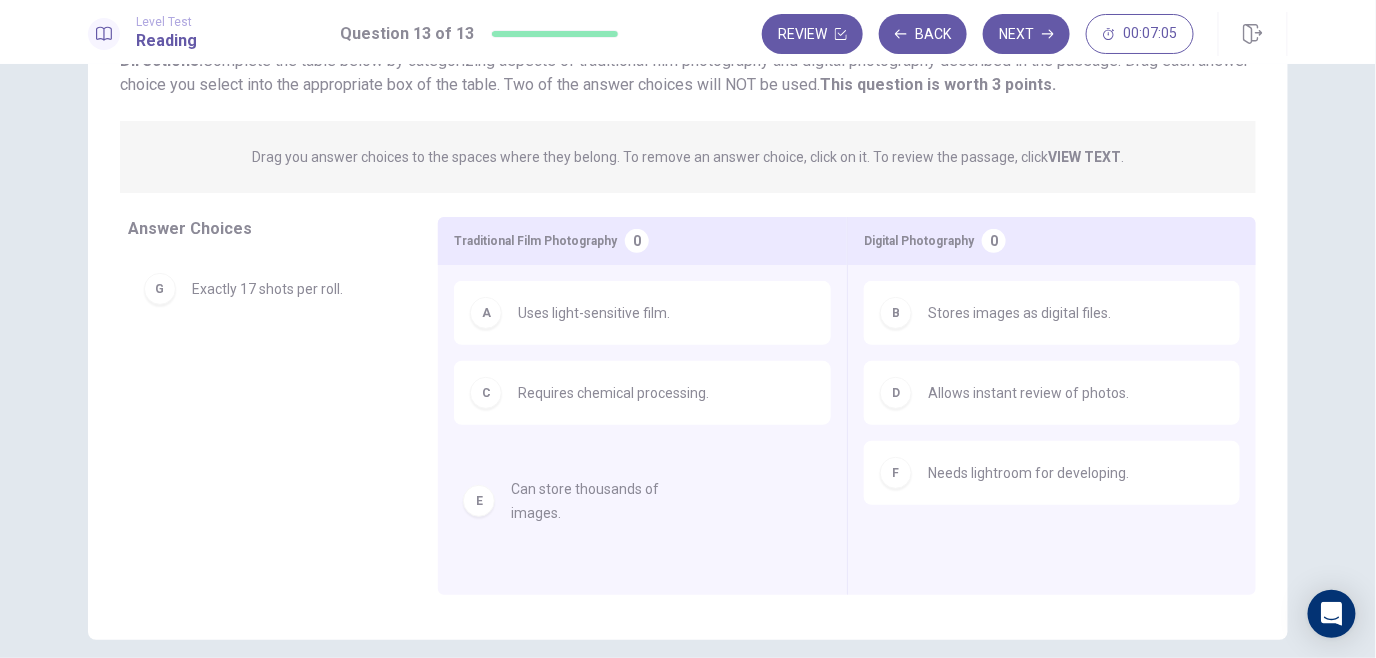 drag, startPoint x: 298, startPoint y: 291, endPoint x: 637, endPoint y: 509, distance: 403.04468 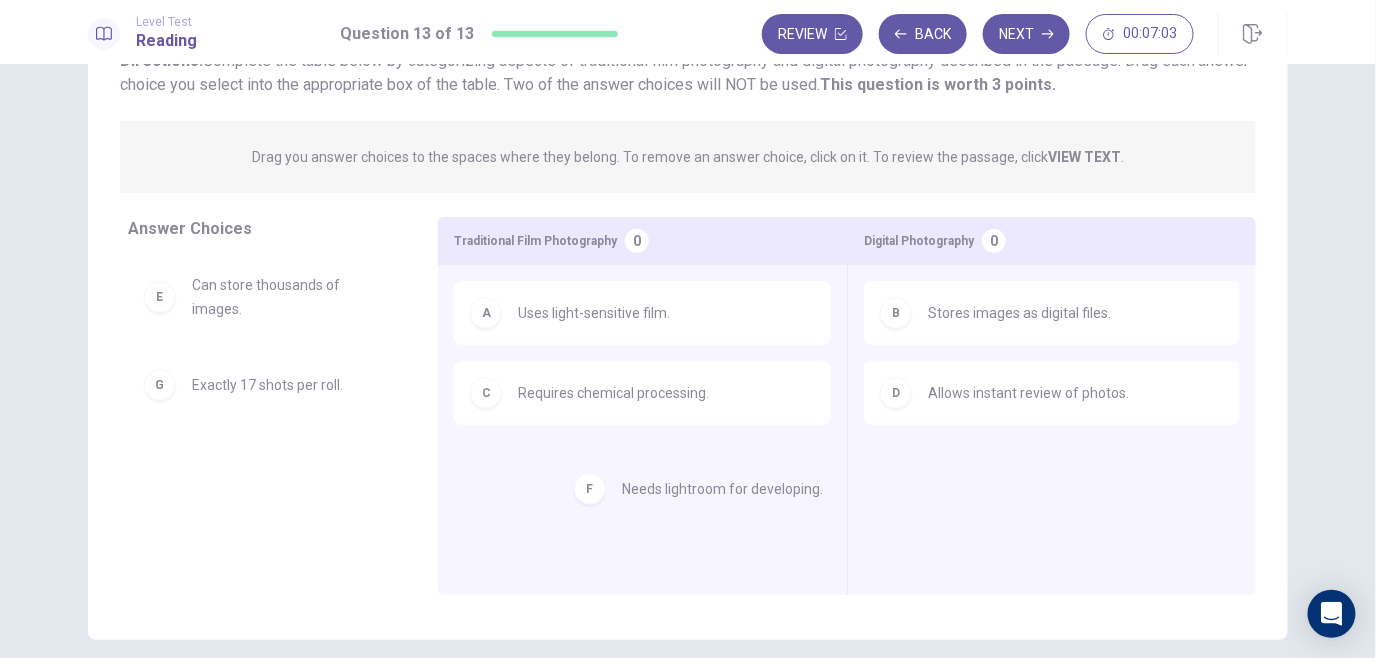 drag, startPoint x: 953, startPoint y: 494, endPoint x: 502, endPoint y: 513, distance: 451.40005 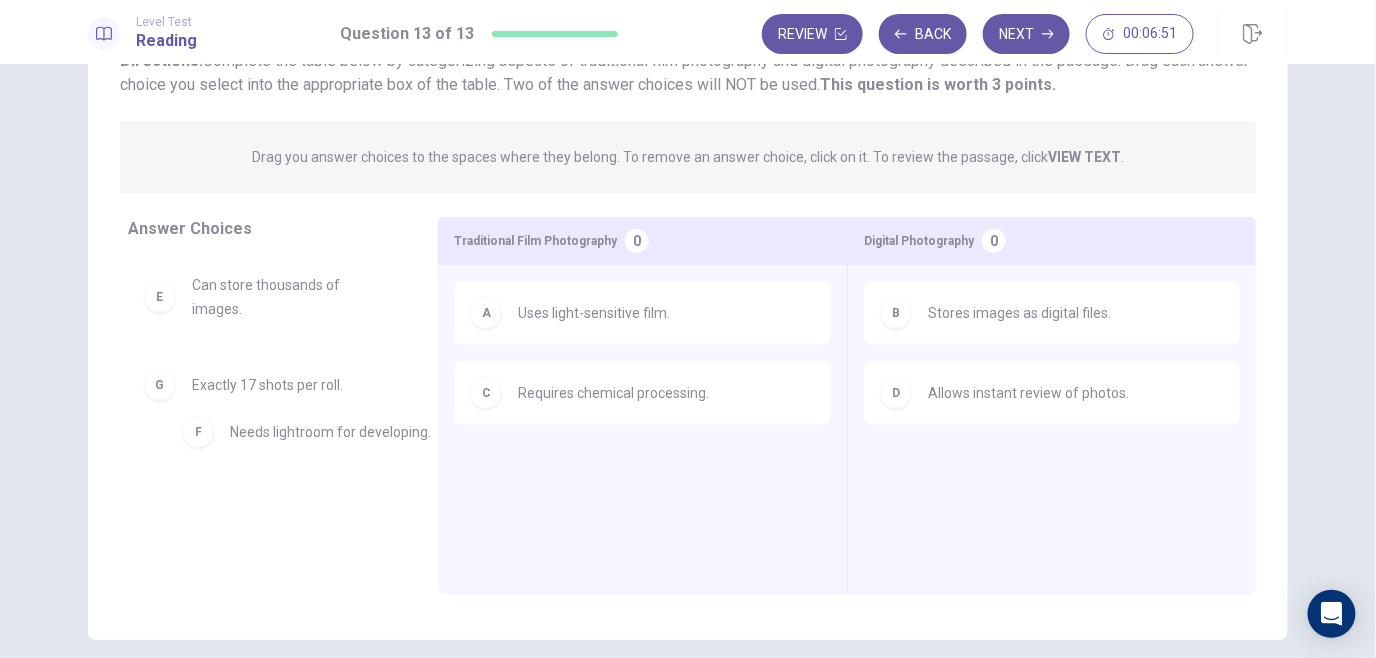 drag, startPoint x: 979, startPoint y: 491, endPoint x: 254, endPoint y: 439, distance: 726.8624 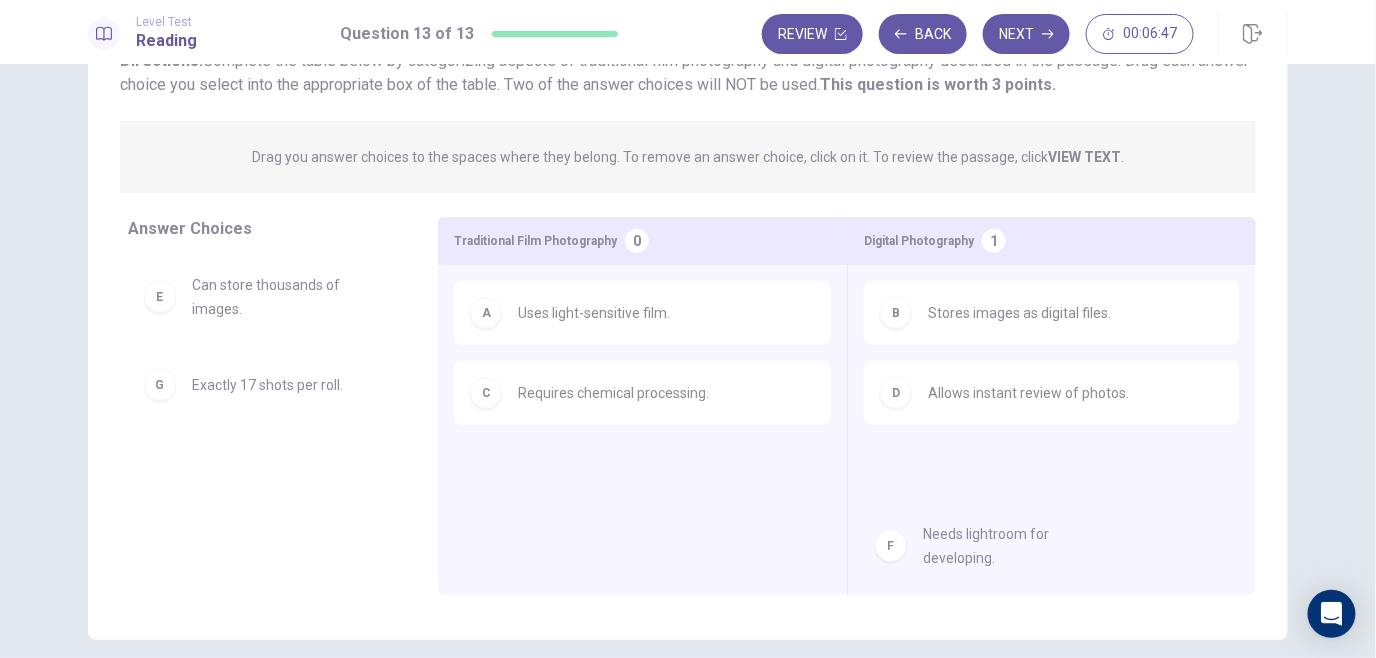 drag, startPoint x: 267, startPoint y: 388, endPoint x: 1016, endPoint y: 547, distance: 765.69055 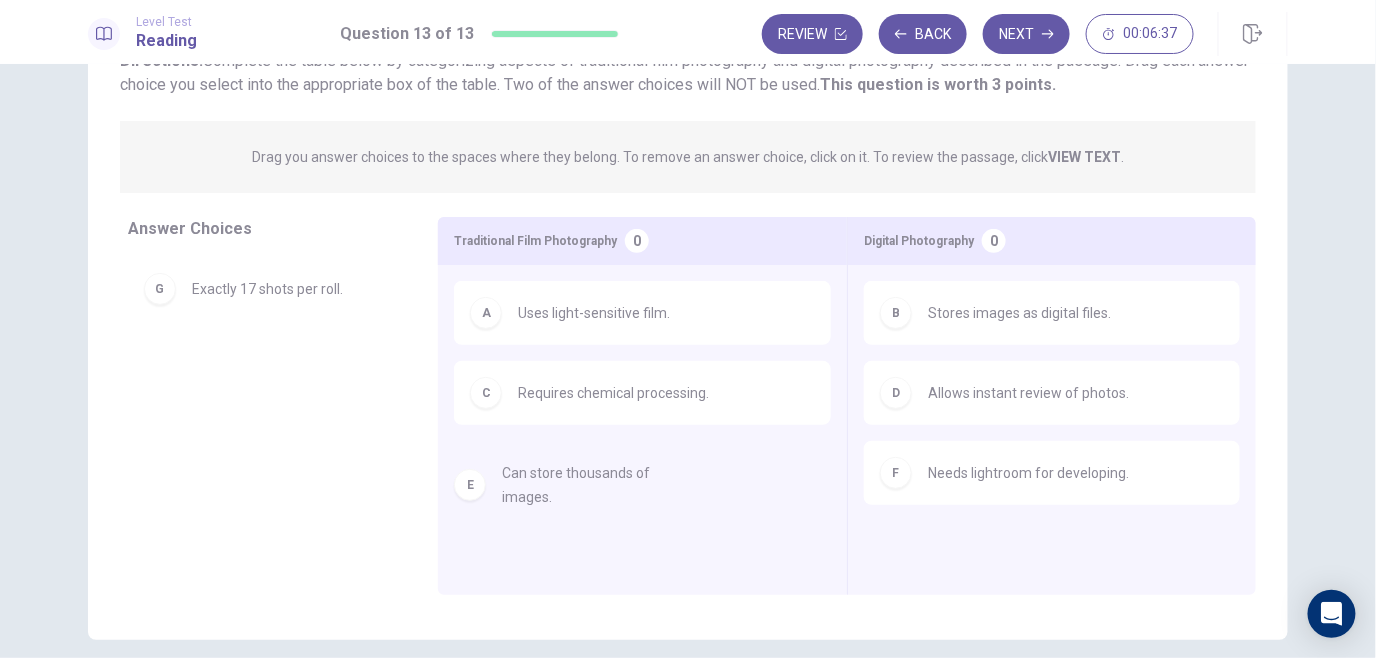 drag, startPoint x: 316, startPoint y: 304, endPoint x: 679, endPoint y: 474, distance: 400.8354 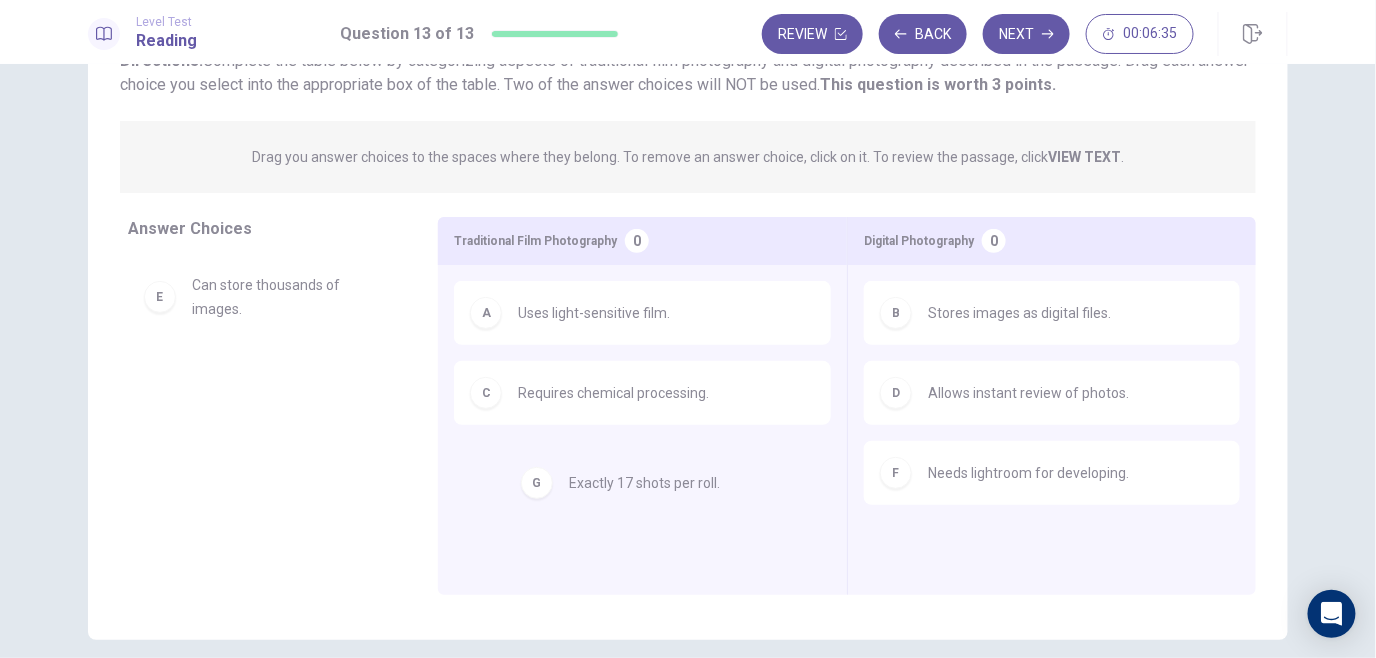 drag, startPoint x: 283, startPoint y: 375, endPoint x: 674, endPoint y: 493, distance: 408.41766 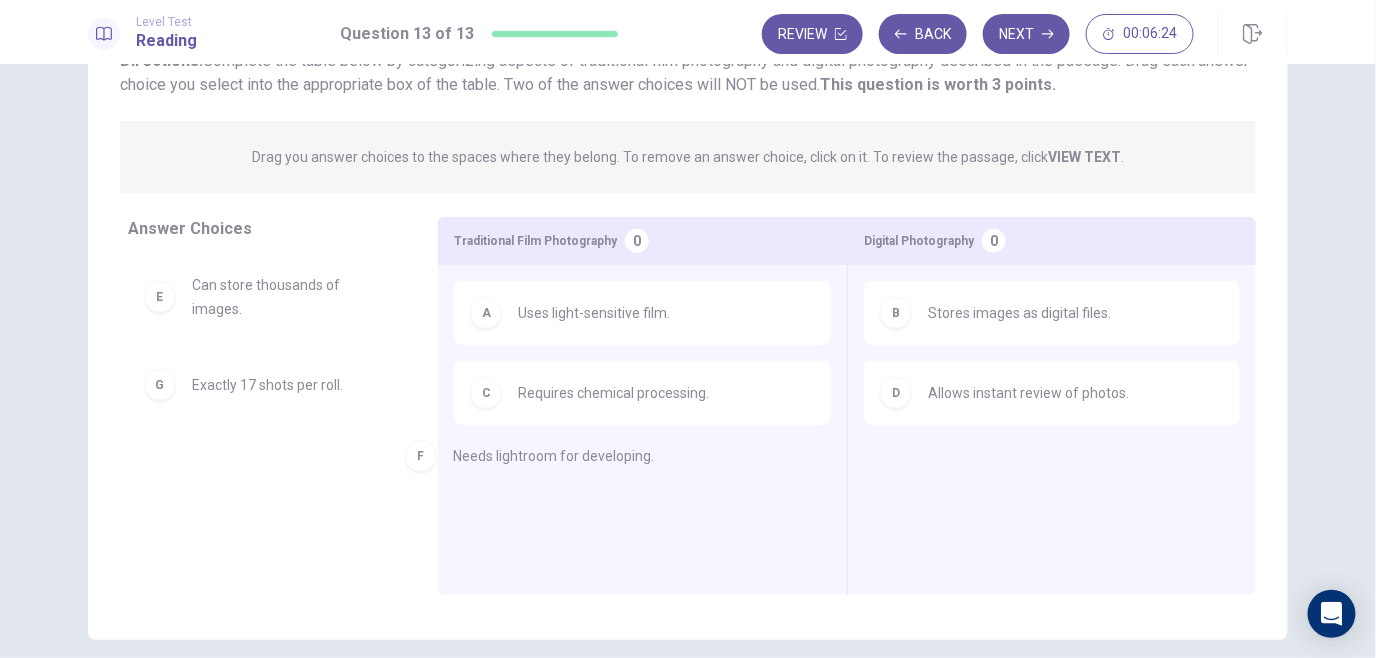 drag, startPoint x: 969, startPoint y: 483, endPoint x: 187, endPoint y: 454, distance: 782.53754 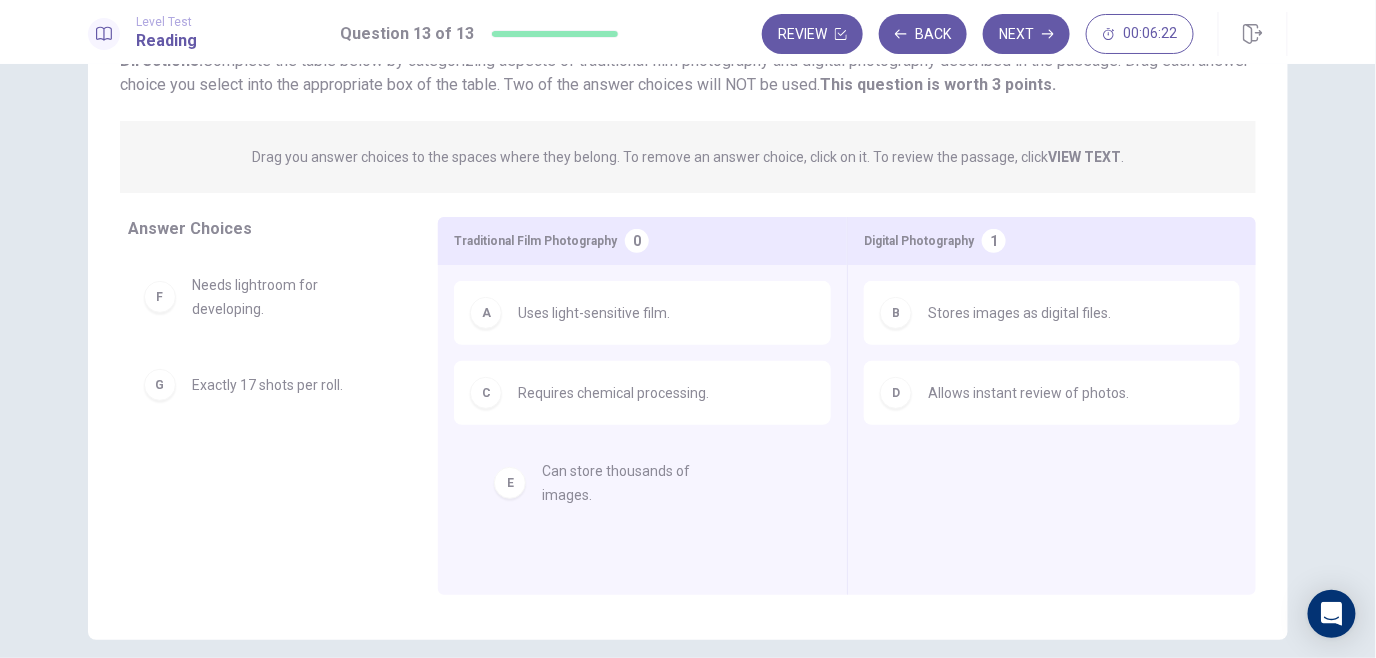 drag, startPoint x: 253, startPoint y: 299, endPoint x: 630, endPoint y: 491, distance: 423.07565 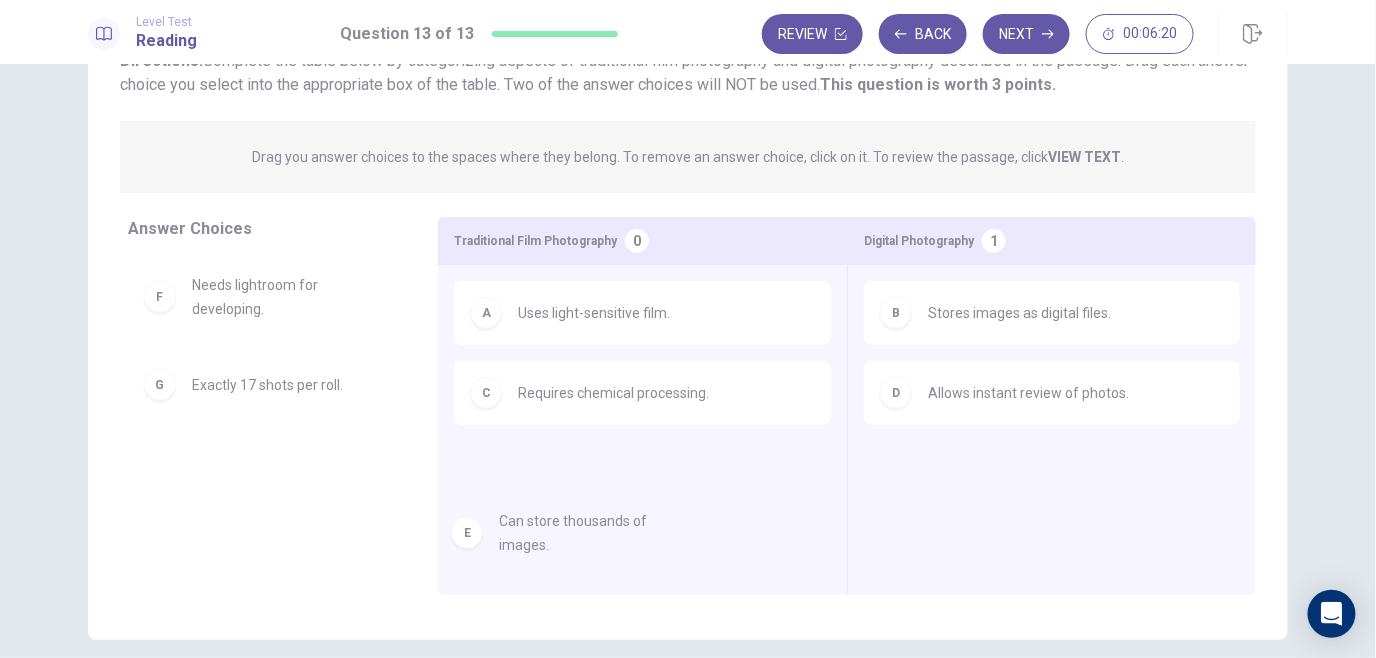 drag, startPoint x: 258, startPoint y: 307, endPoint x: 578, endPoint y: 532, distance: 391.1841 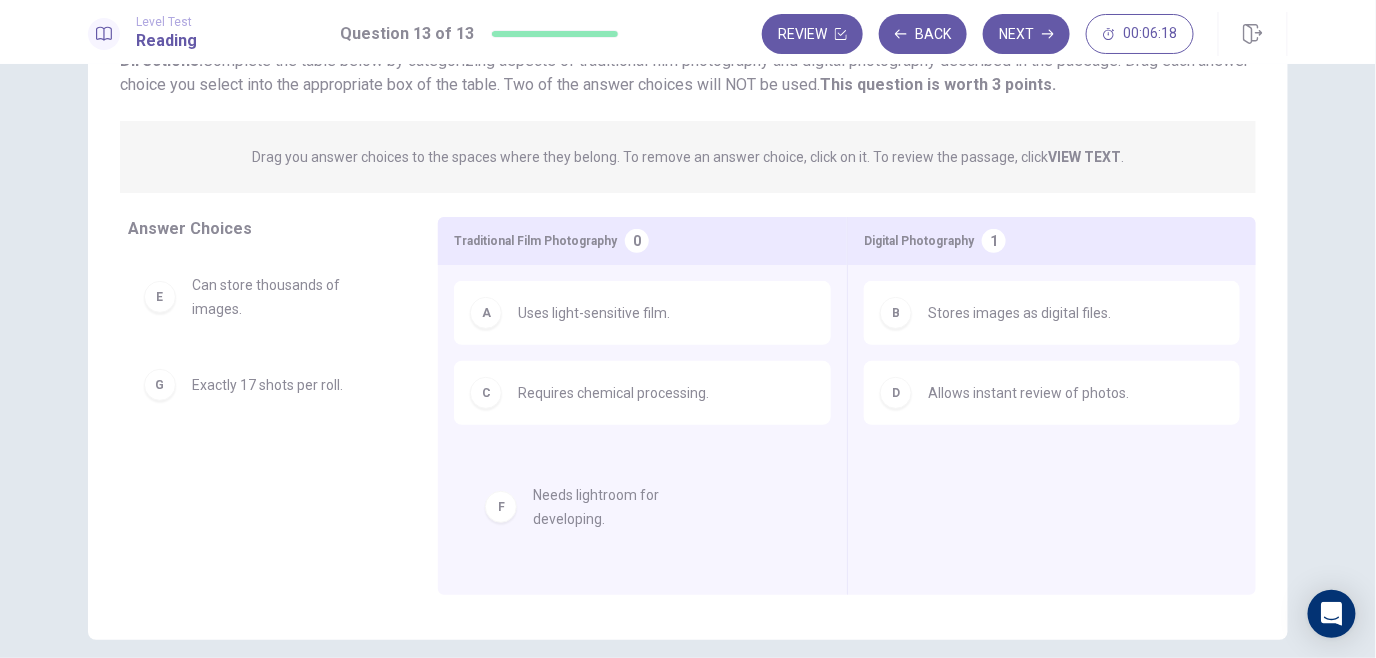 drag, startPoint x: 269, startPoint y: 385, endPoint x: 634, endPoint y: 519, distance: 388.82 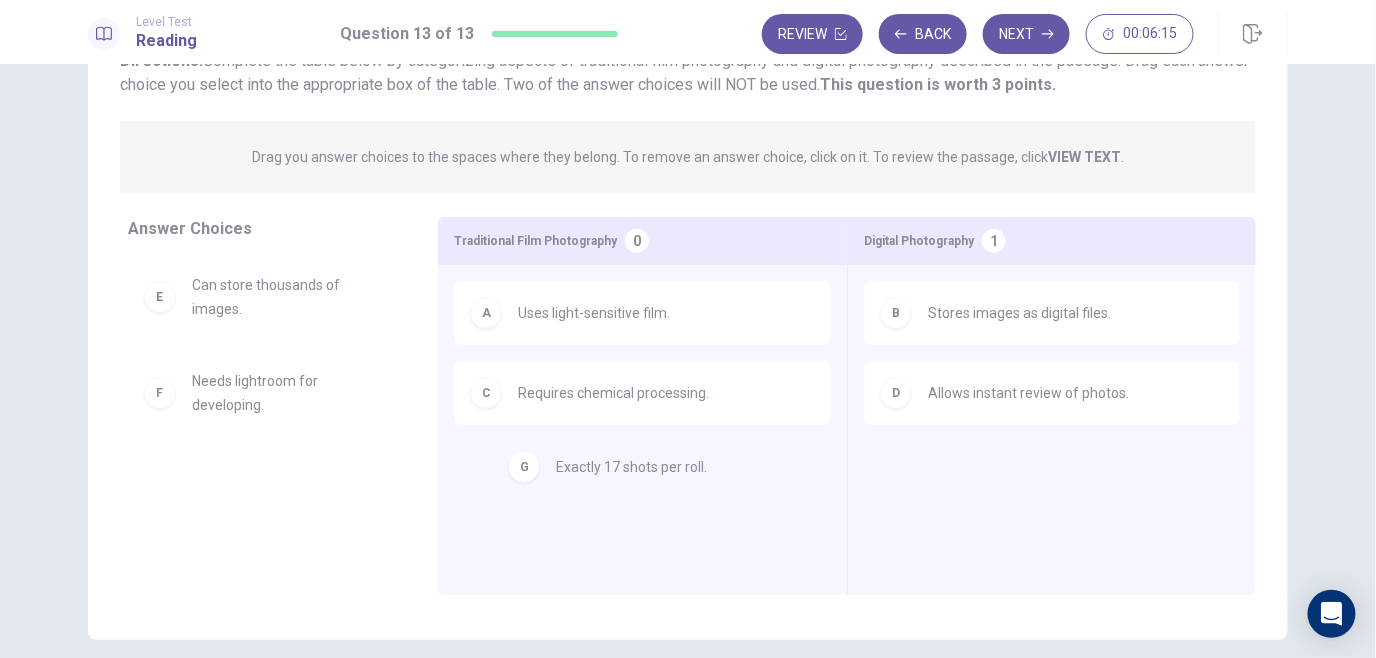 drag, startPoint x: 259, startPoint y: 481, endPoint x: 633, endPoint y: 483, distance: 374.00534 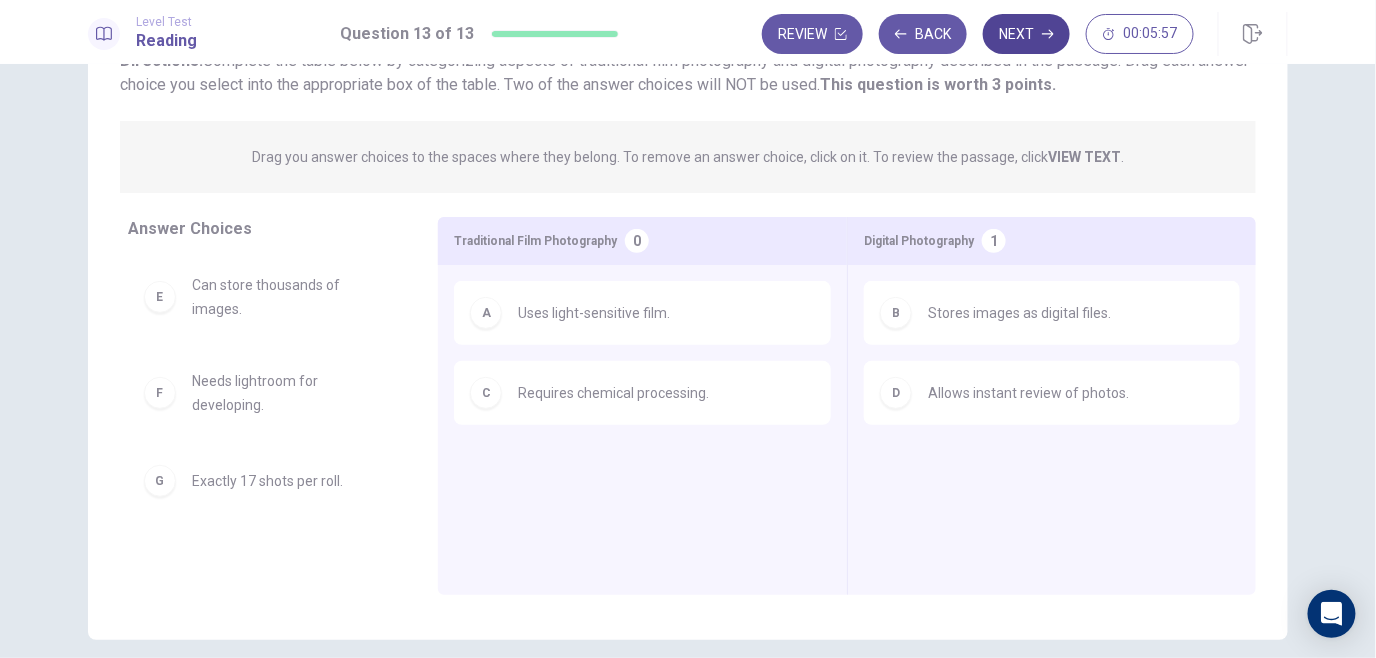 click on "Next" at bounding box center [1026, 34] 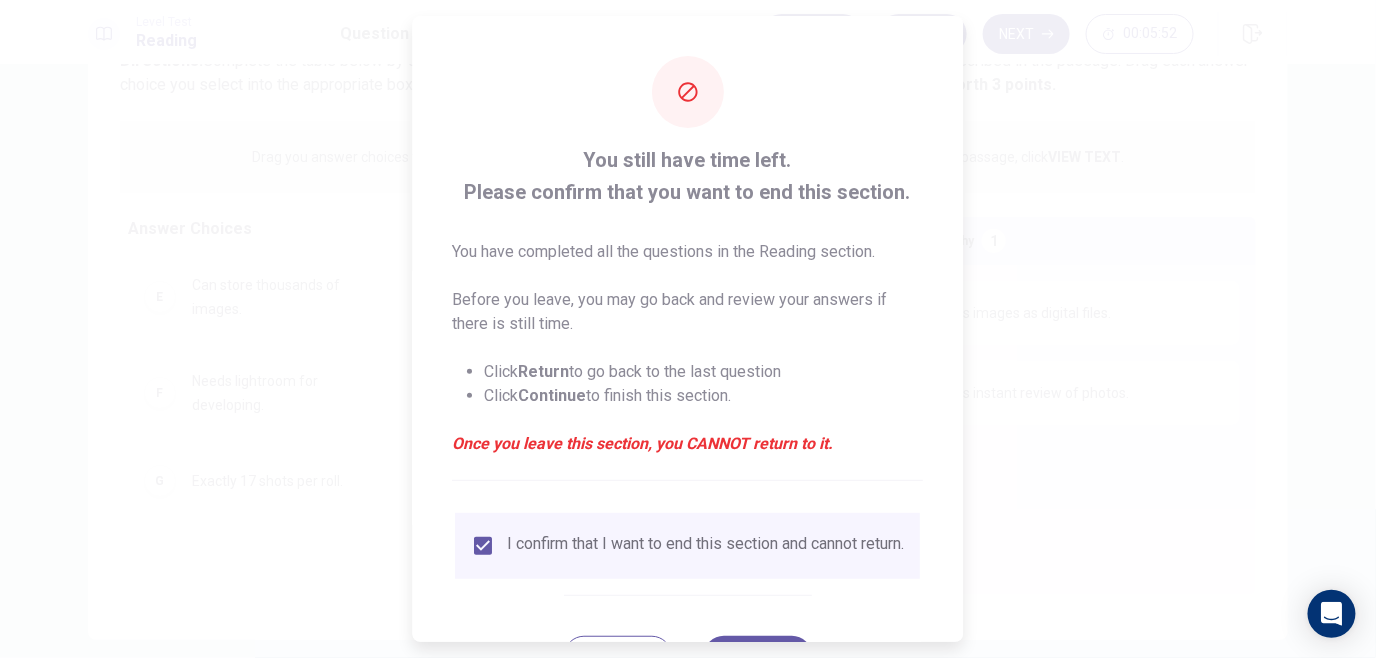 scroll, scrollTop: 87, scrollLeft: 0, axis: vertical 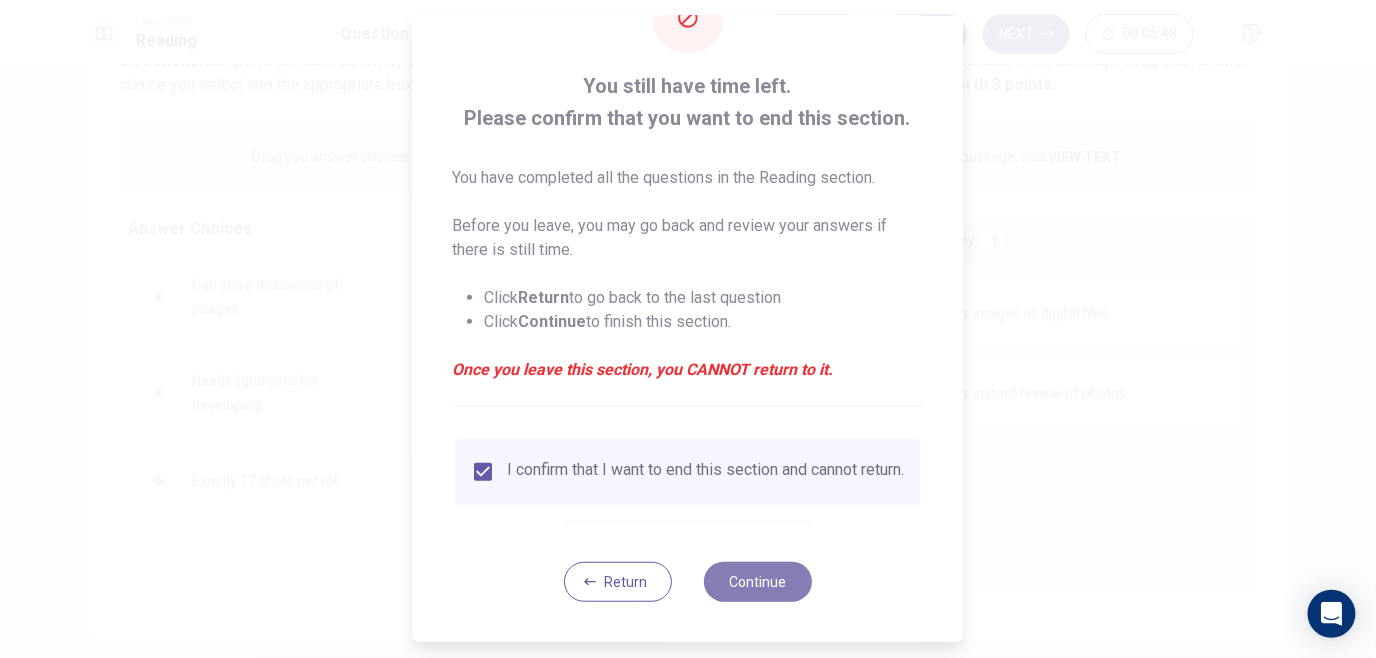 click on "Continue" at bounding box center (758, 582) 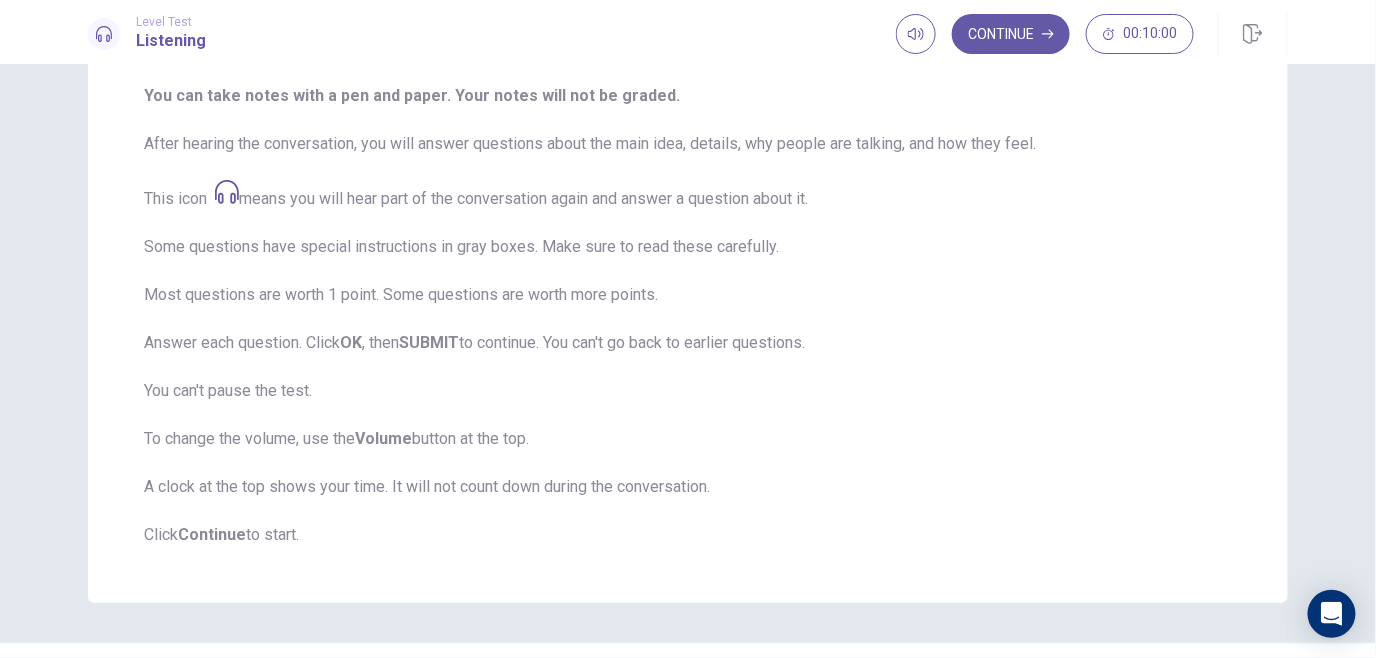 scroll, scrollTop: 252, scrollLeft: 0, axis: vertical 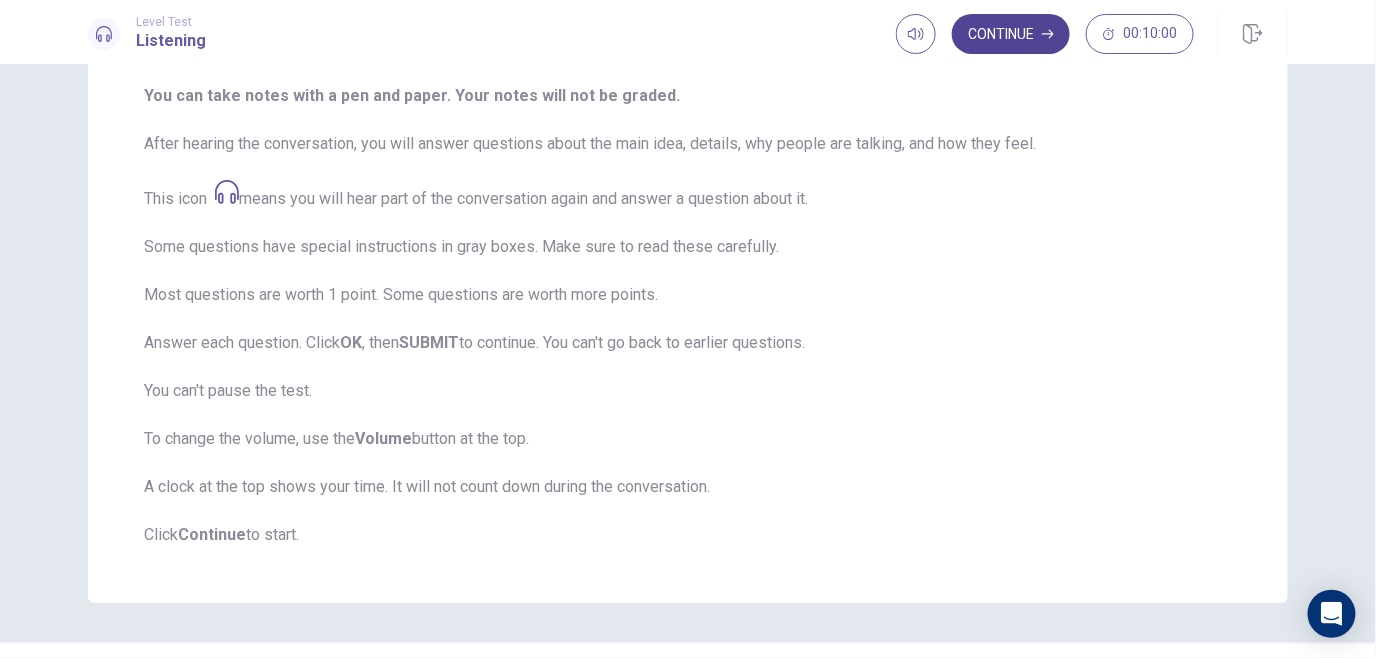 click on "Continue" at bounding box center (1011, 34) 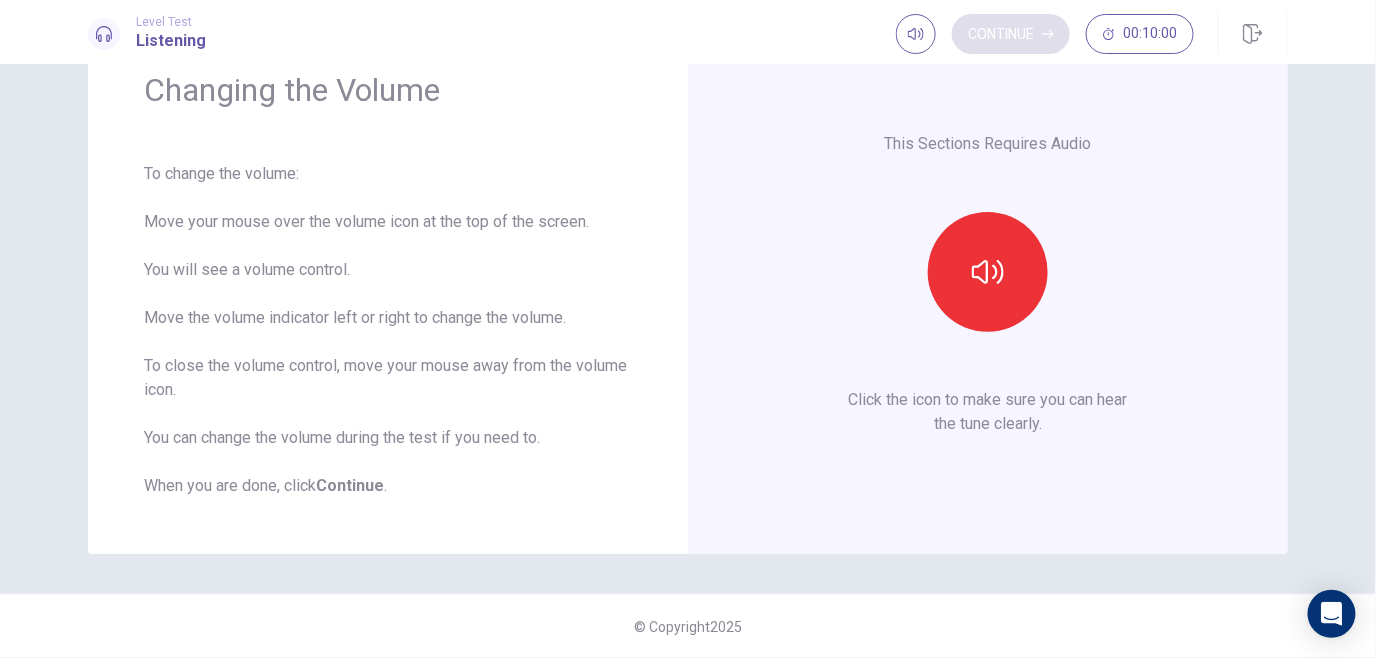 scroll, scrollTop: 90, scrollLeft: 0, axis: vertical 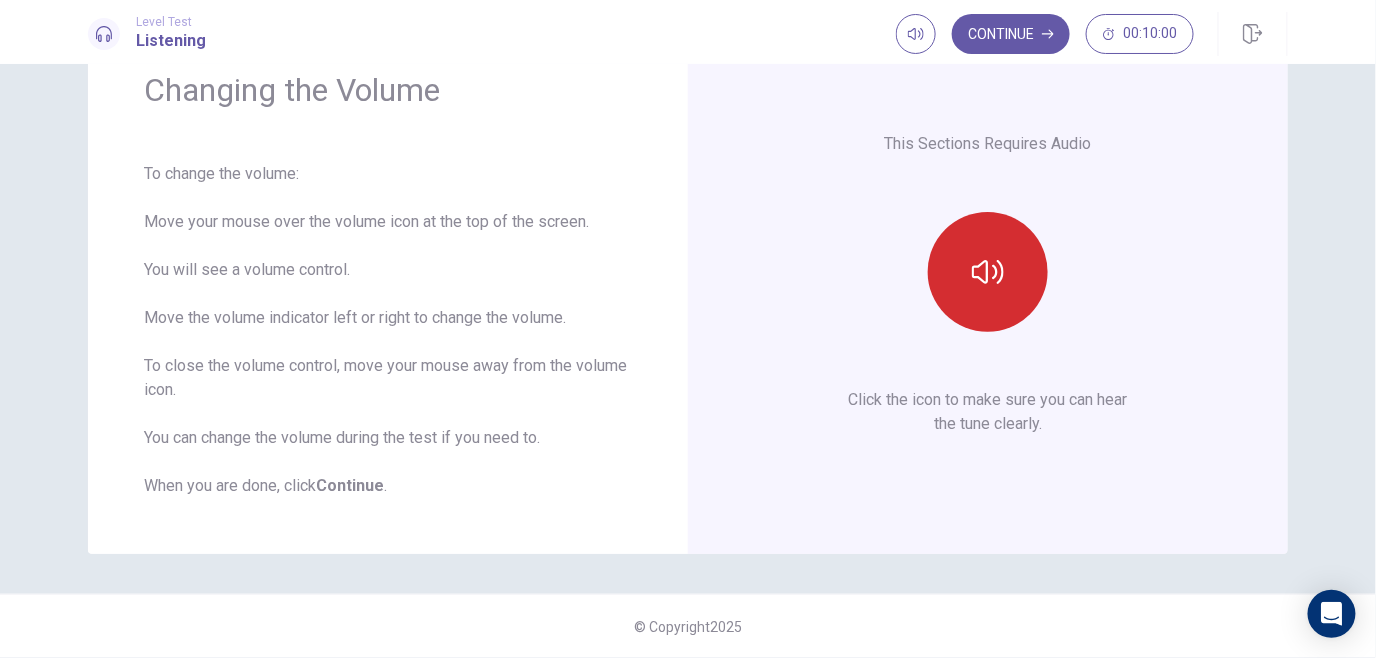 click 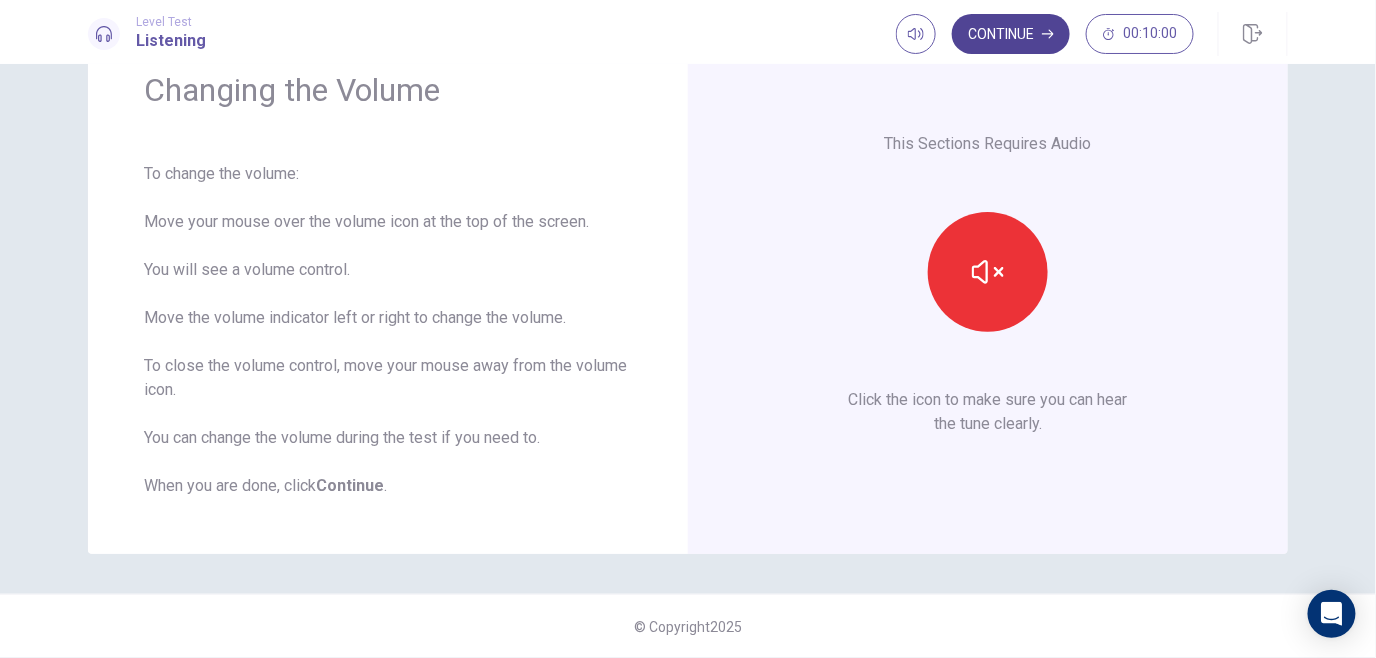click on "Continue" at bounding box center (1011, 34) 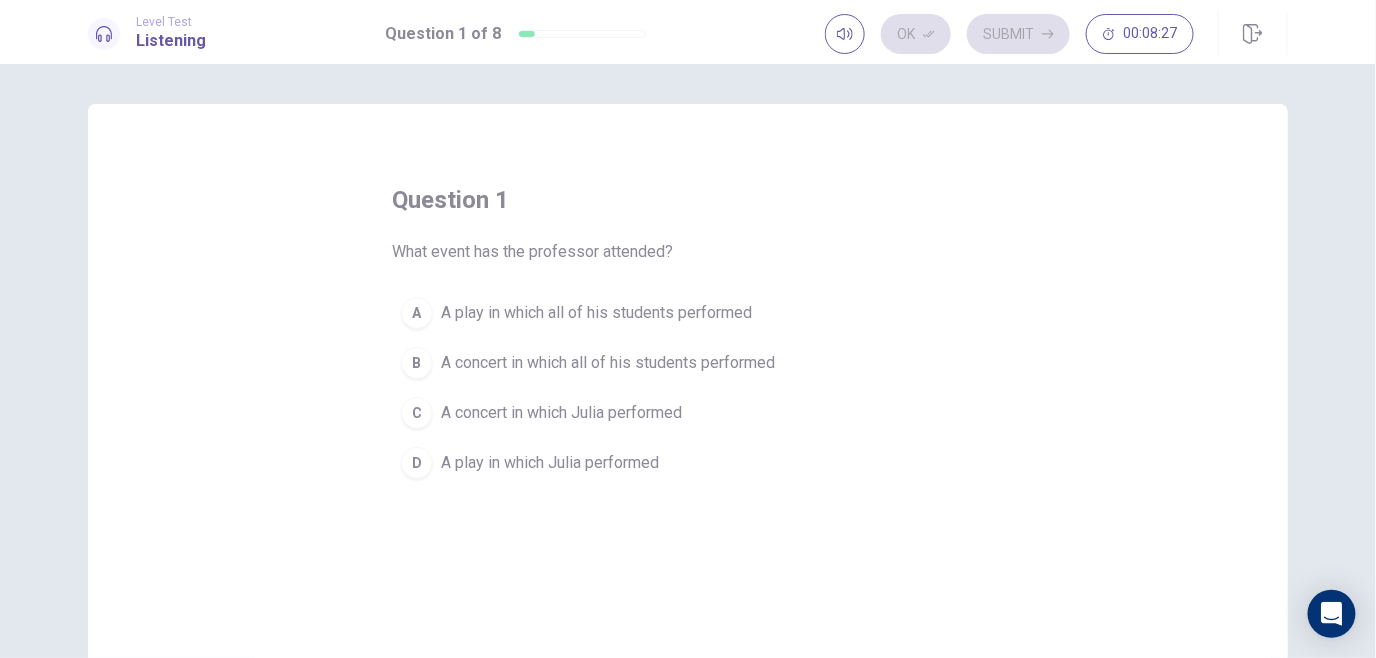 click on "A" at bounding box center [417, 313] 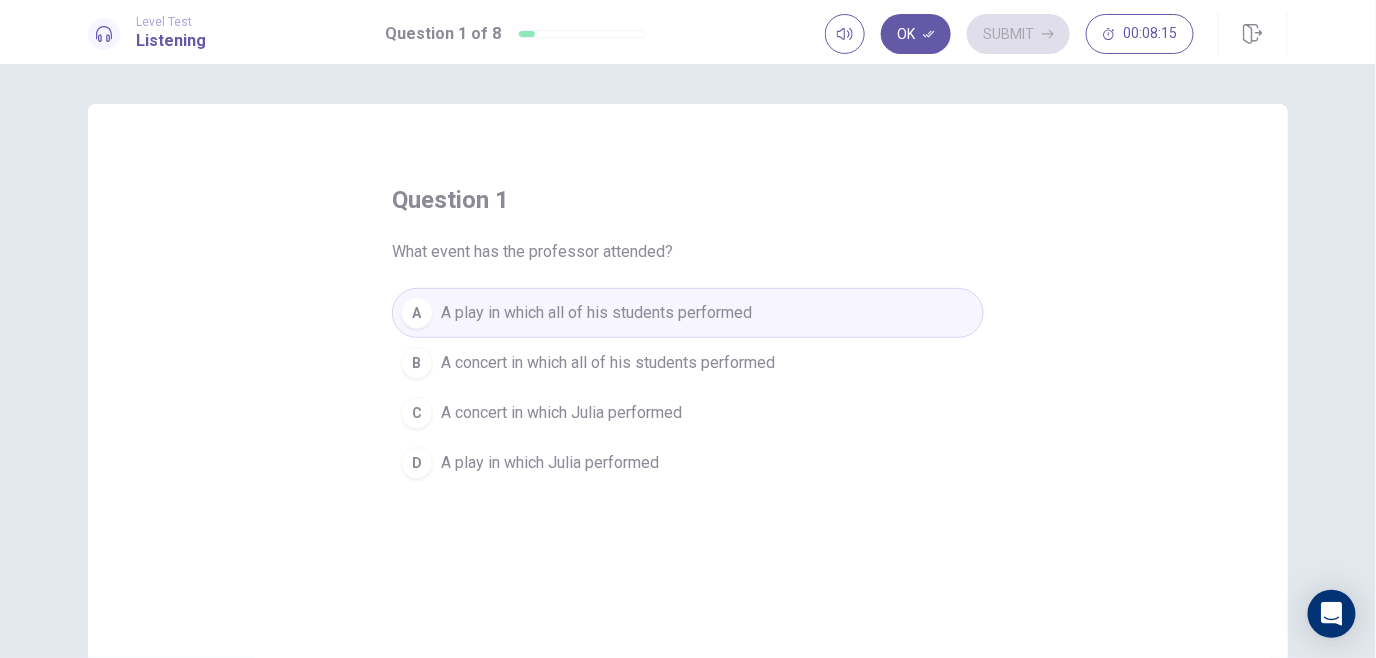 click on "question   1 What event has the professor attended? A A play in which all of his students performed B A concert in which all of his students performed C A concert in which [PERSON] performed D A play in which [PERSON] performed" at bounding box center (688, 336) 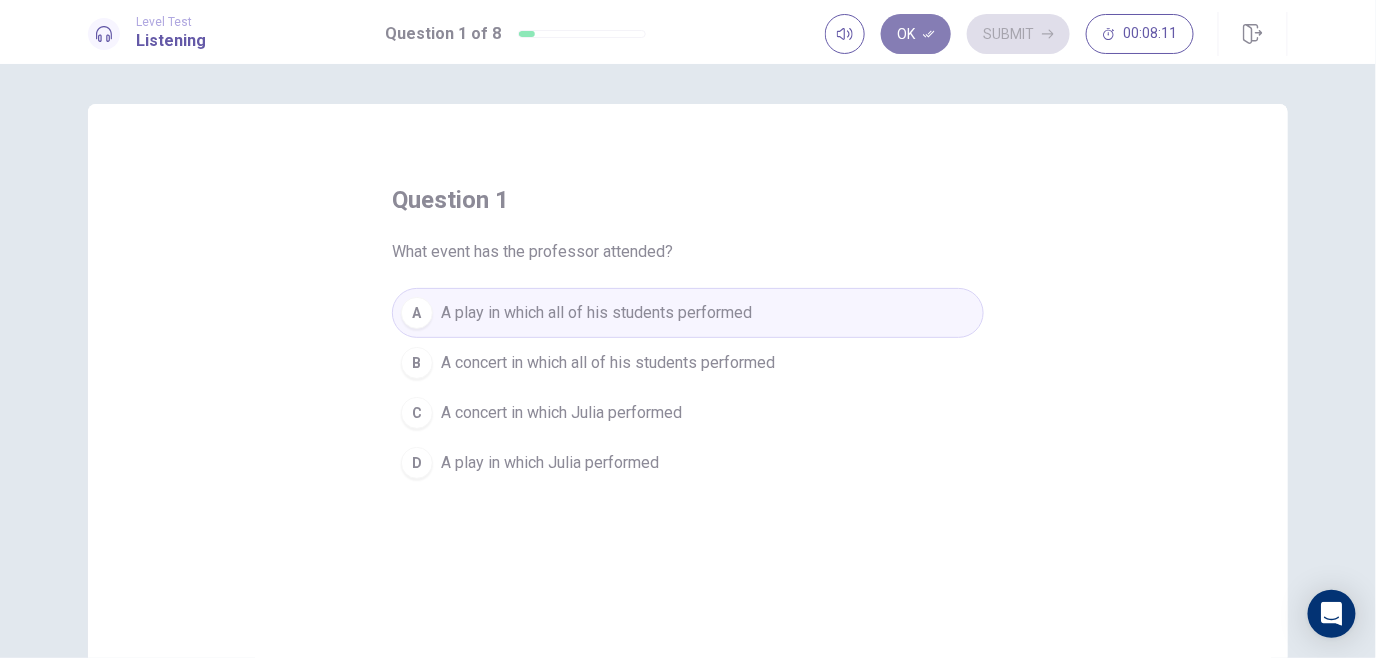 click 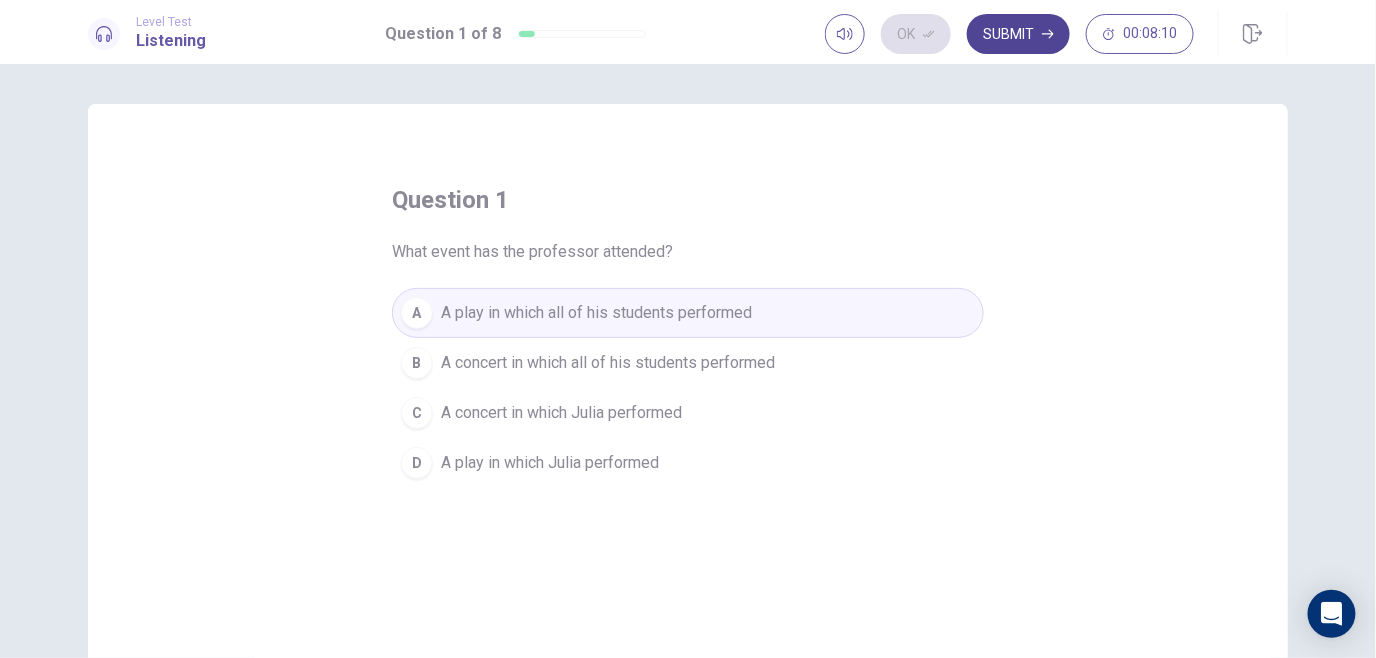 click on "Submit" at bounding box center [1018, 34] 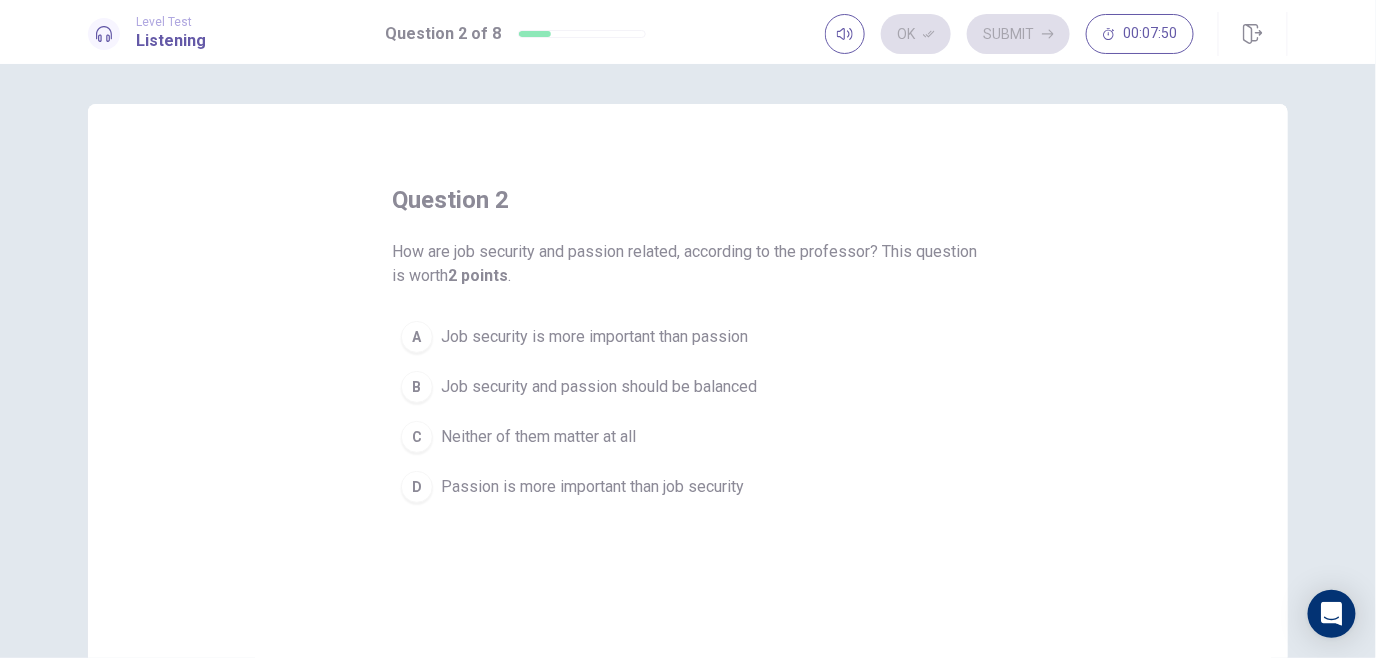 drag, startPoint x: 749, startPoint y: 356, endPoint x: 297, endPoint y: 470, distance: 466.15448 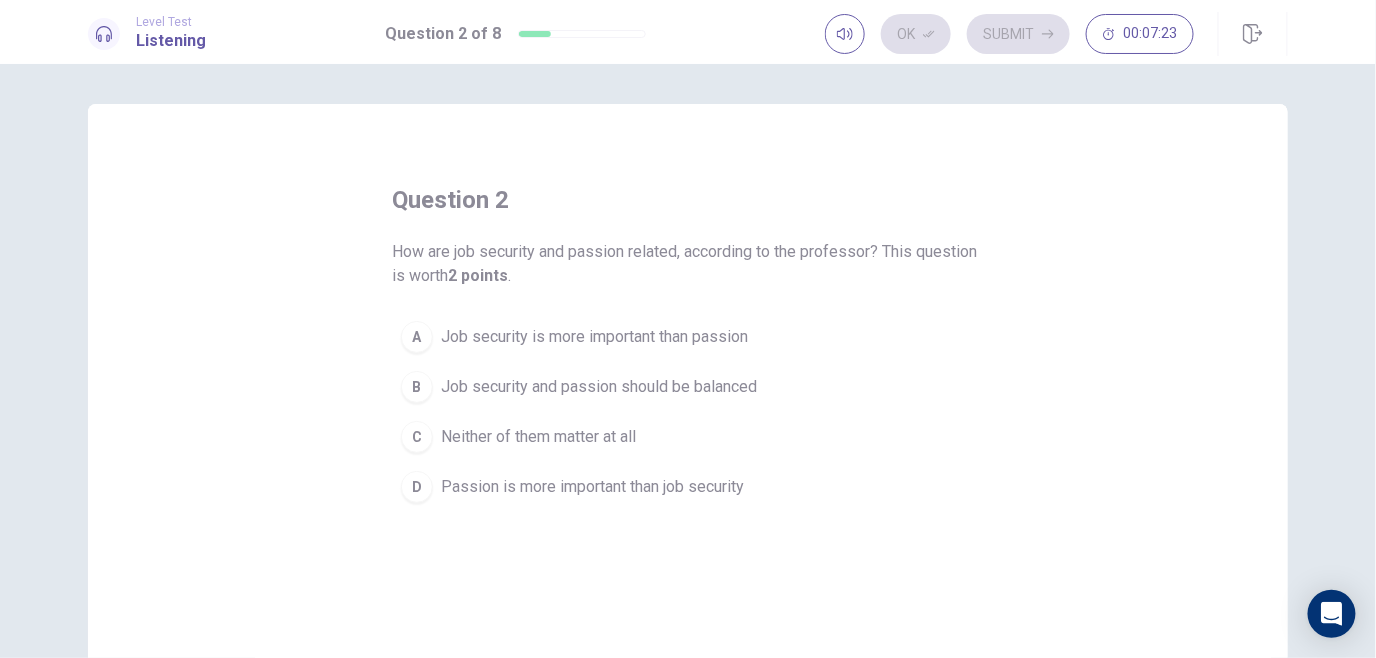 click on "B" at bounding box center (417, 387) 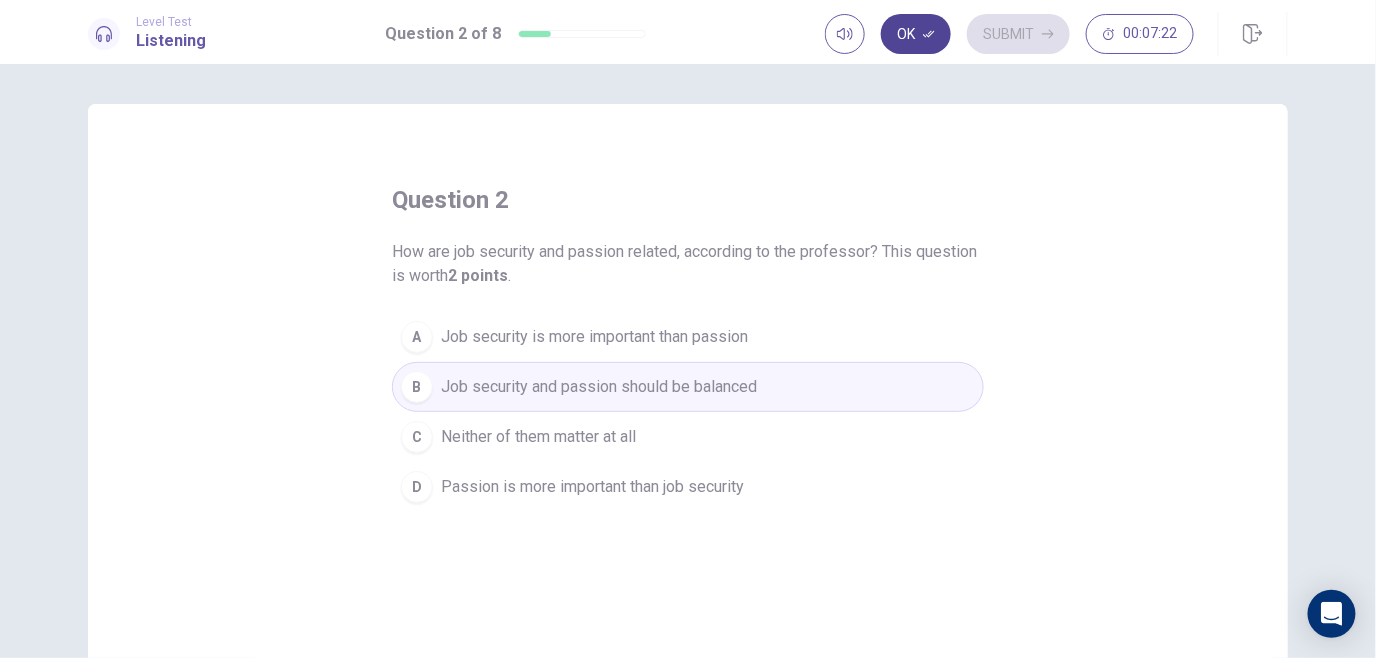 click on "Ok" at bounding box center [916, 34] 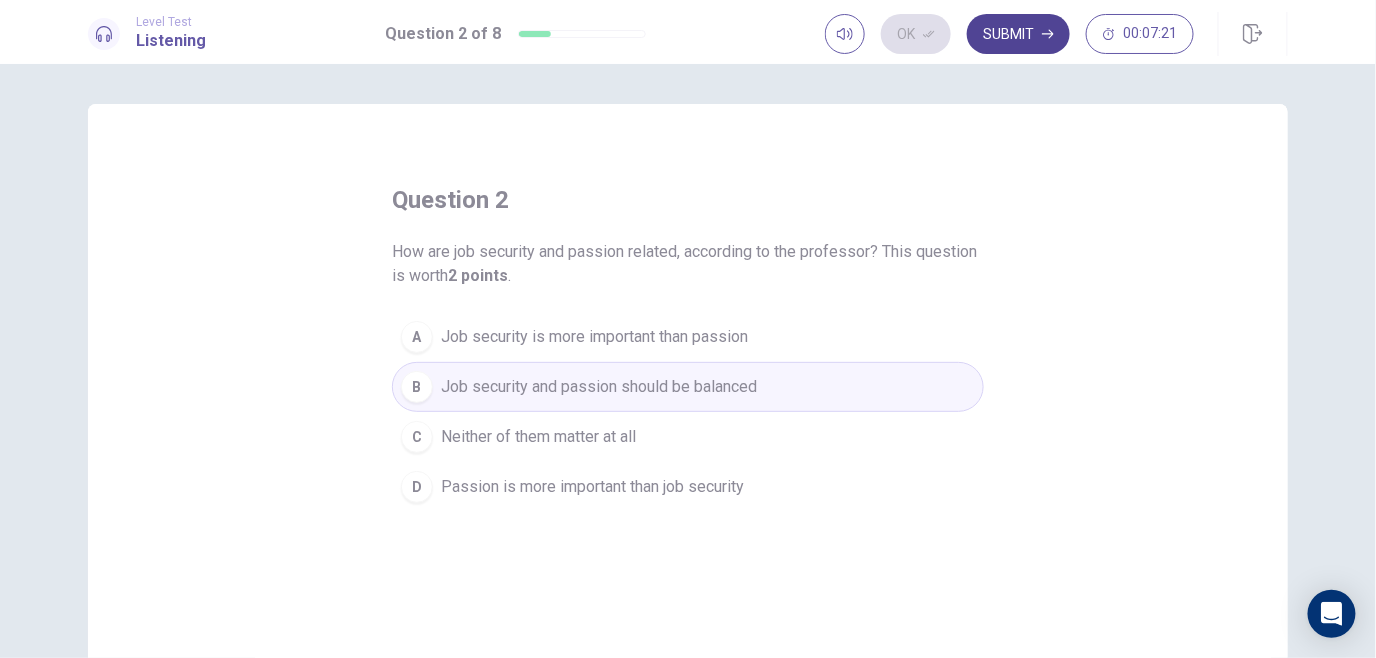 click on "Submit" at bounding box center [1018, 34] 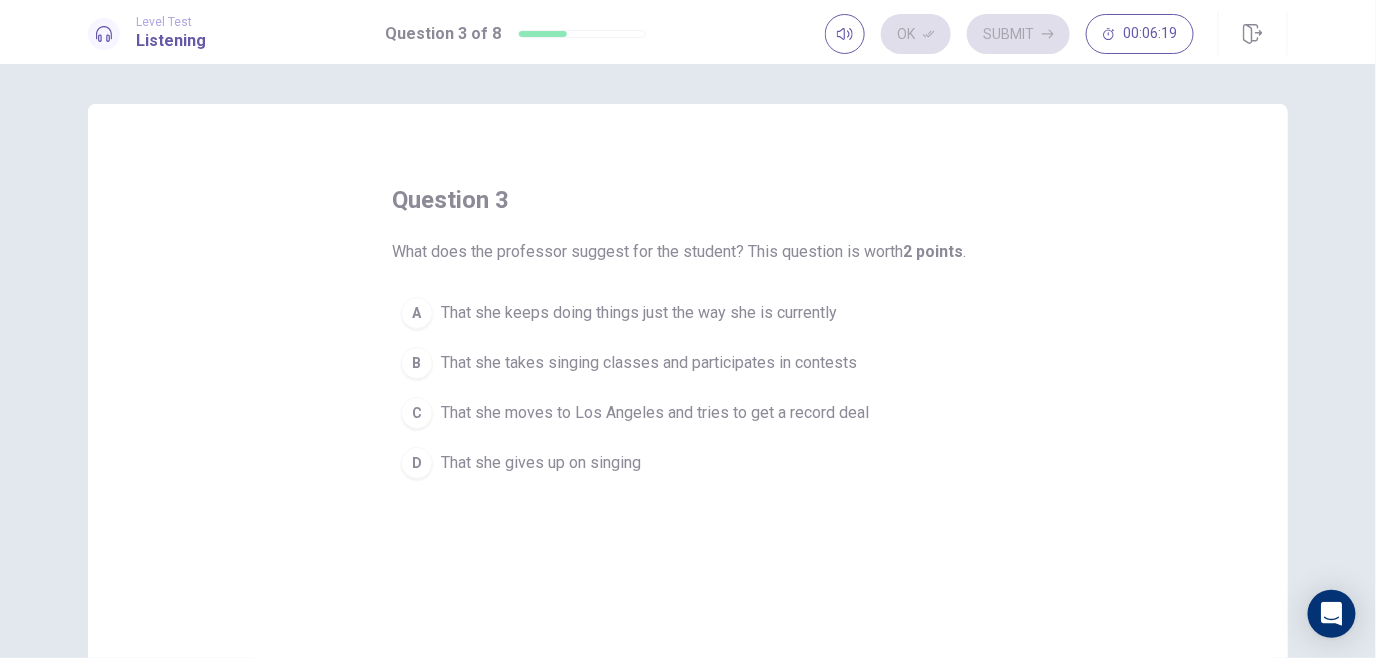 click on "B" at bounding box center [417, 363] 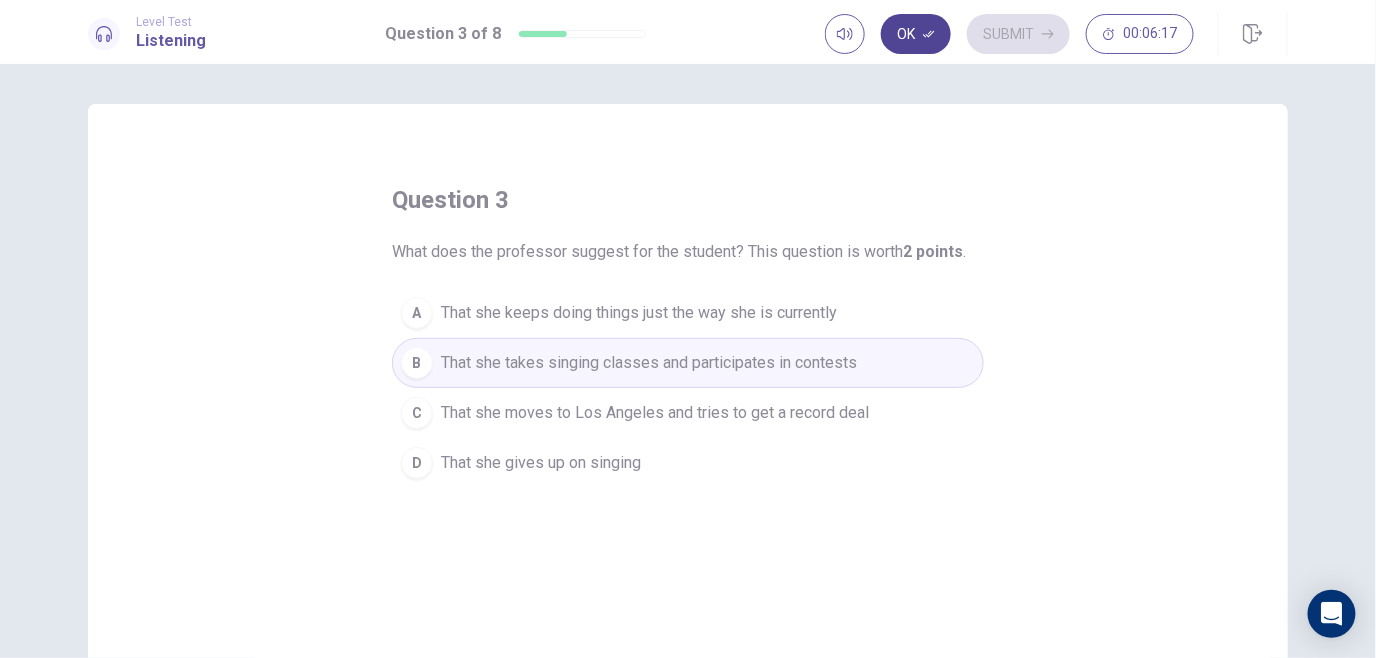 click on "Ok" at bounding box center (916, 34) 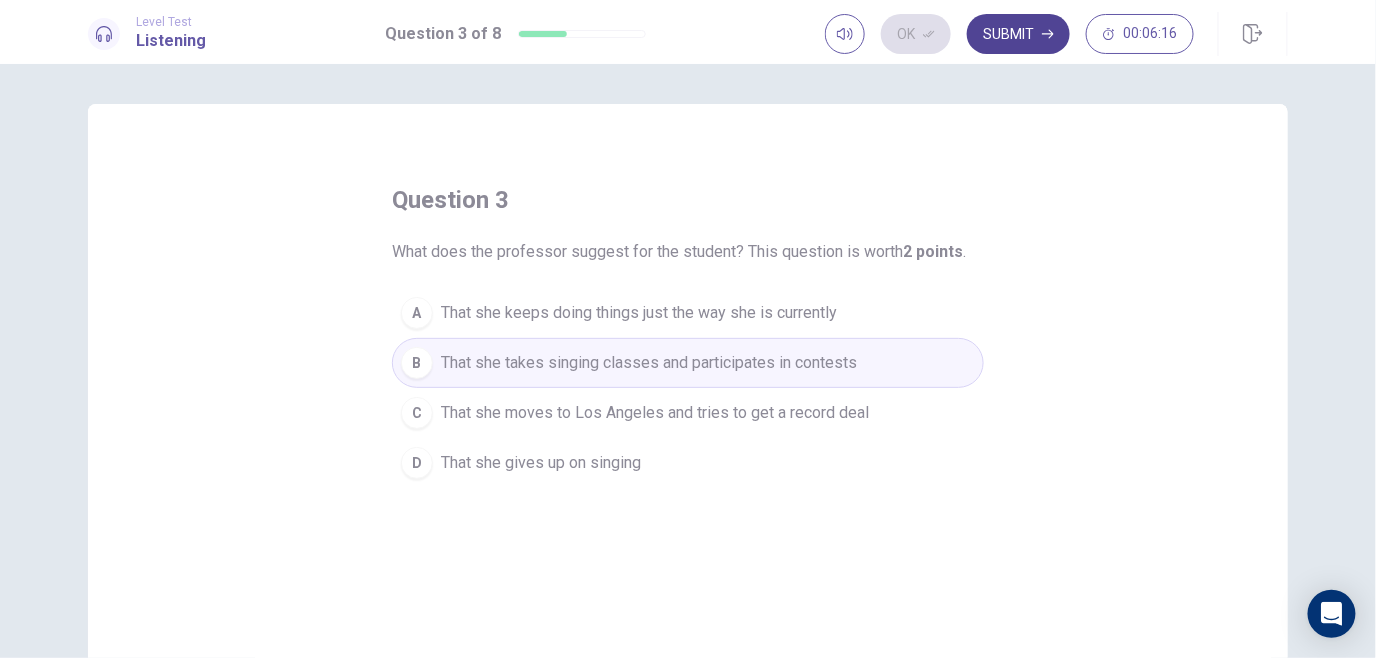 click on "Submit" at bounding box center (1018, 34) 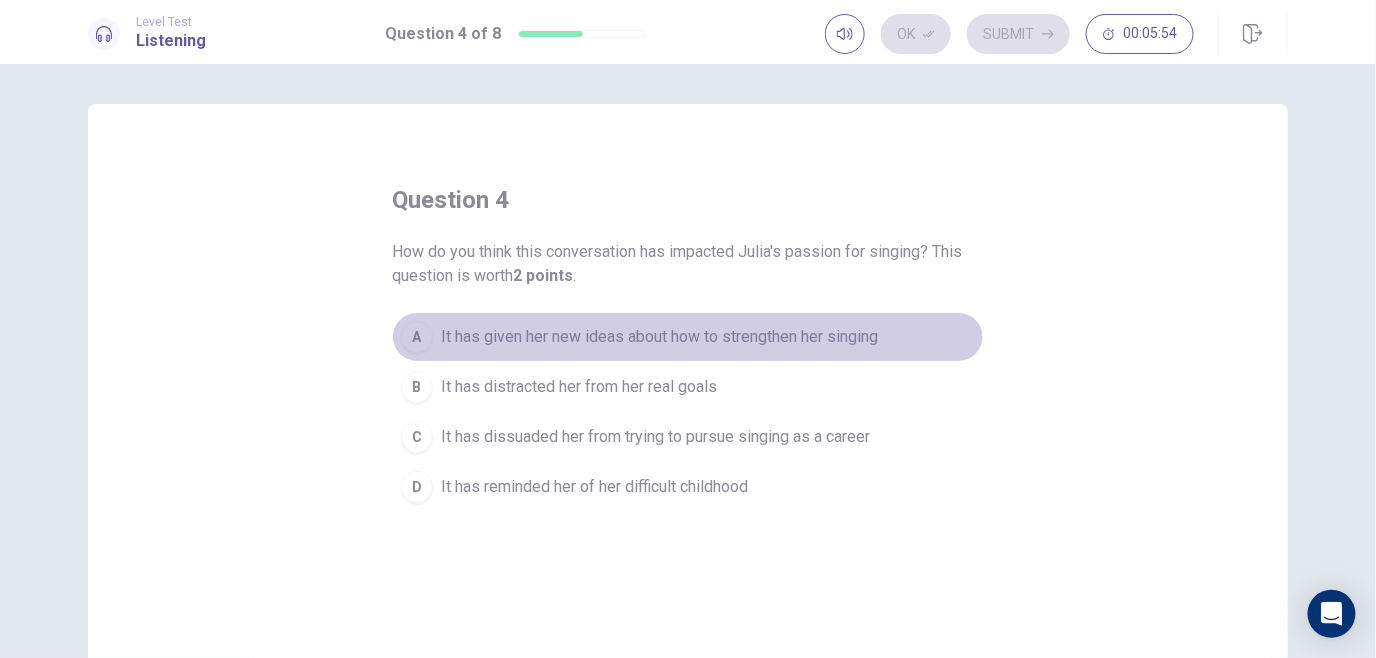 click on "A It has given her new ideas about how to strengthen her singing" at bounding box center (688, 337) 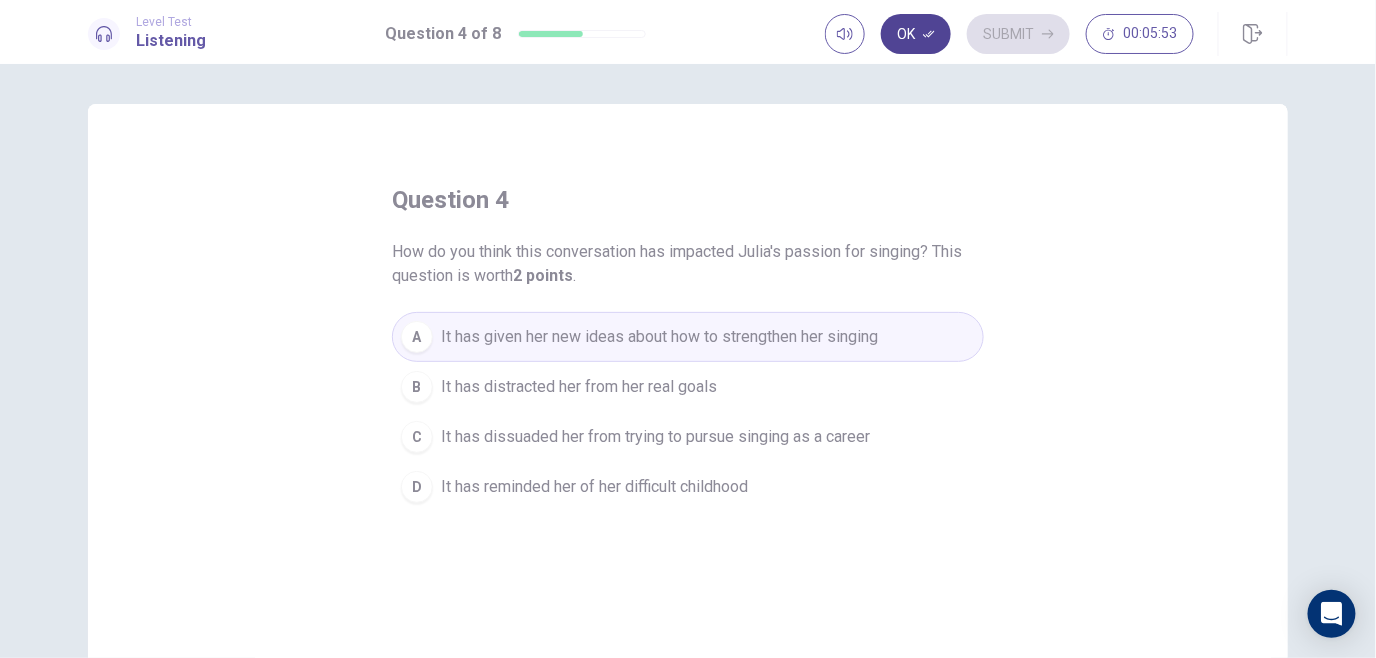 click on "Ok" at bounding box center [916, 34] 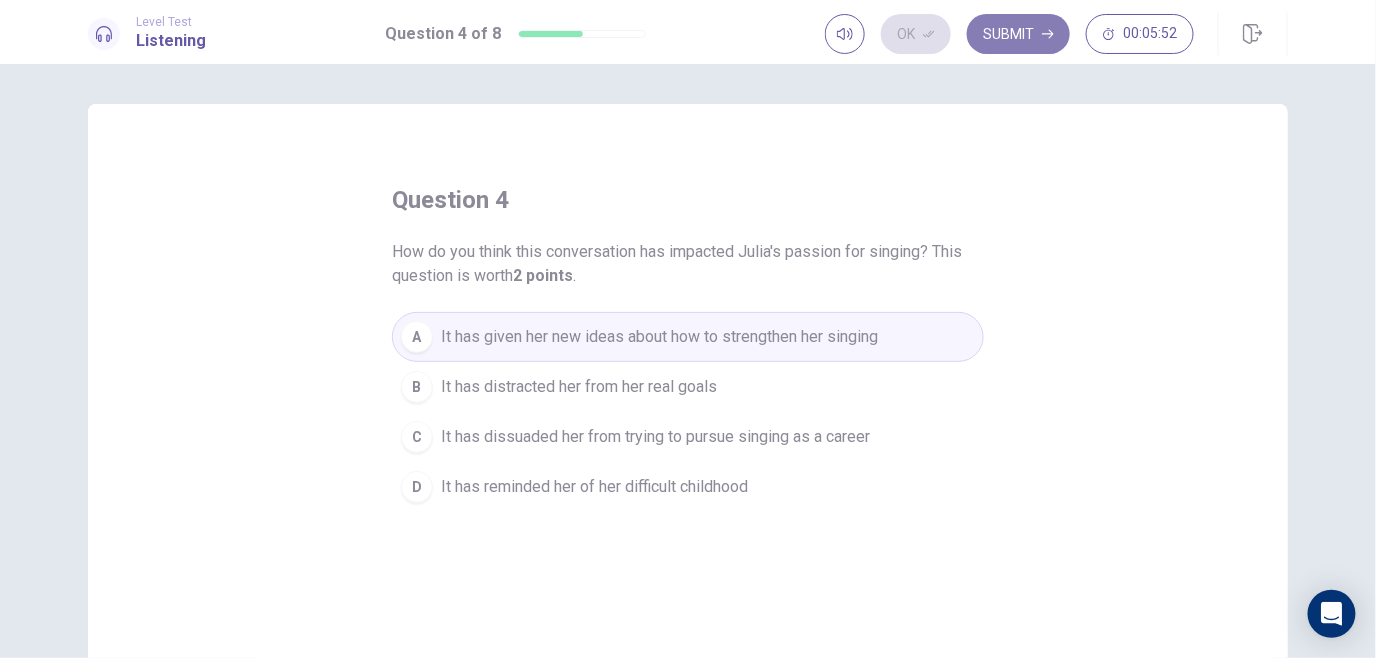 click on "Submit" at bounding box center [1018, 34] 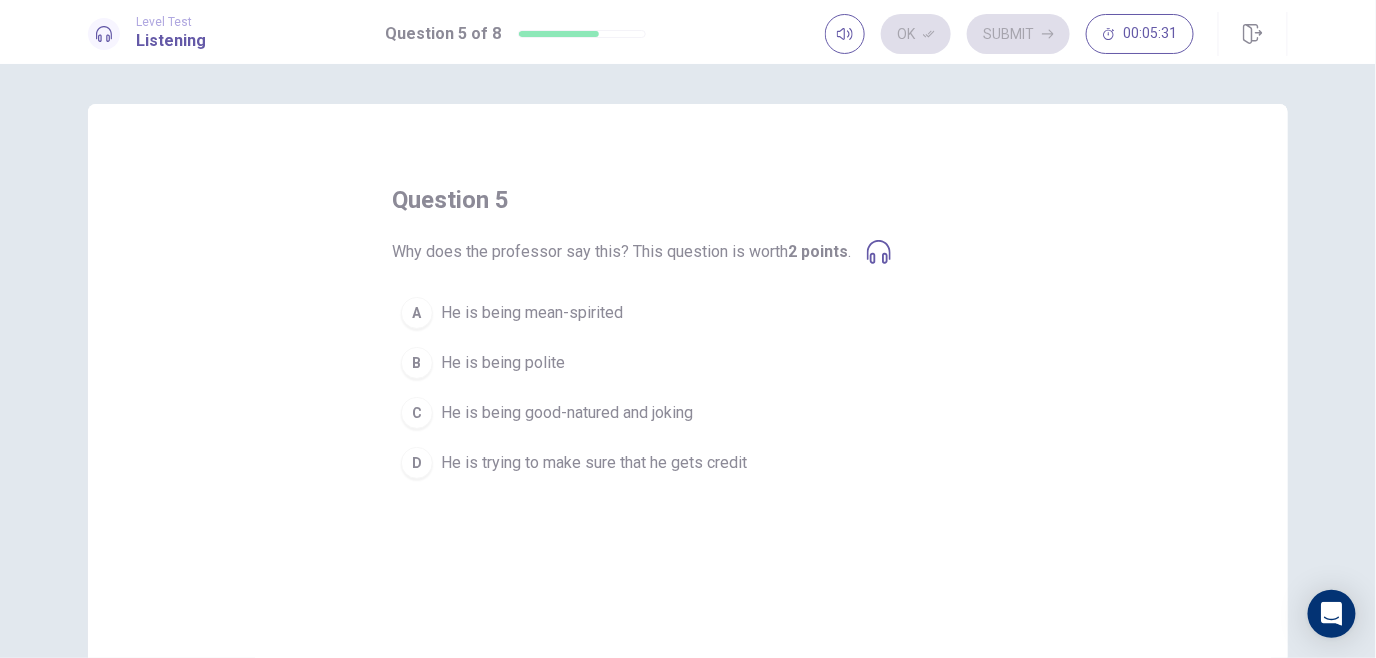 click on "He is being good-natured and joking" at bounding box center (567, 413) 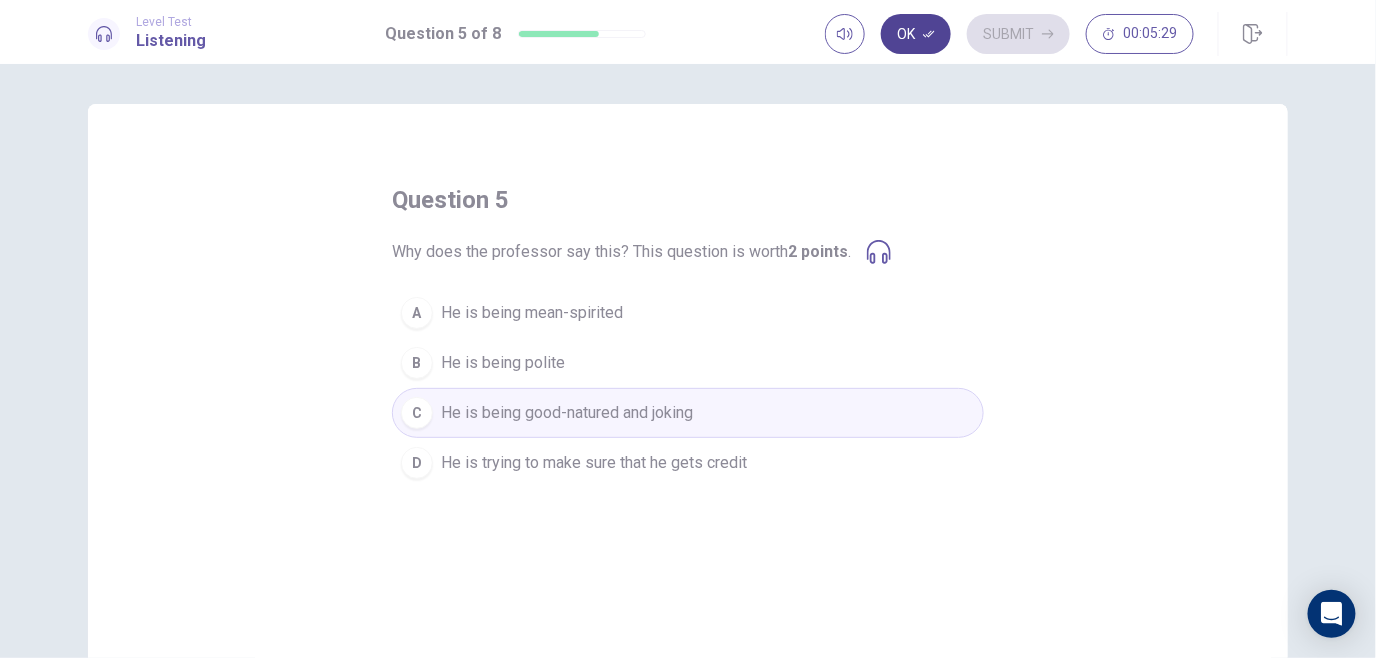 click on "Ok" at bounding box center [916, 34] 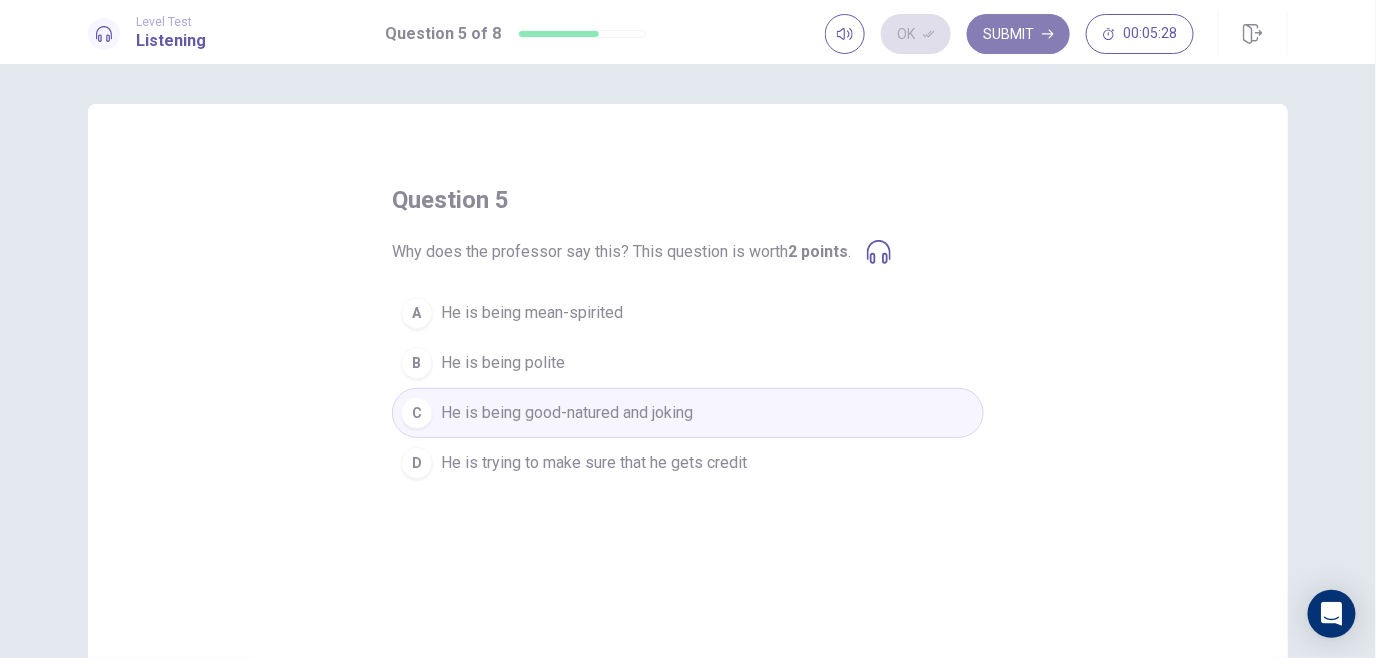 click on "Submit" at bounding box center (1018, 34) 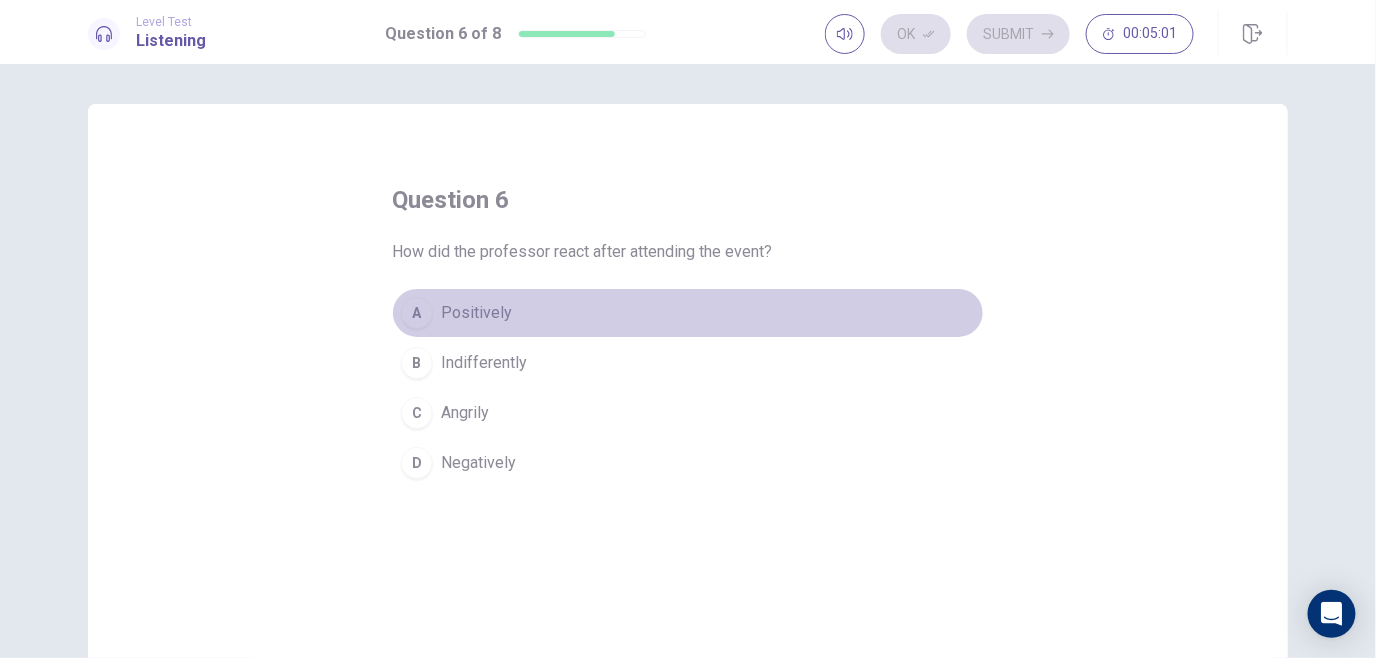 click on "Positively" at bounding box center [476, 313] 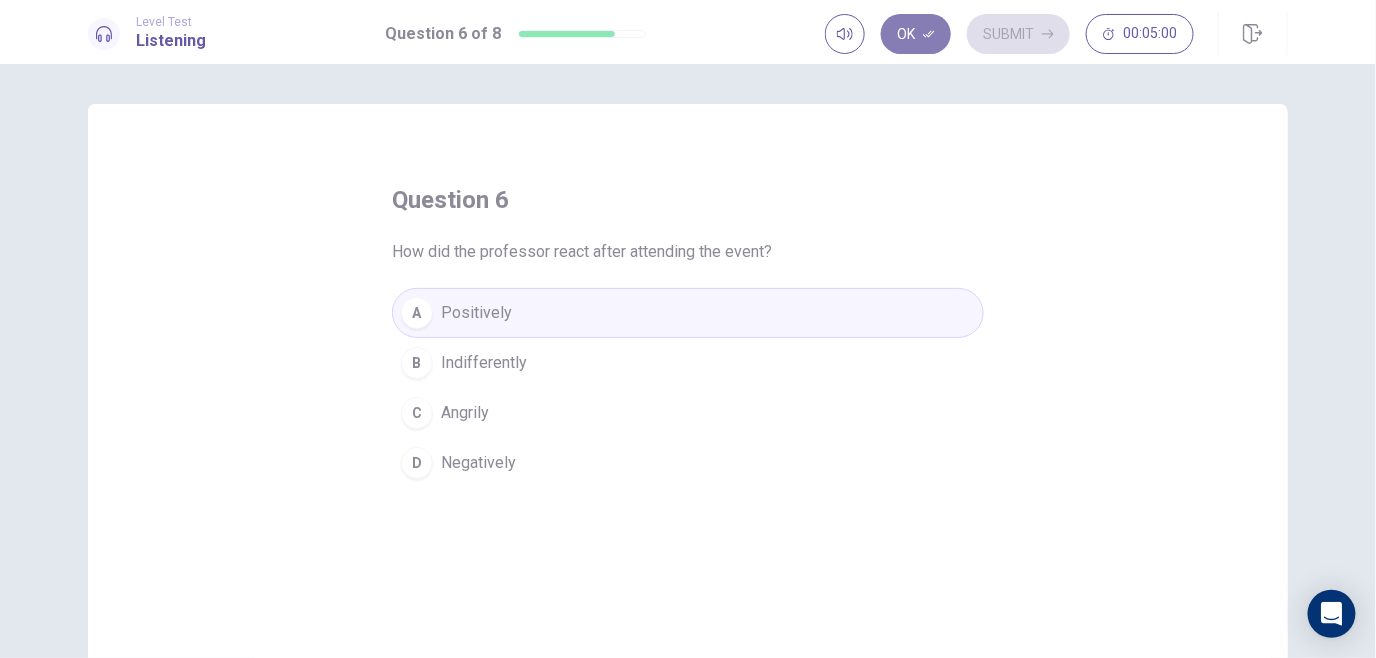 click 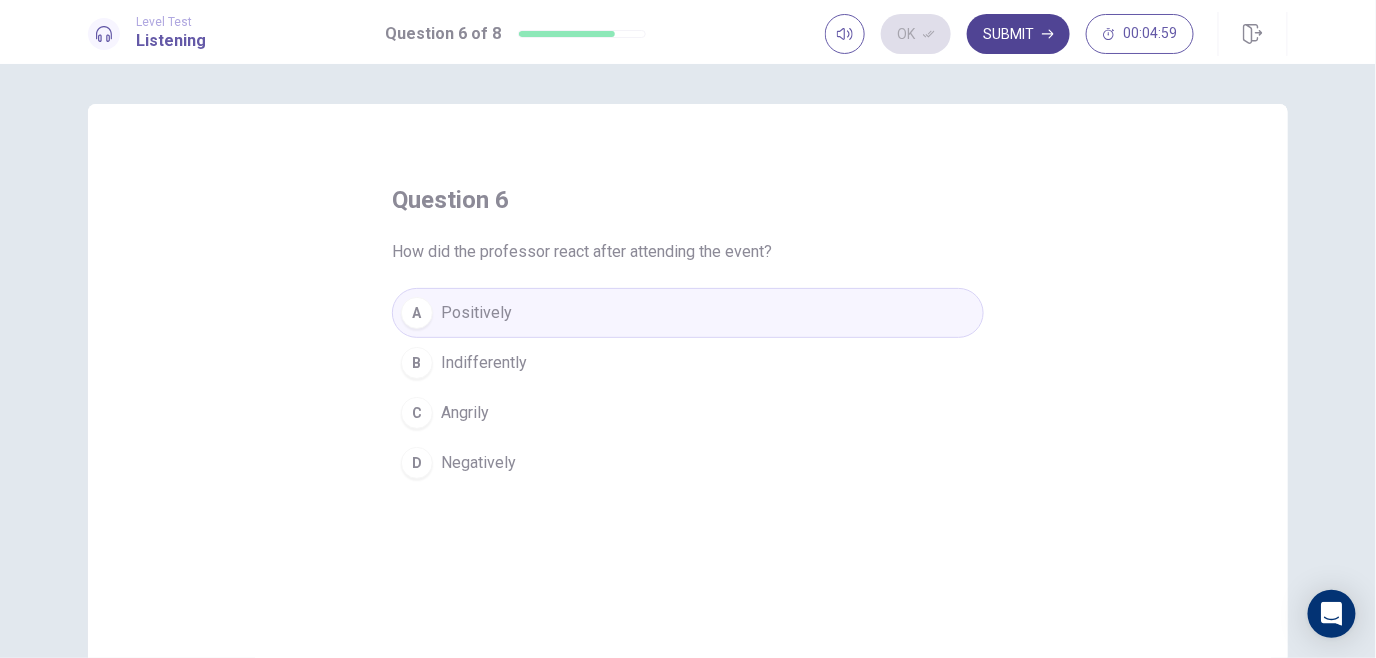 click on "Submit" at bounding box center [1018, 34] 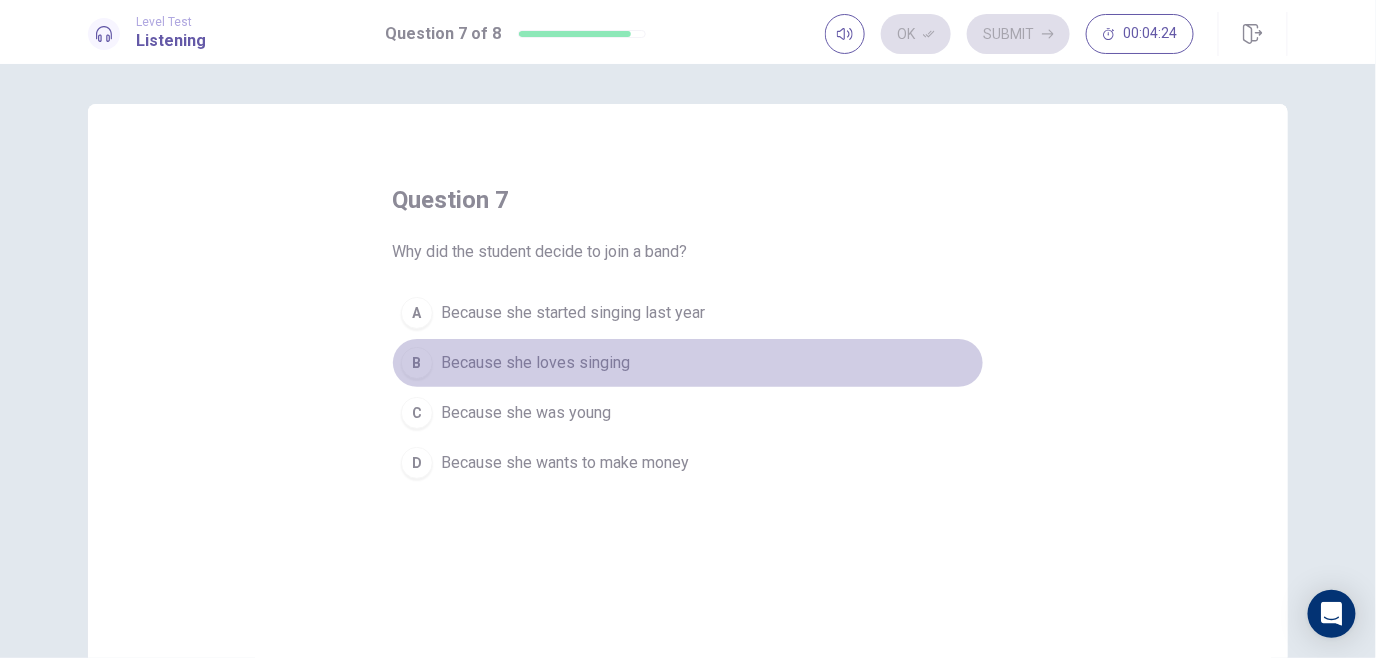 click on "Because she loves singing" at bounding box center [535, 363] 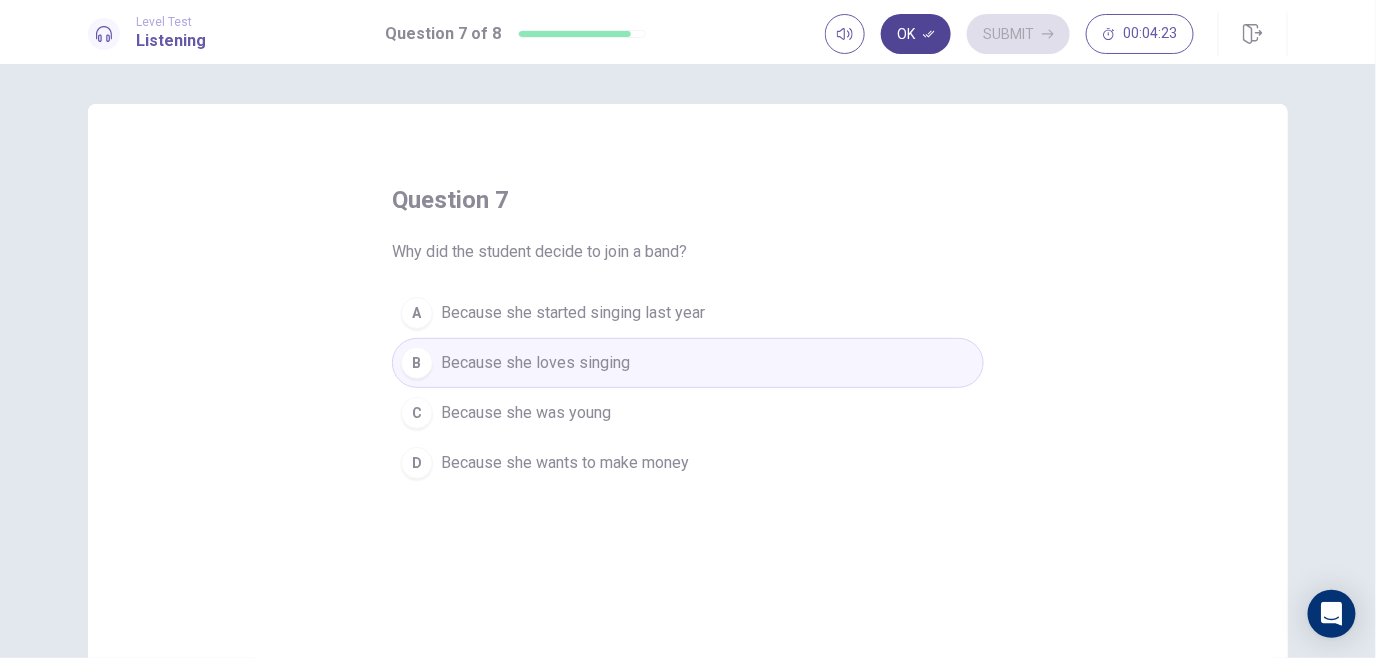 click 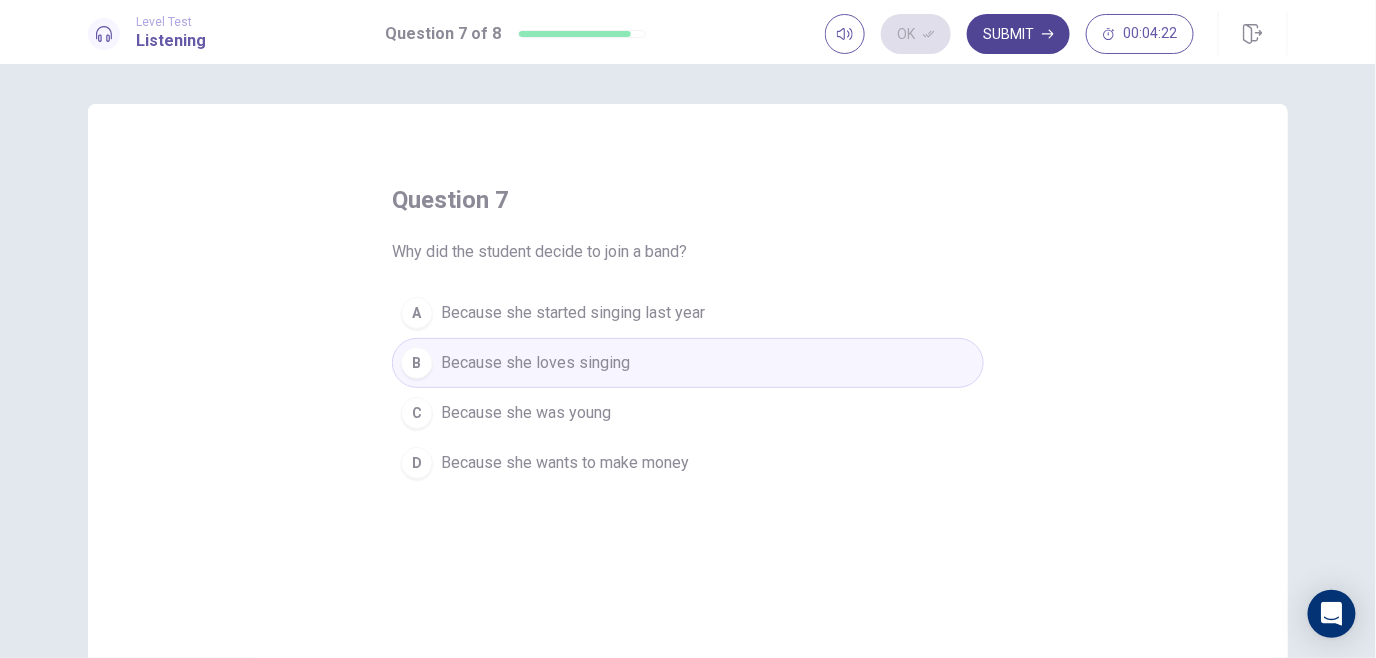 click on "Submit" at bounding box center (1018, 34) 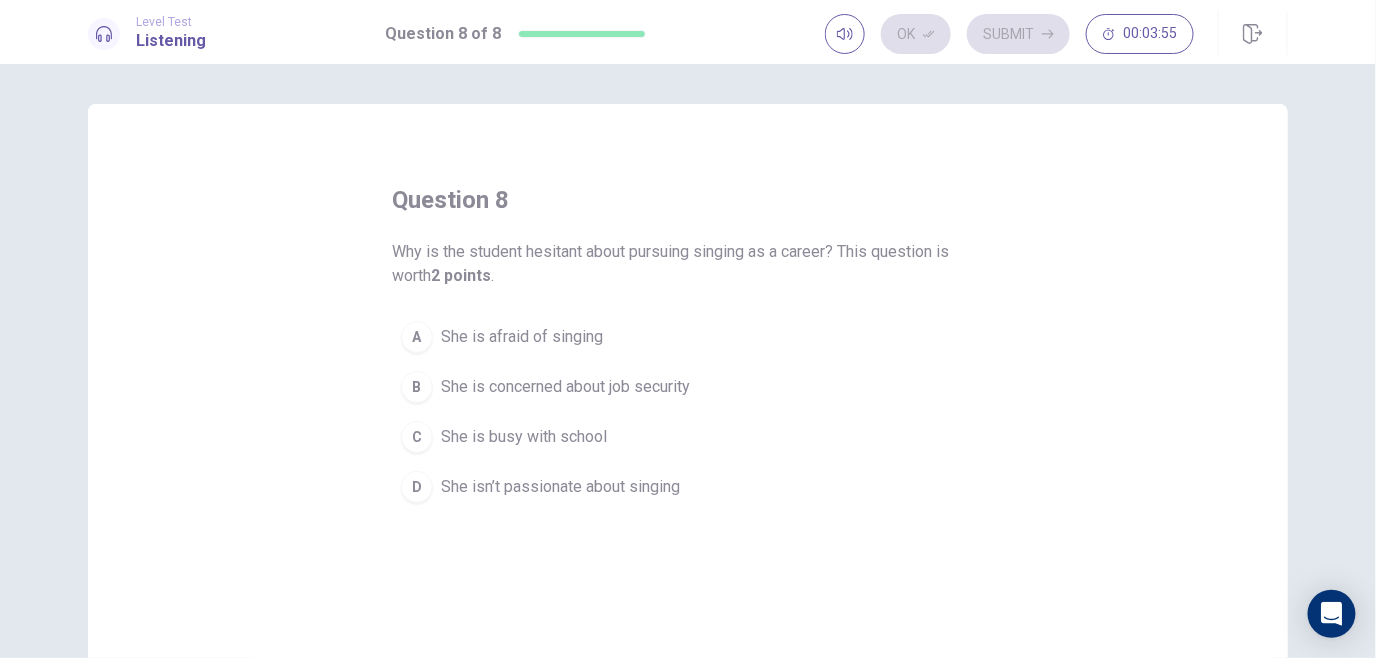click on "She is concerned about job security" at bounding box center [565, 387] 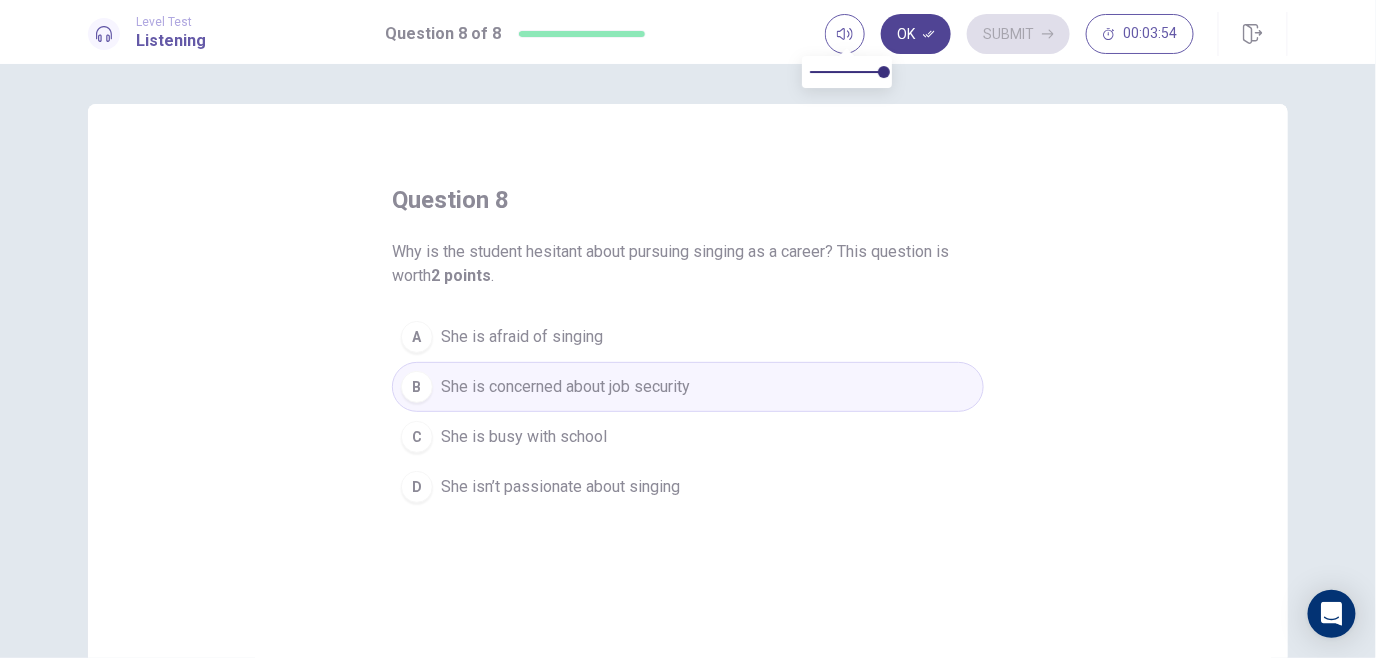 click on "Ok" at bounding box center (916, 34) 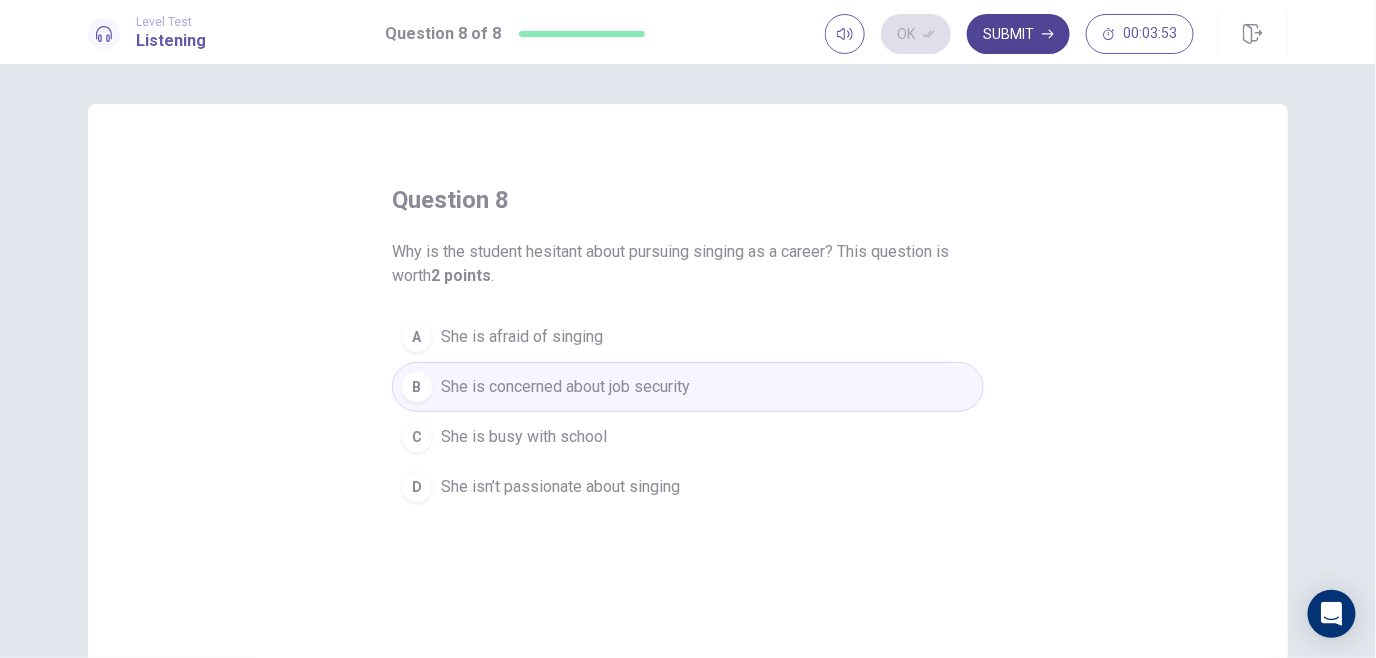 click on "Submit" at bounding box center (1018, 34) 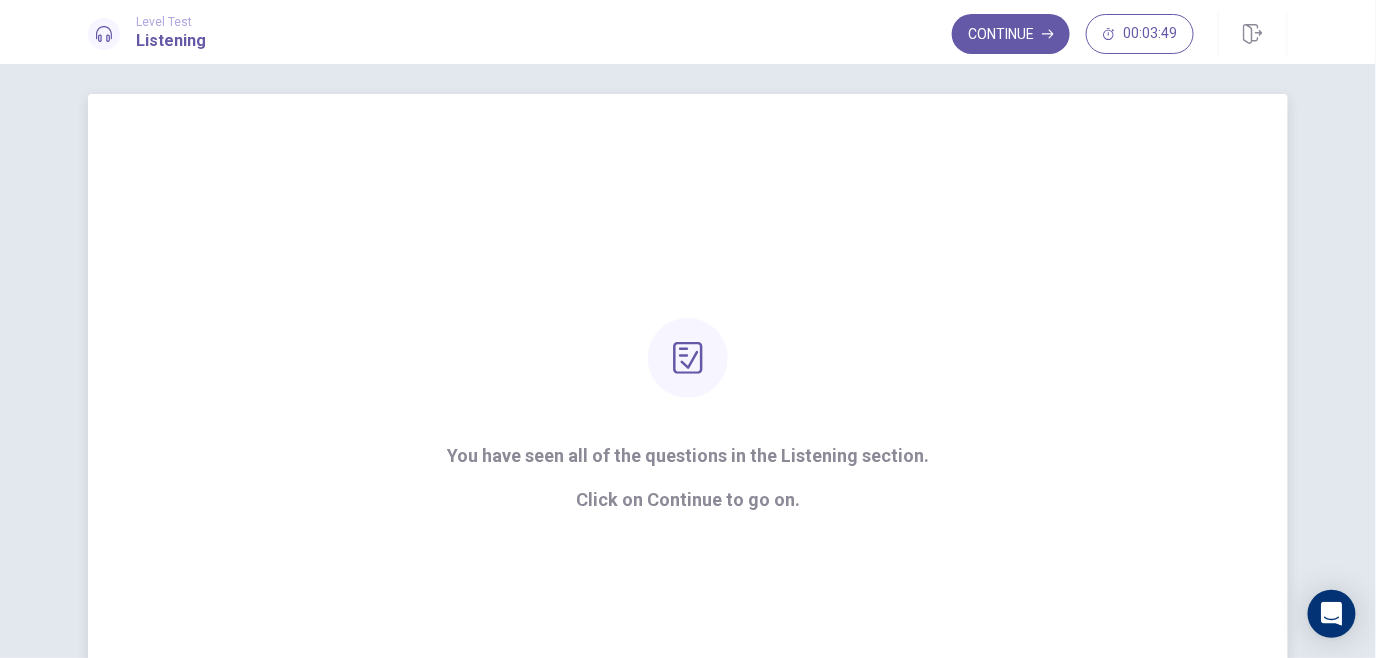 scroll, scrollTop: 8, scrollLeft: 0, axis: vertical 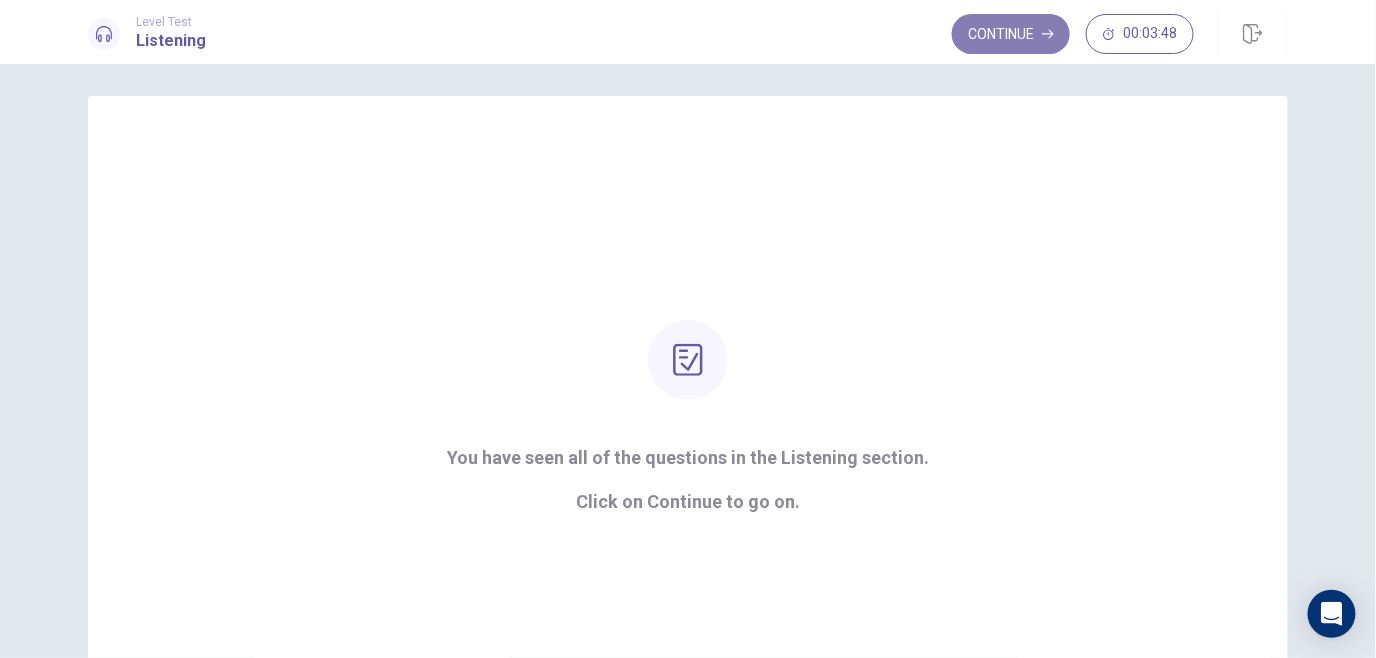 click on "Continue" at bounding box center [1011, 34] 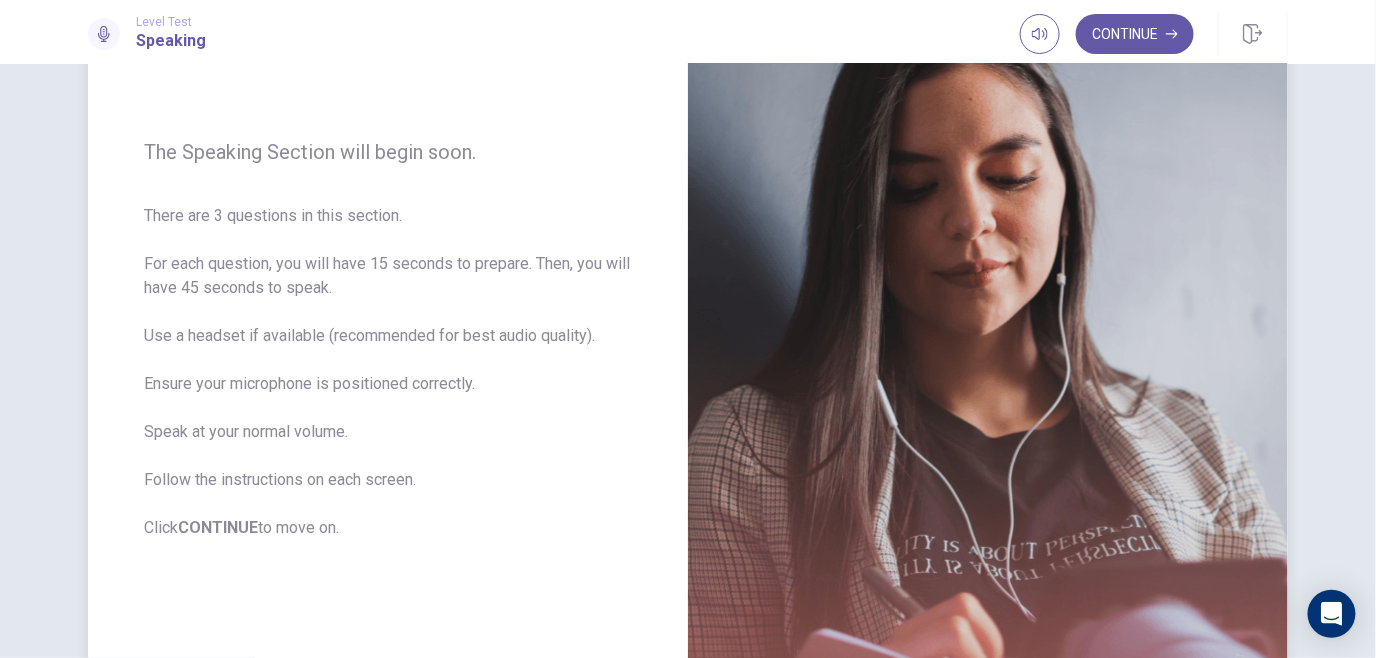 scroll, scrollTop: 209, scrollLeft: 0, axis: vertical 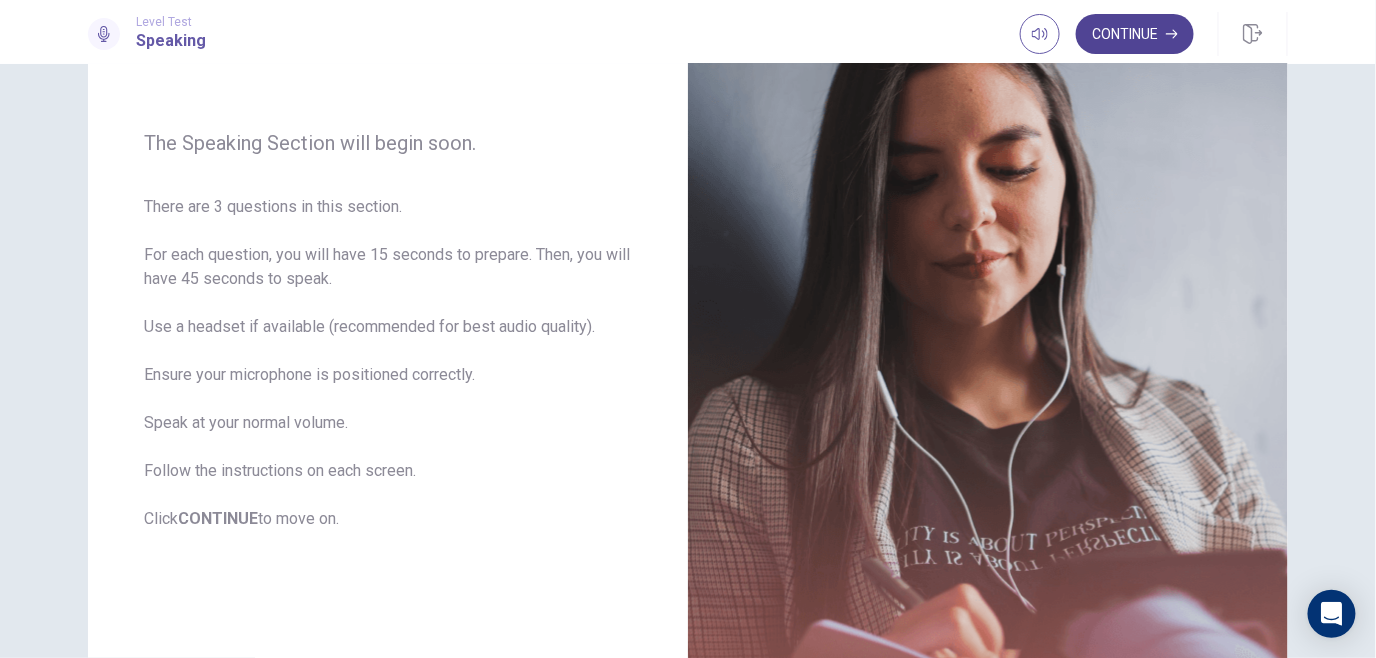 click on "Continue" at bounding box center (1135, 34) 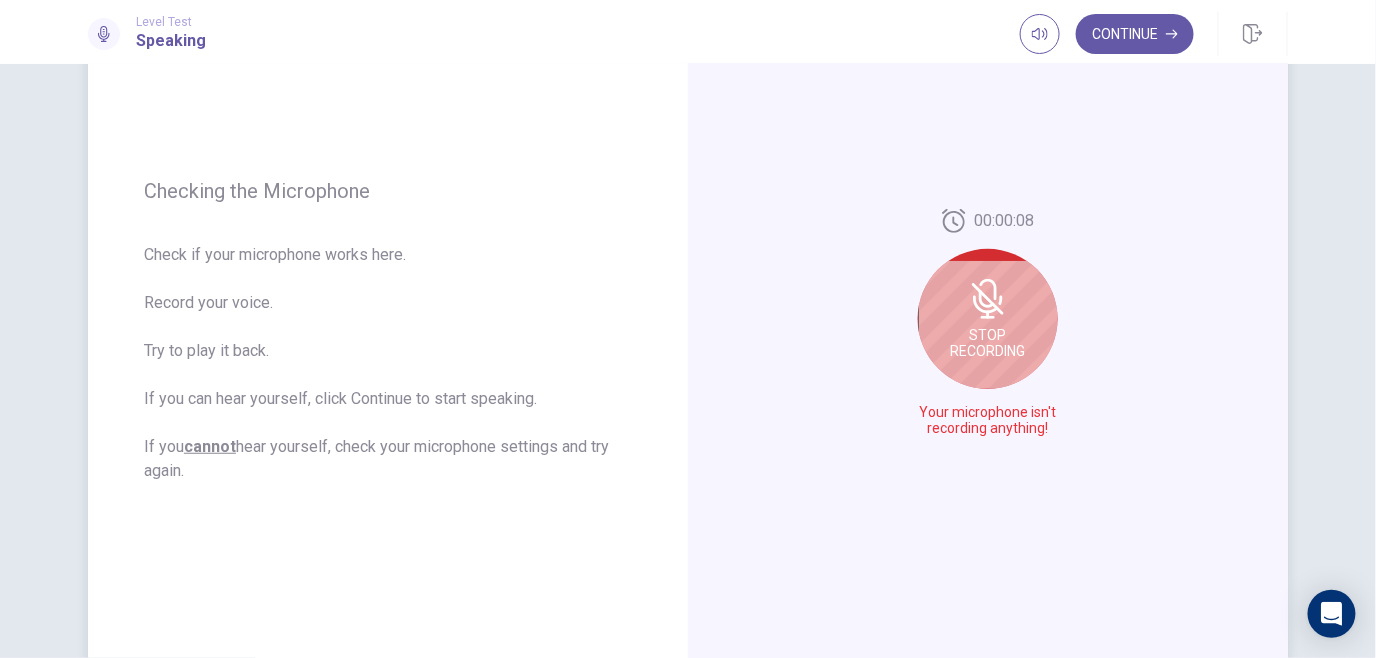 click 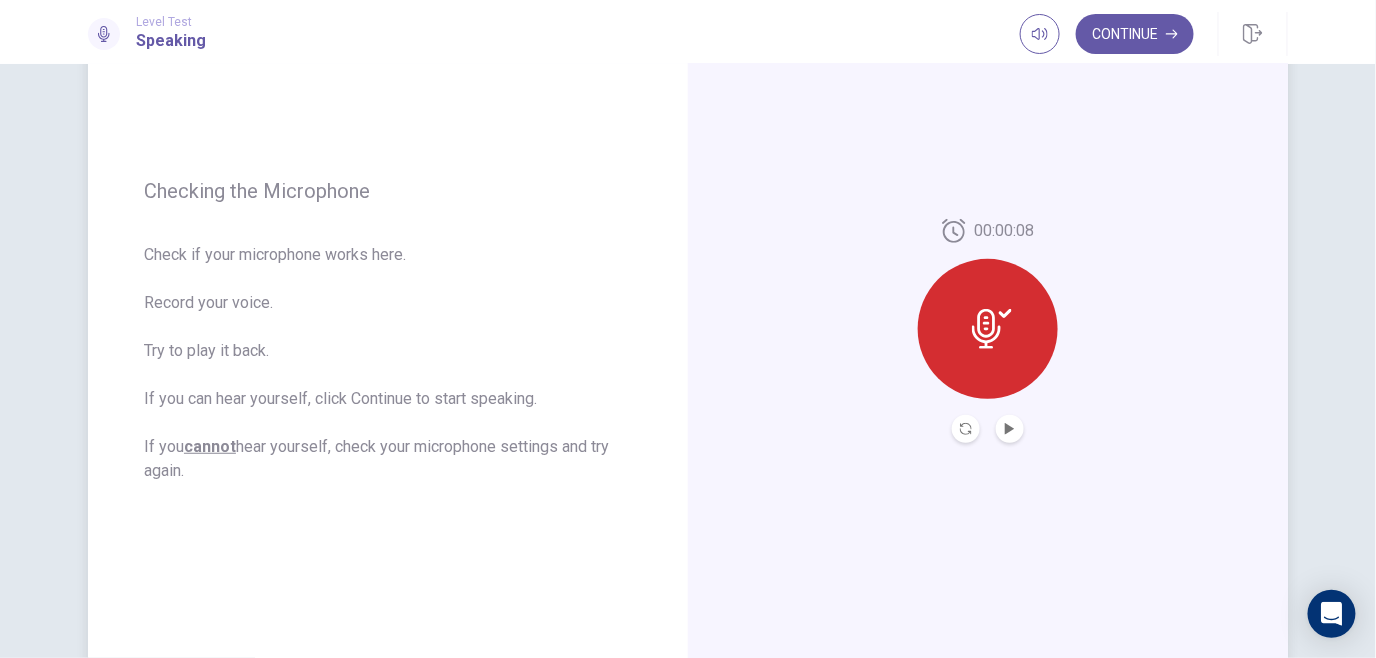 click 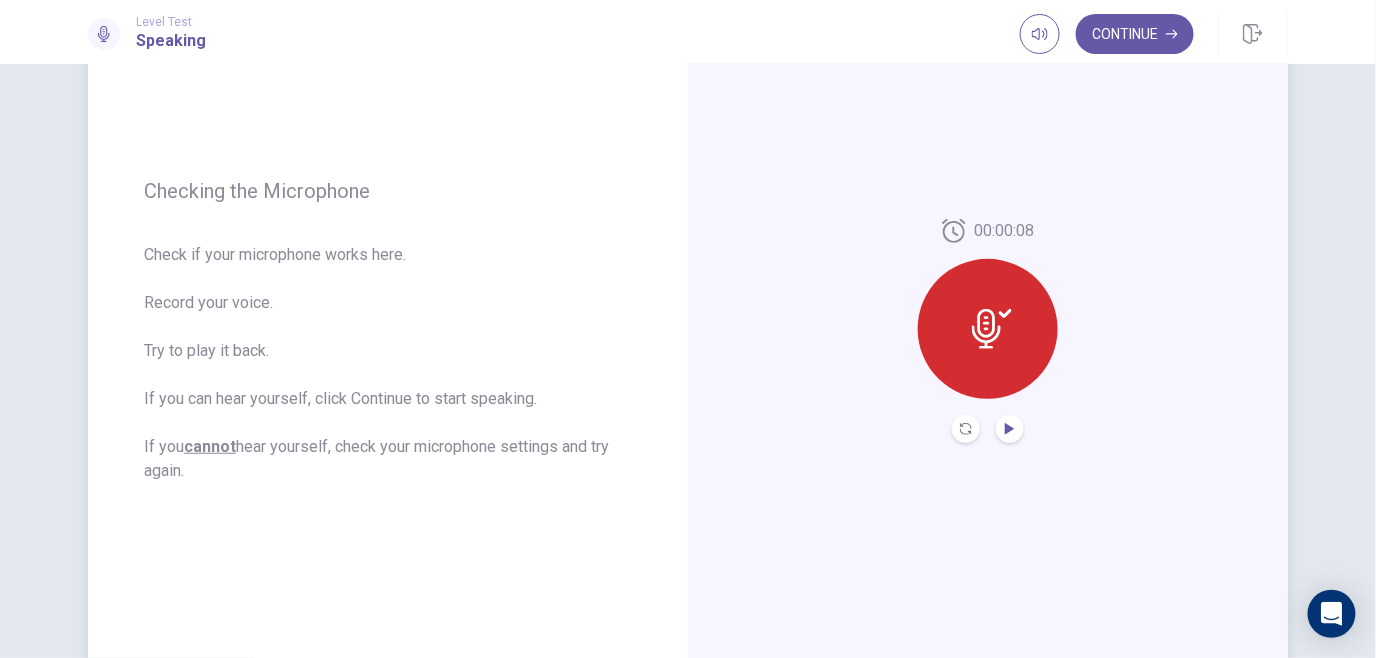 click 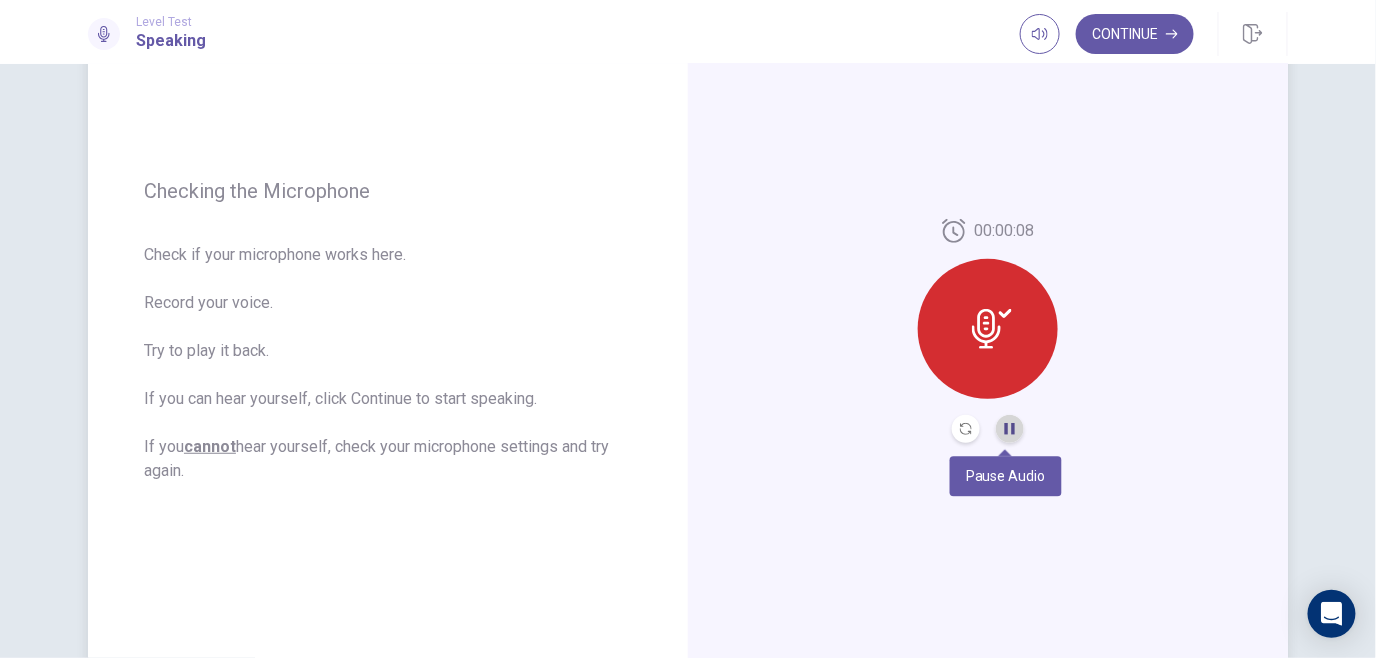 click 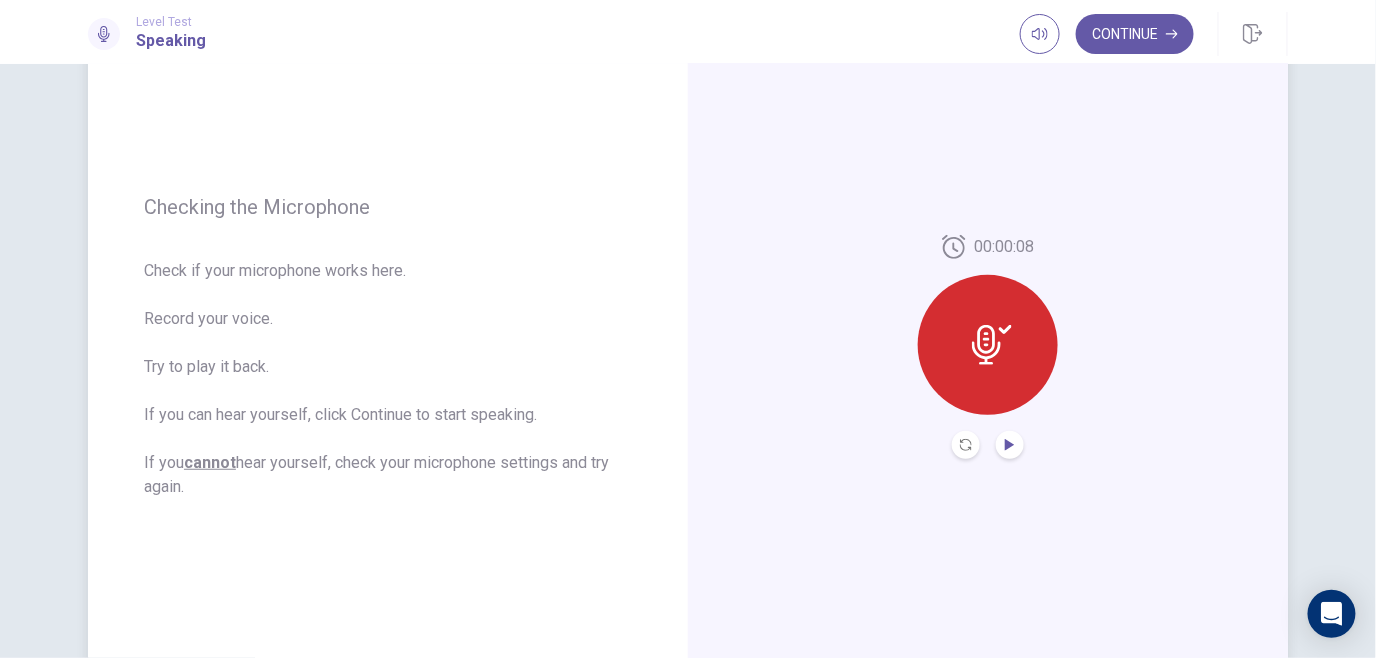 scroll, scrollTop: 191, scrollLeft: 0, axis: vertical 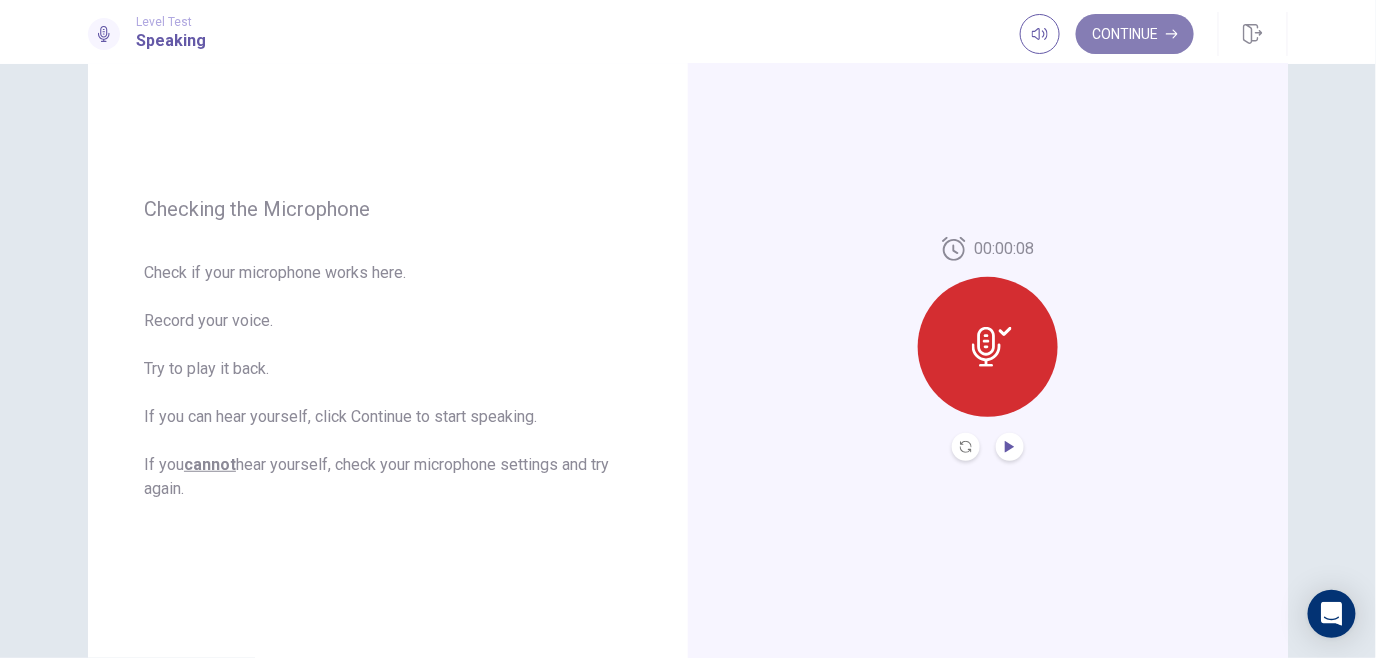 click on "Continue" at bounding box center (1135, 34) 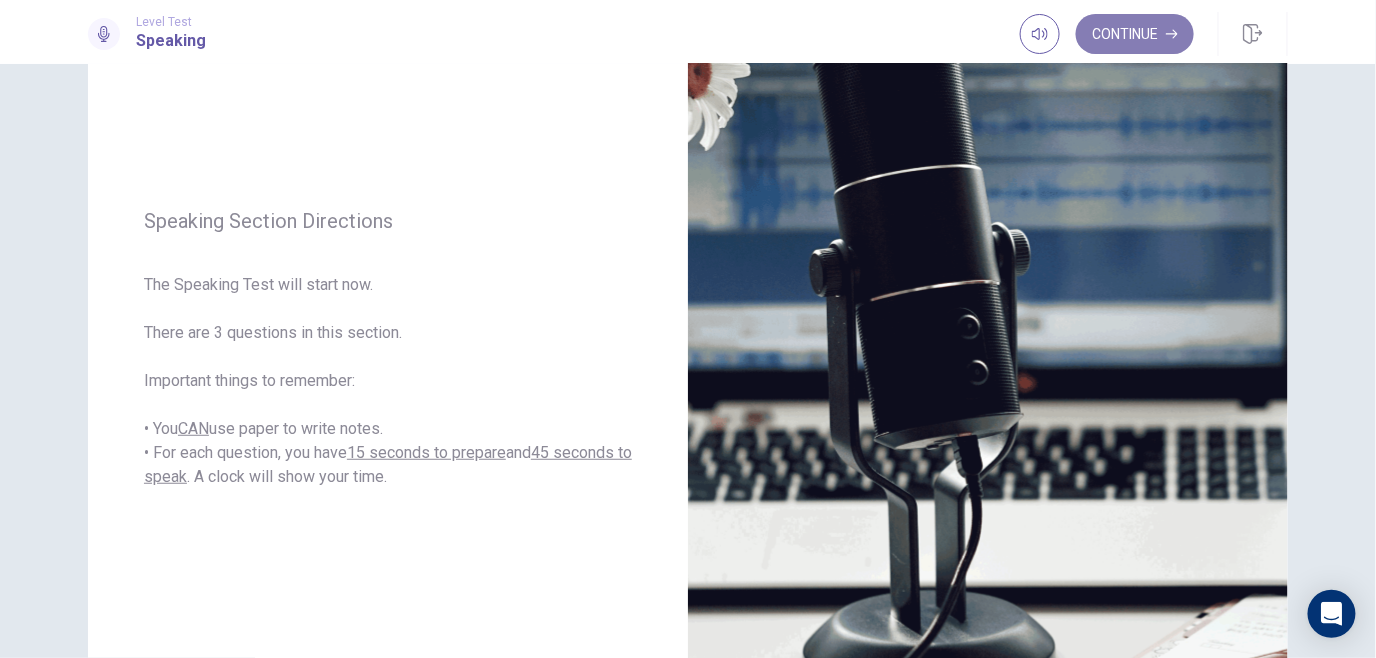 click on "Continue" at bounding box center (1135, 34) 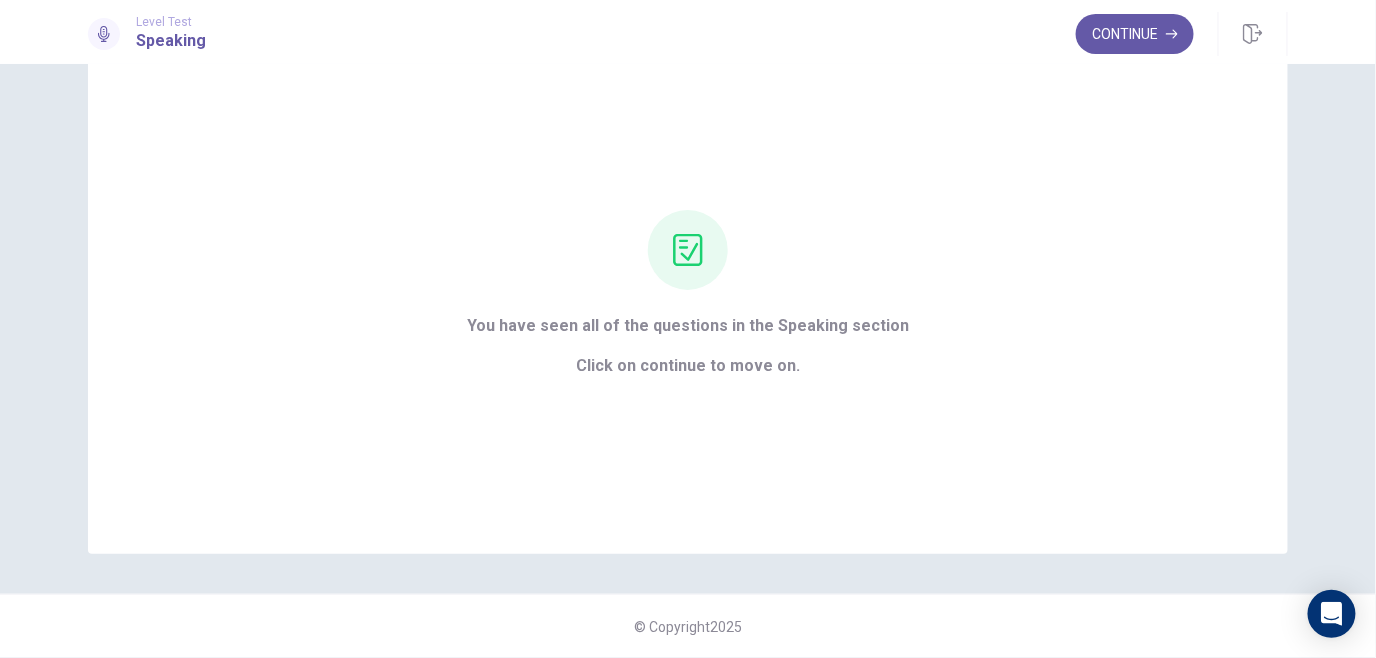 scroll, scrollTop: 69, scrollLeft: 0, axis: vertical 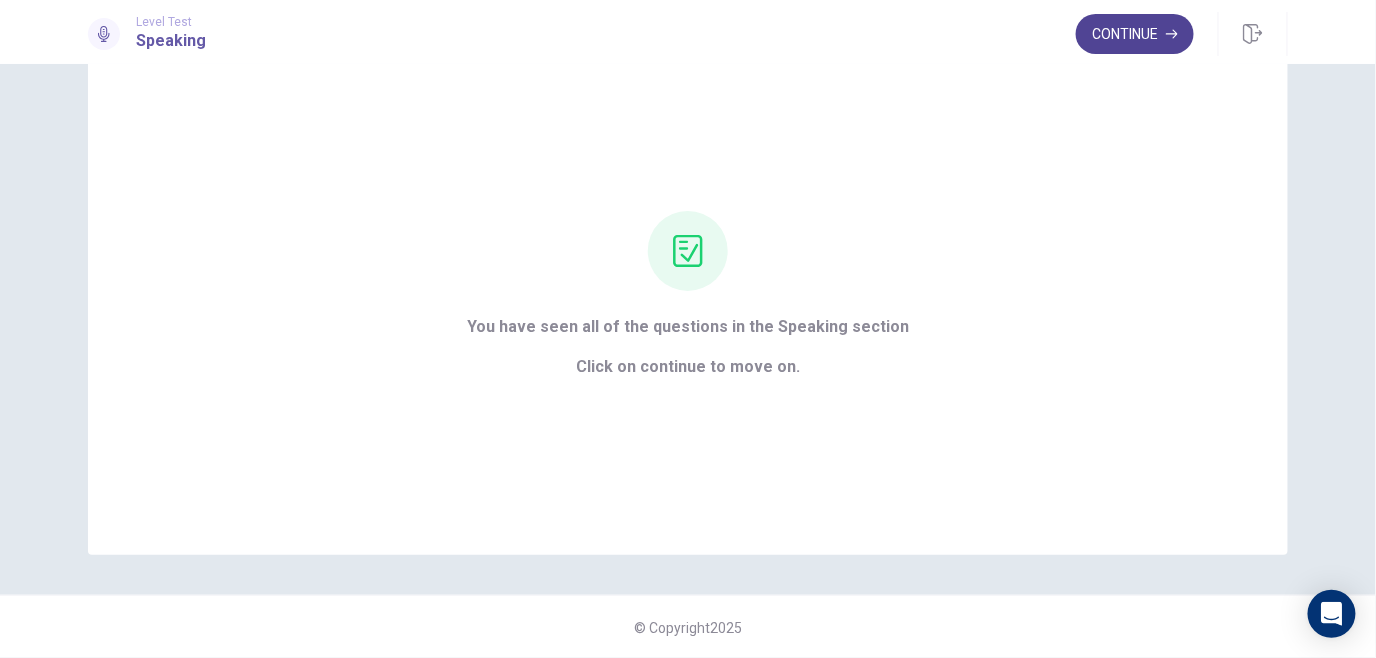 click on "Continue" at bounding box center [1135, 34] 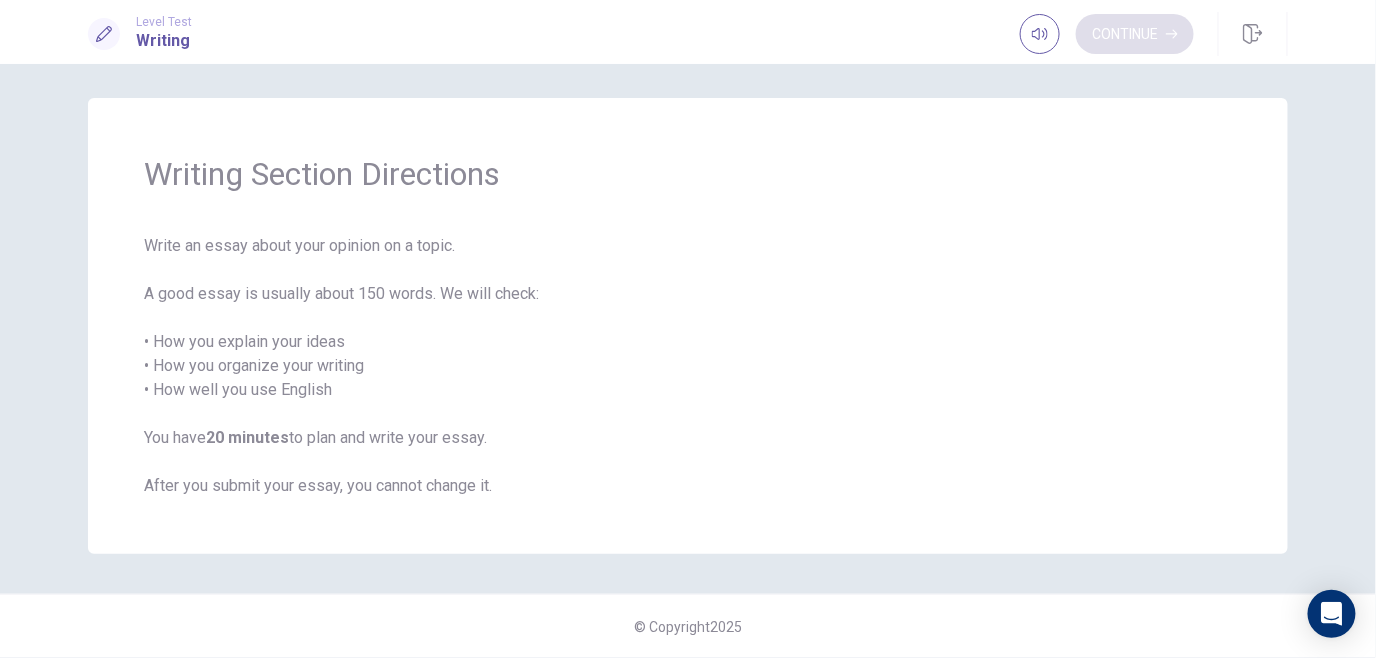 scroll, scrollTop: 5, scrollLeft: 0, axis: vertical 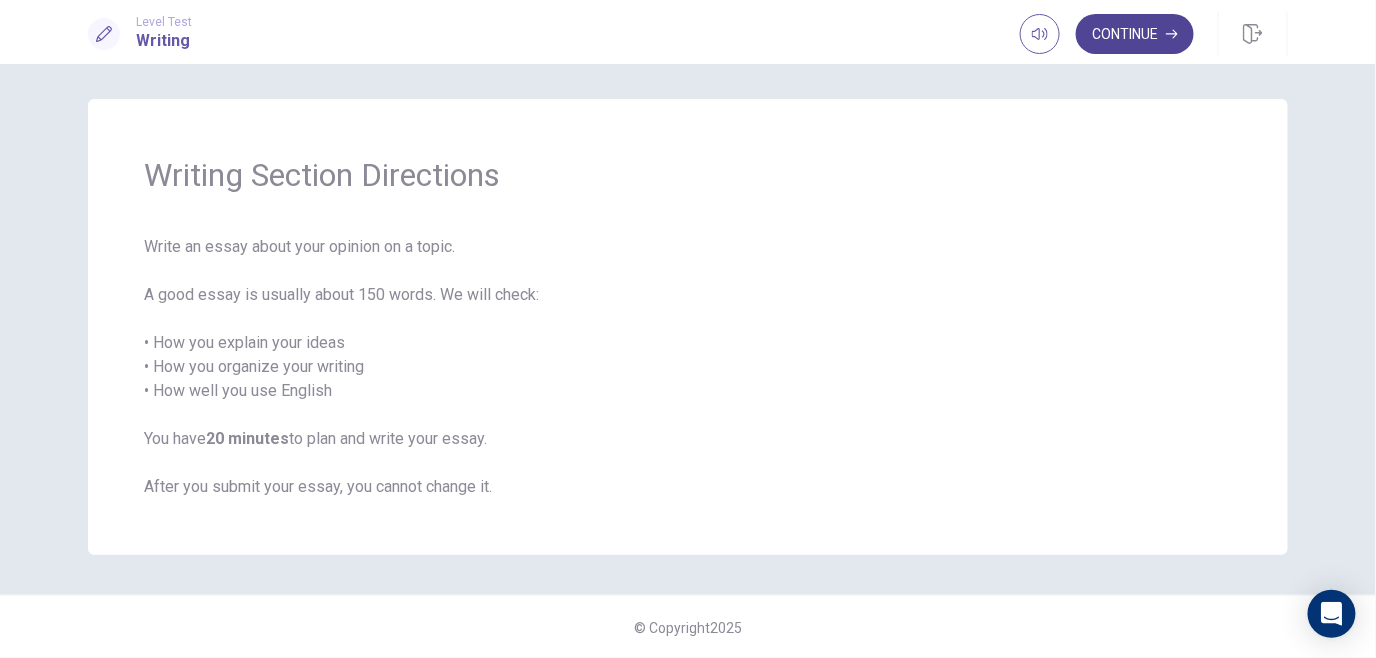 click on "Continue" at bounding box center [1135, 34] 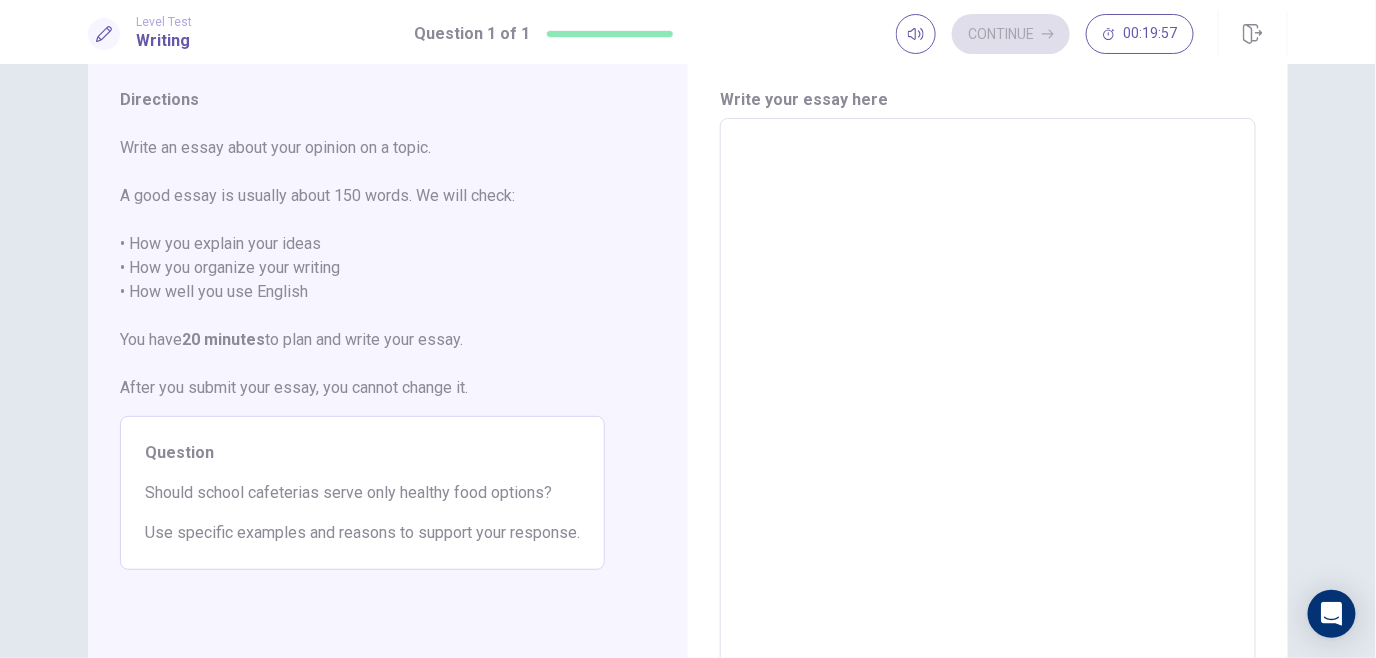 scroll, scrollTop: 61, scrollLeft: 0, axis: vertical 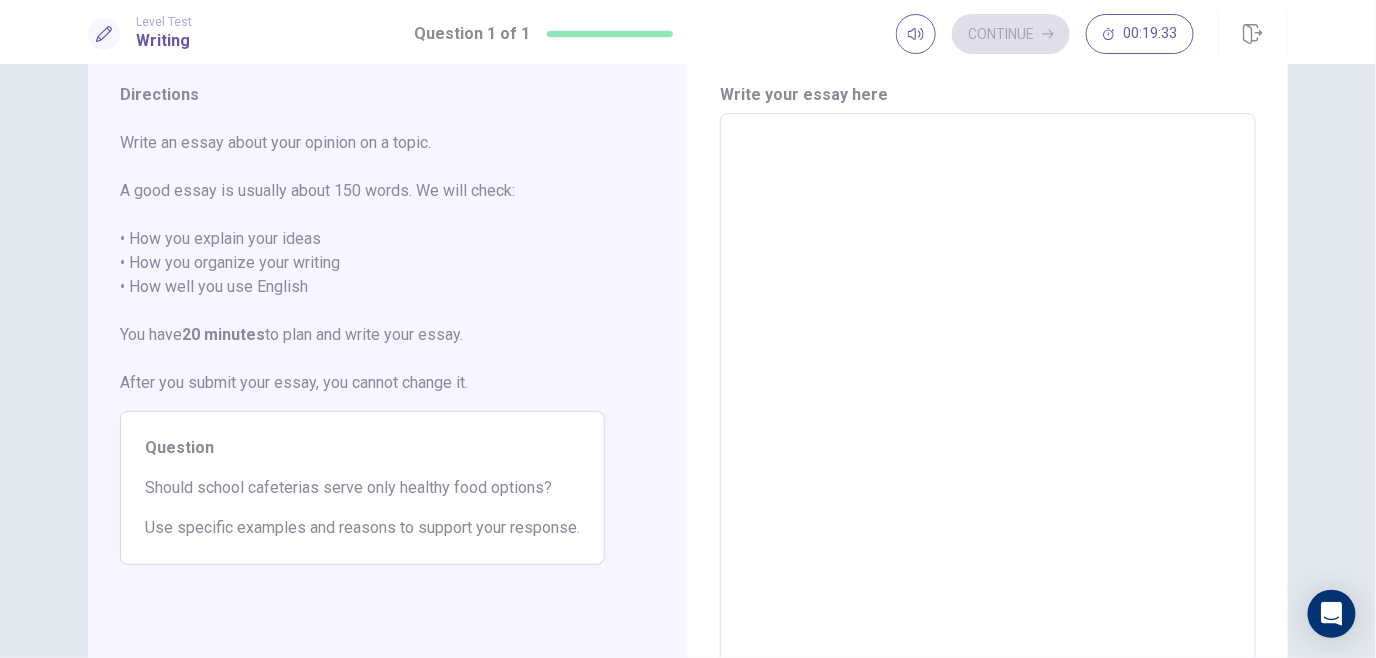 click at bounding box center [988, 390] 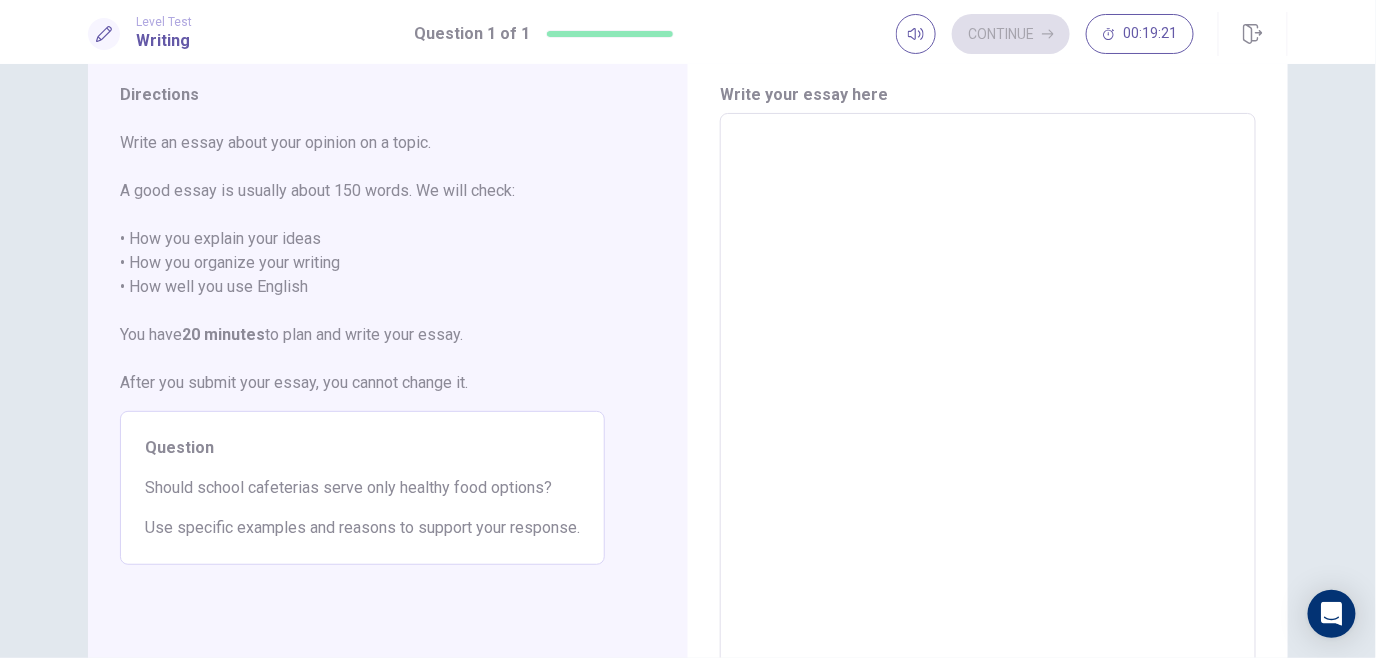 type on "*" 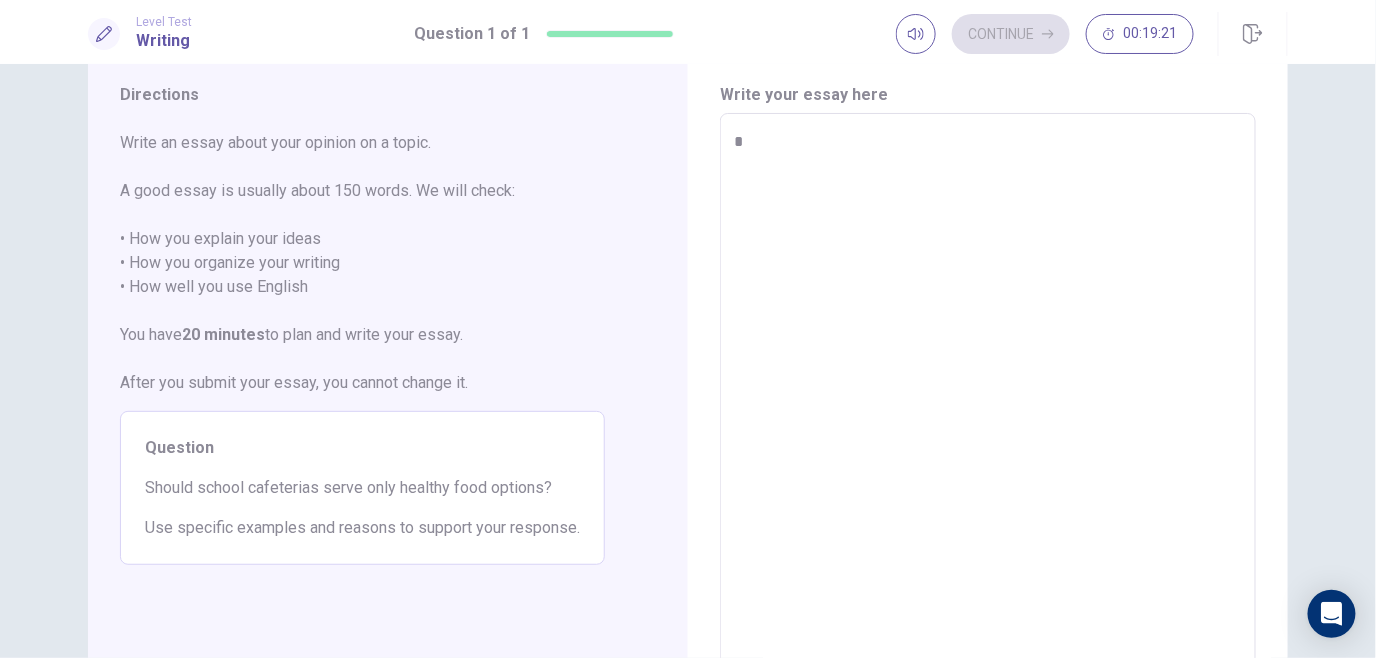 type on "*" 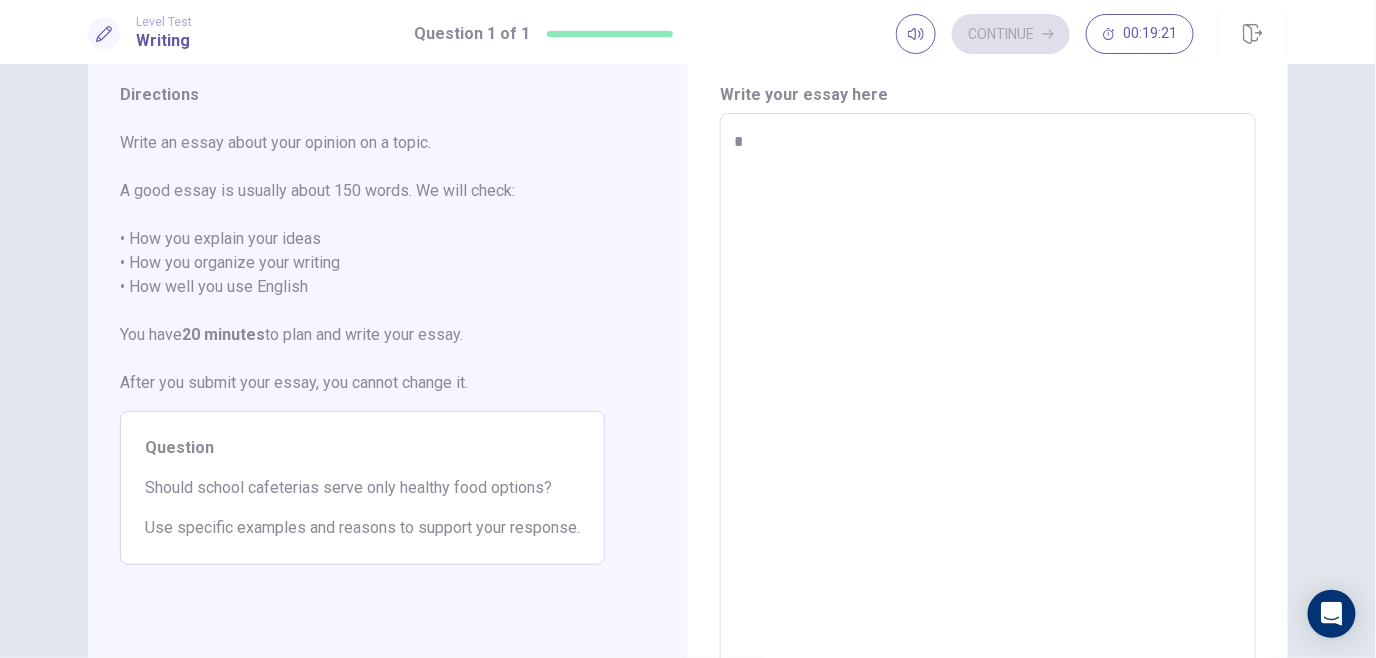 type on "*" 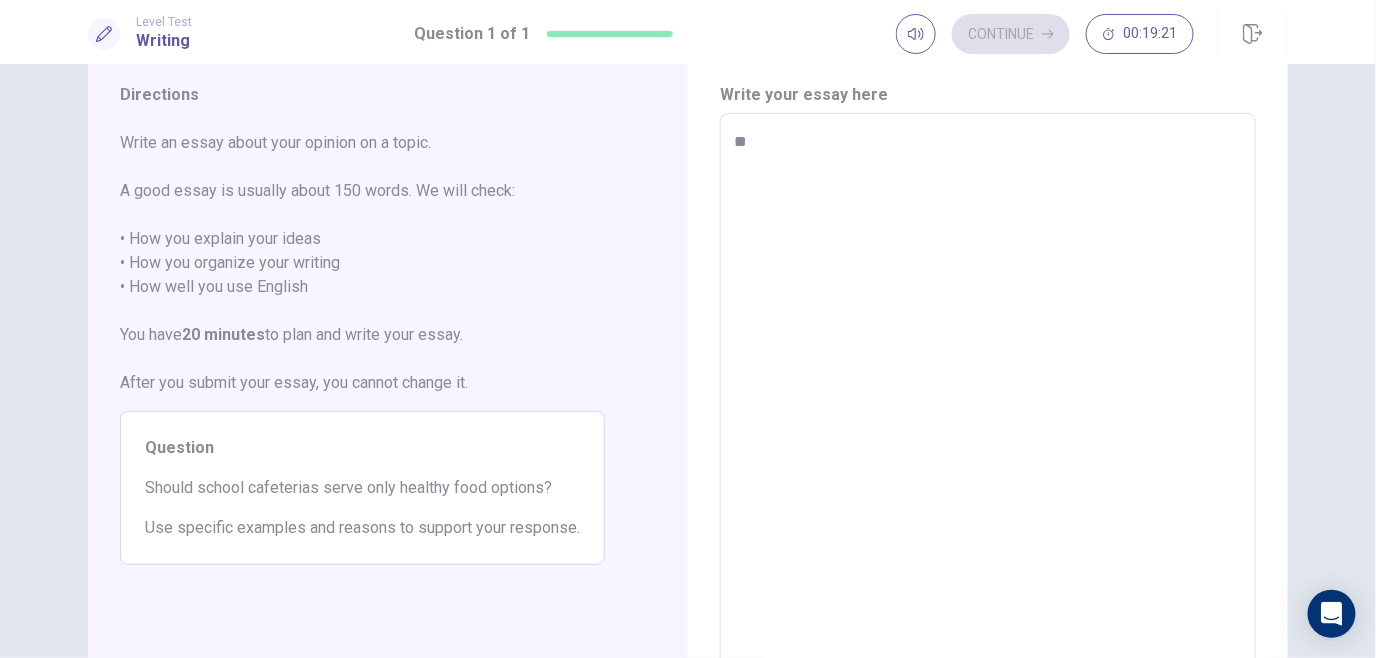 type on "*" 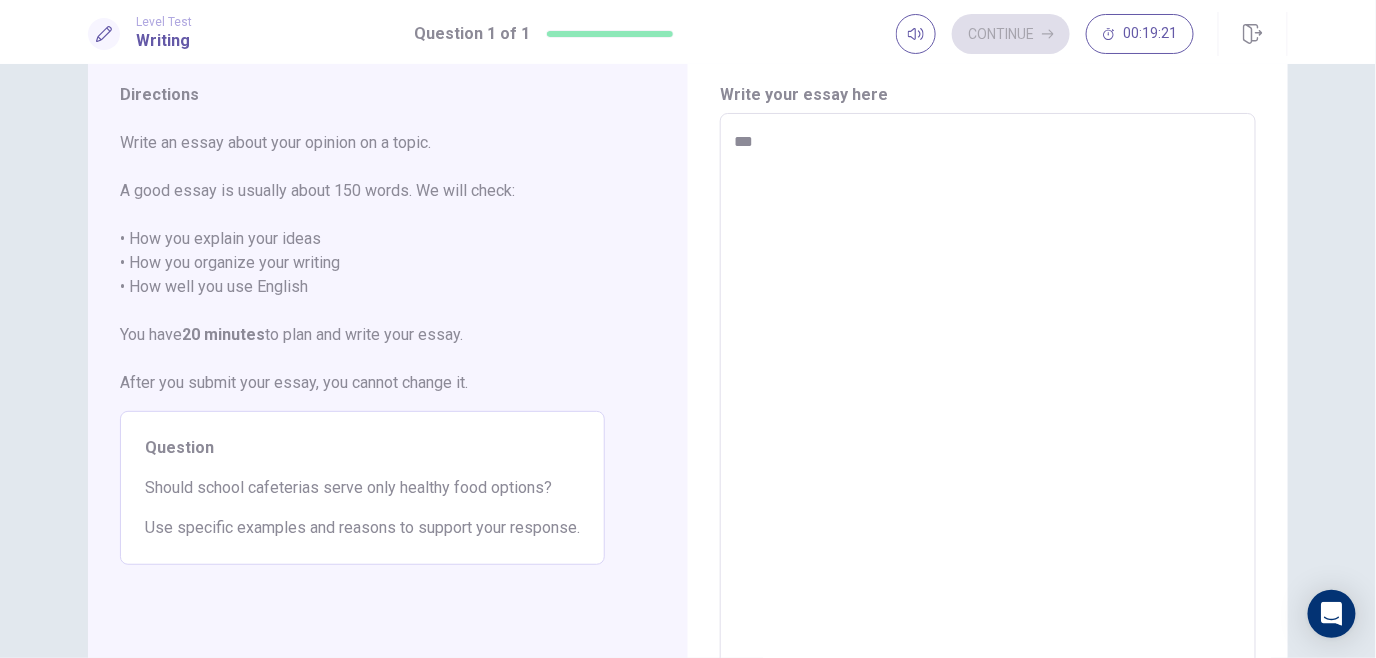 type on "*" 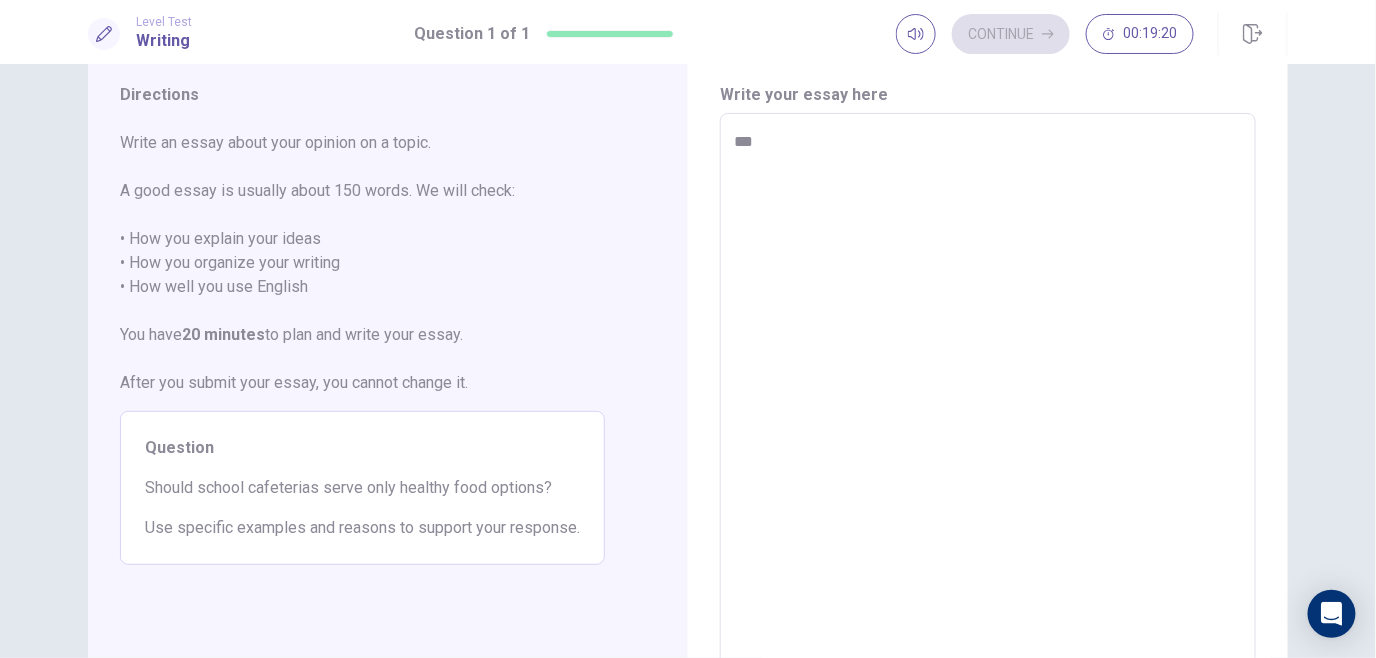 type on "****" 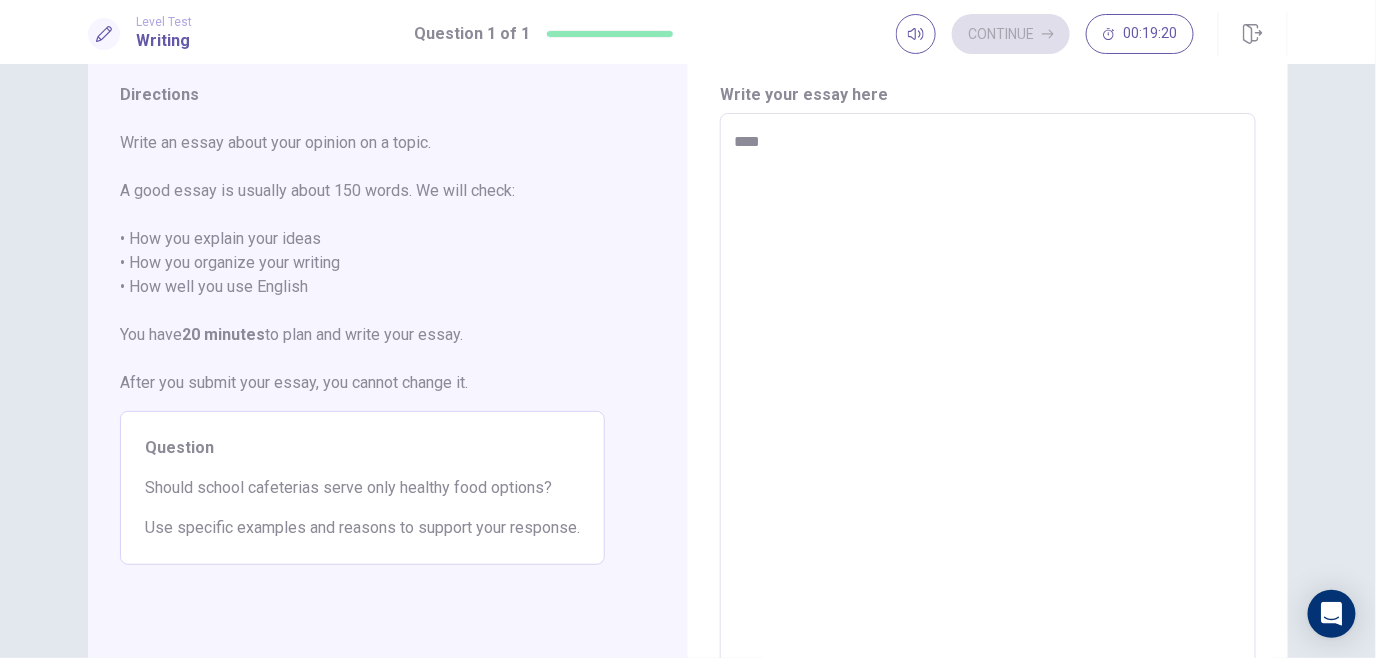 type on "*" 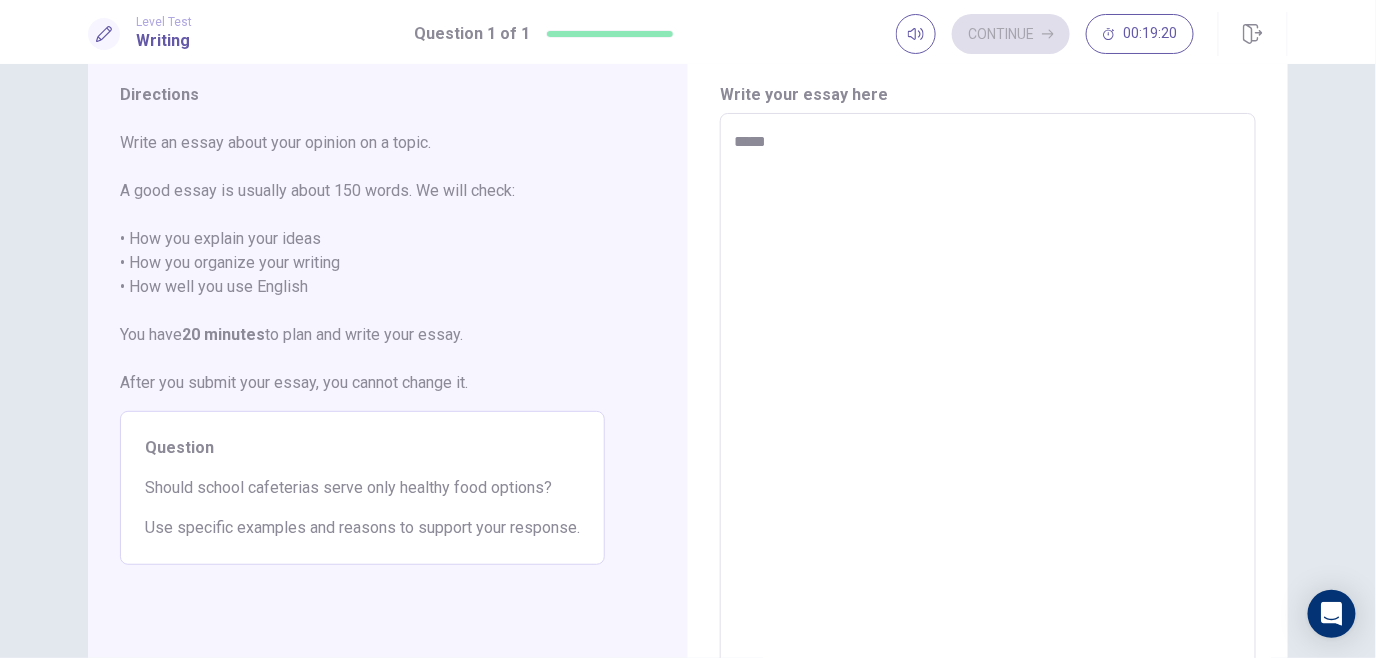 type on "*" 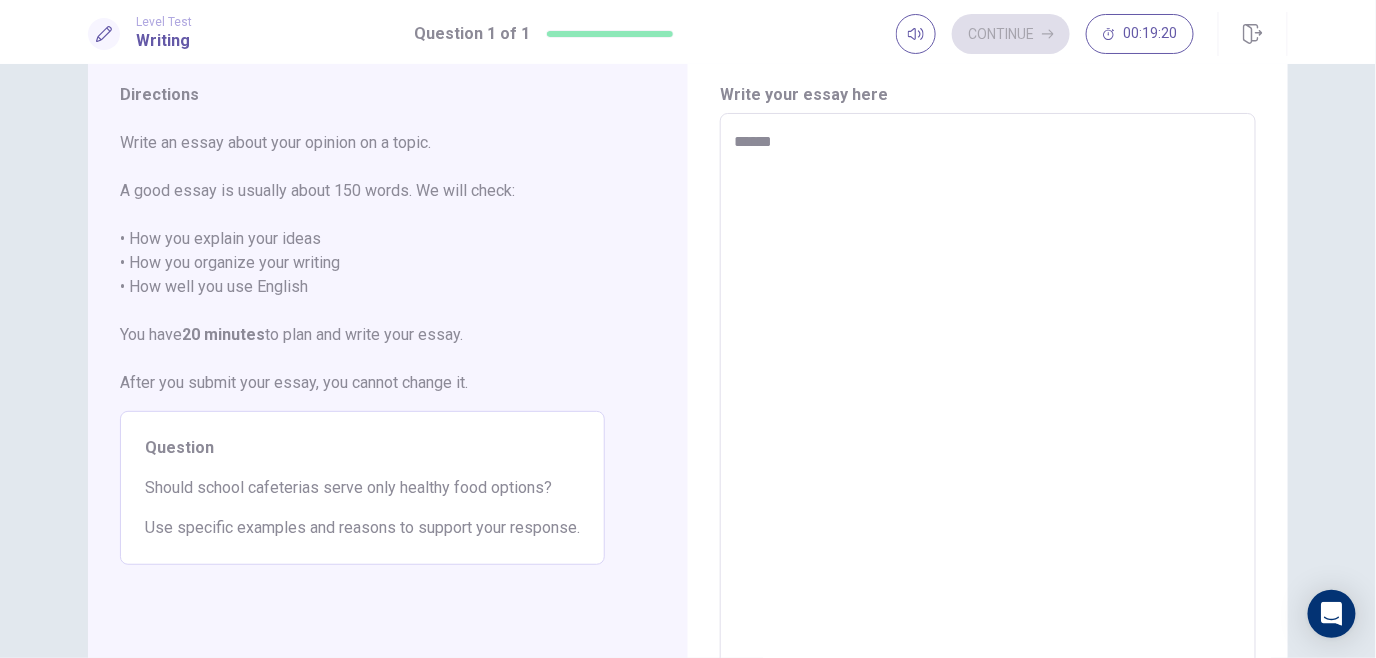 type on "*" 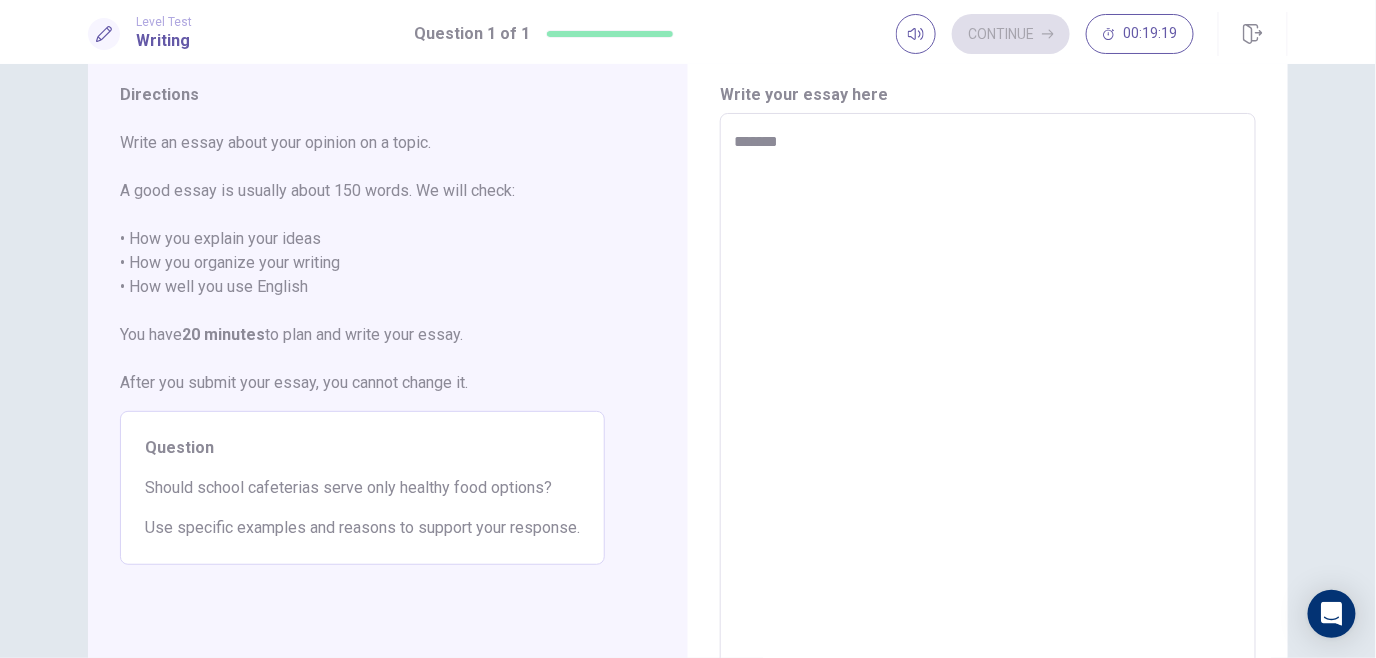type on "*" 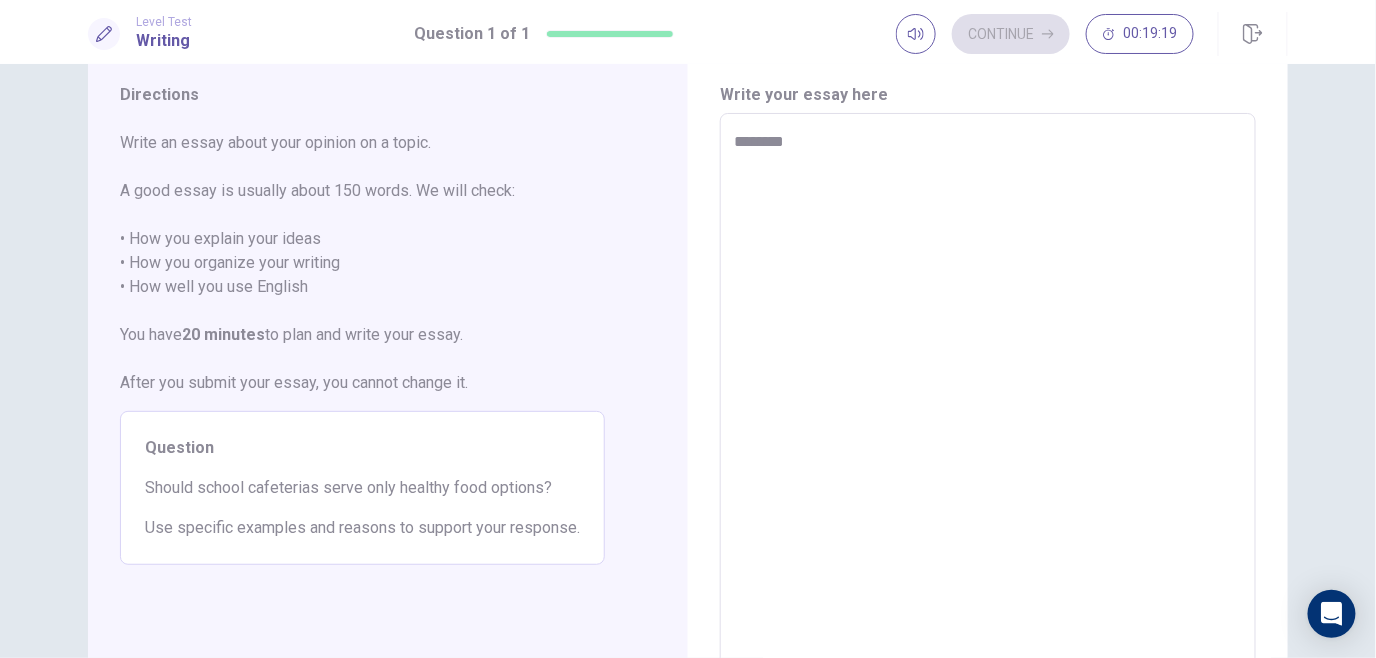 type on "*" 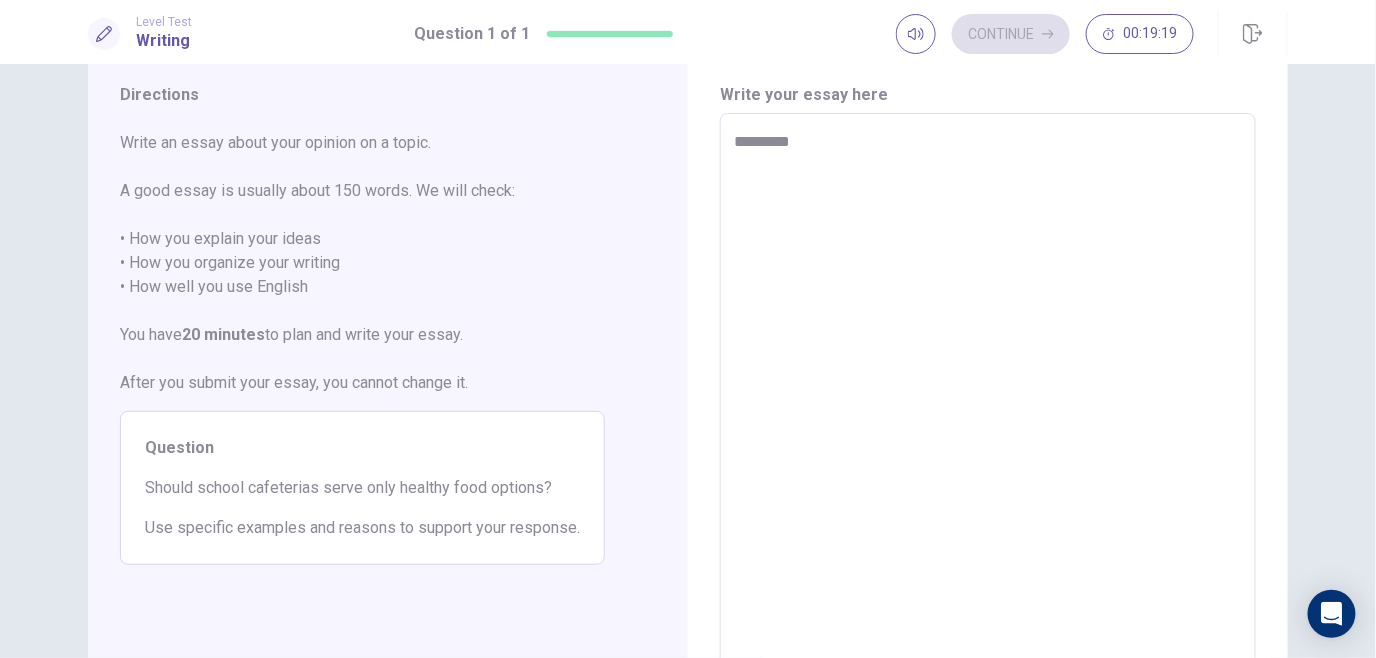 type on "*" 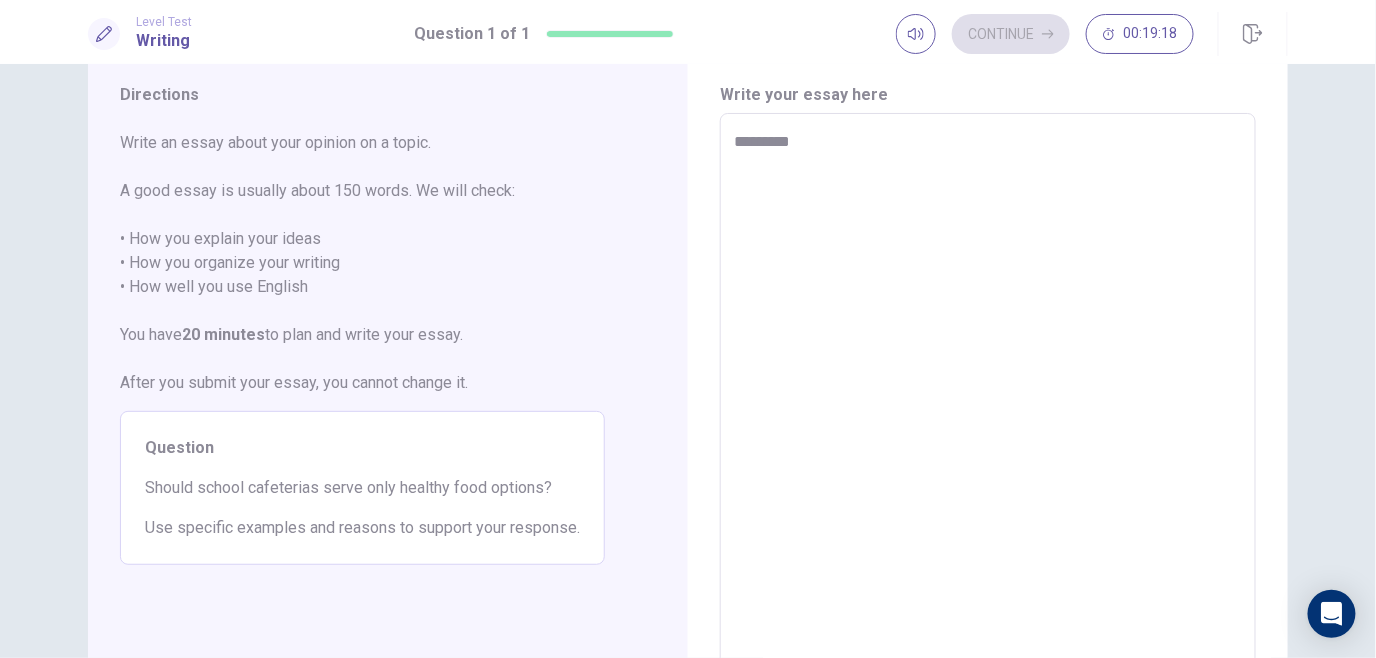 type on "**********" 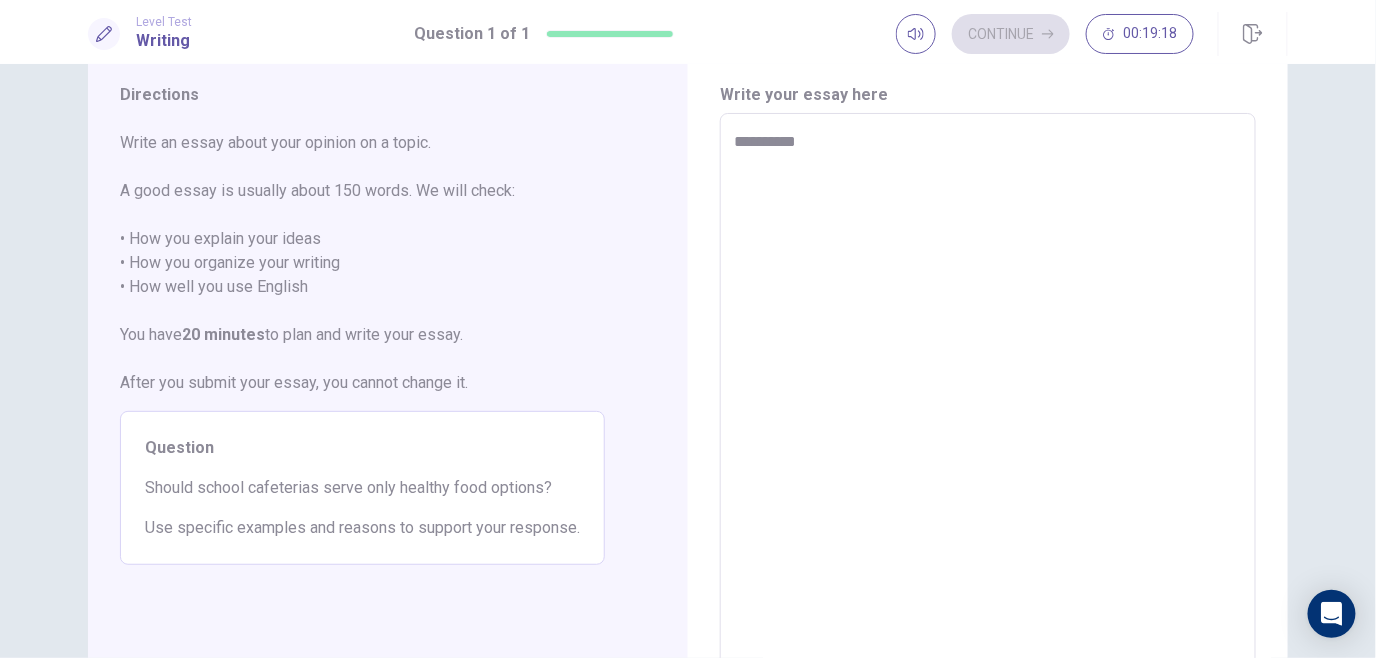 type on "*" 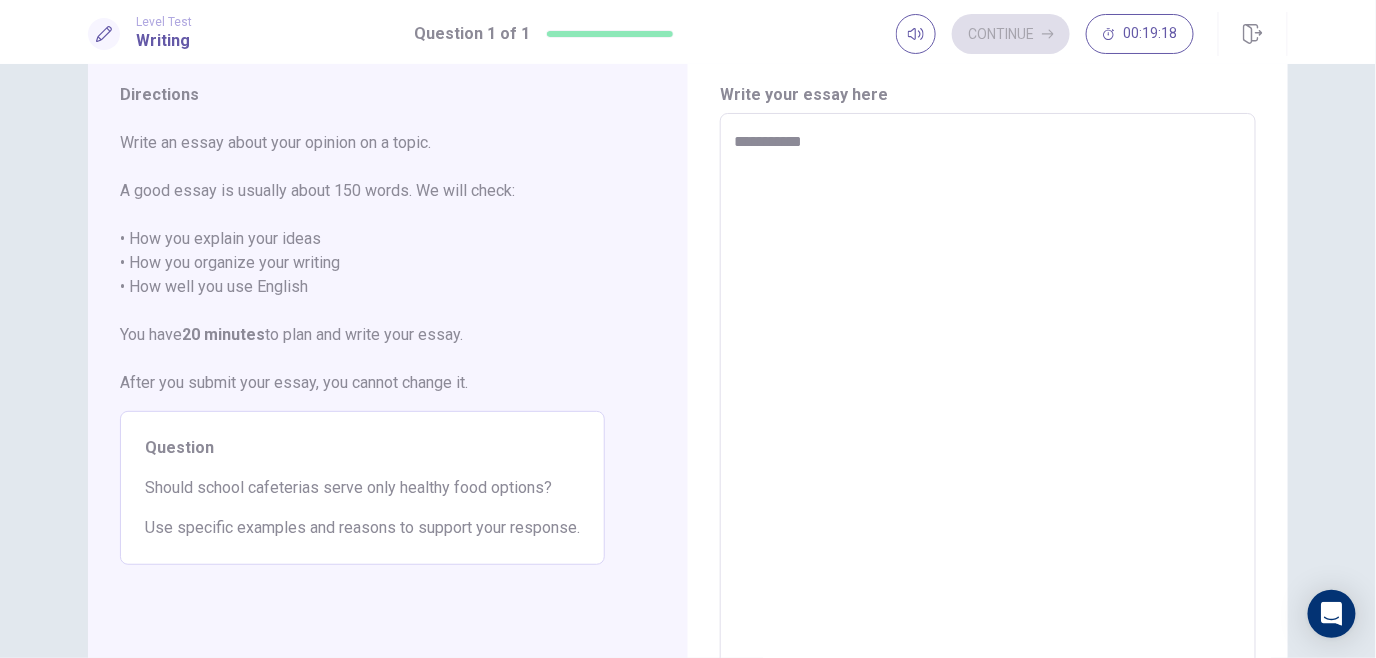 type on "*" 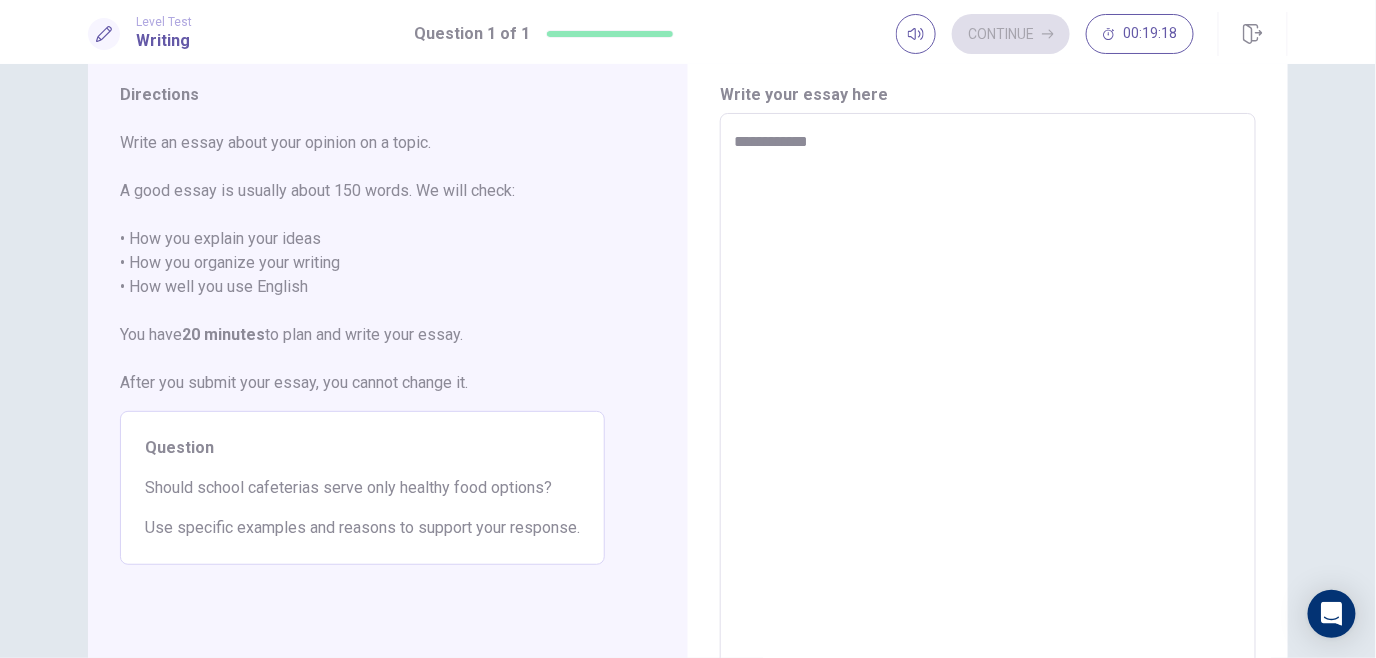 type on "*" 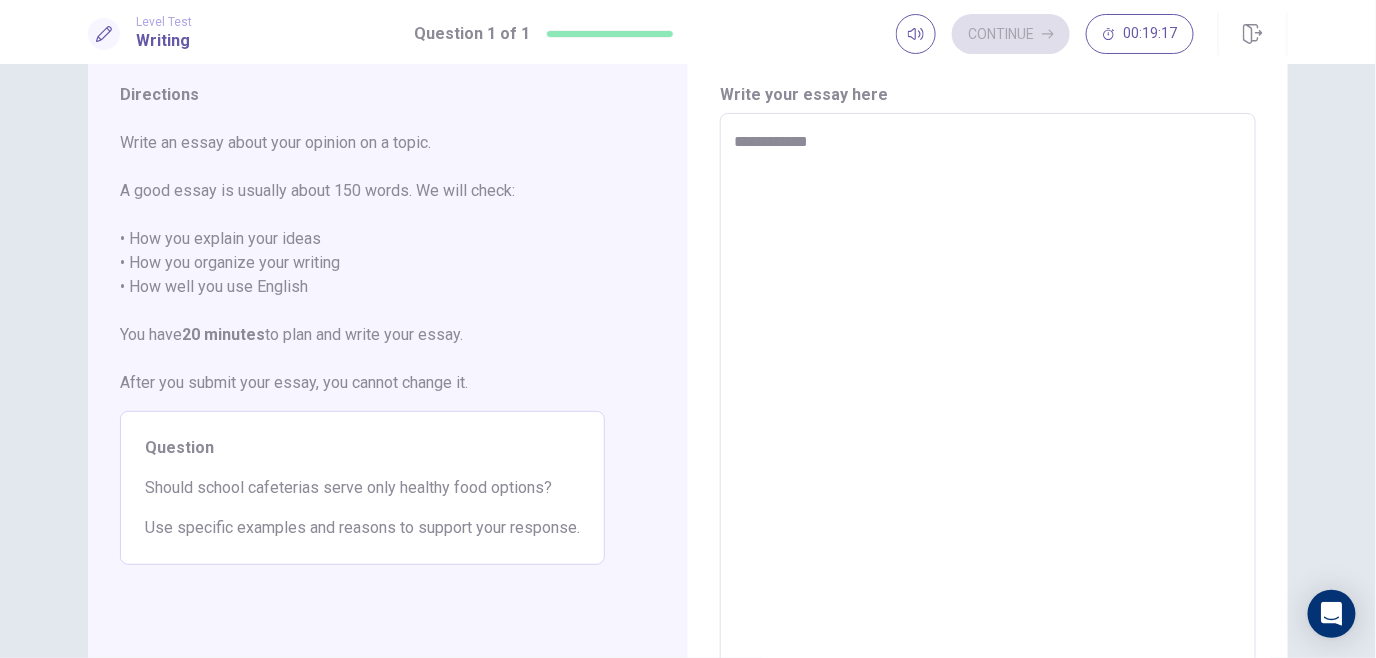 type on "**********" 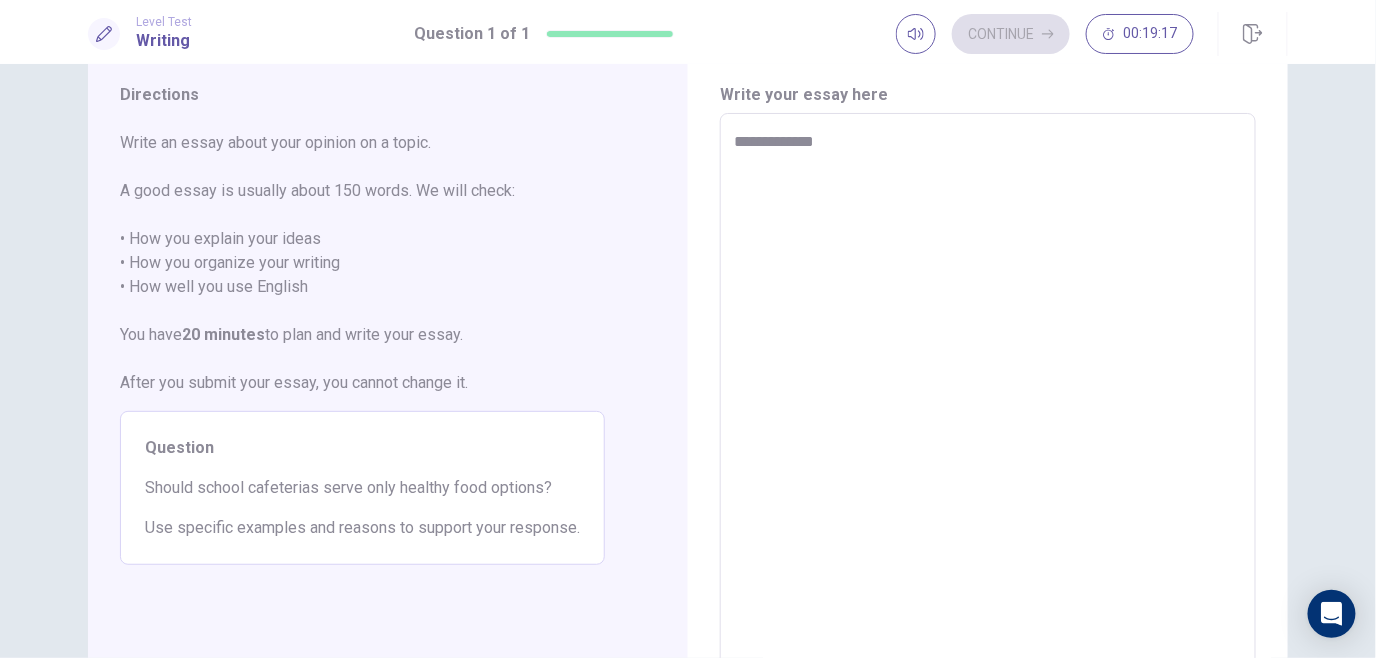type on "*" 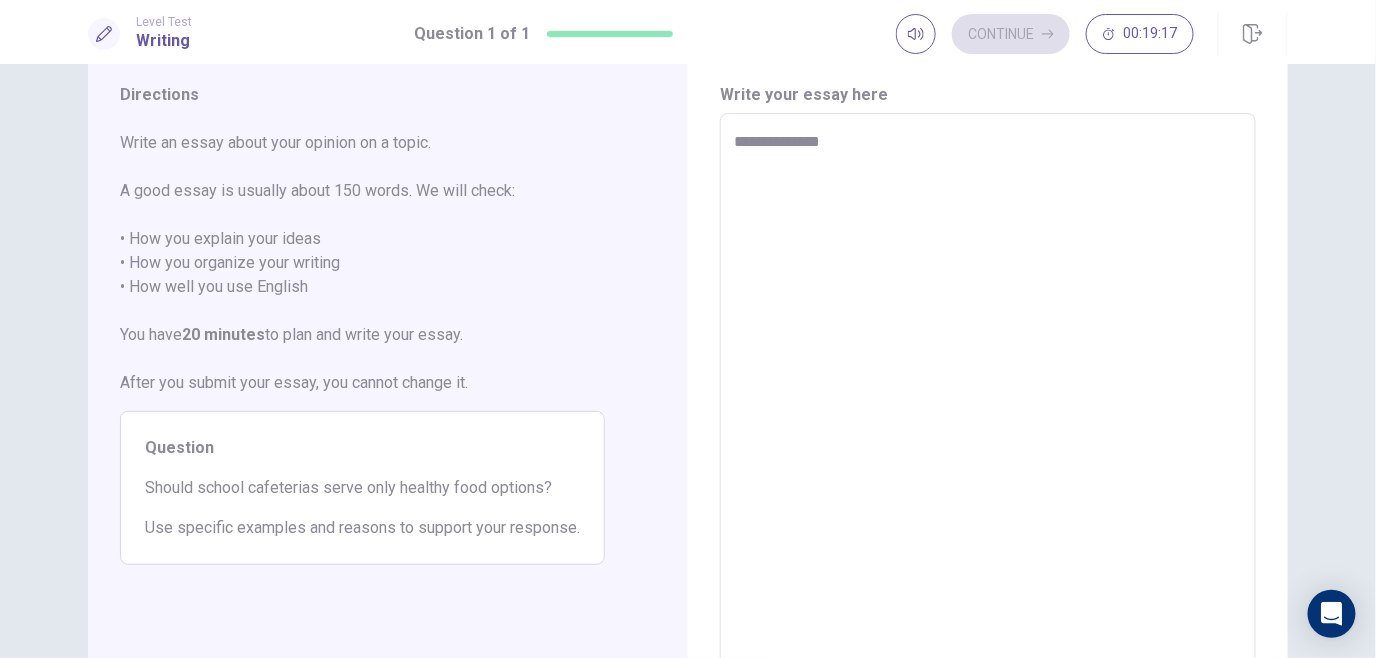 type on "*" 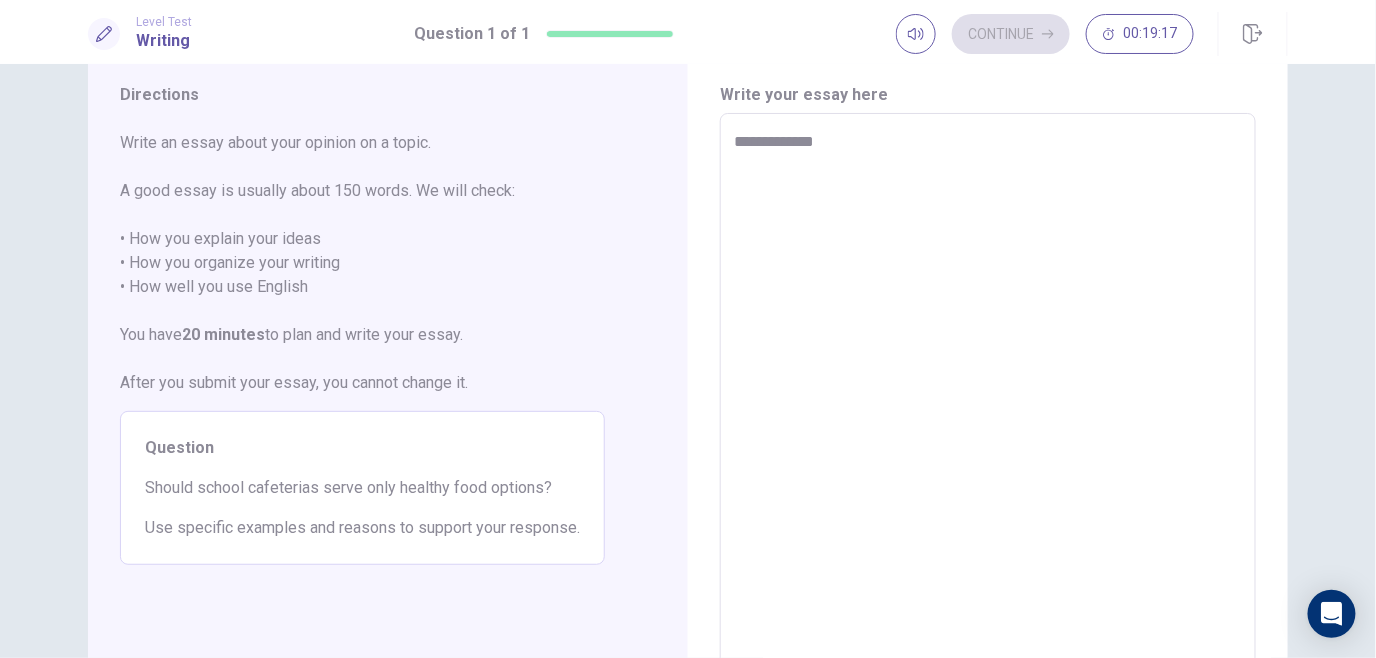 type on "*" 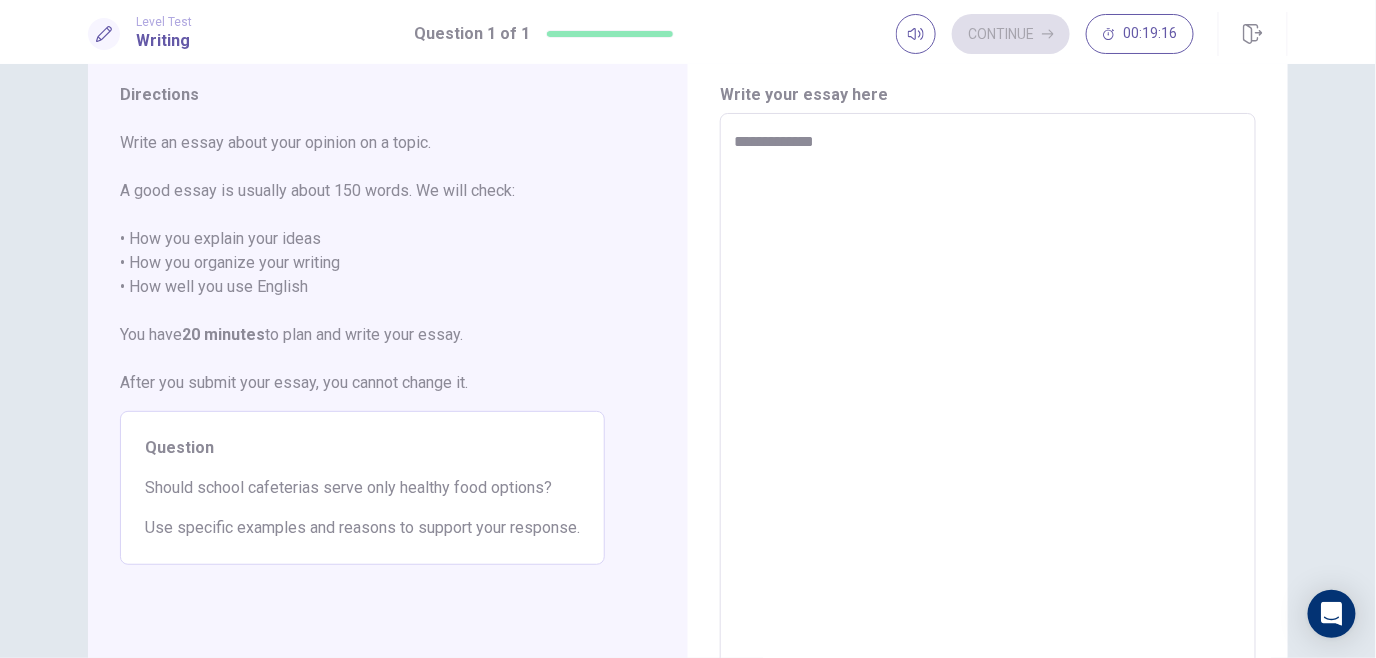 type on "**********" 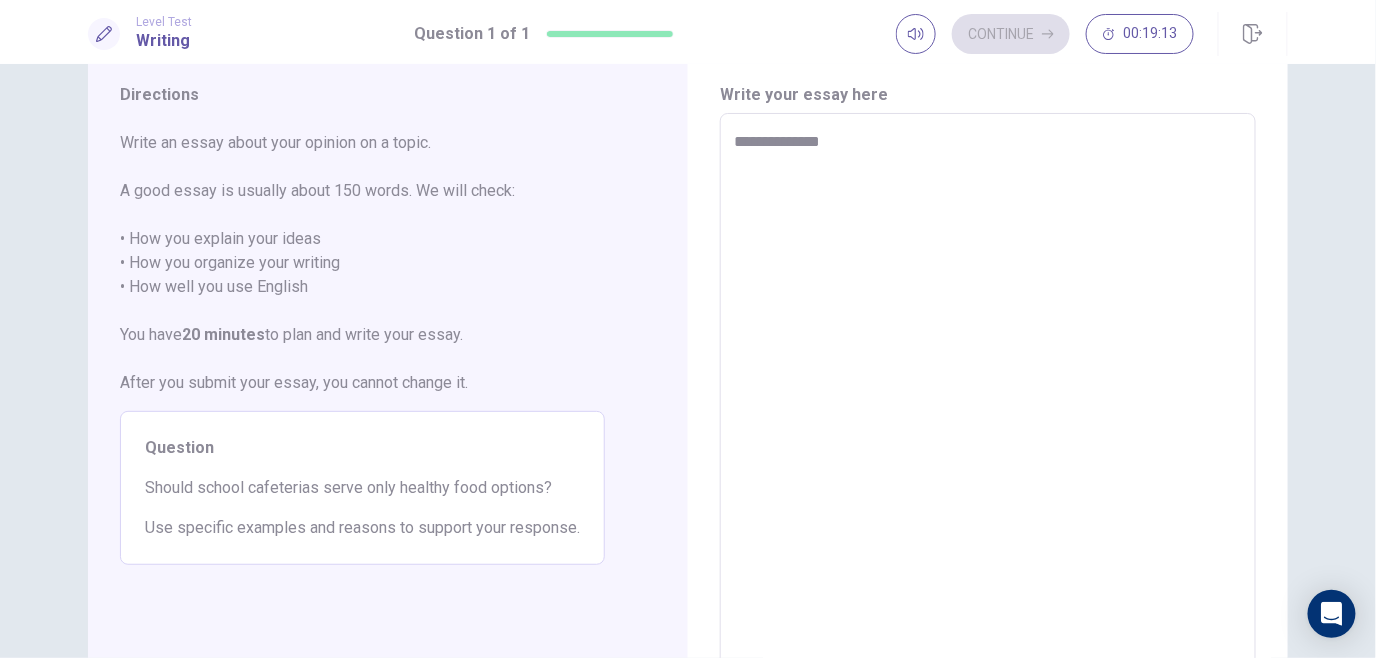 type on "*" 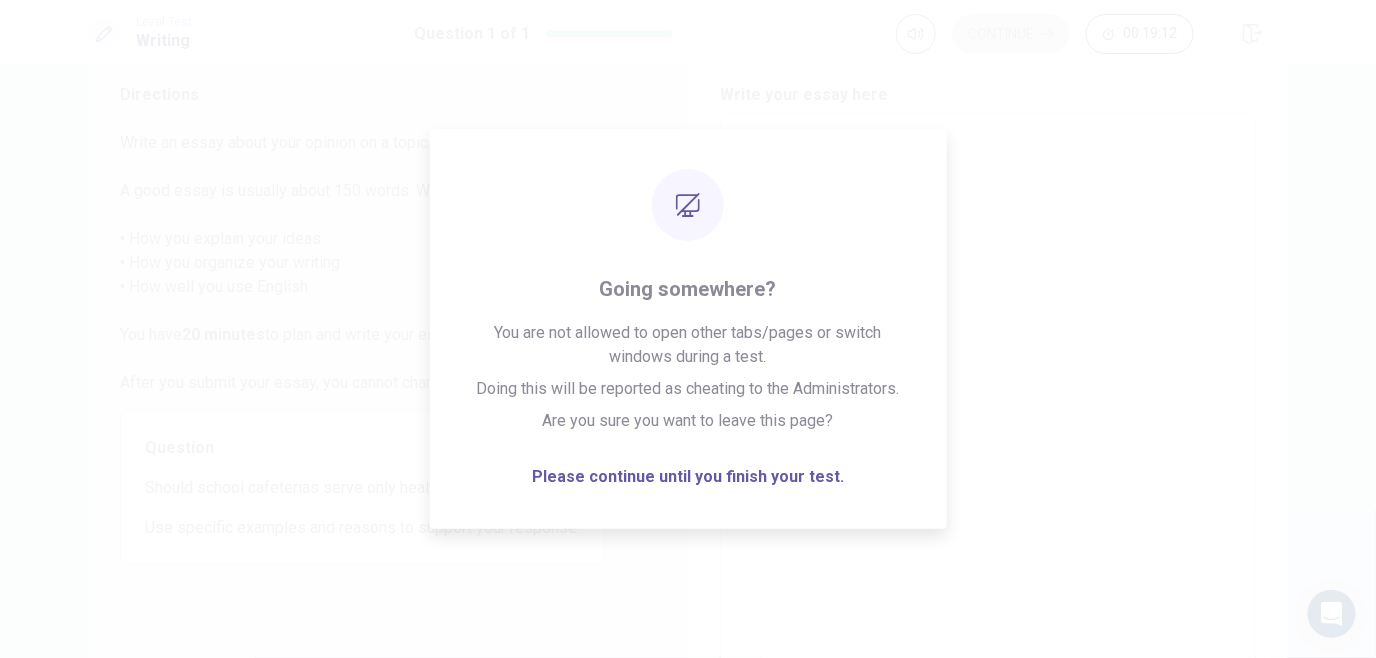 type on "**********" 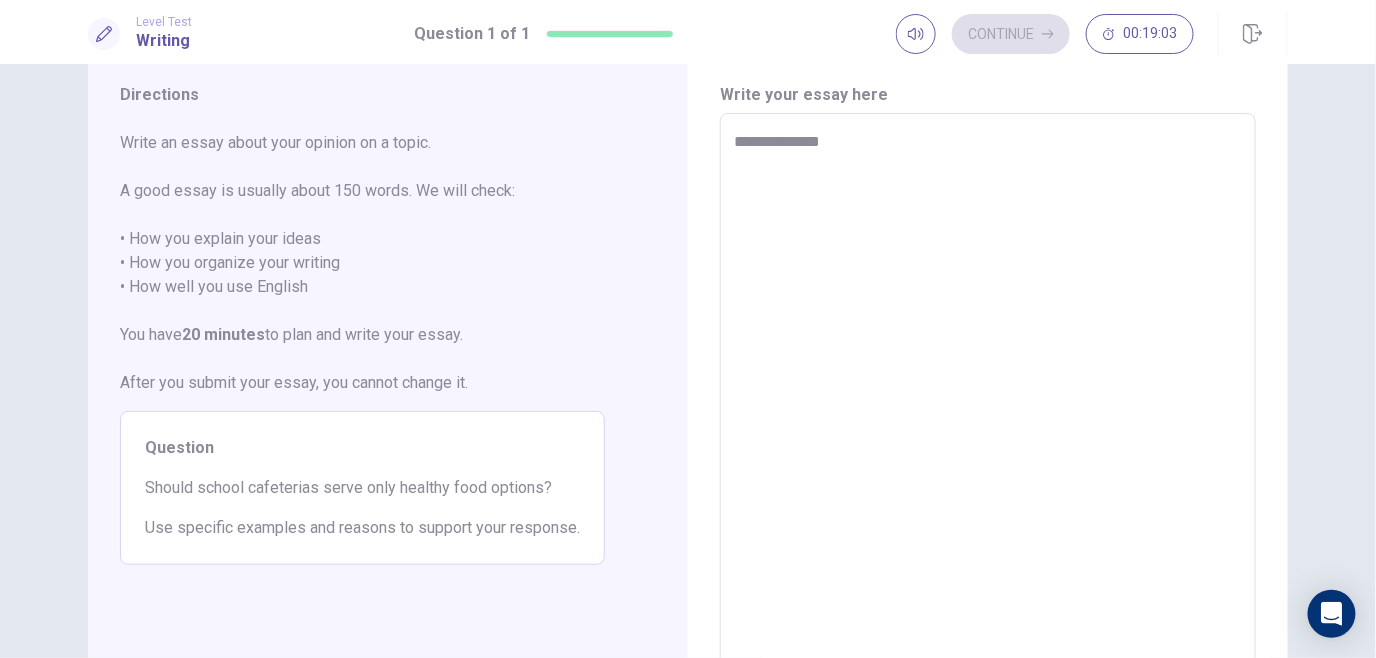 type on "*" 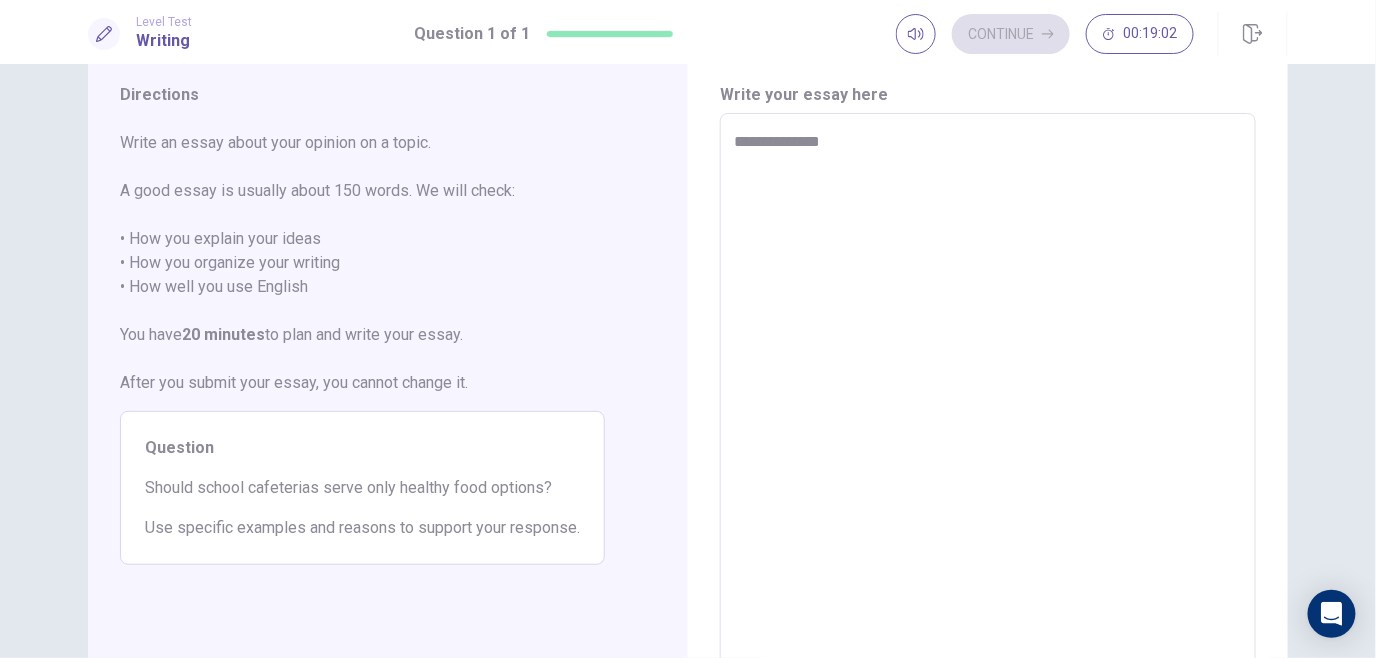type on "**********" 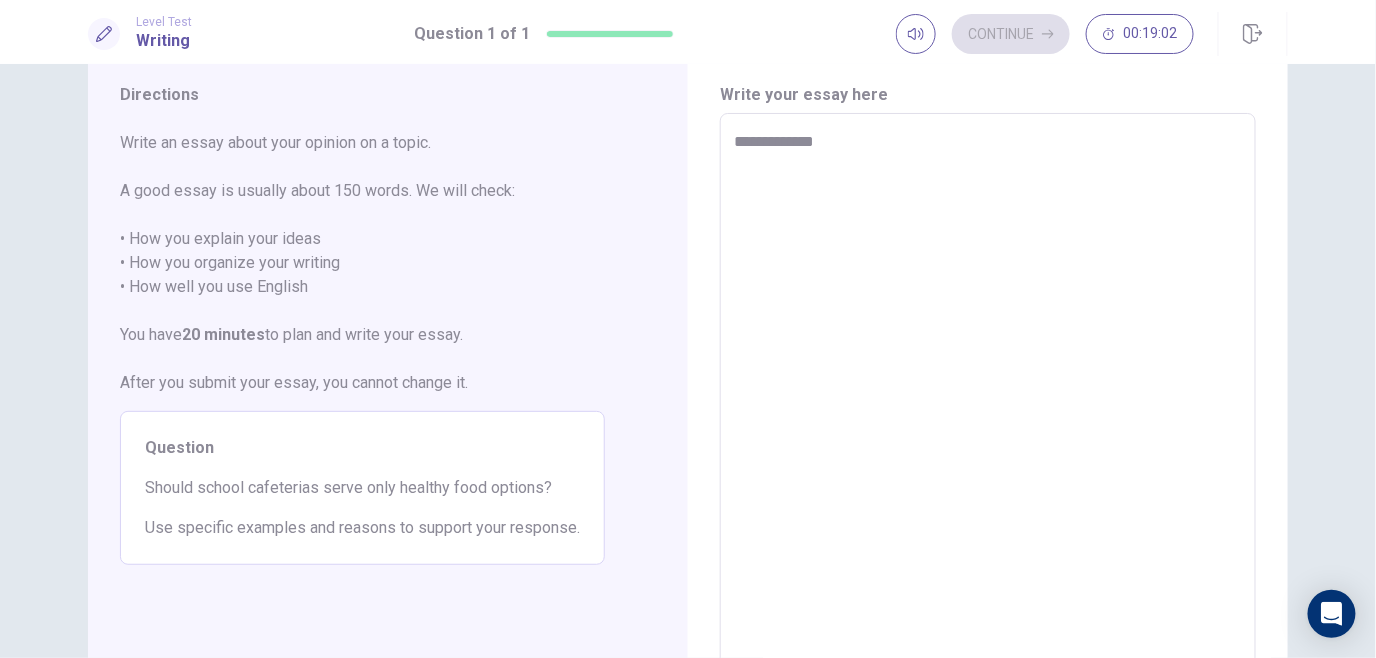type on "*" 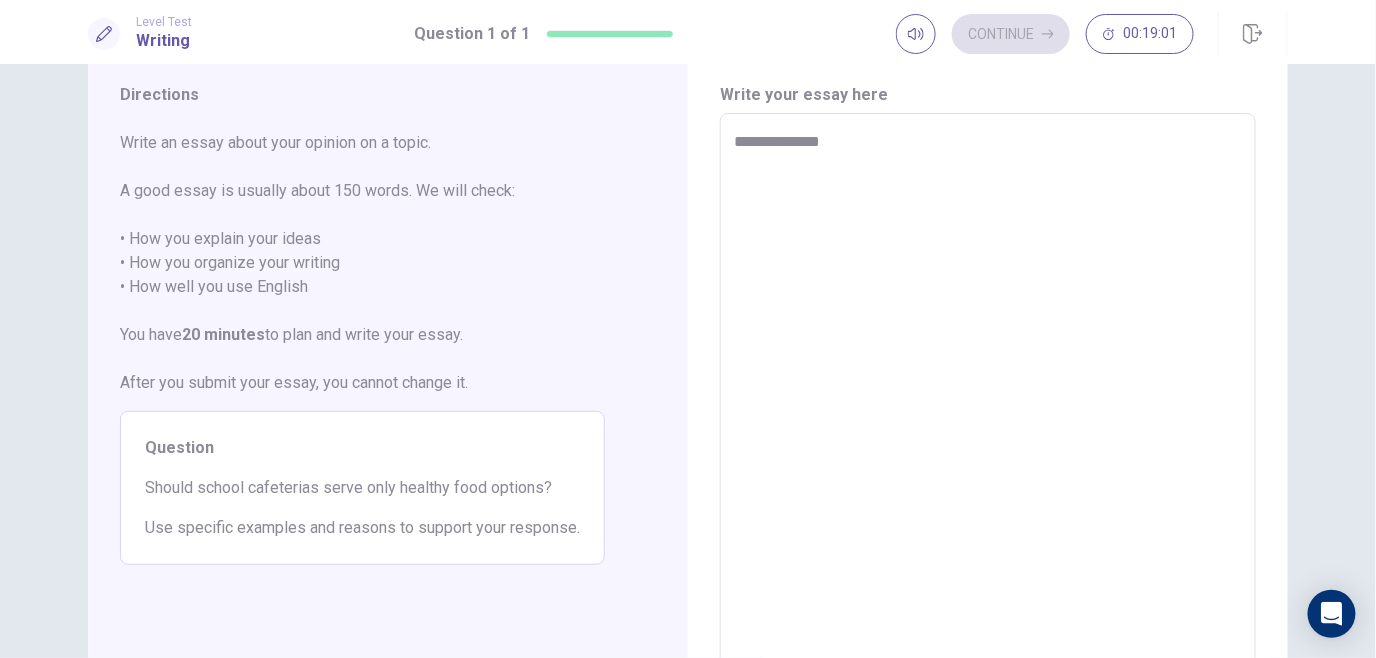 type on "*" 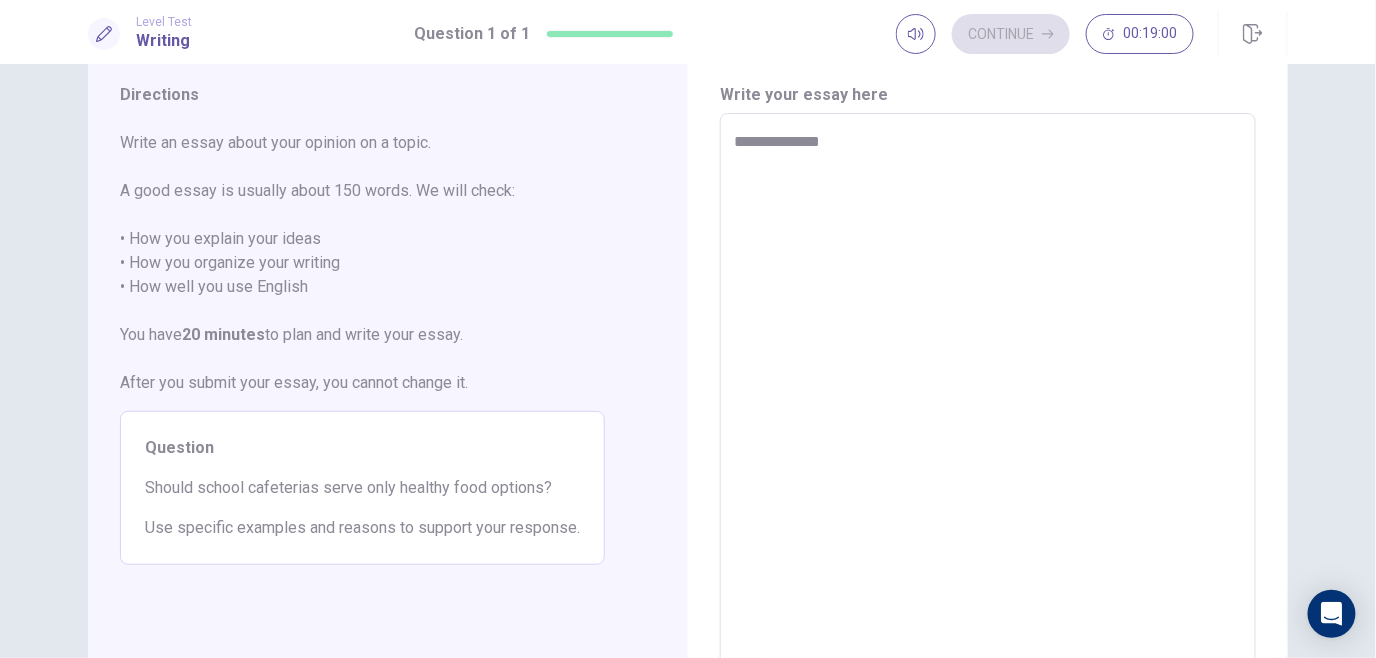 type on "**********" 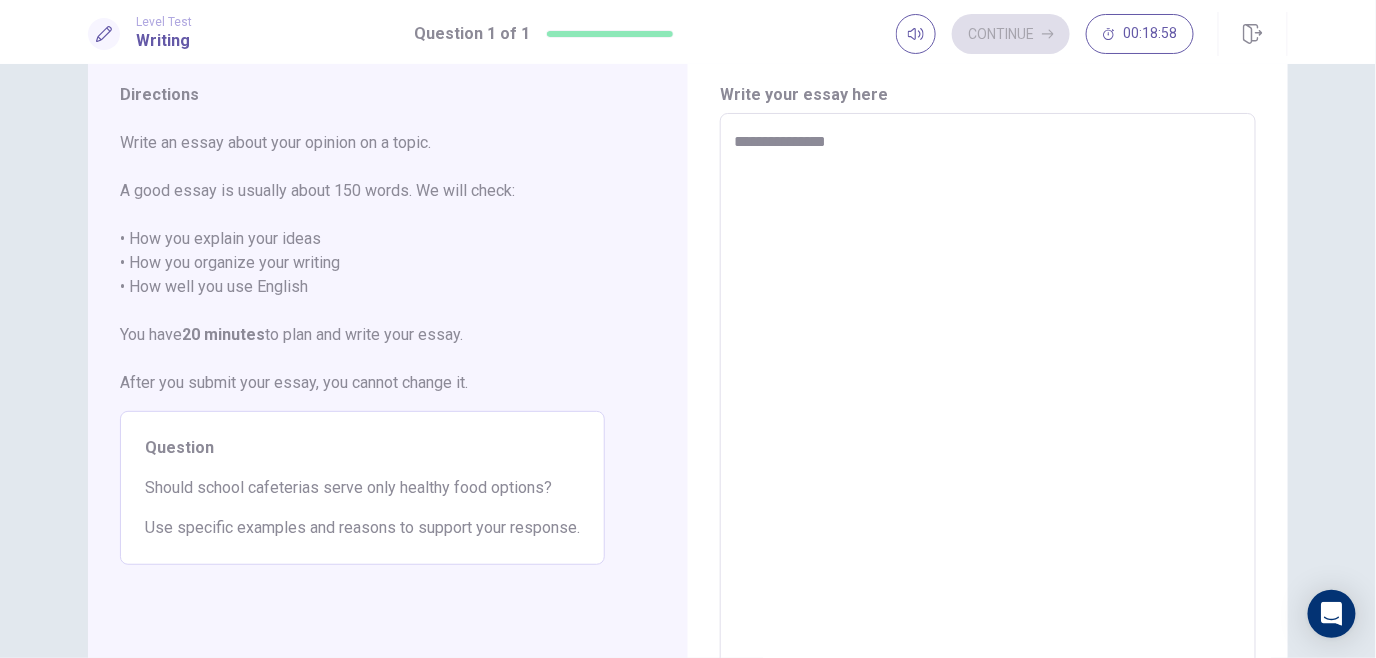 type on "*" 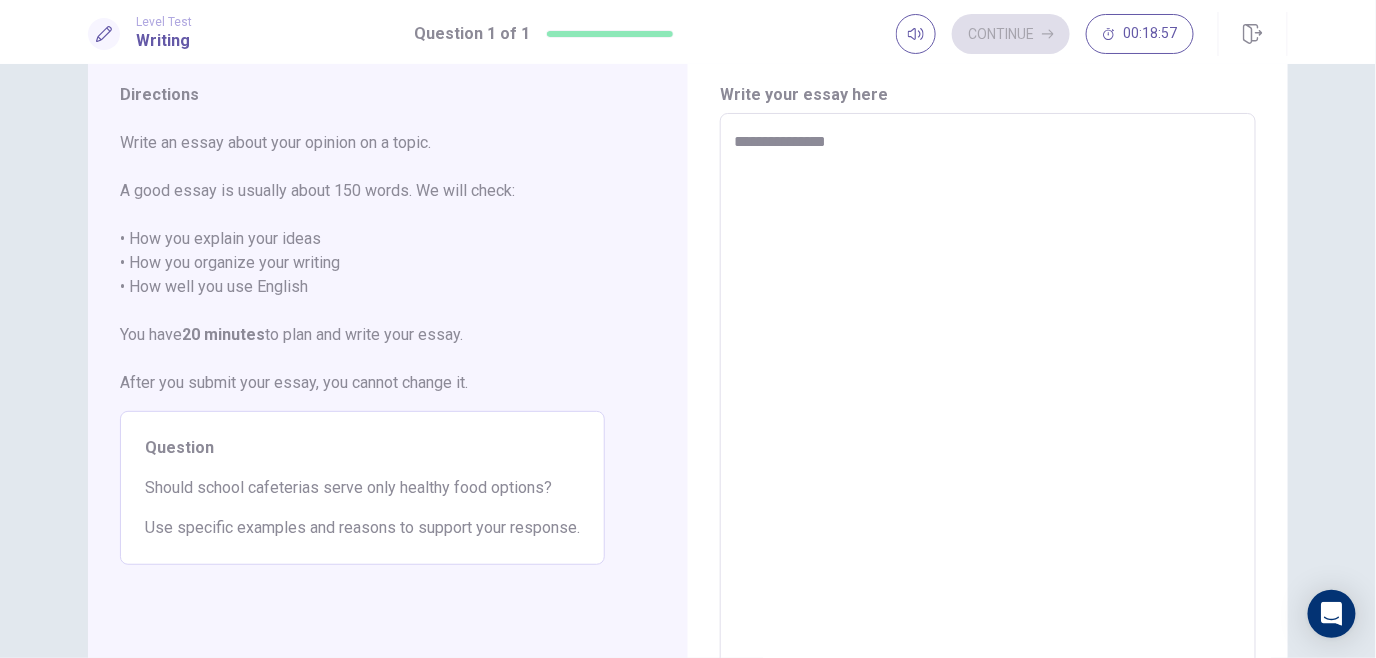 type on "**********" 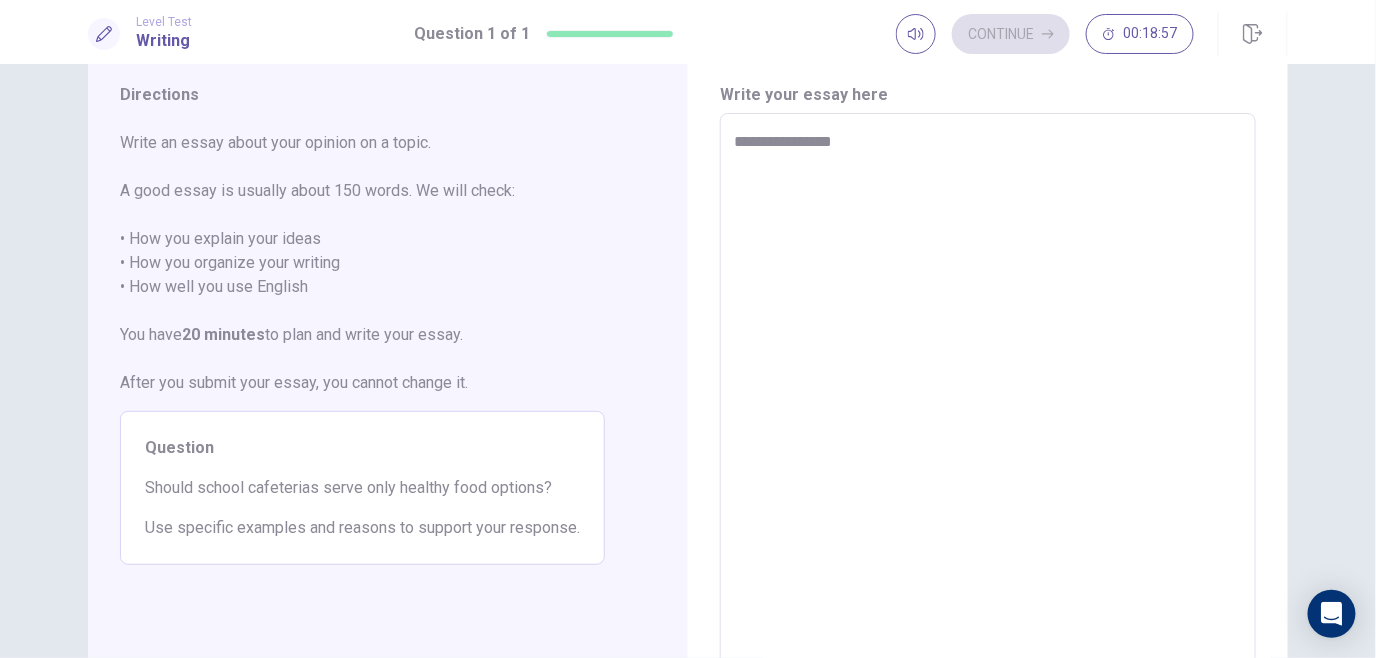 type on "*" 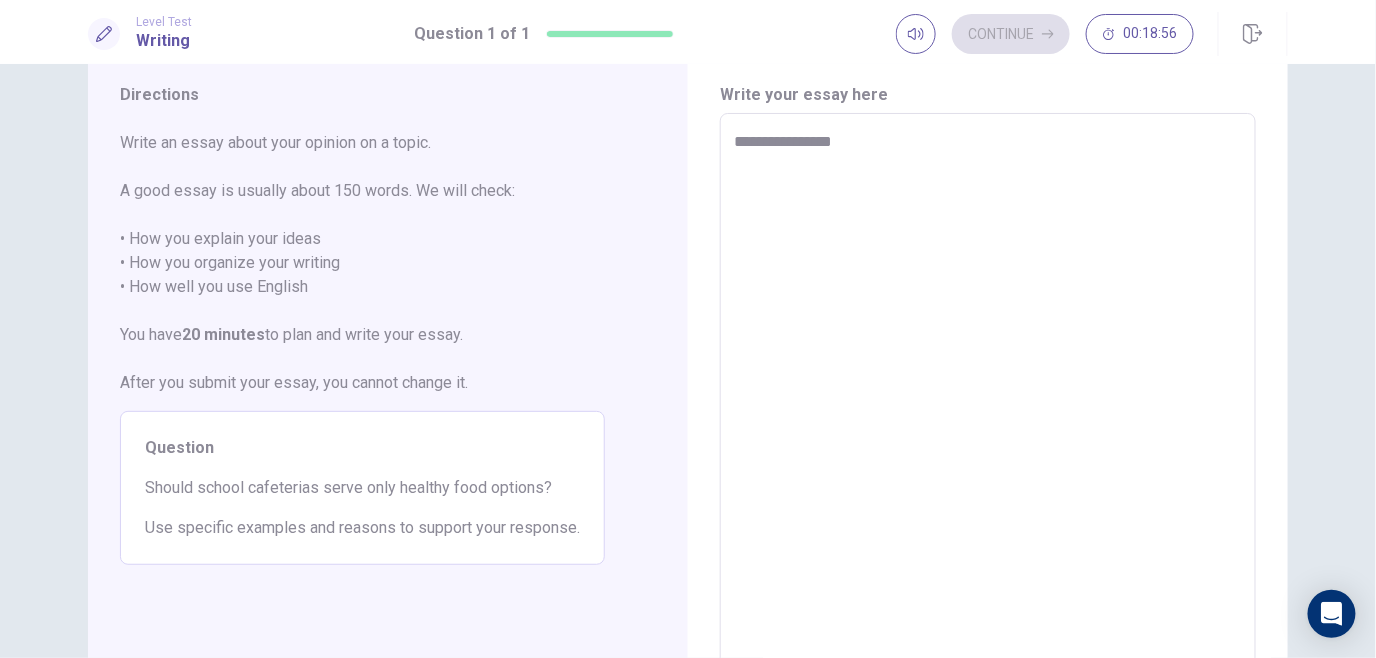 type on "**********" 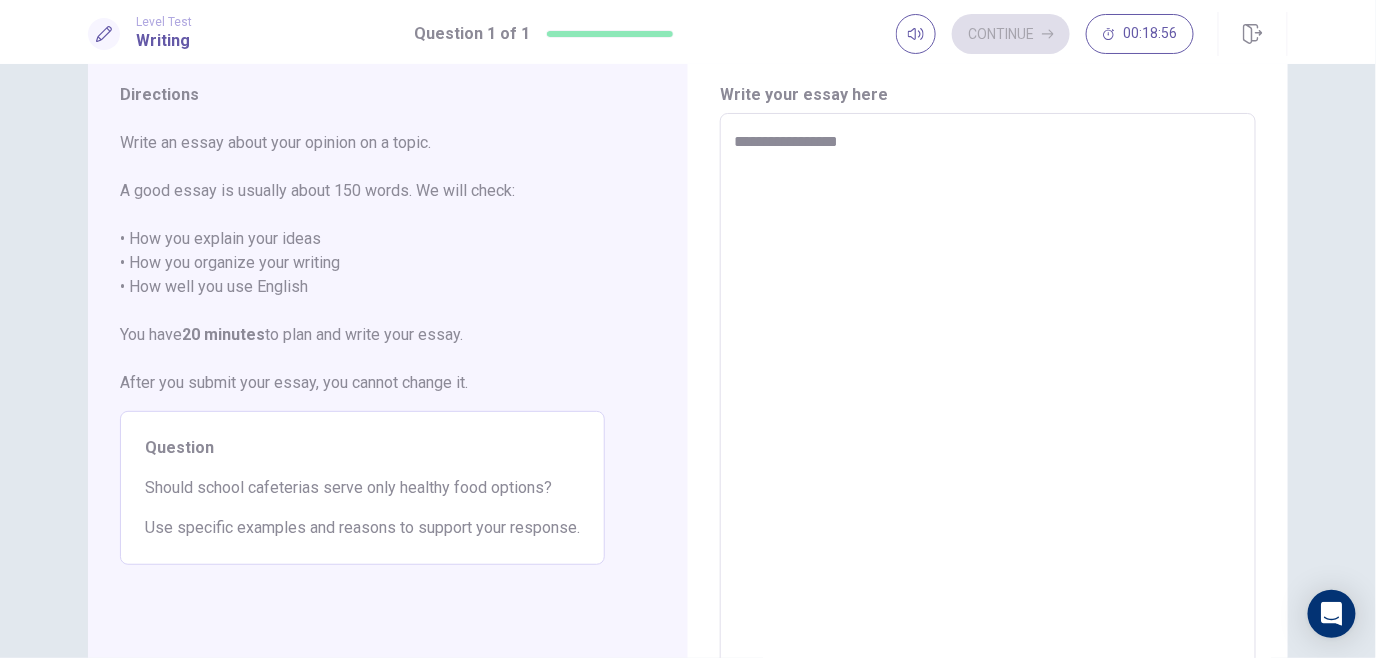 type on "*" 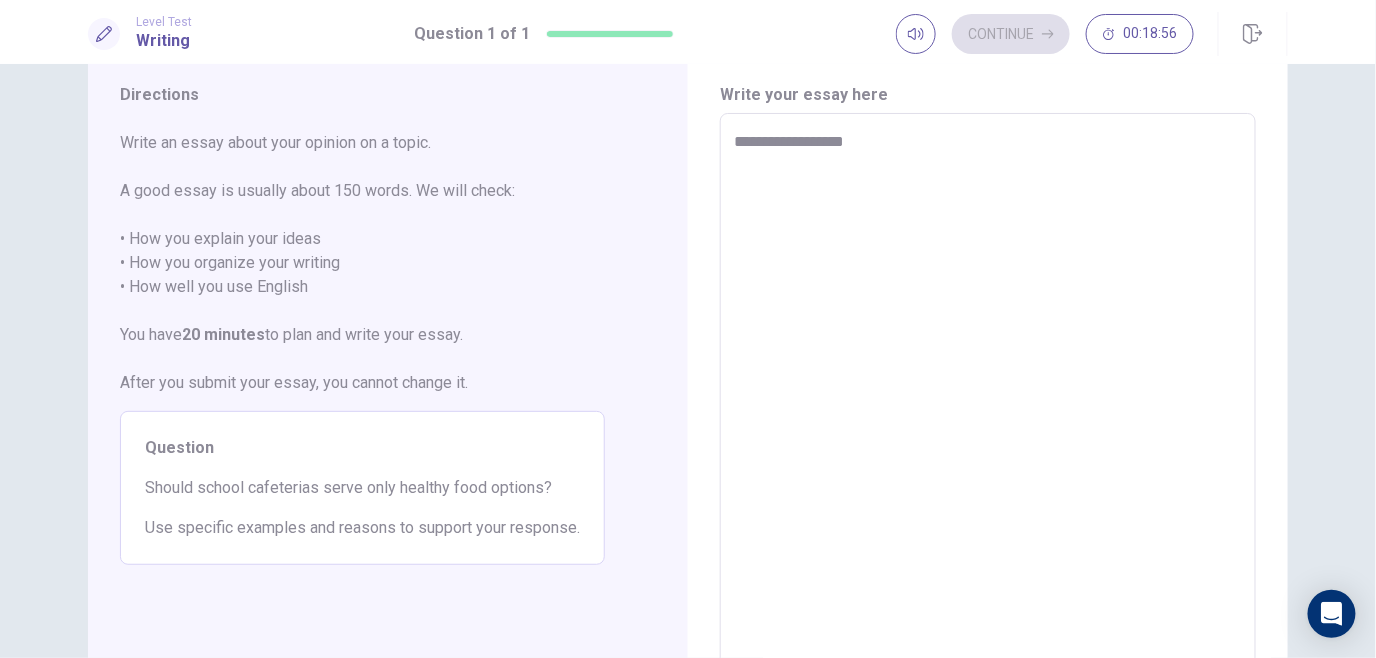 type on "*" 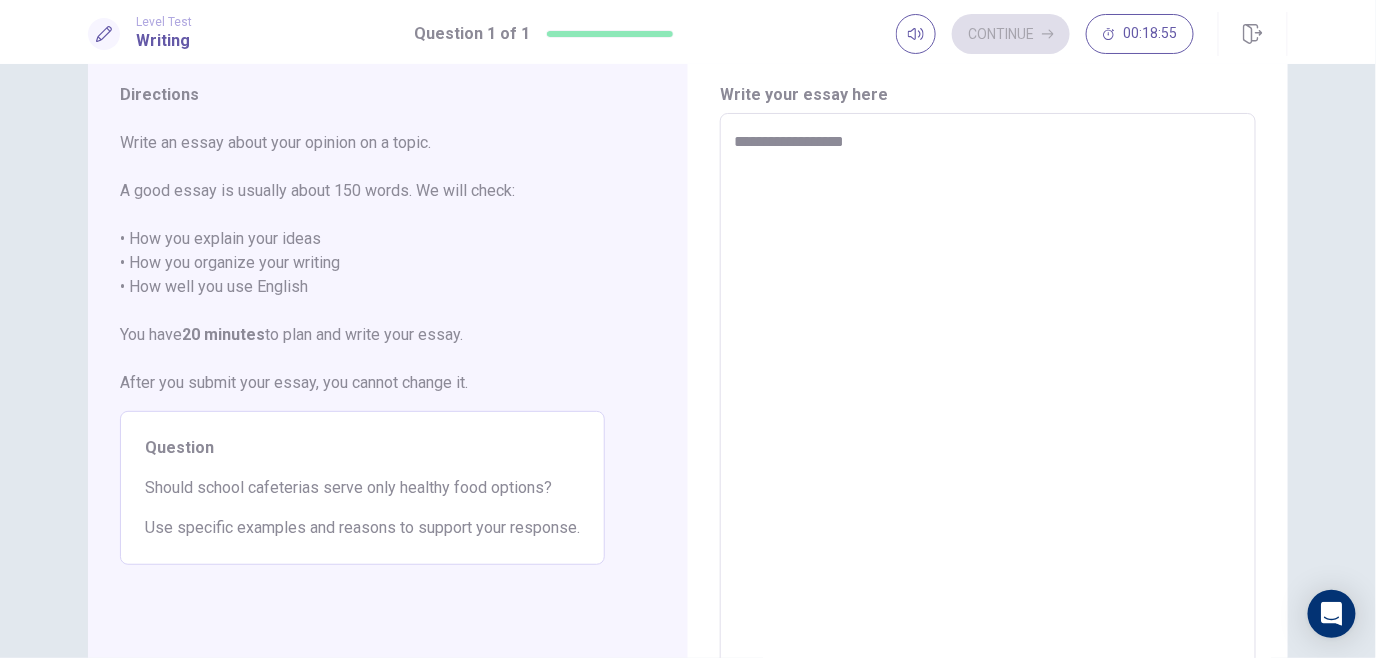 type on "**********" 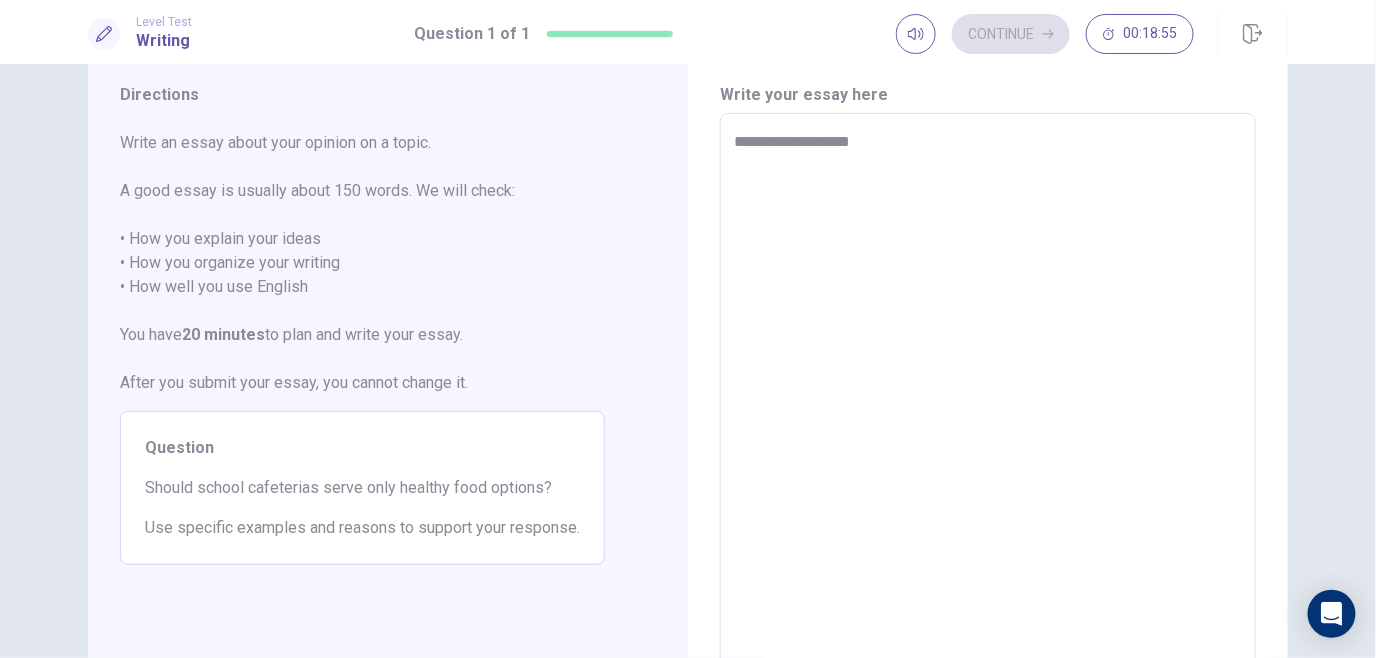 type on "*" 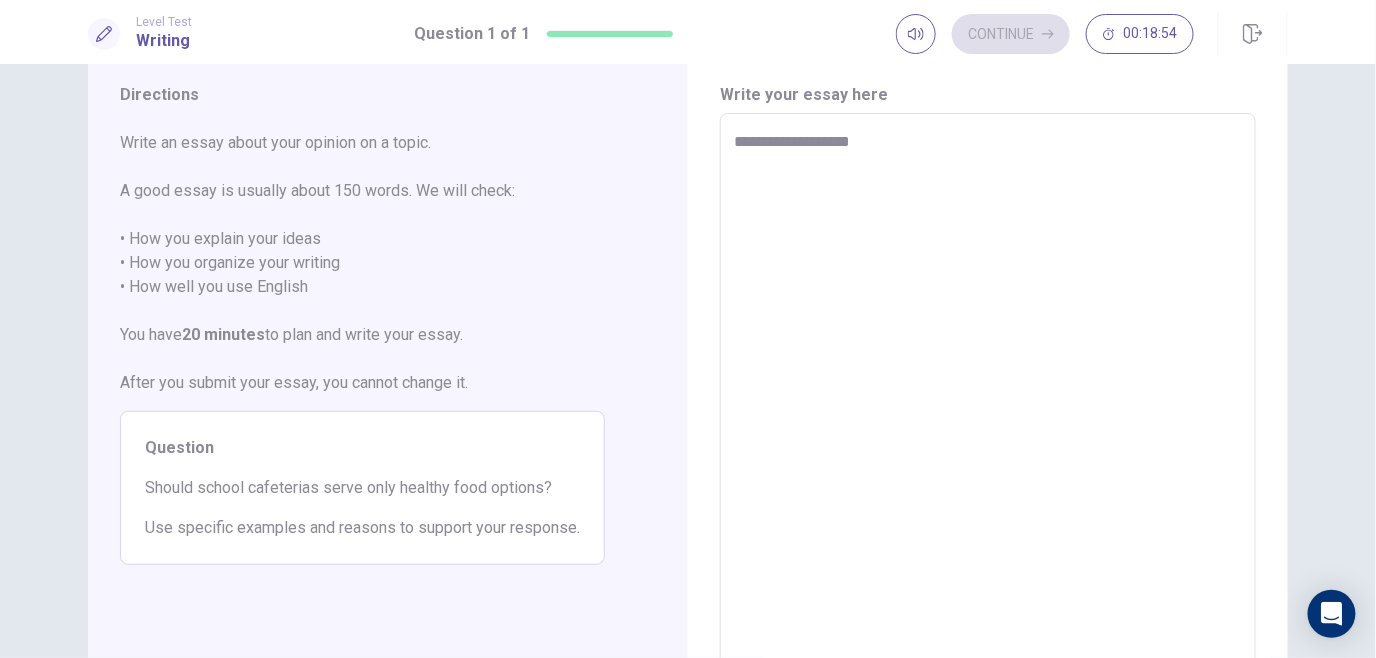 type on "**********" 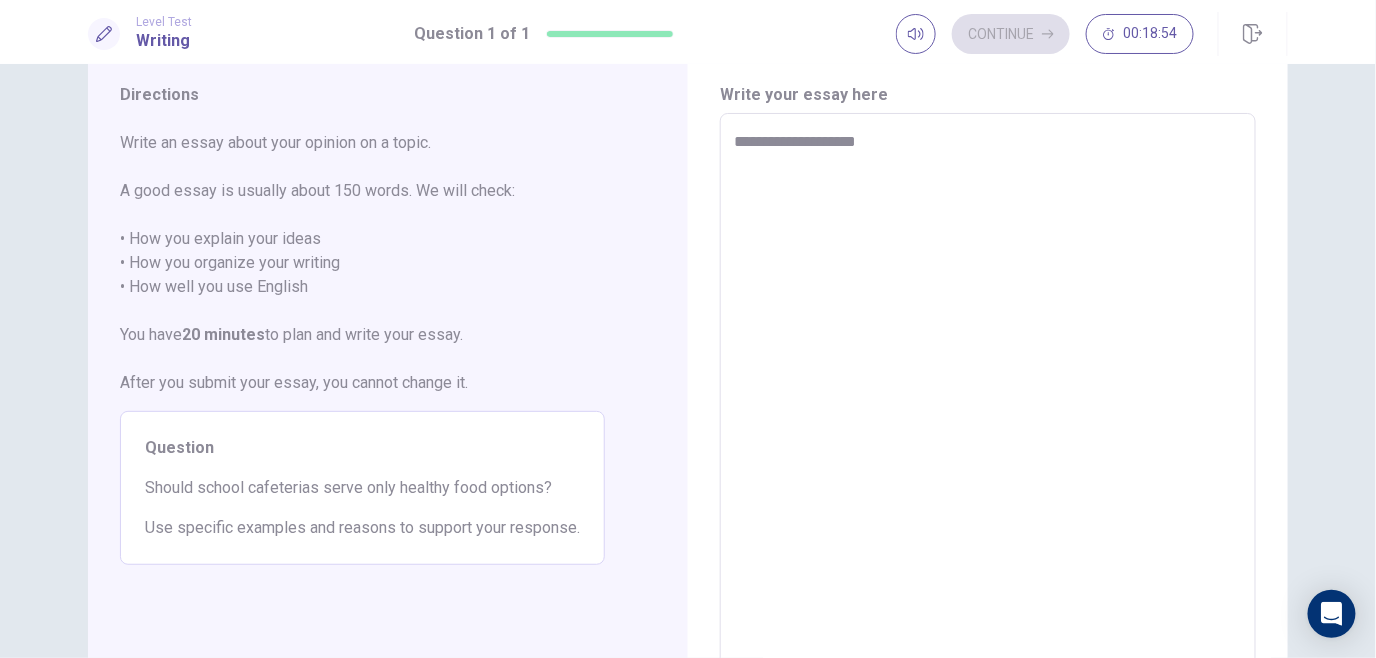 type on "*" 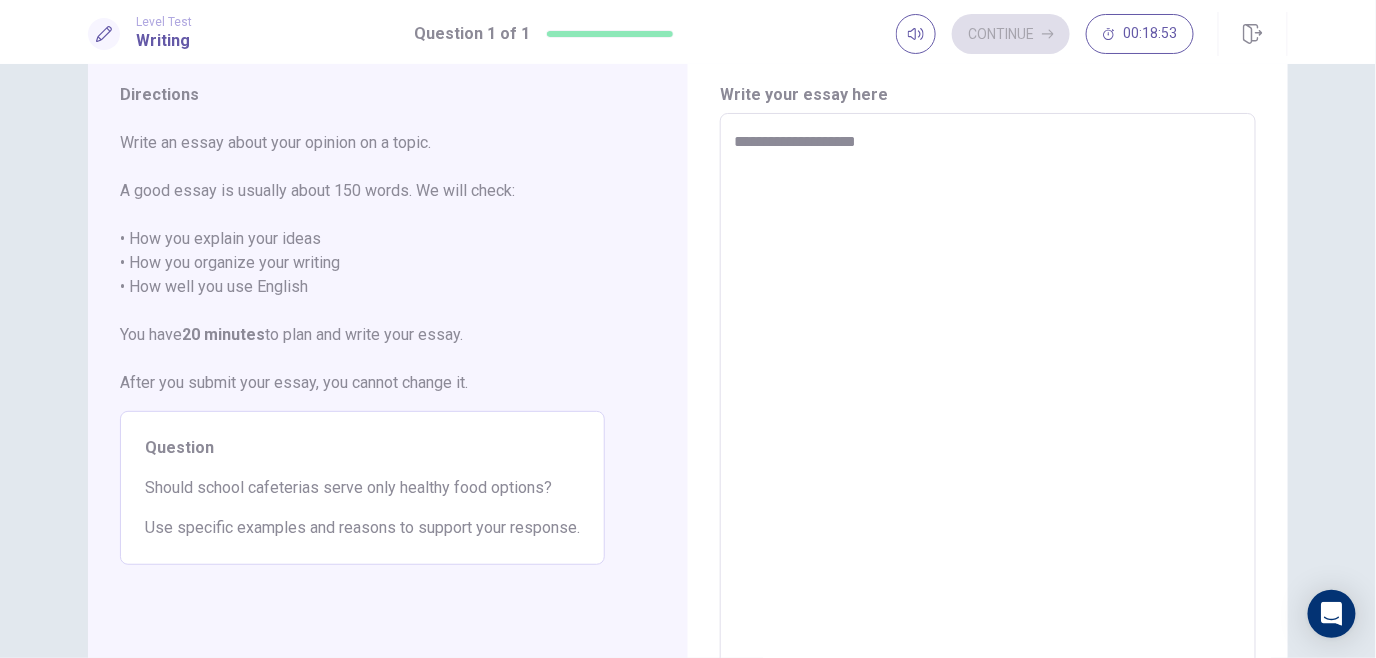 type on "**********" 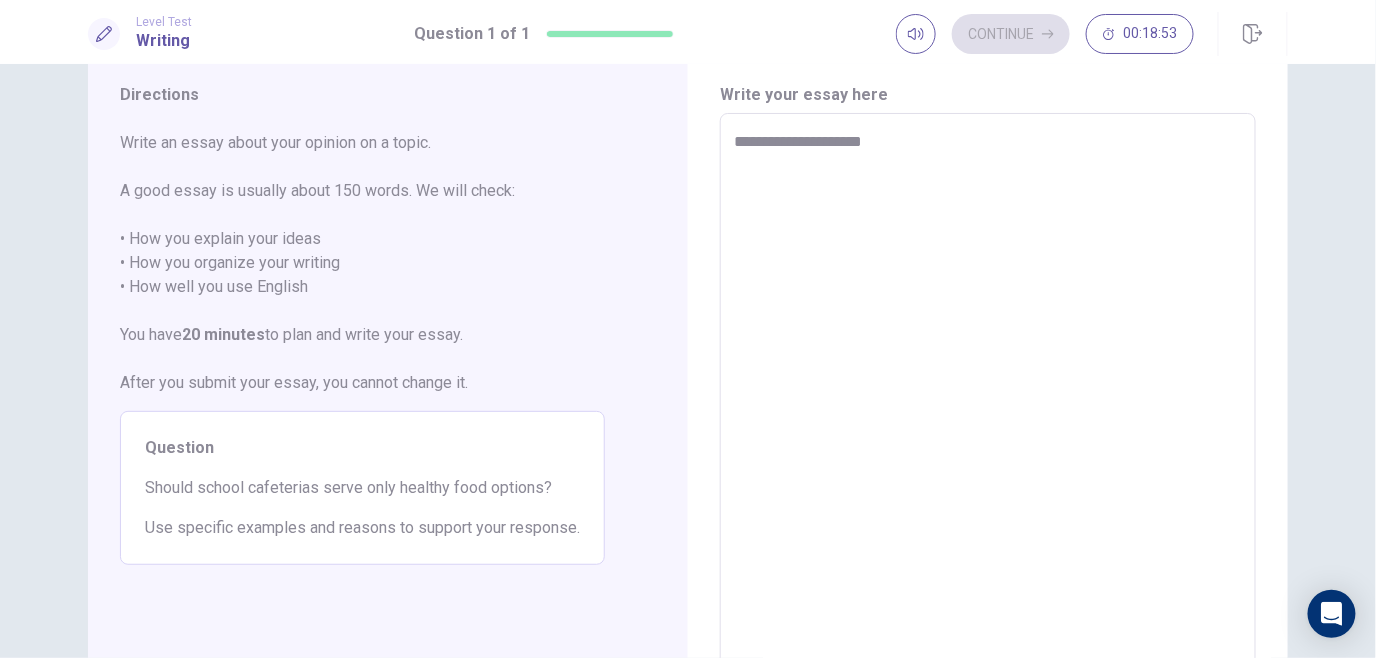 type on "*" 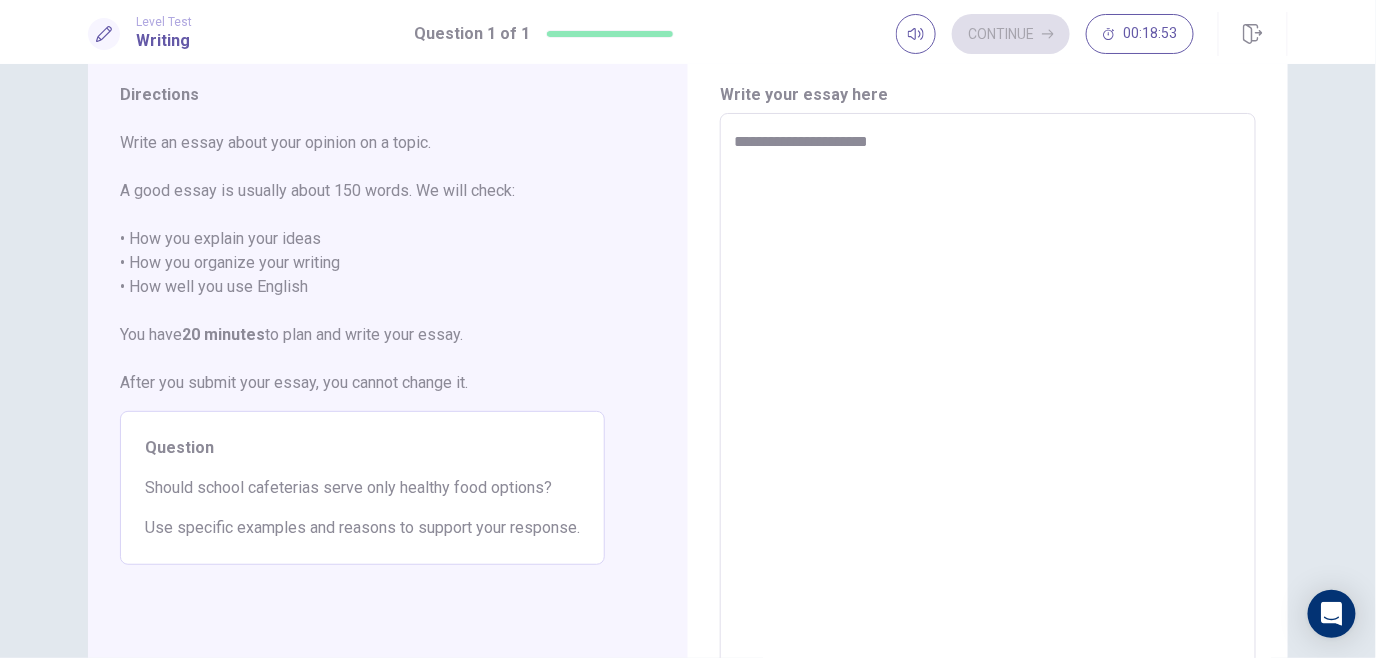 type on "*" 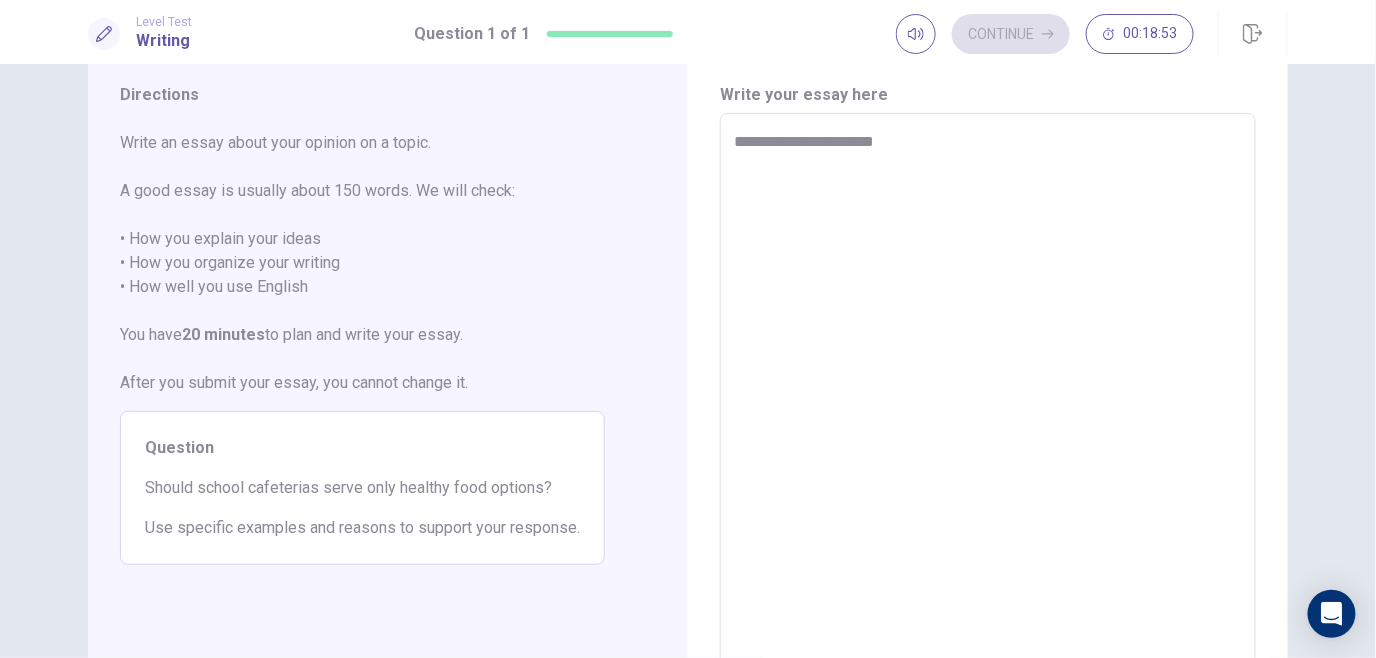 type on "*" 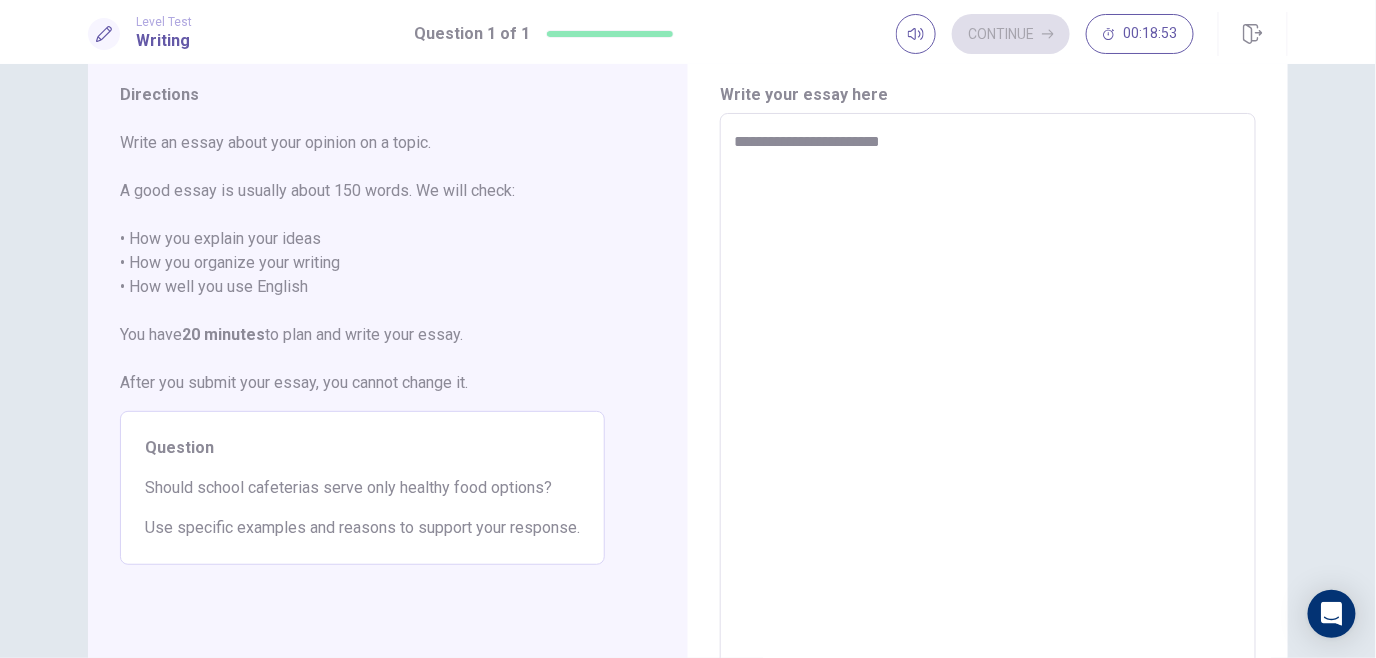 type on "*" 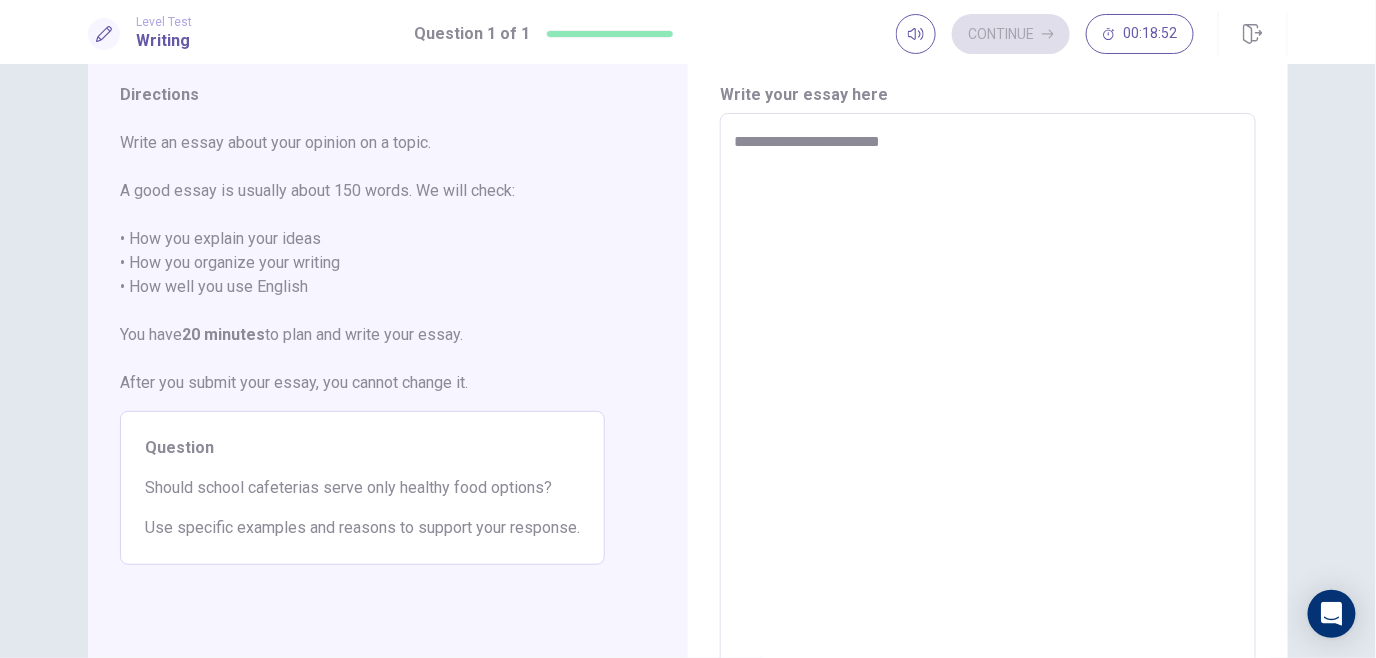 type on "**********" 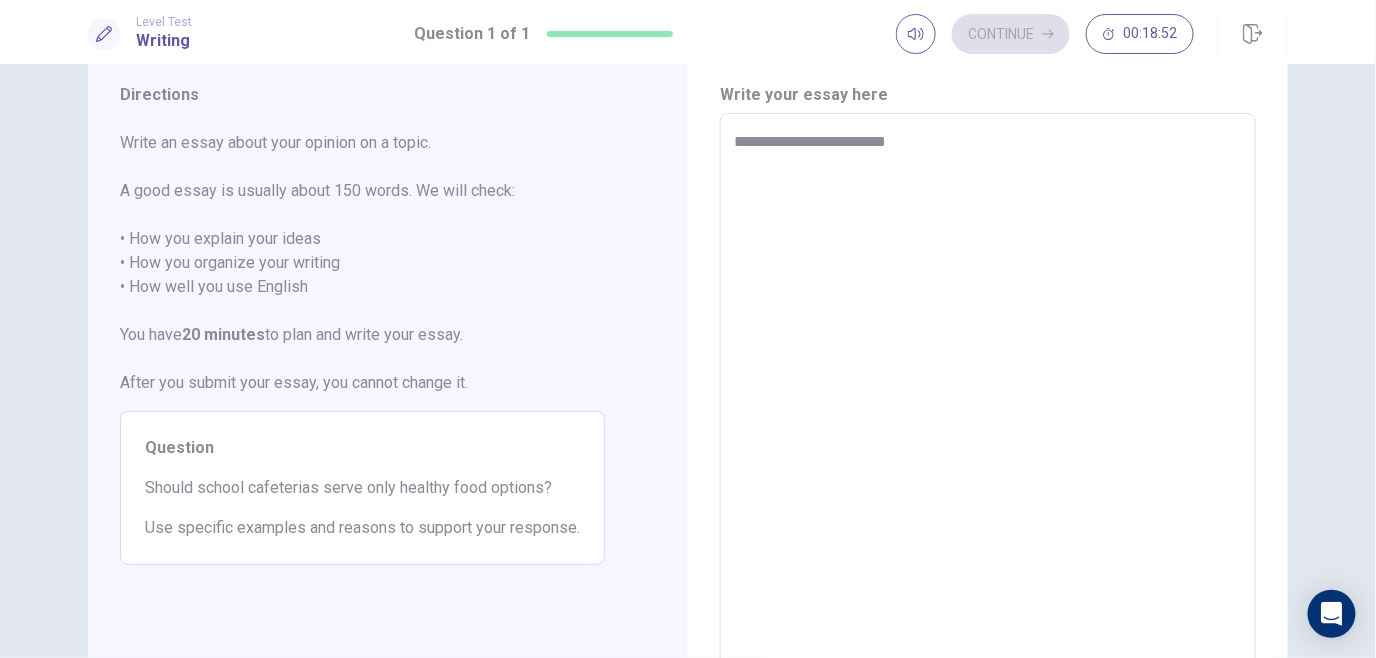 type on "*" 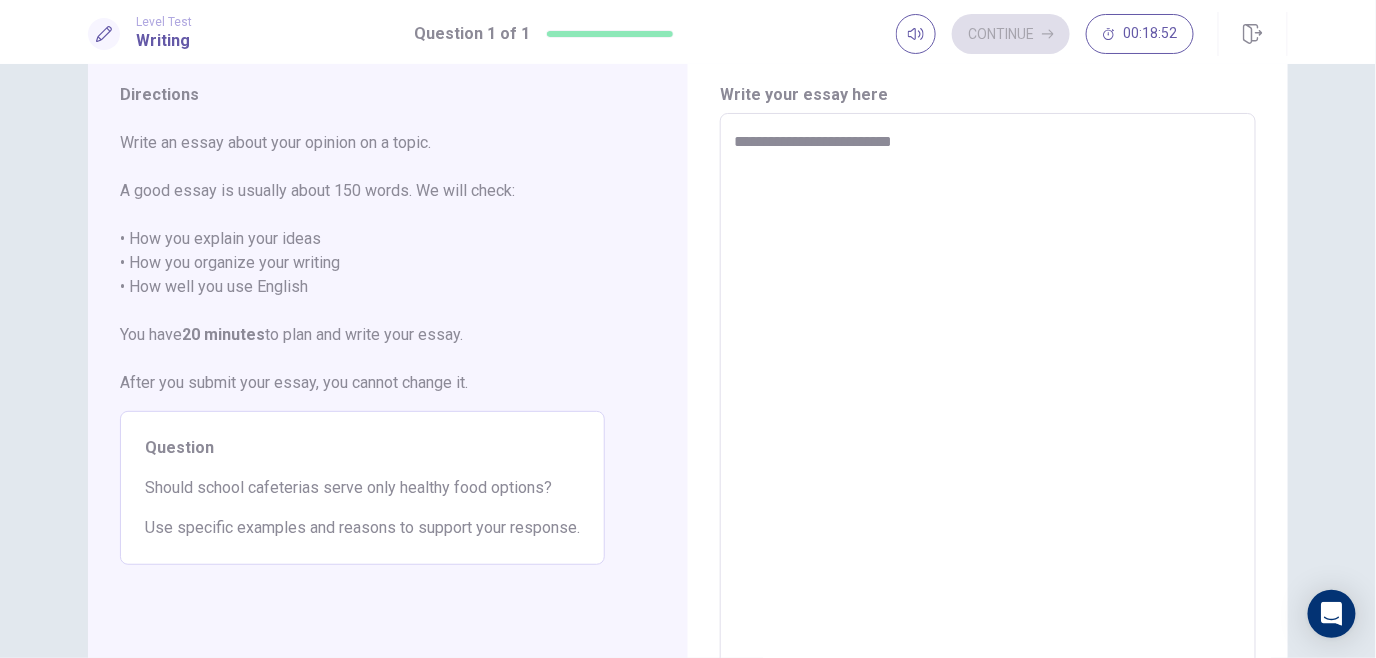 type on "*" 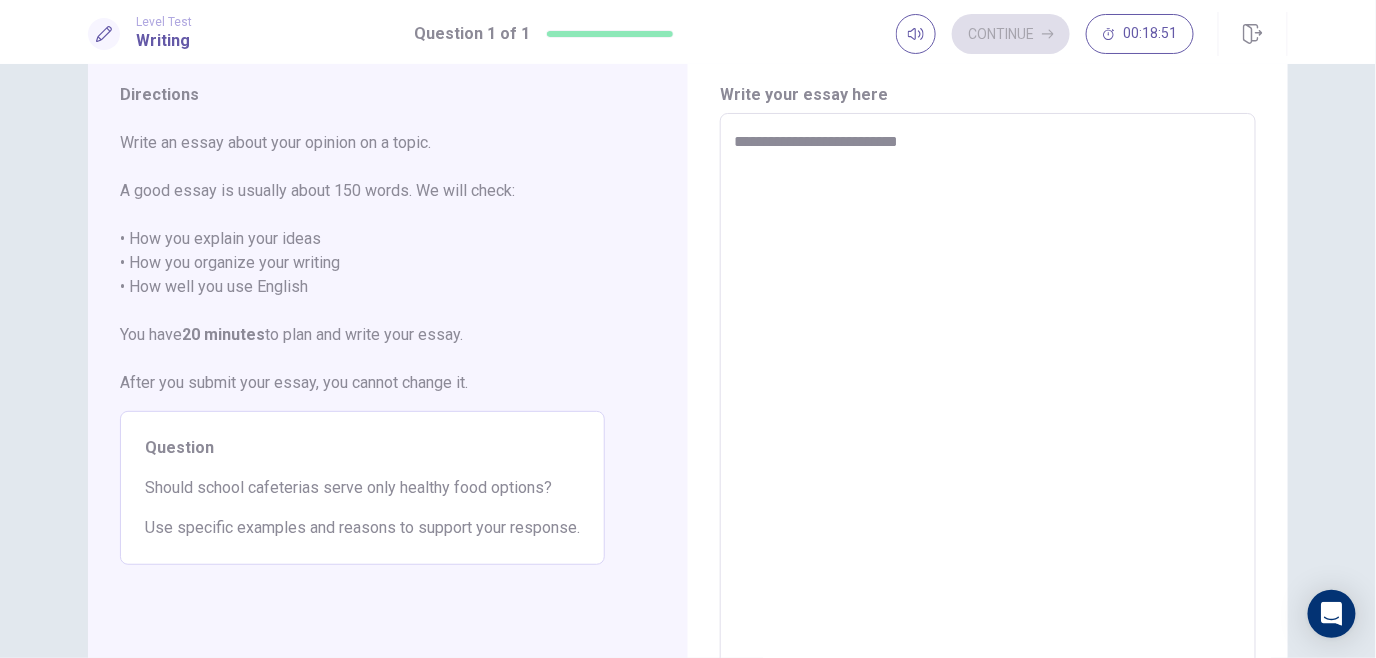 type on "*" 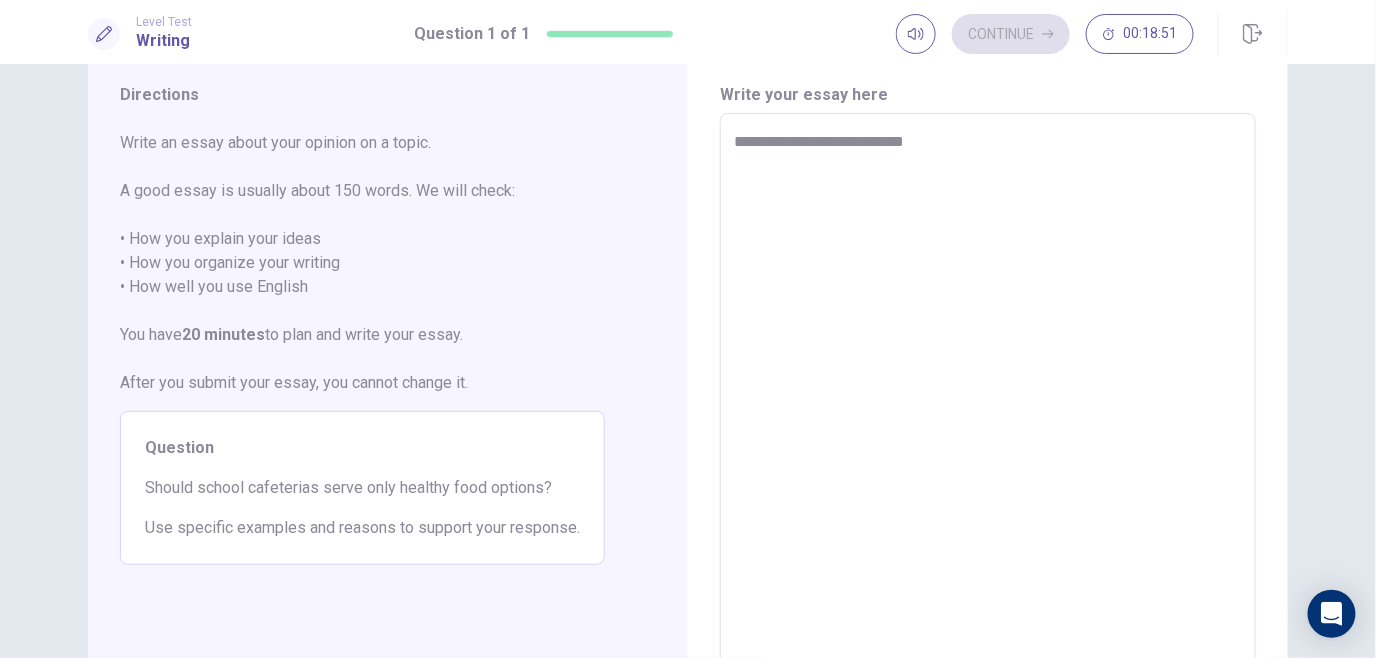 type on "*" 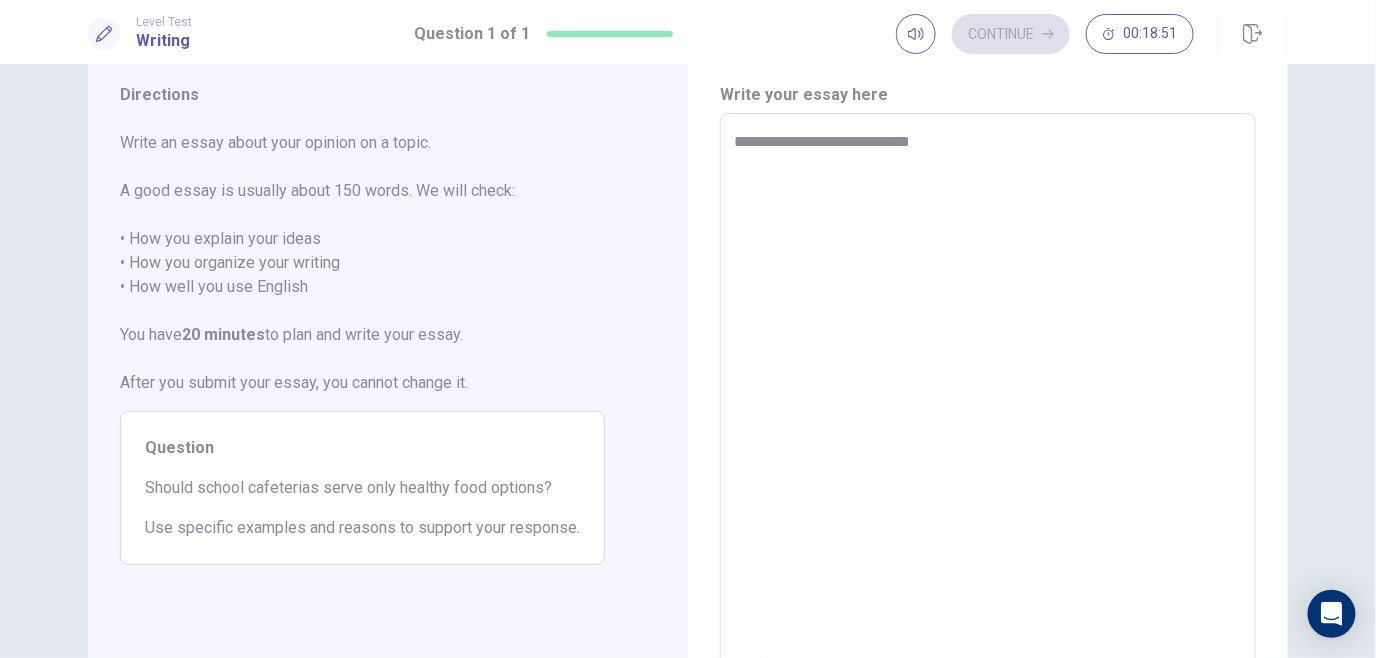 type on "*" 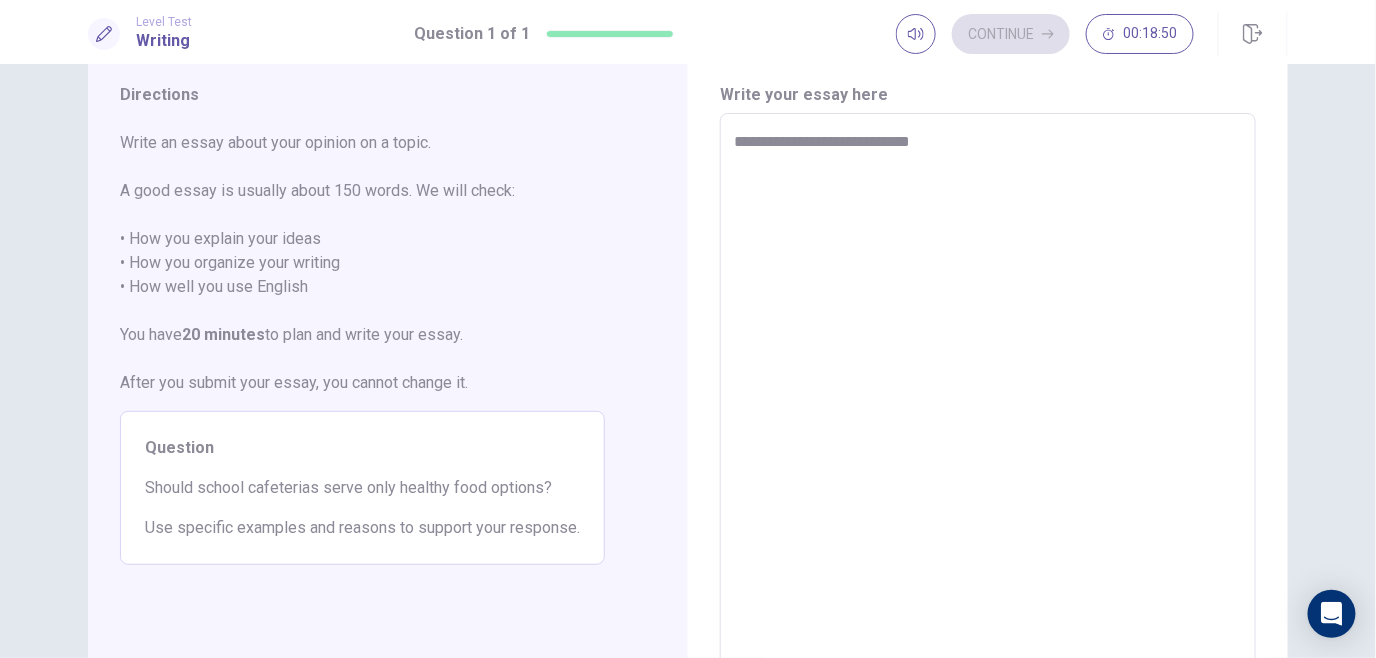 type on "**********" 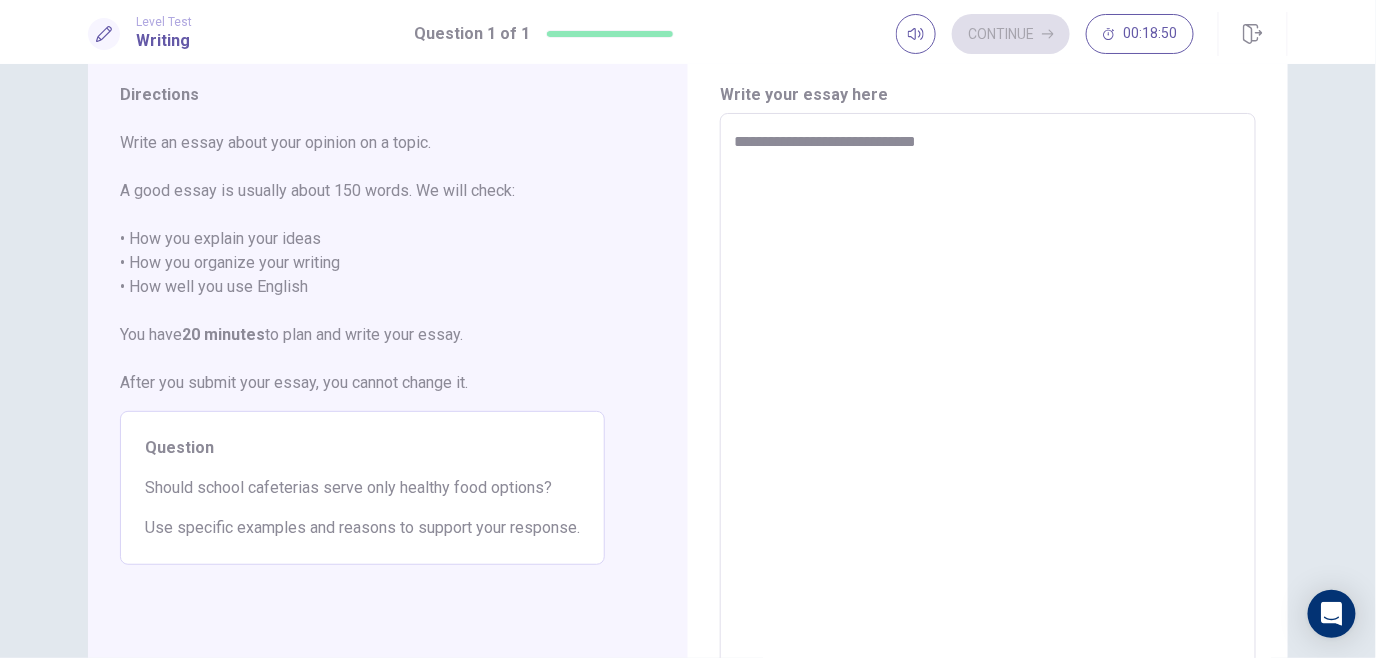 type on "*" 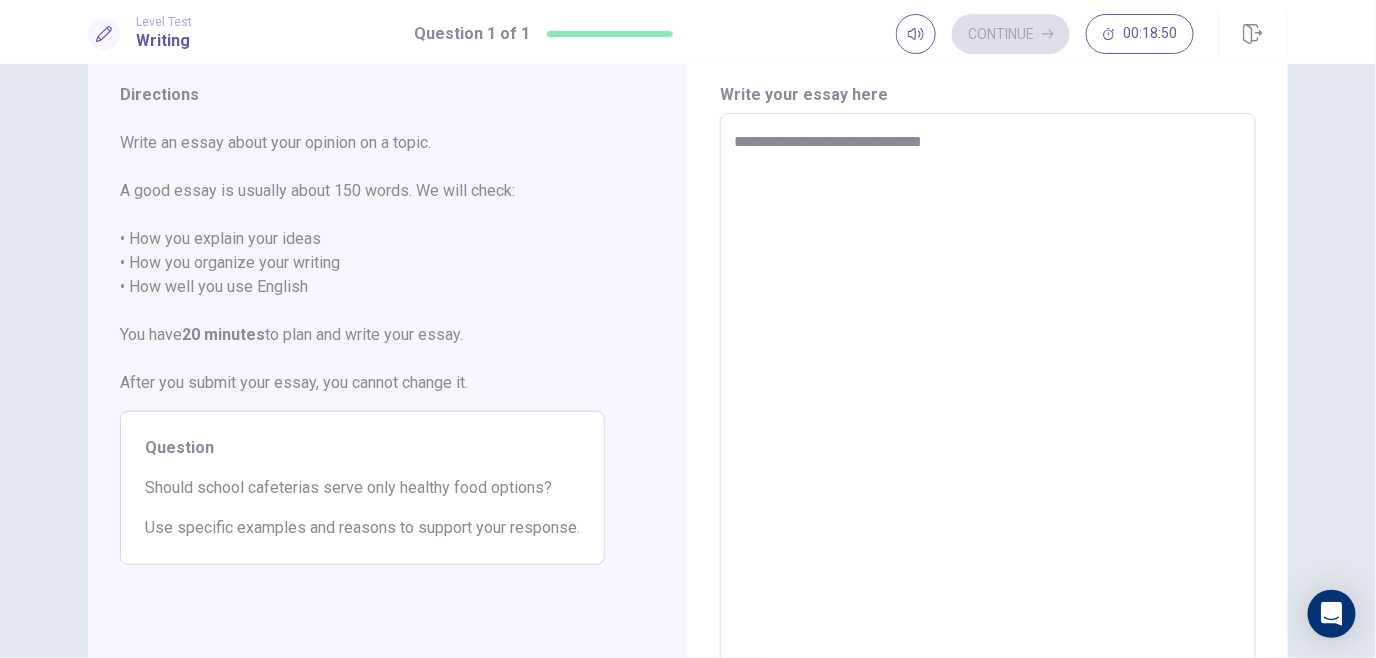 type on "*" 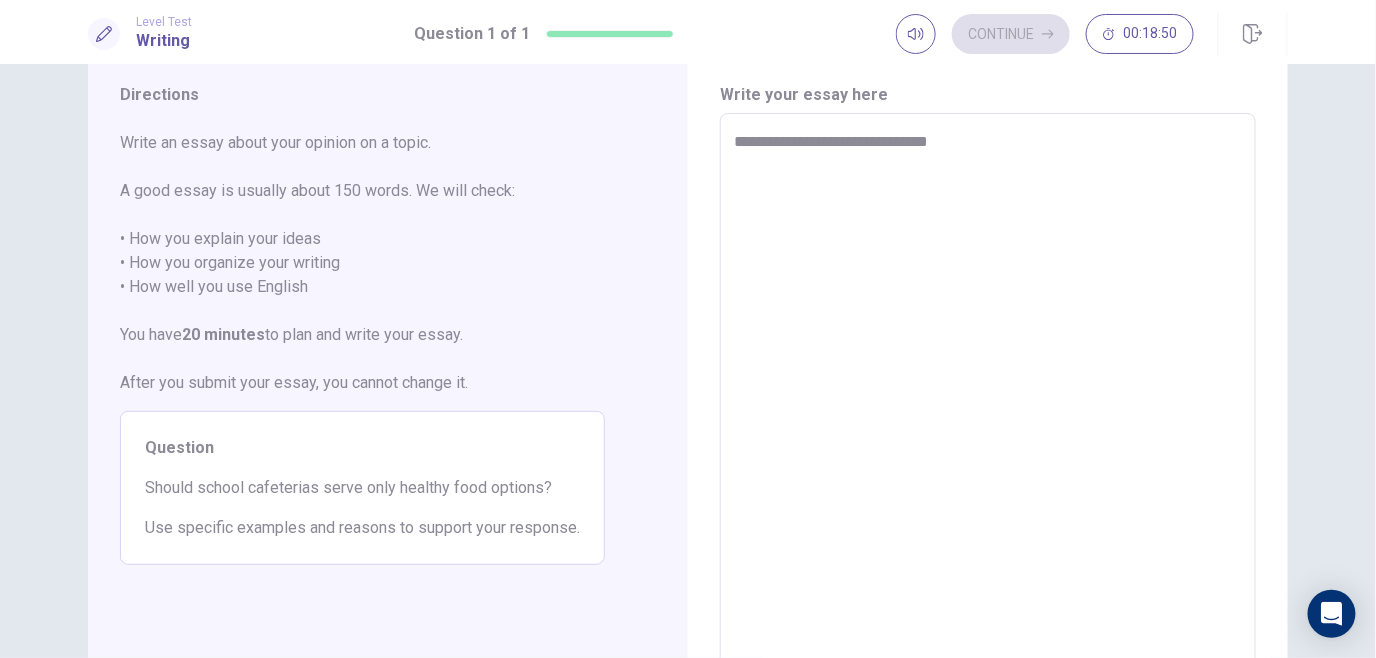 type on "*" 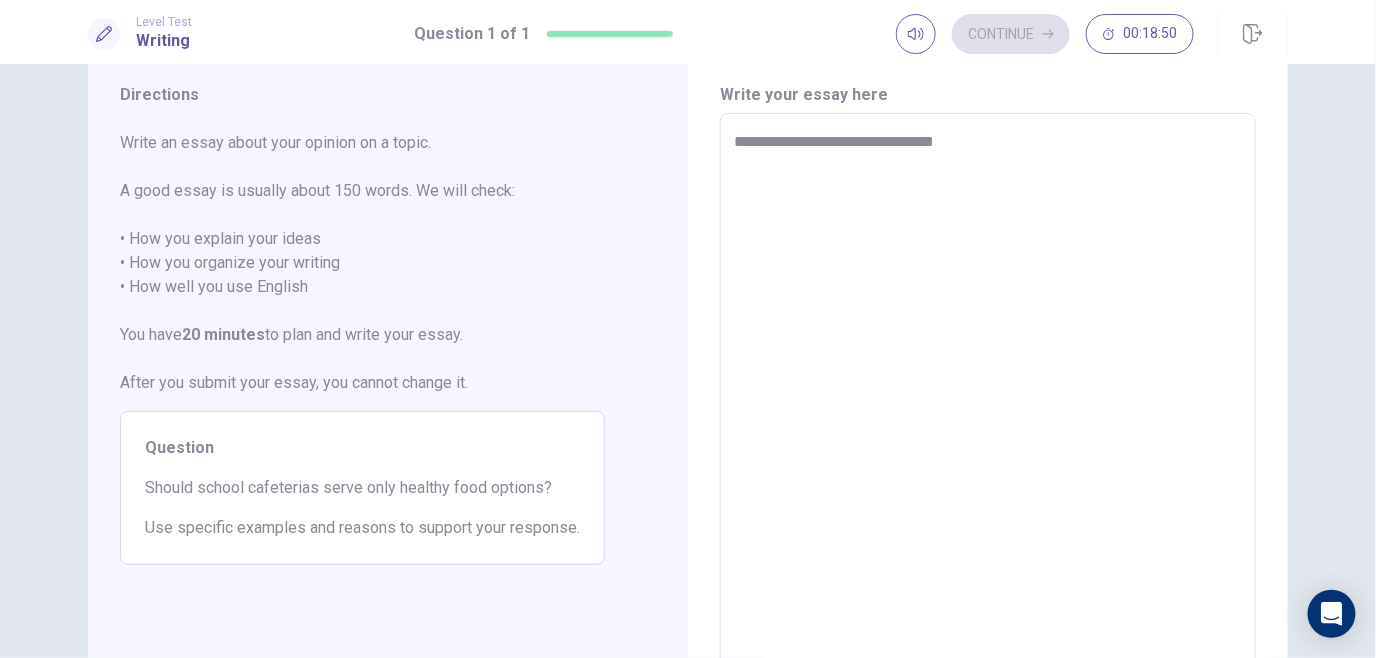 type on "*" 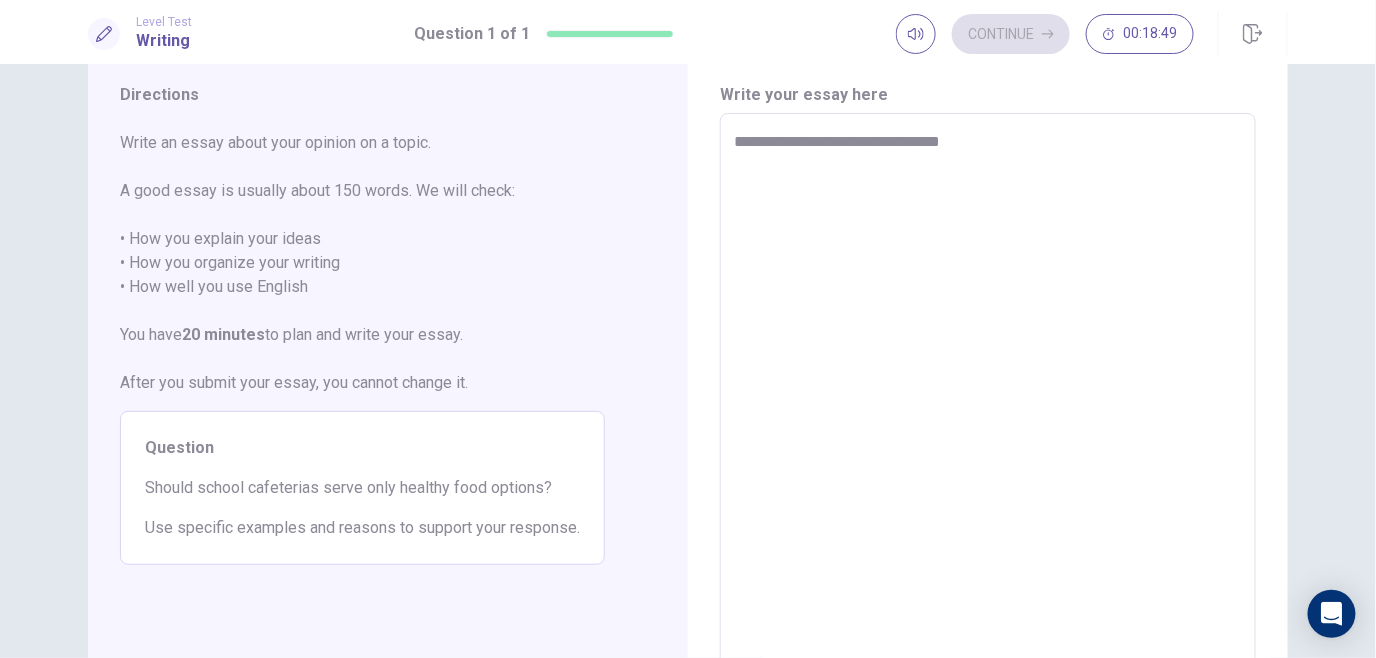type on "*" 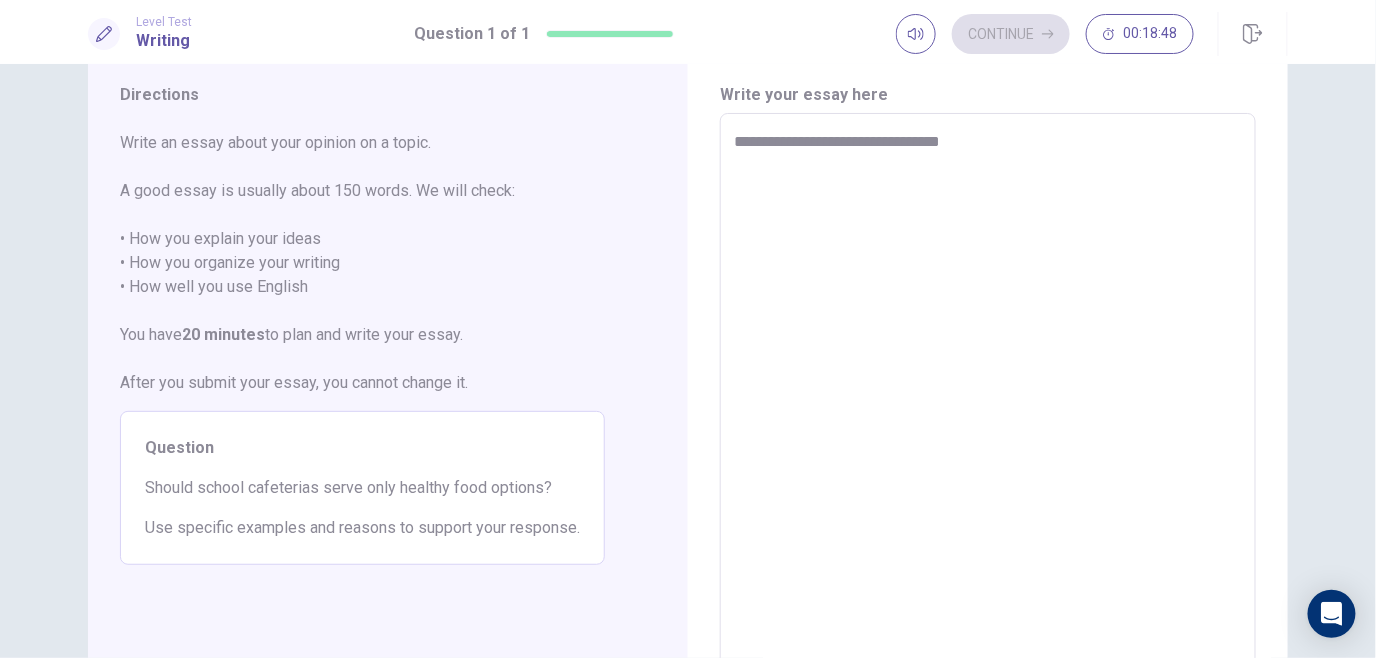 type on "**********" 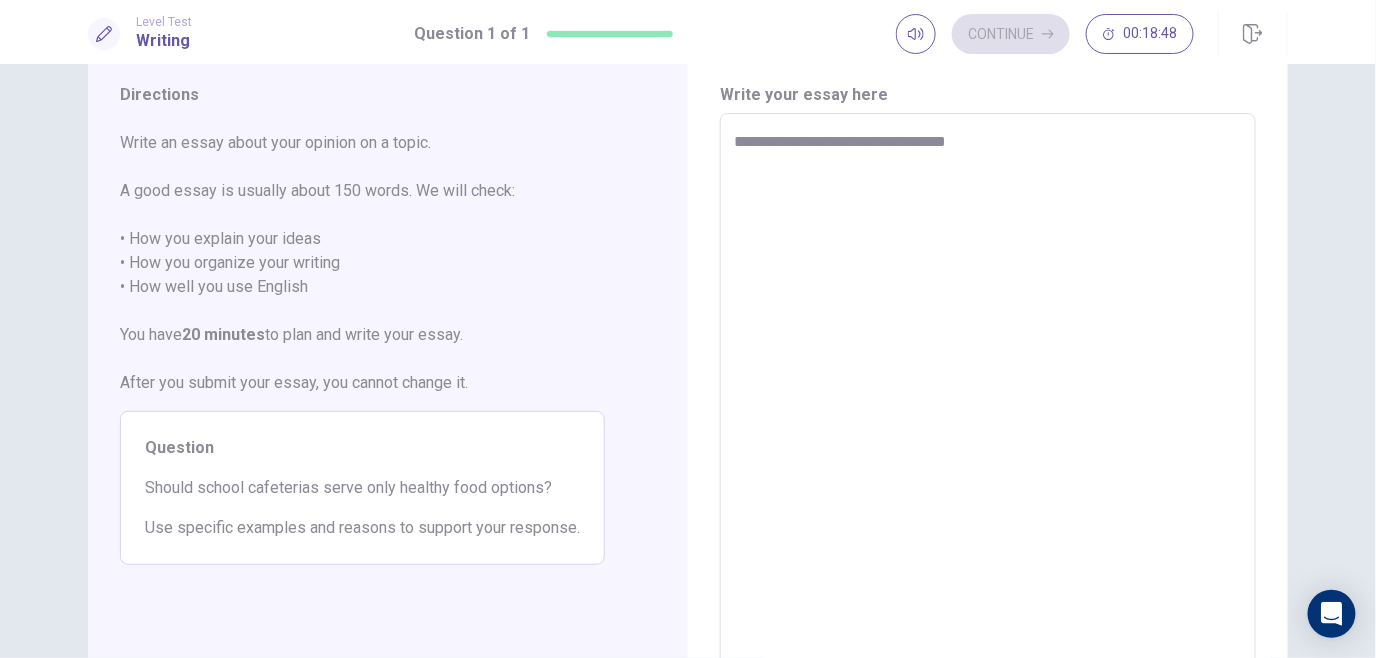 type on "*" 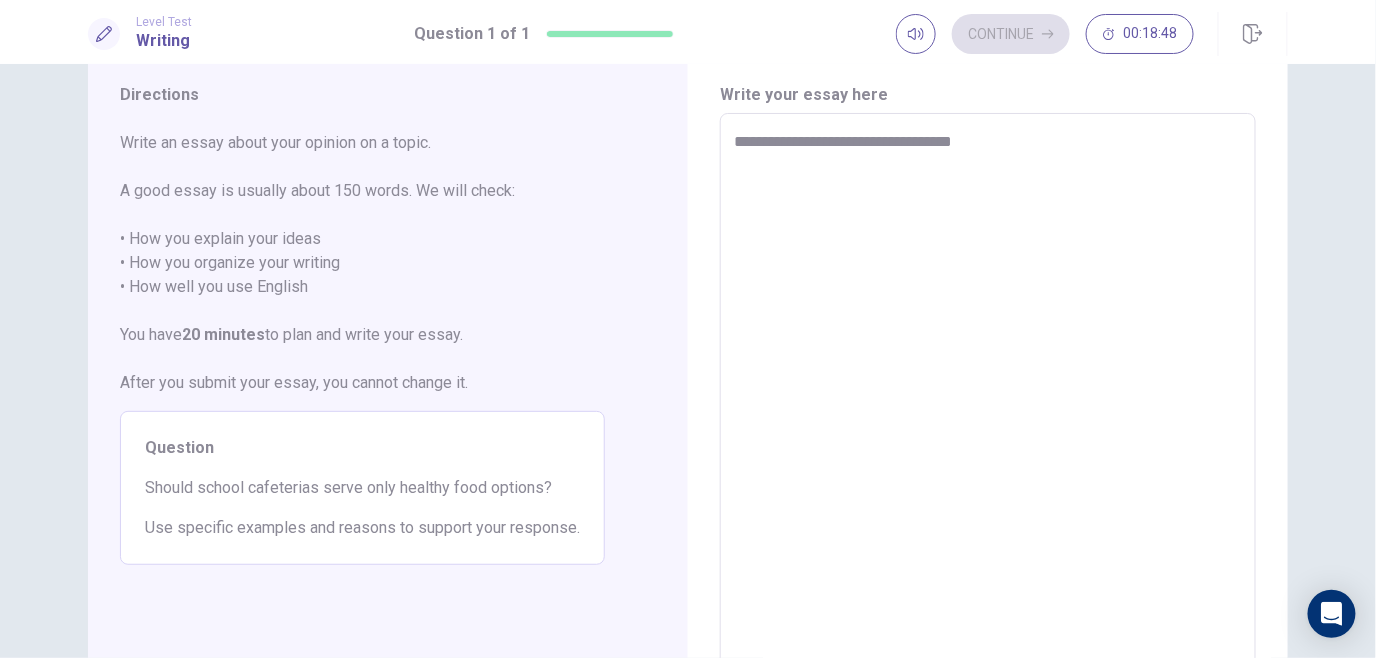 type on "*" 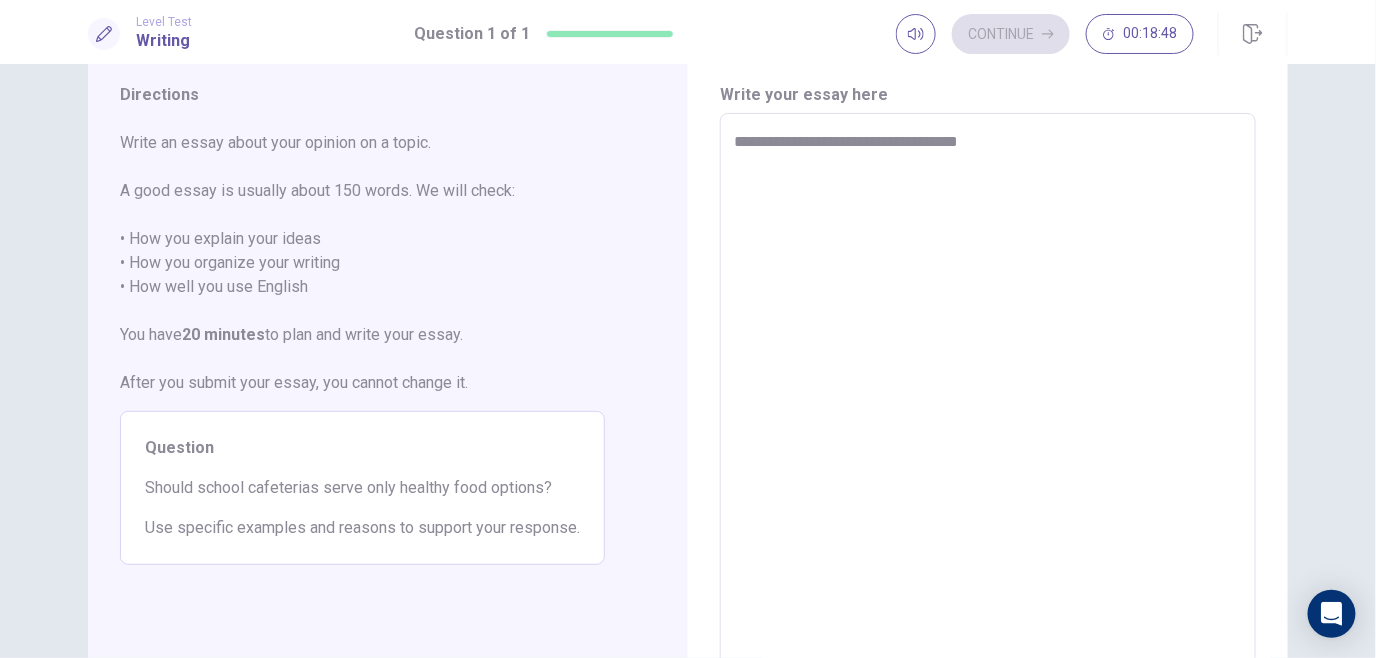 type on "*" 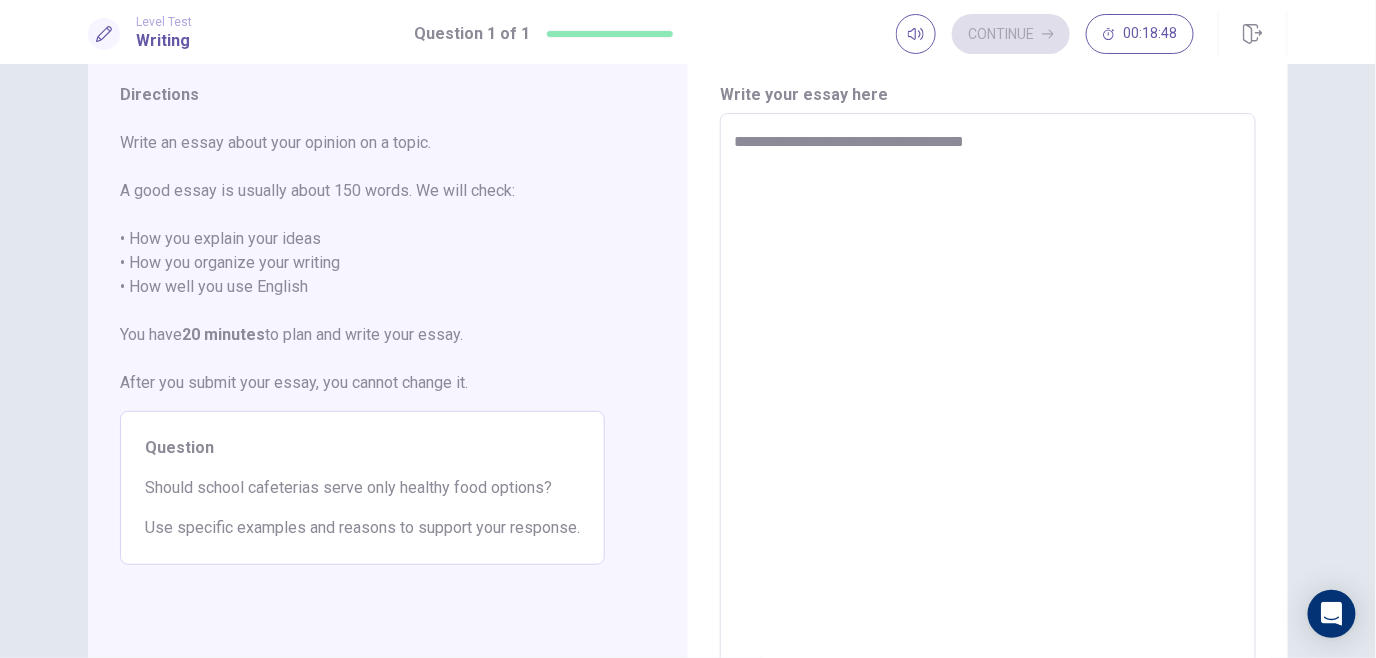 type on "*" 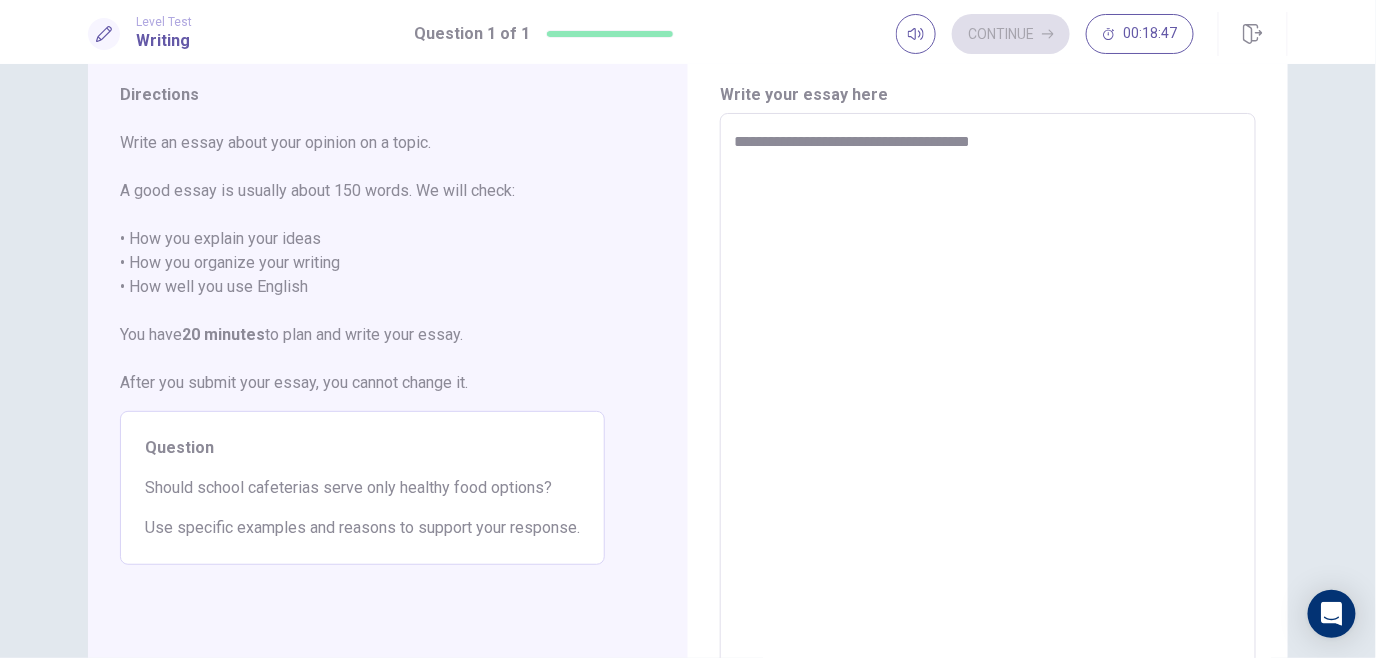 type on "*" 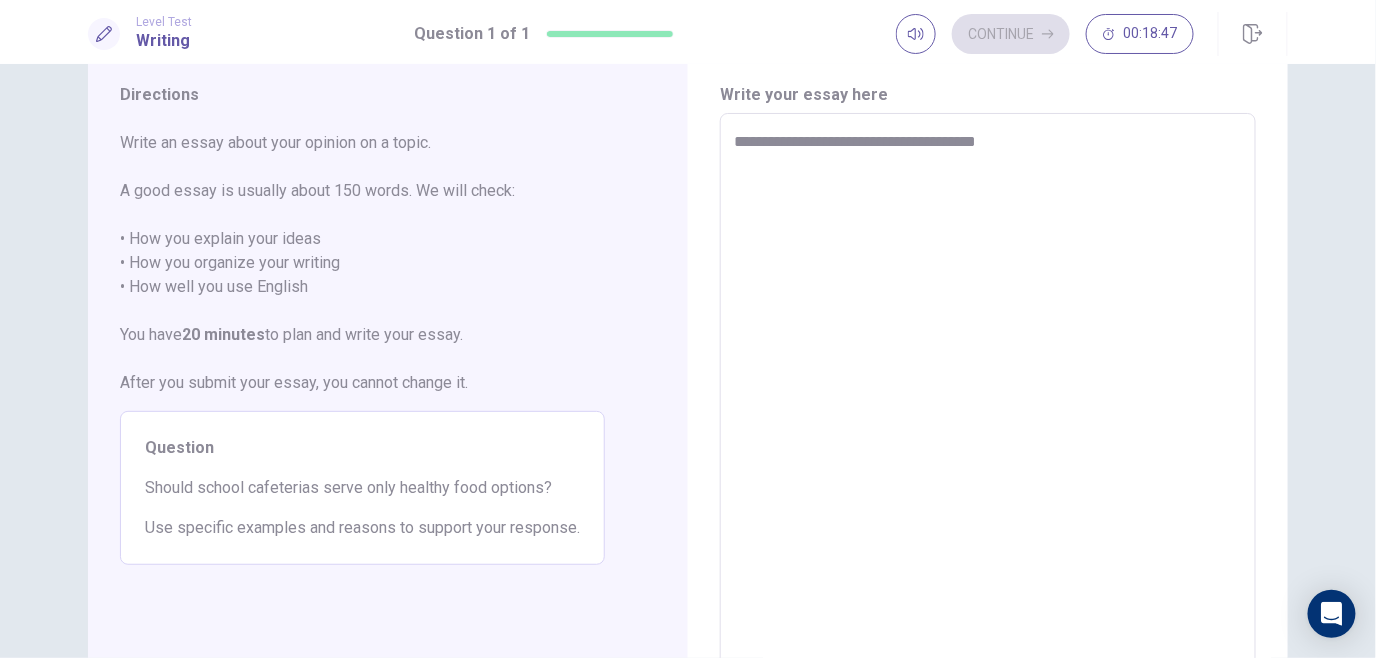 type on "*" 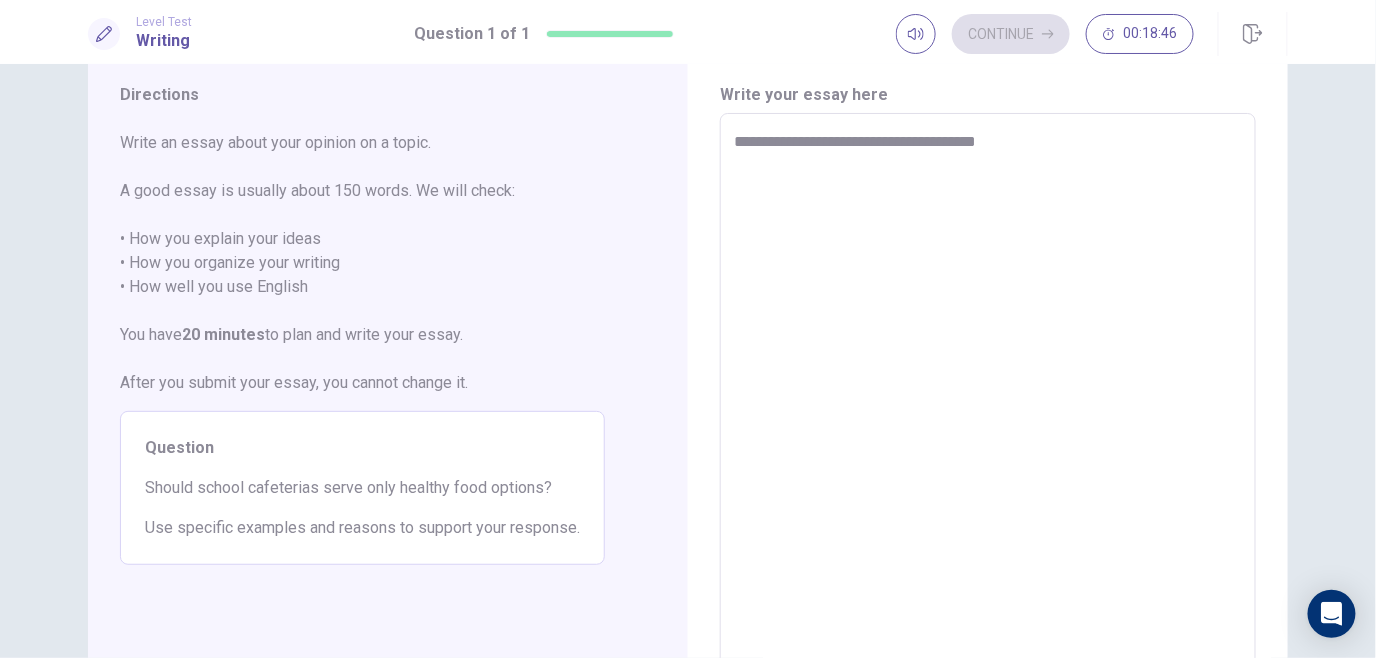 type on "**********" 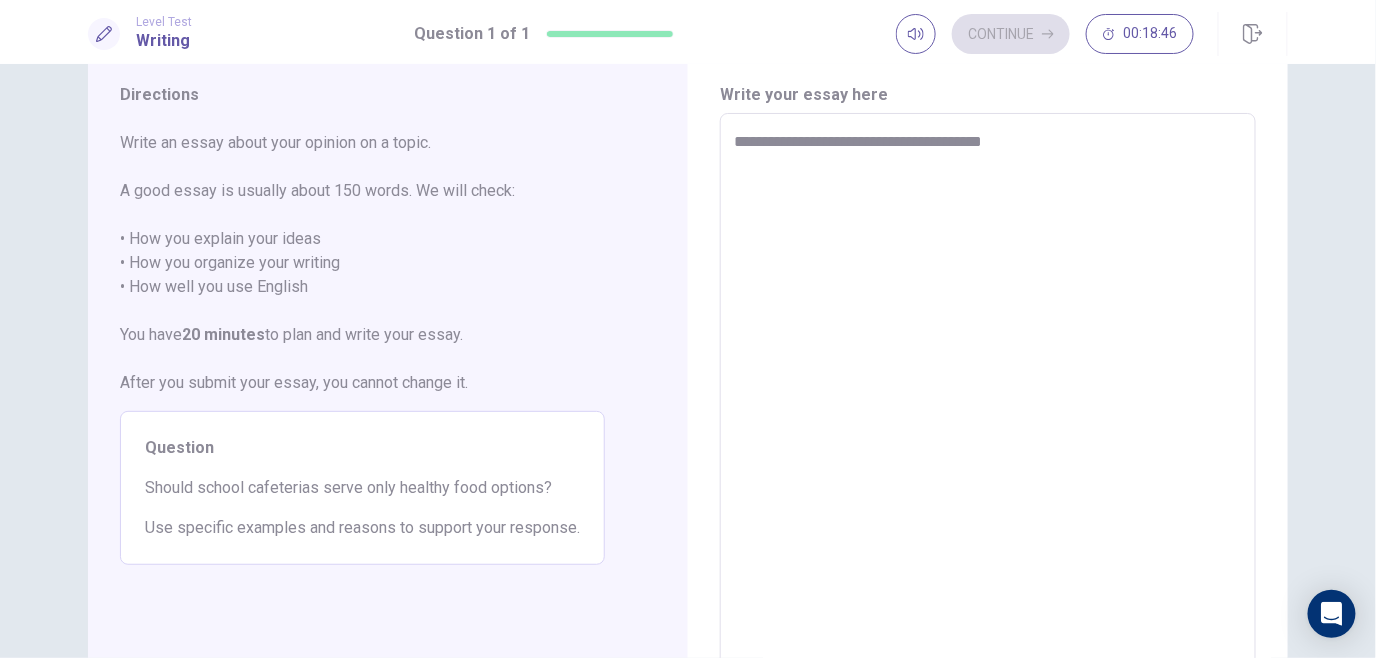type on "*" 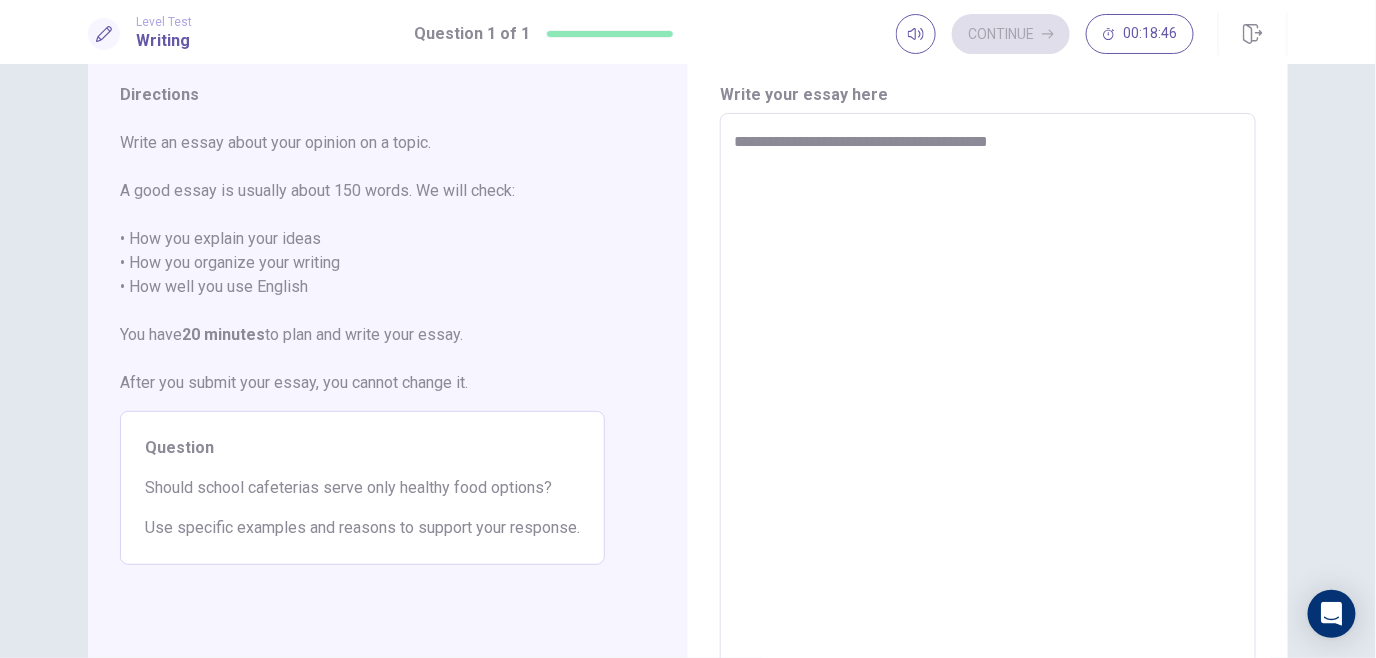 type on "*" 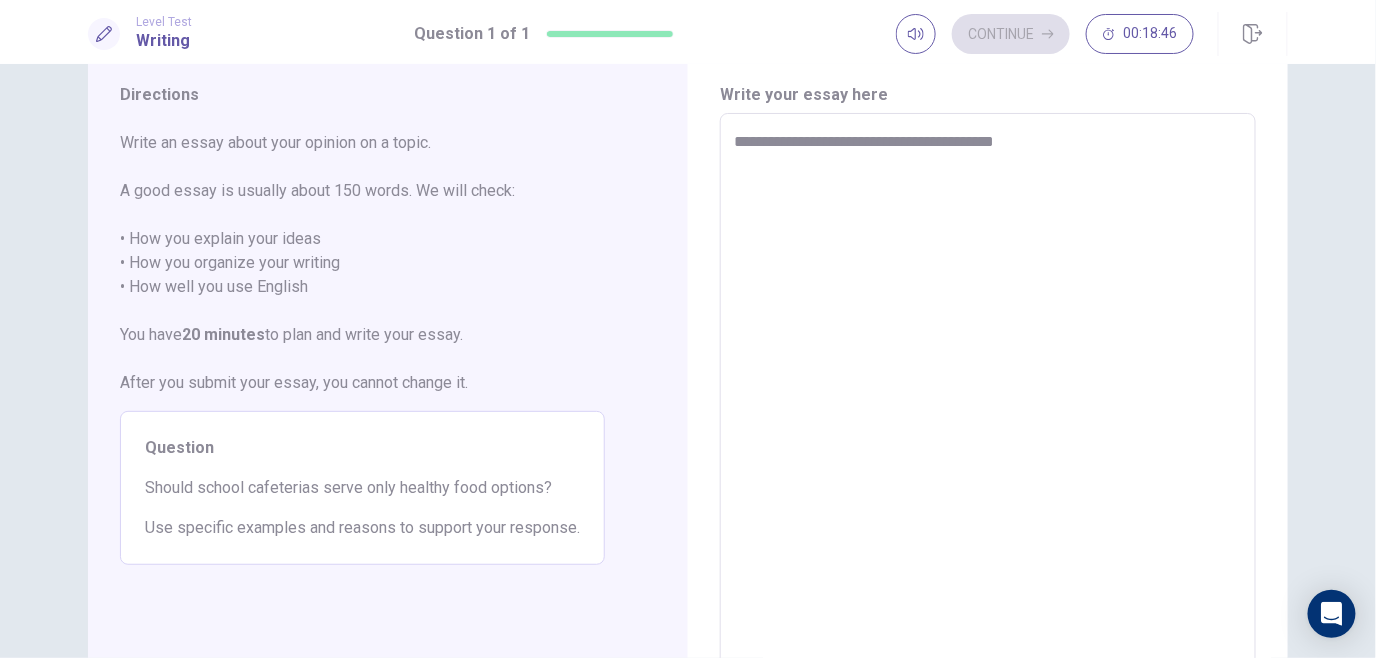 type on "*" 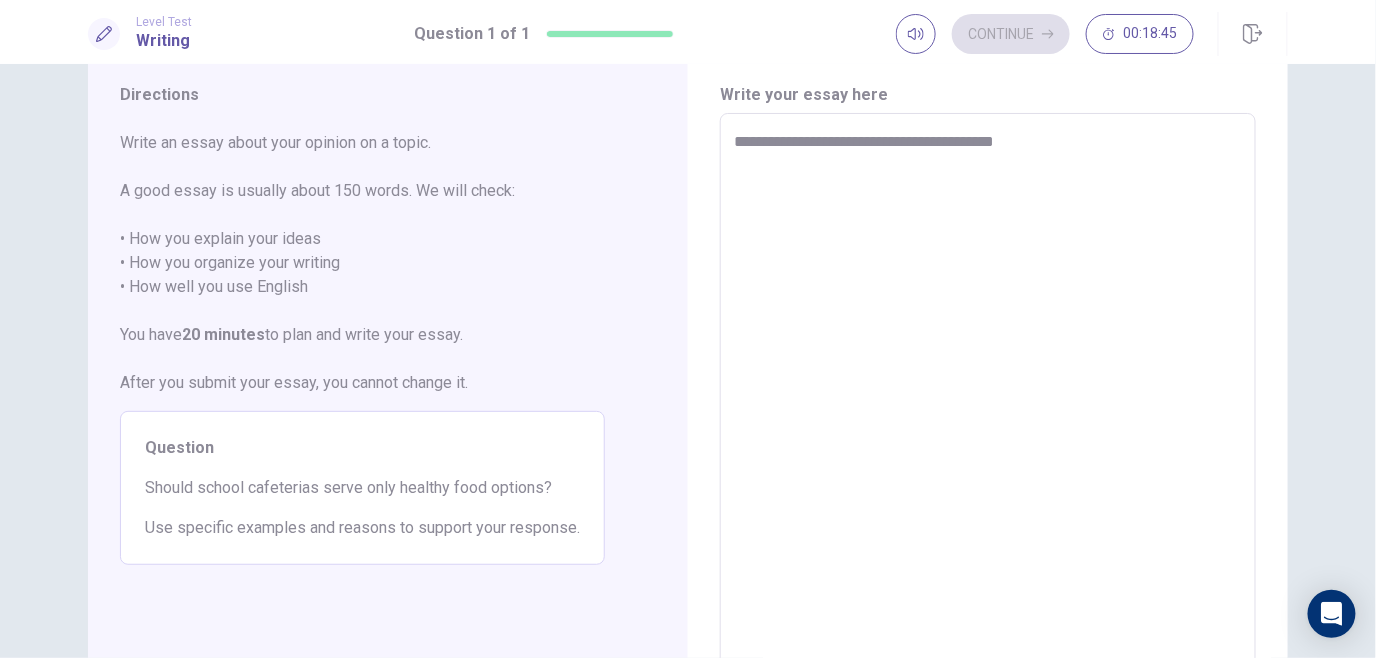 type on "**********" 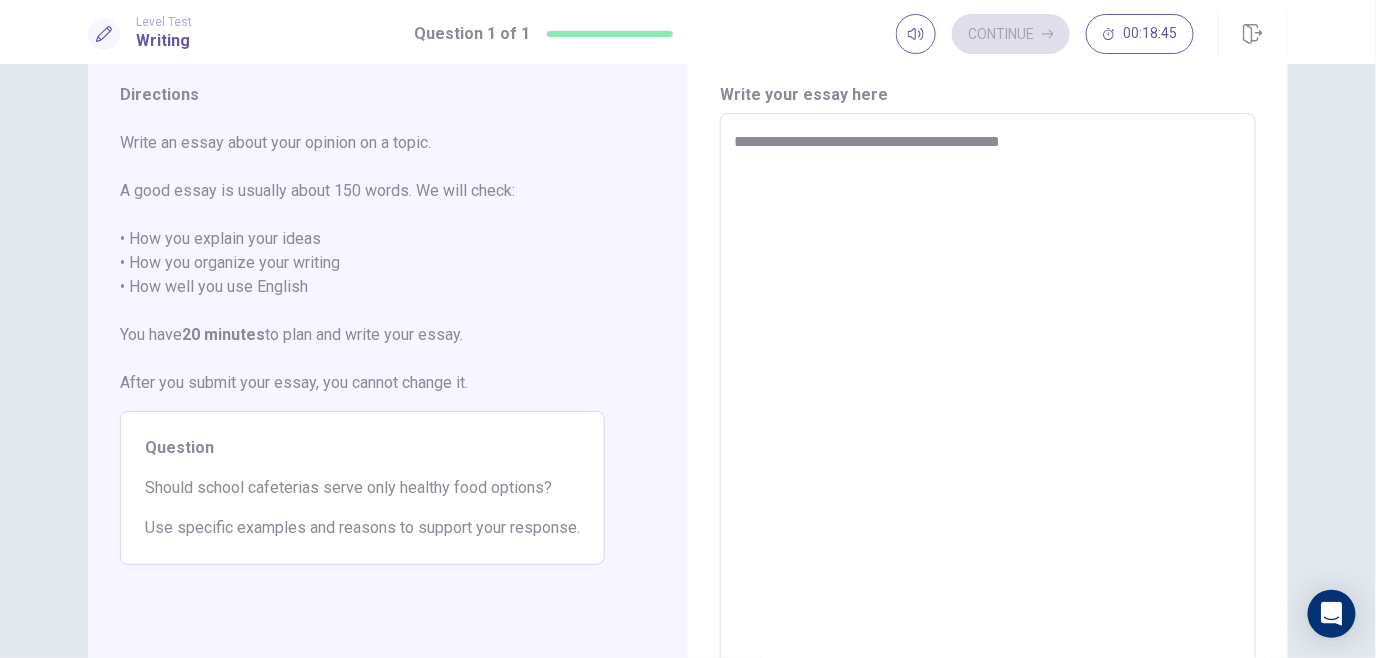 type on "*" 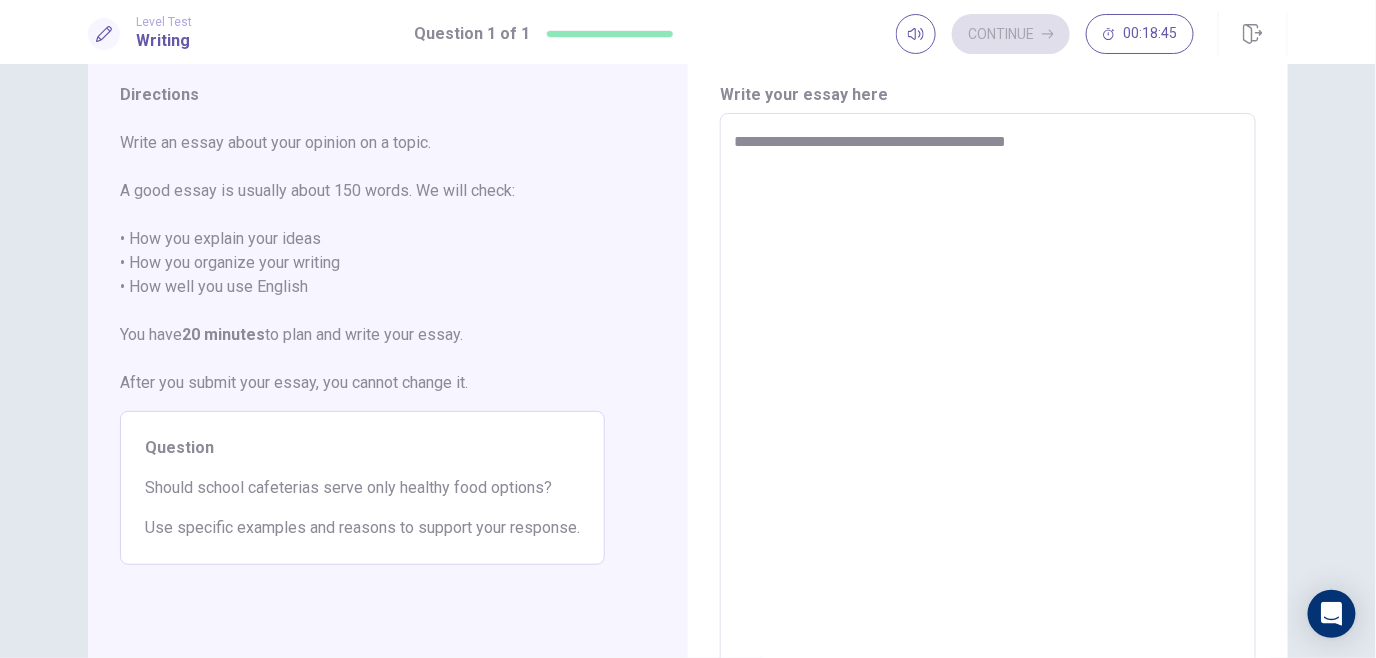 type on "*" 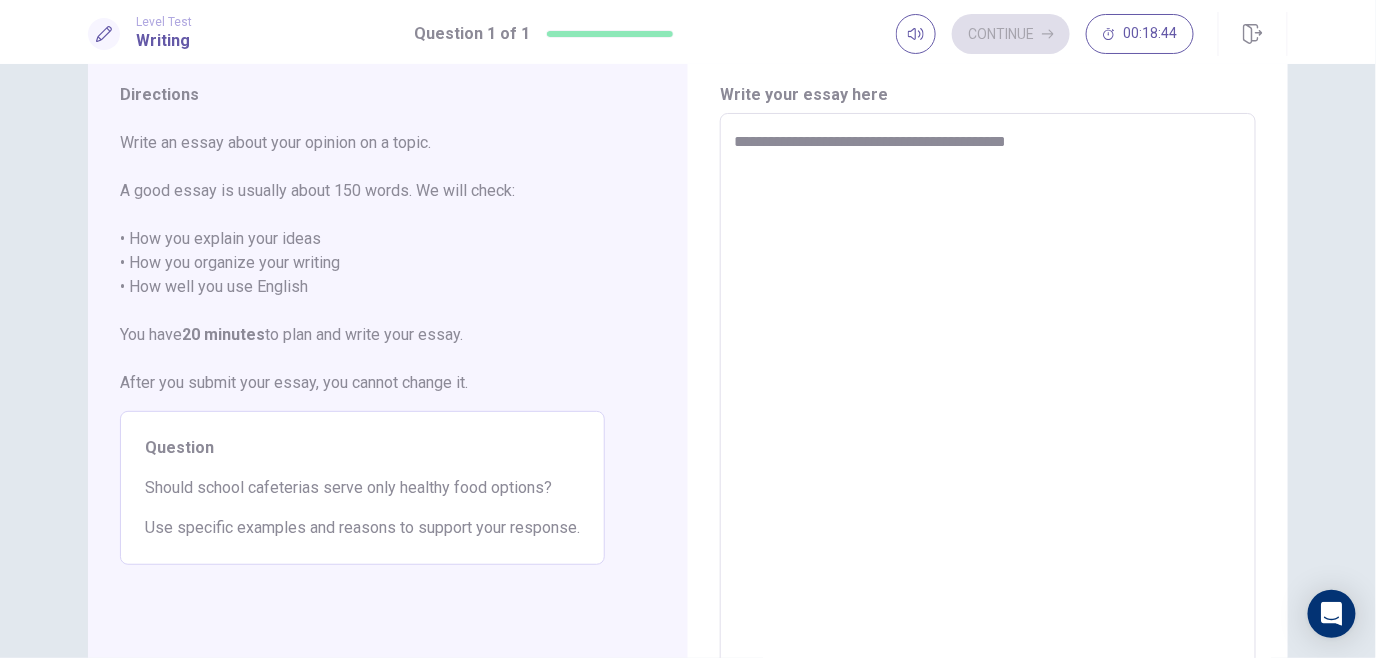 type on "**********" 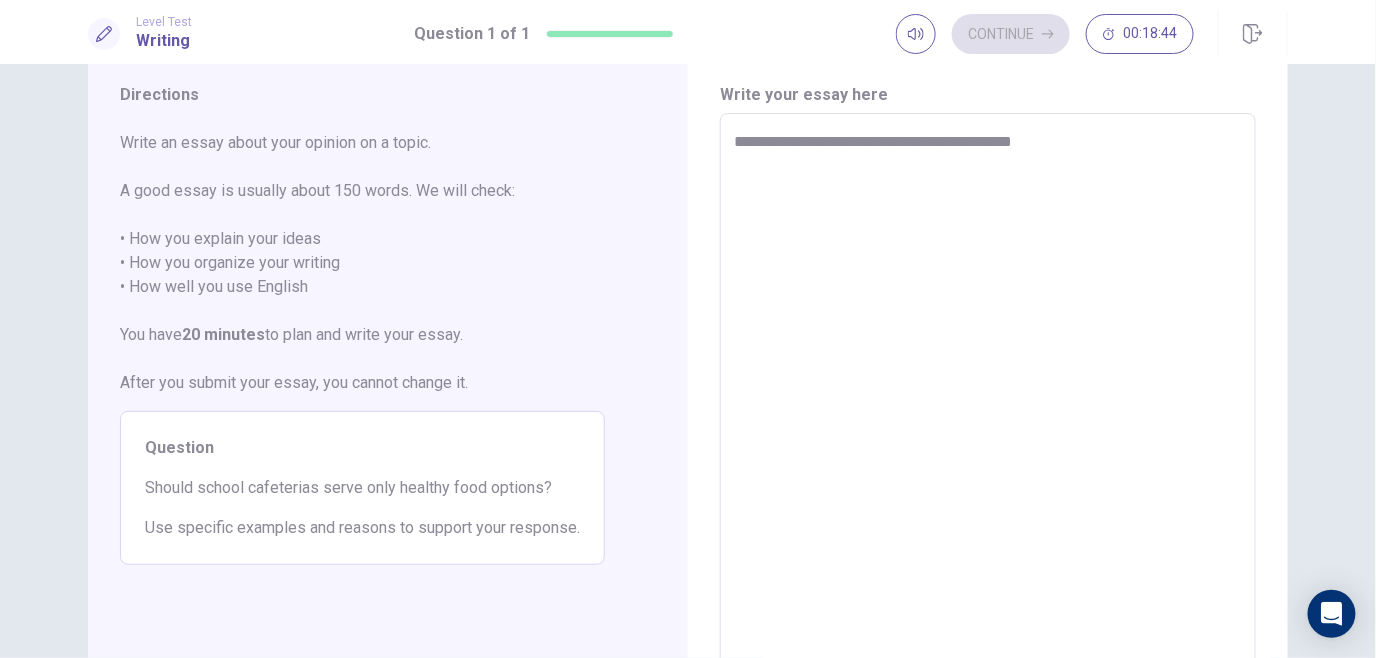 type on "*" 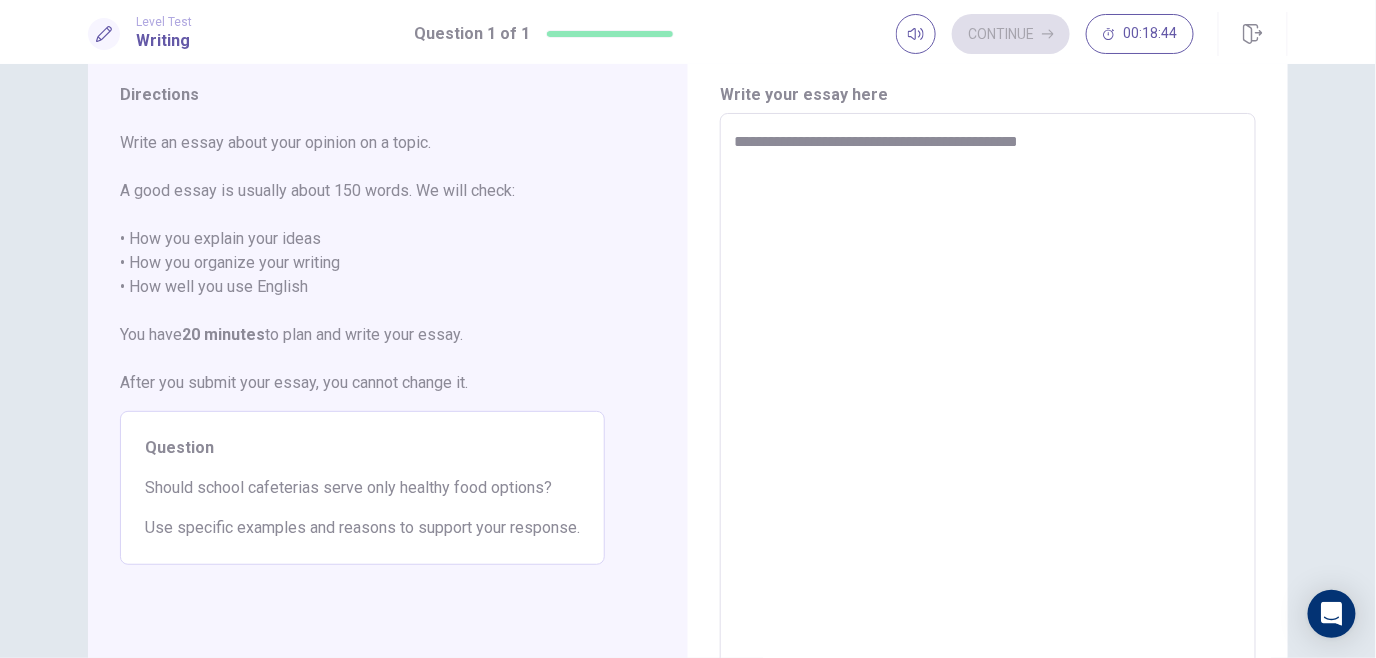 type on "*" 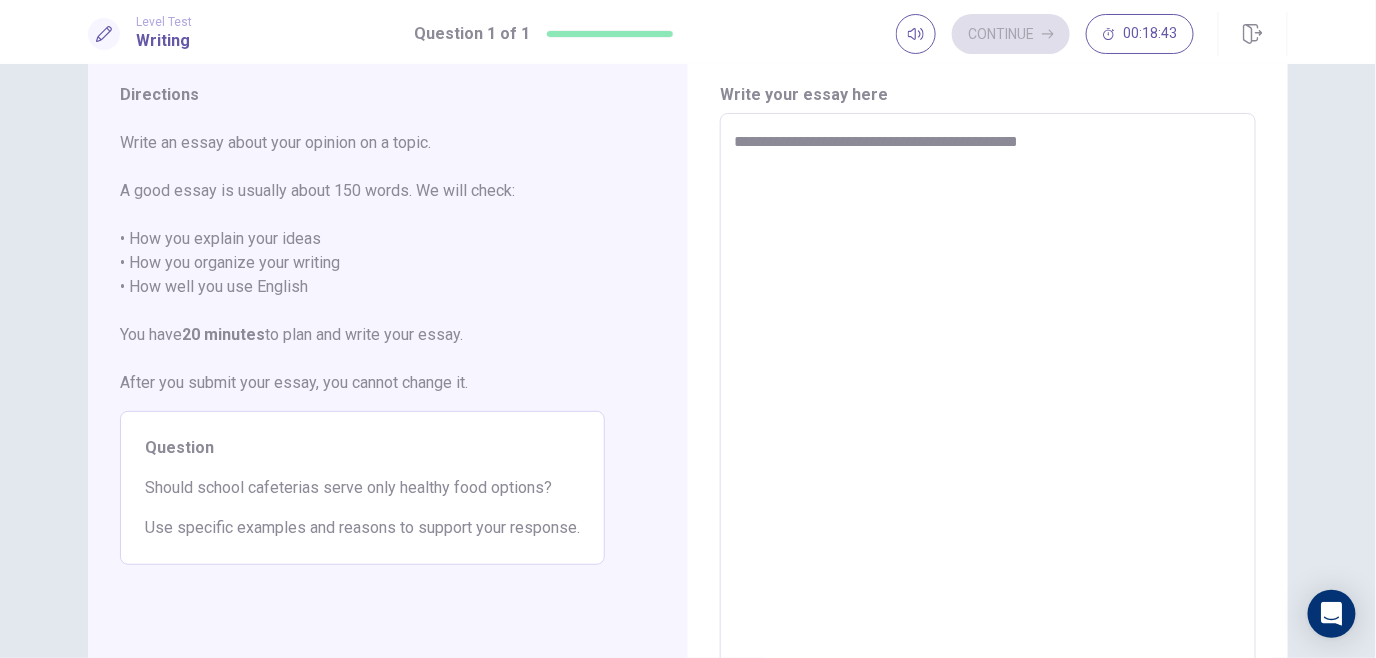 type on "**********" 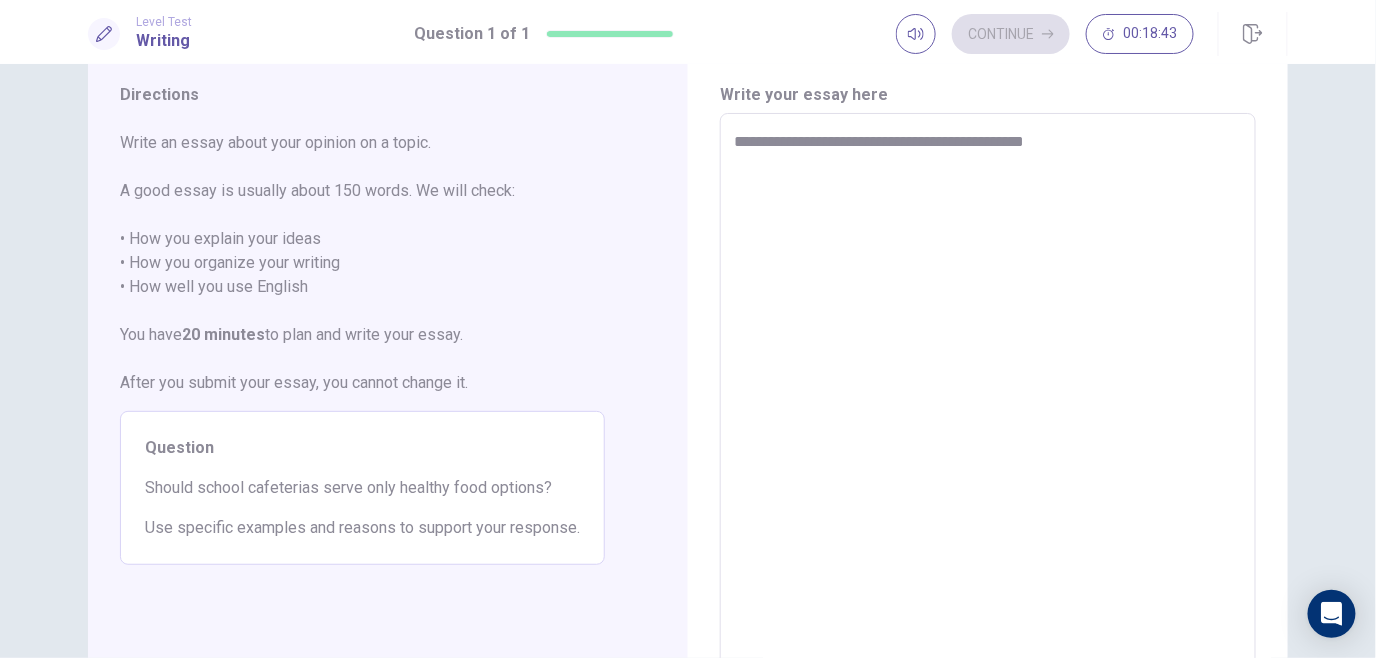 type on "*" 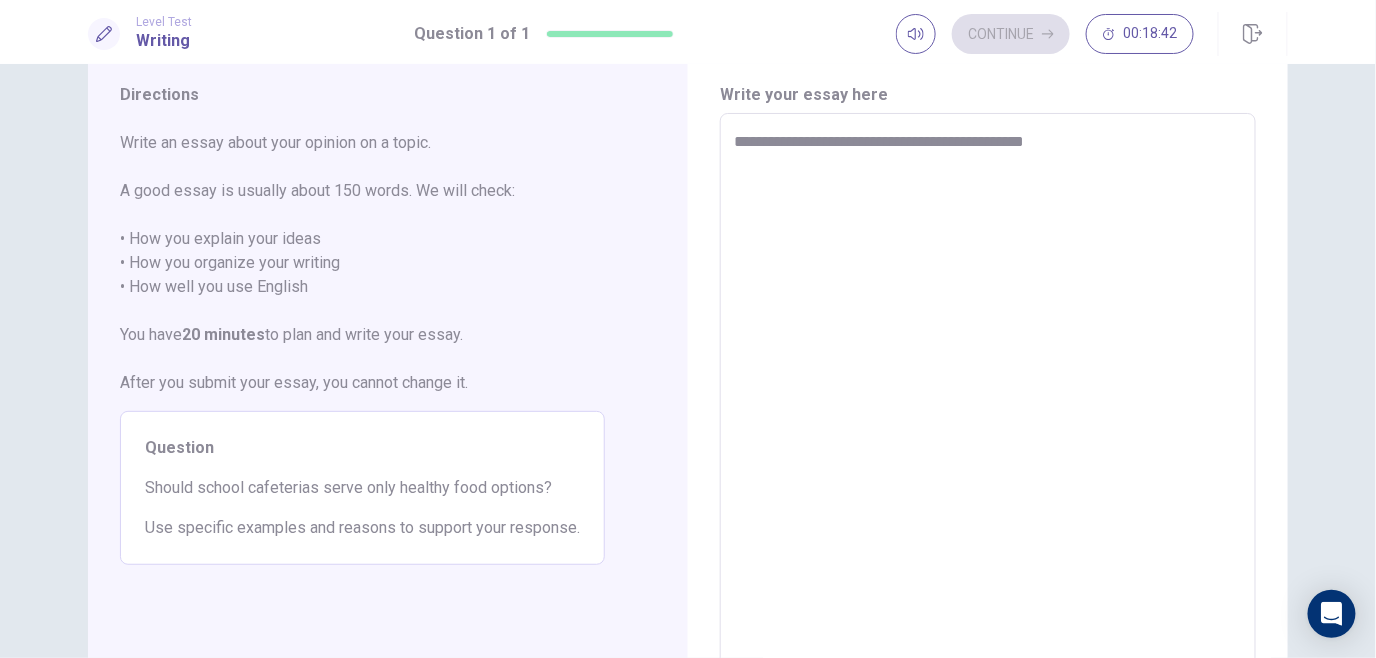 type on "**********" 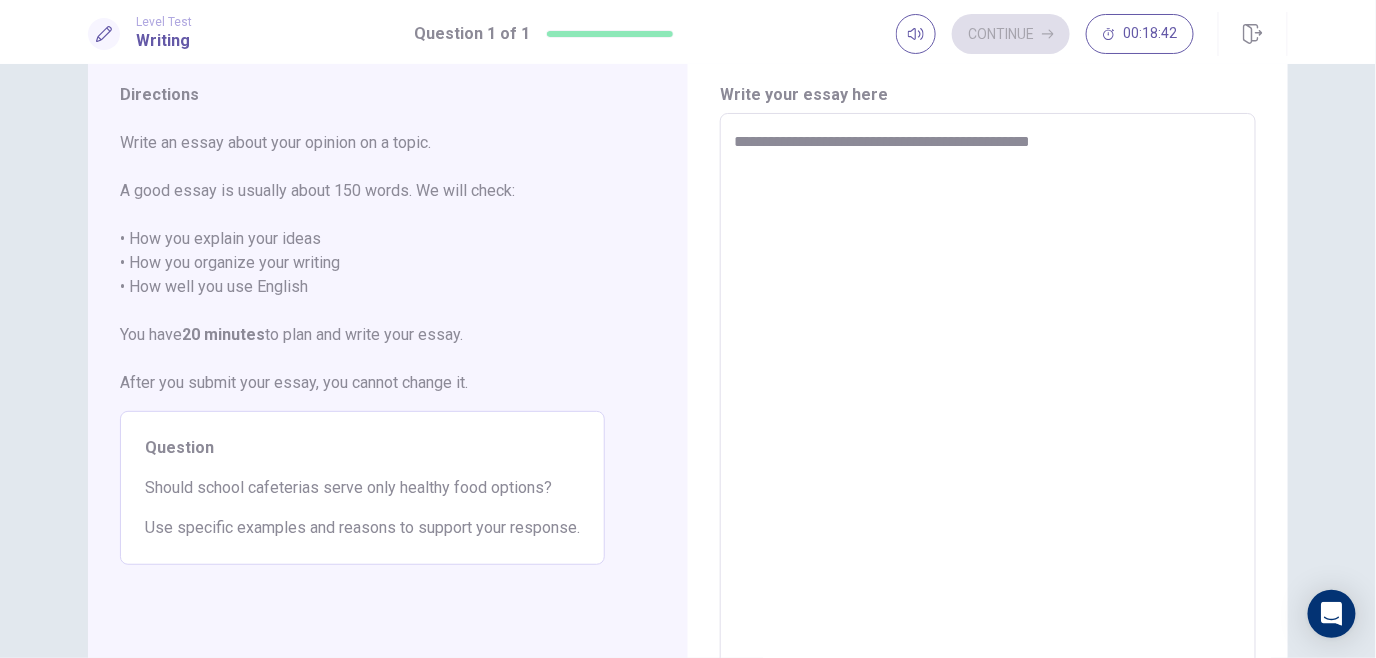 type on "*" 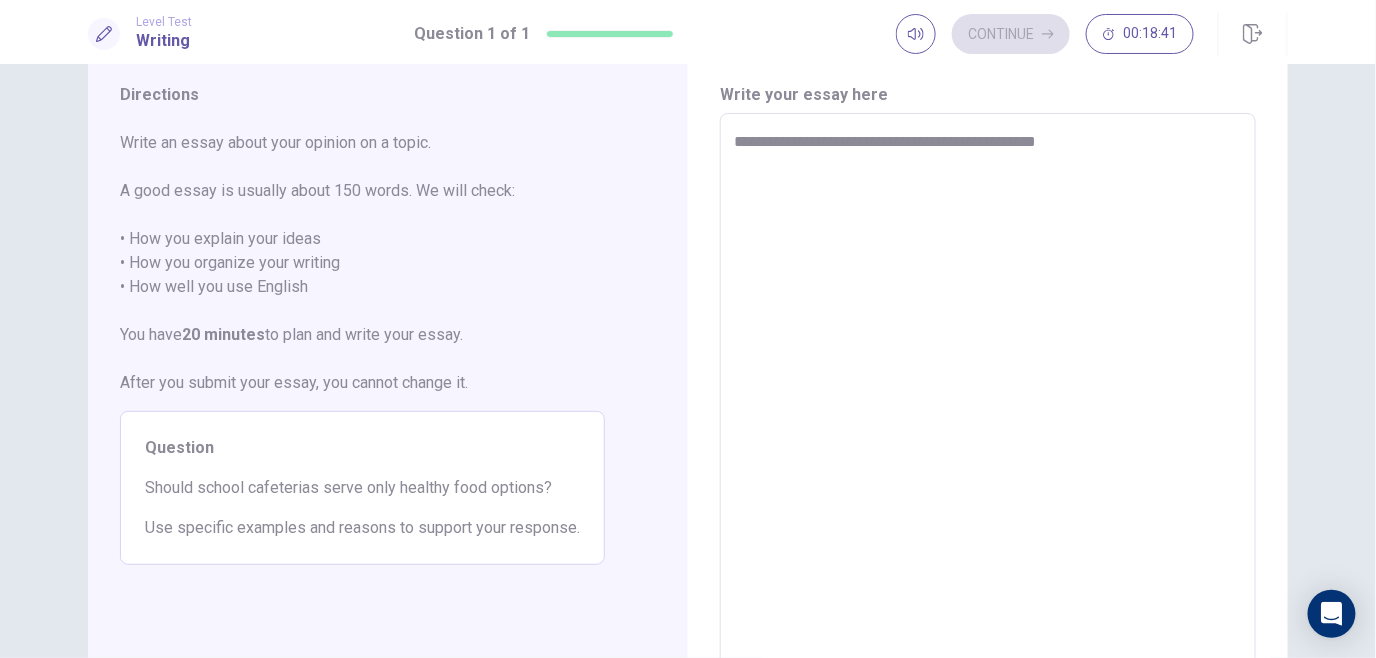 type on "*" 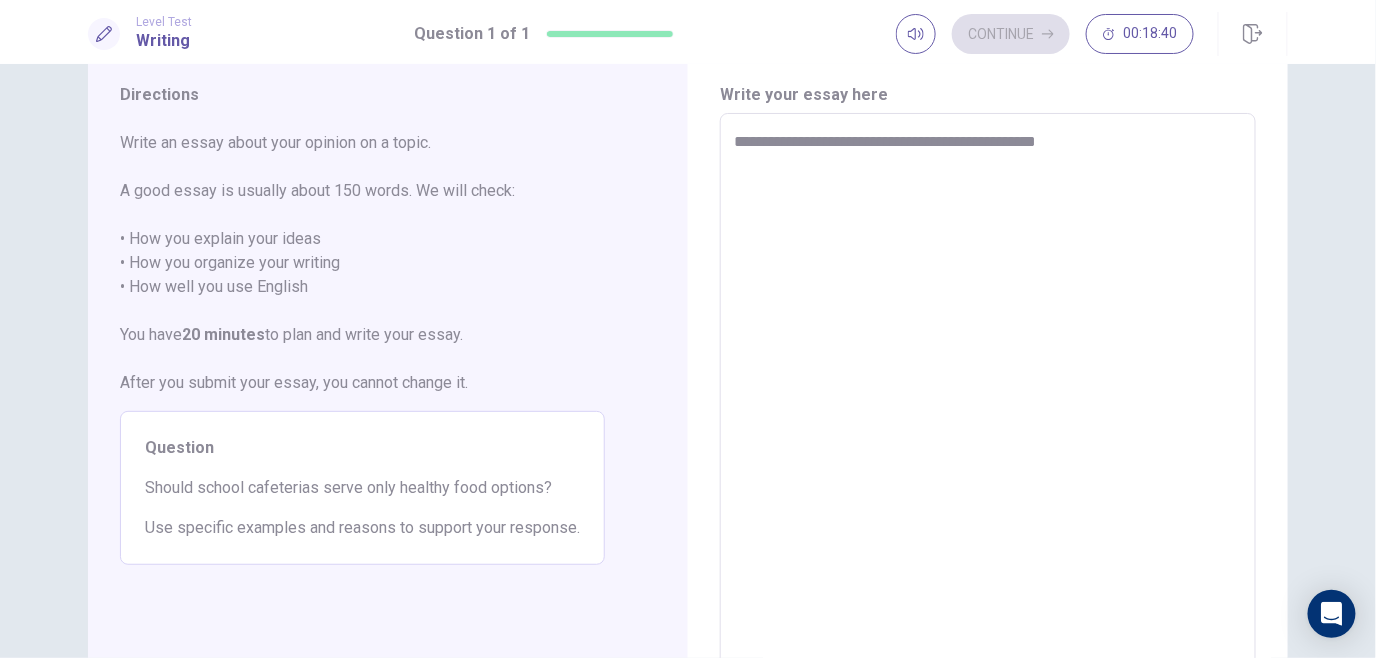 type on "**********" 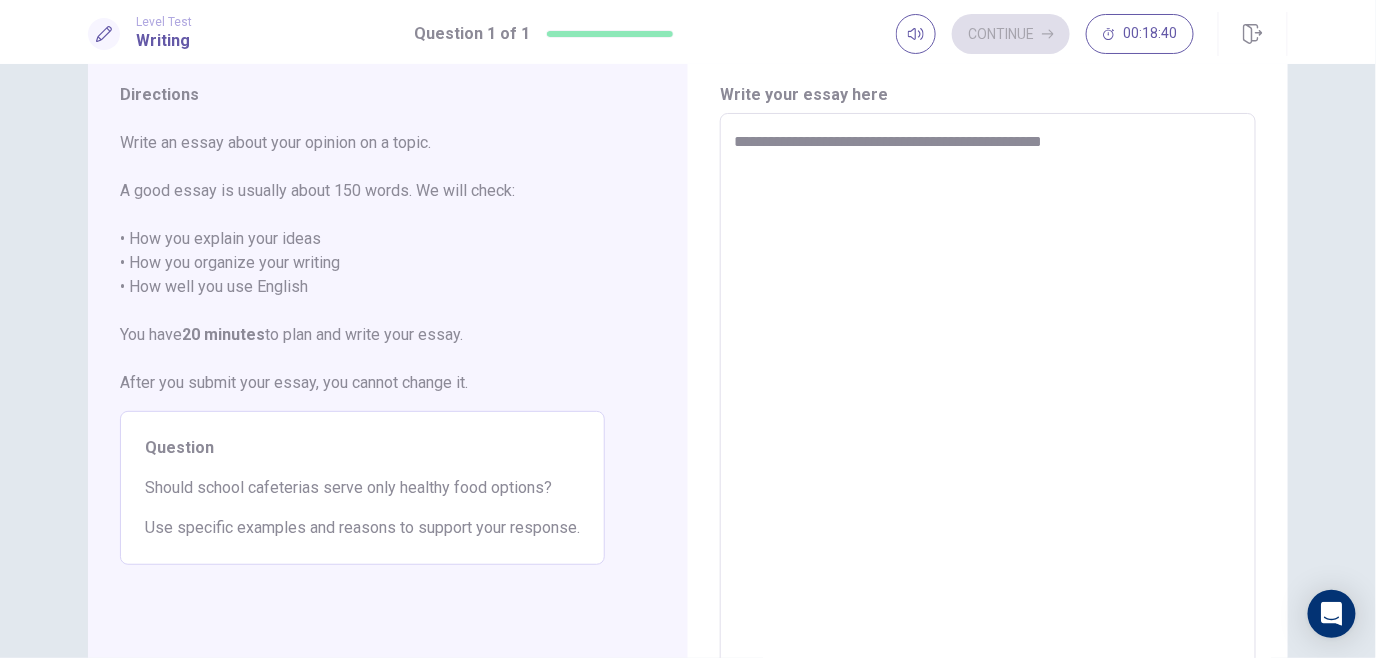 type on "*" 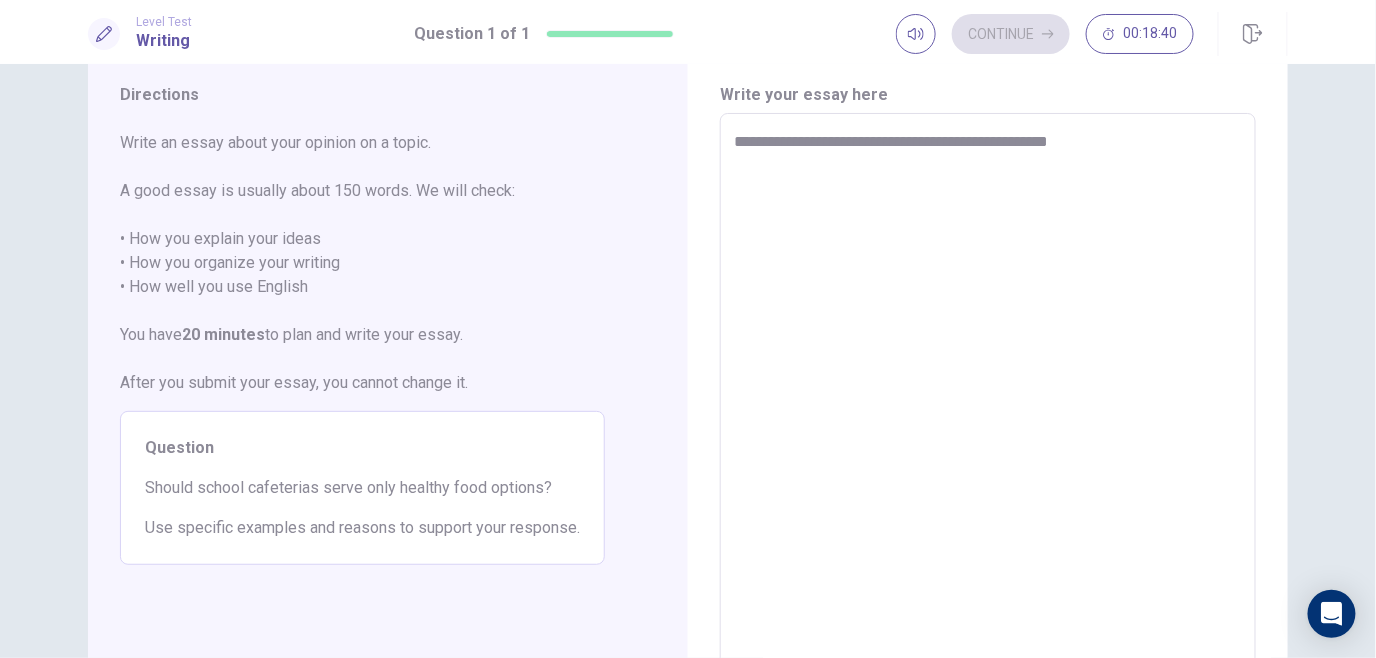 type on "*" 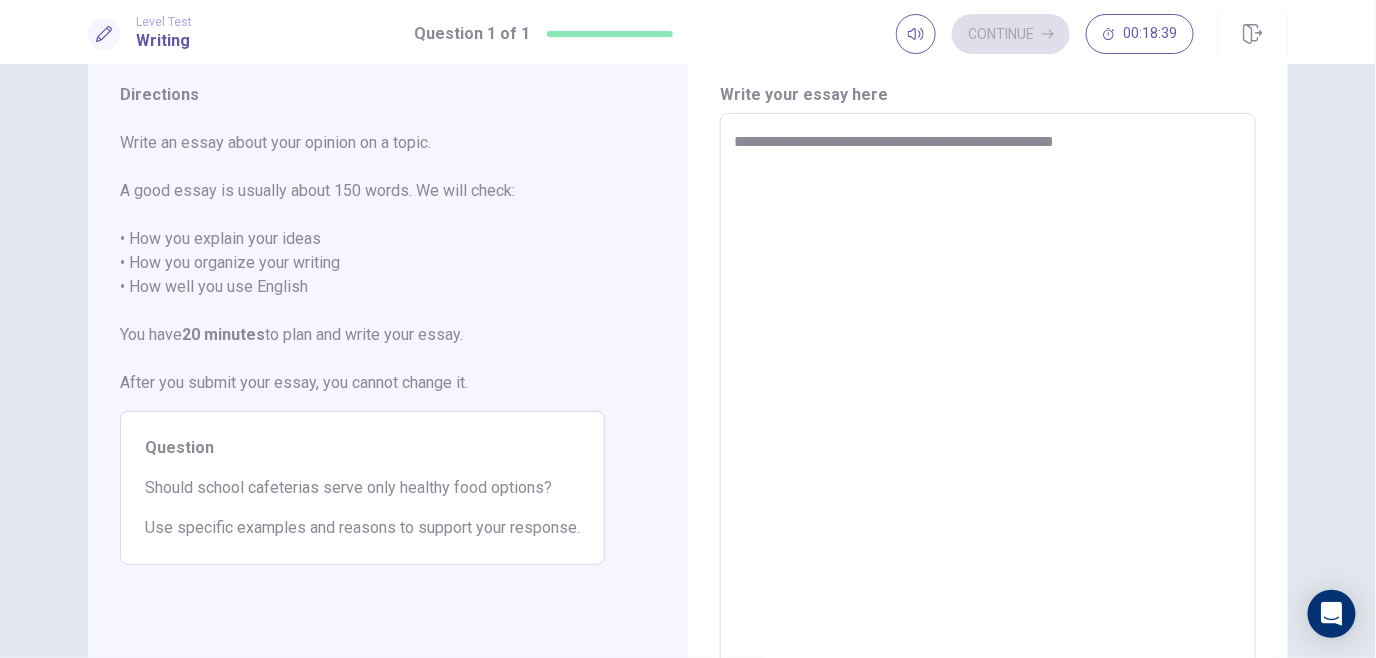 type on "*" 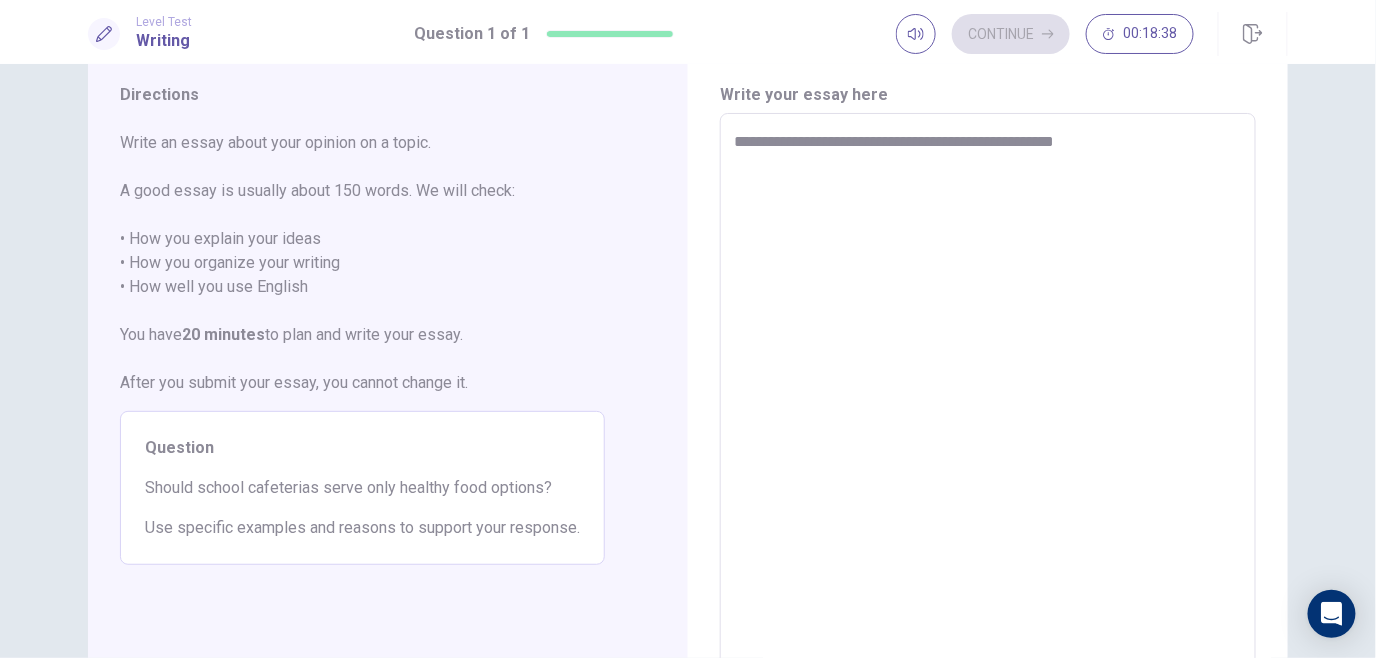 type on "**********" 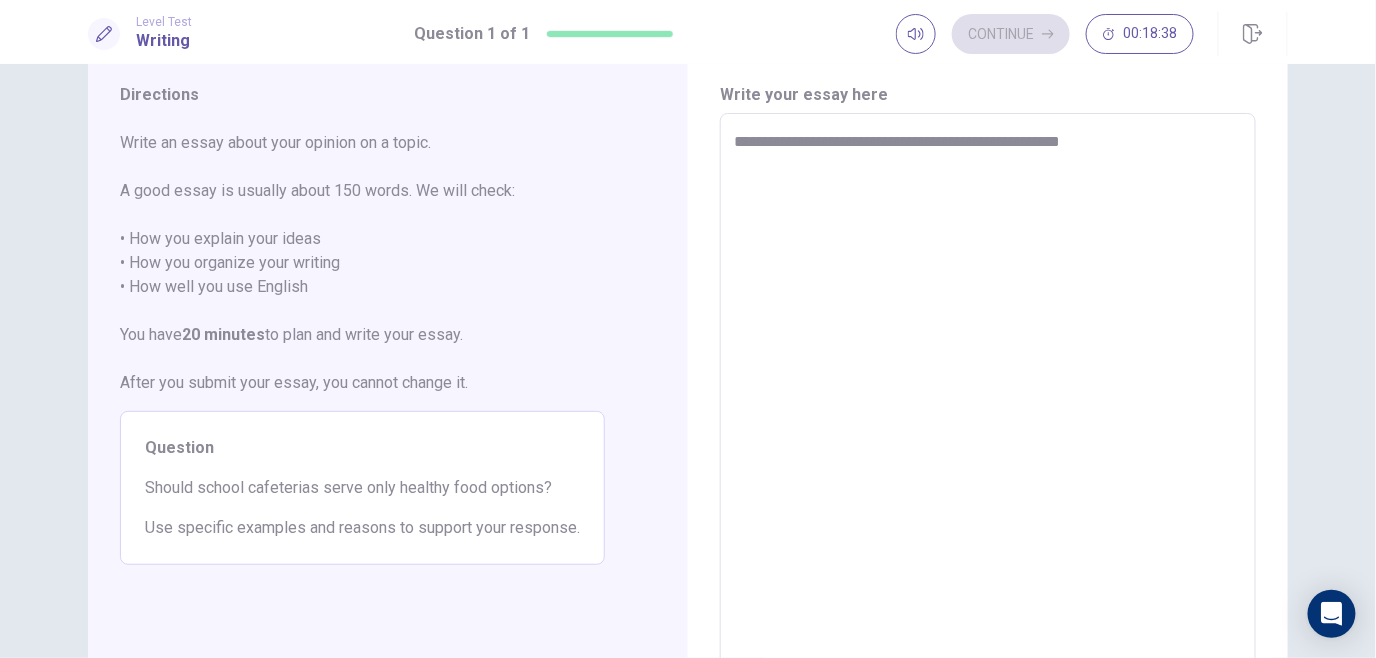 type on "*" 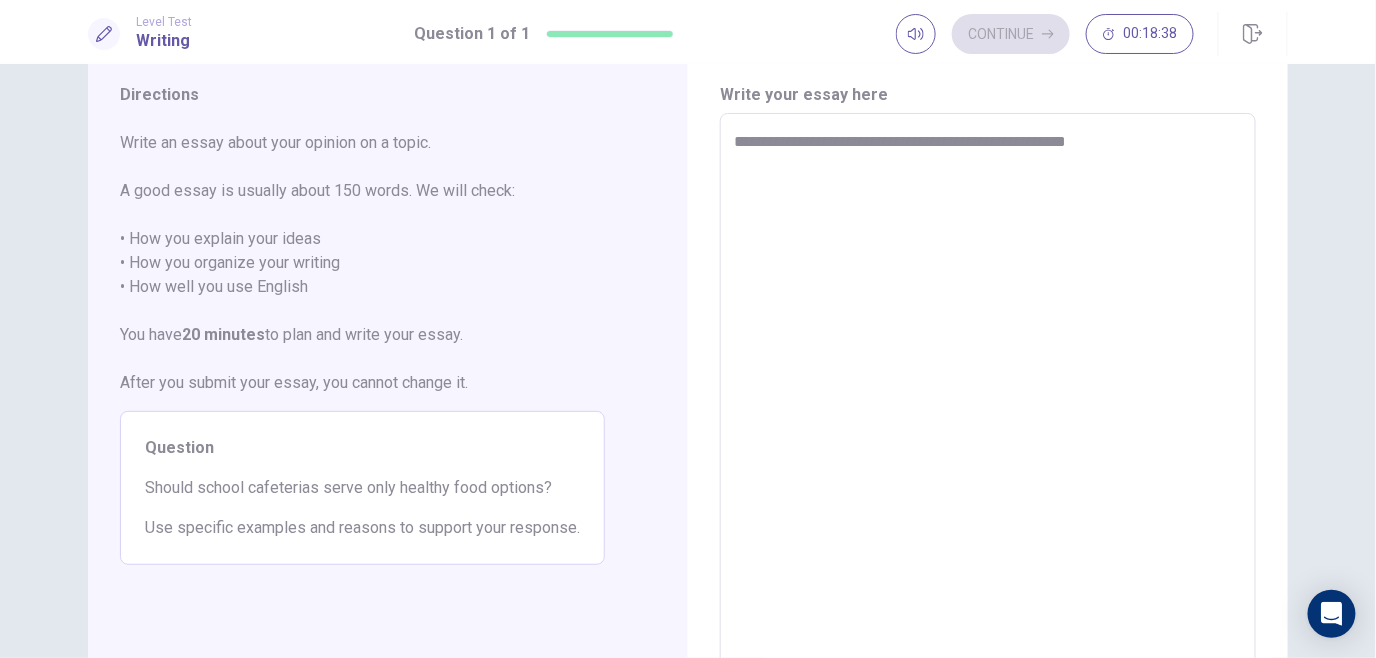 type on "*" 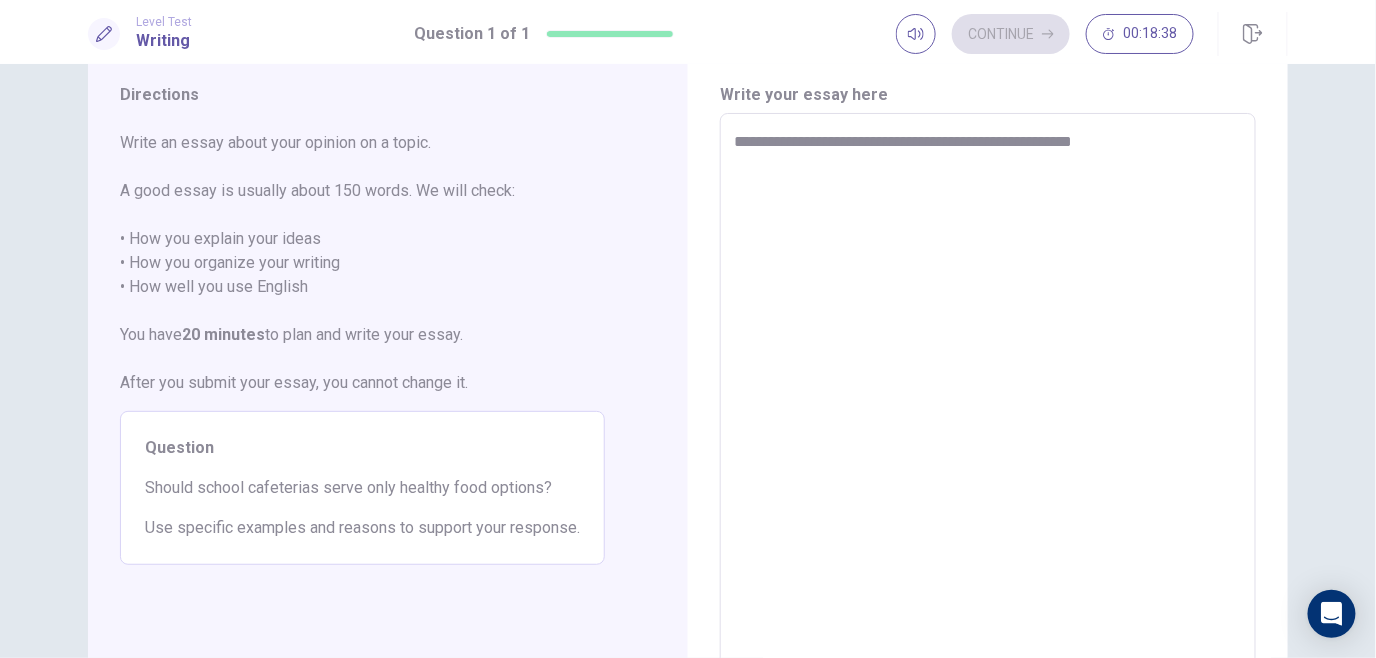 type on "*" 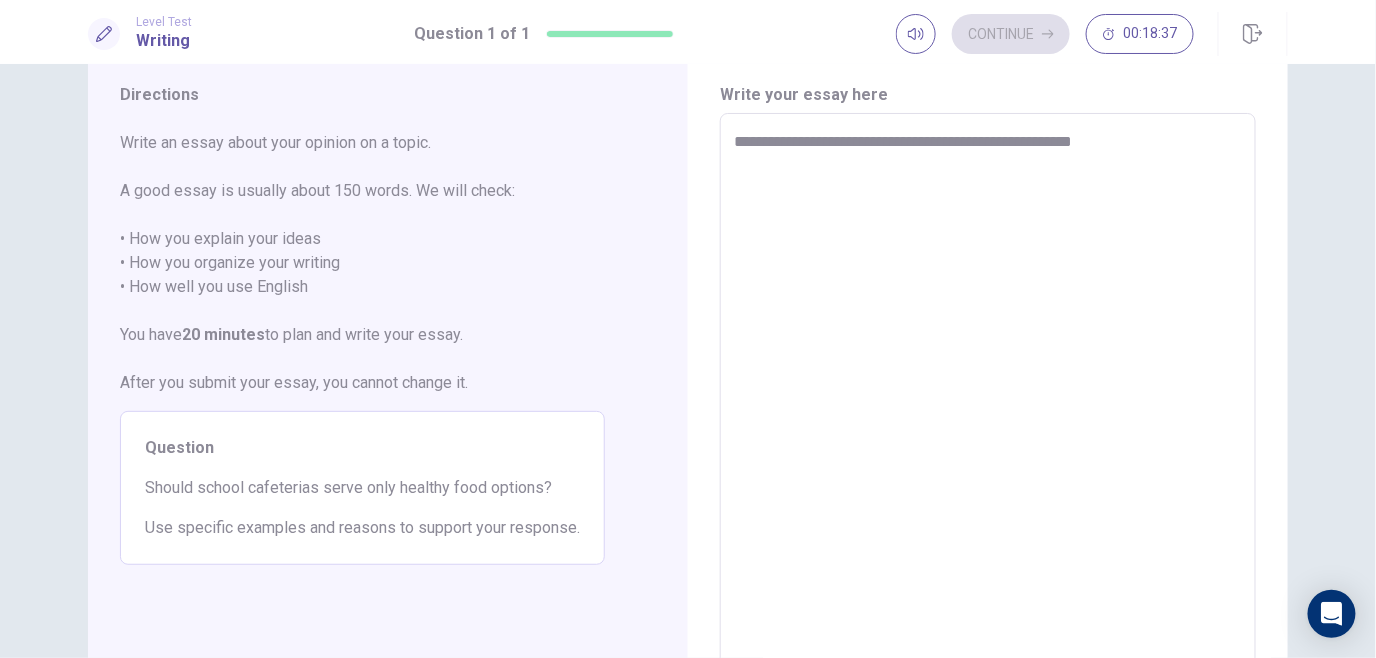 type on "**********" 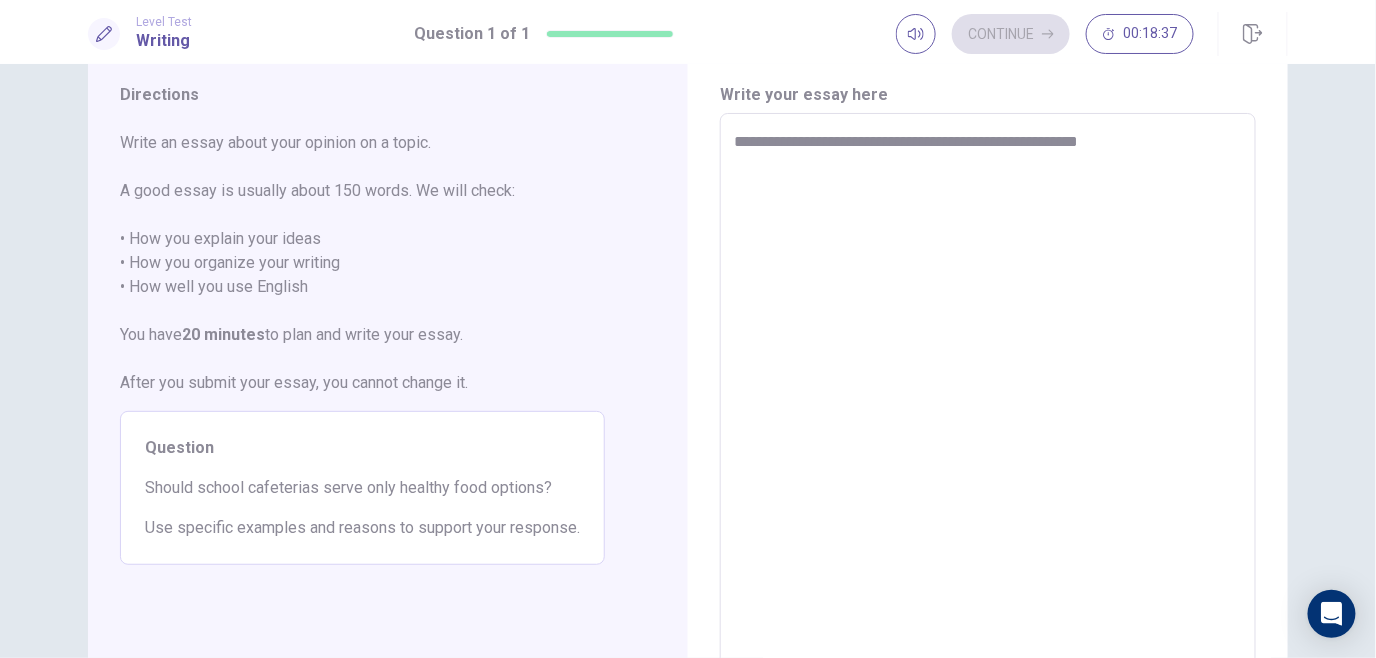 type on "*" 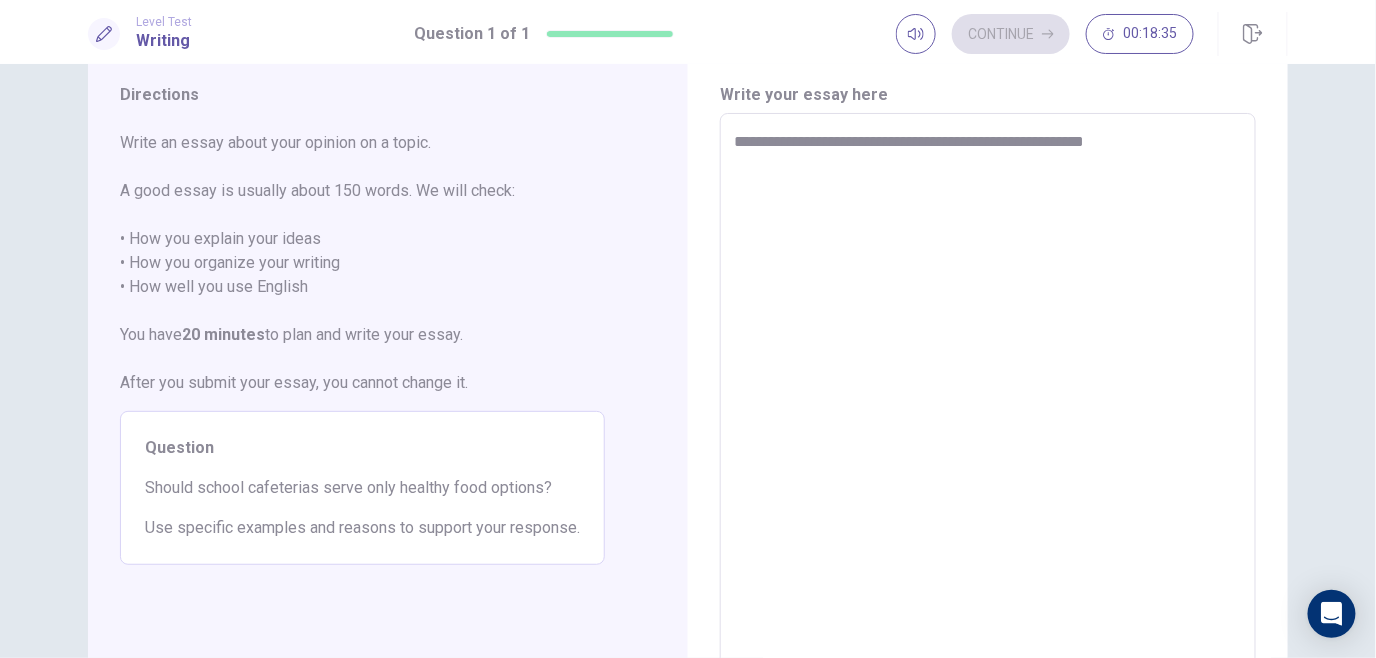 type on "*" 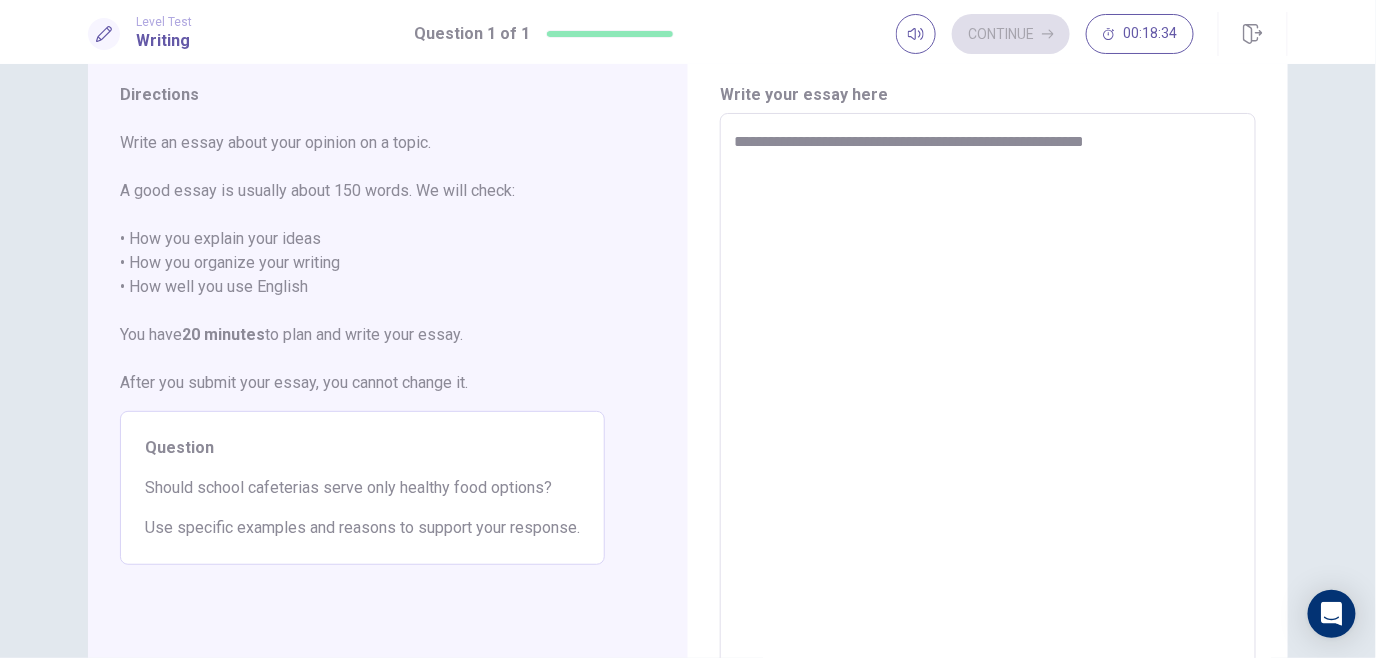 type on "**********" 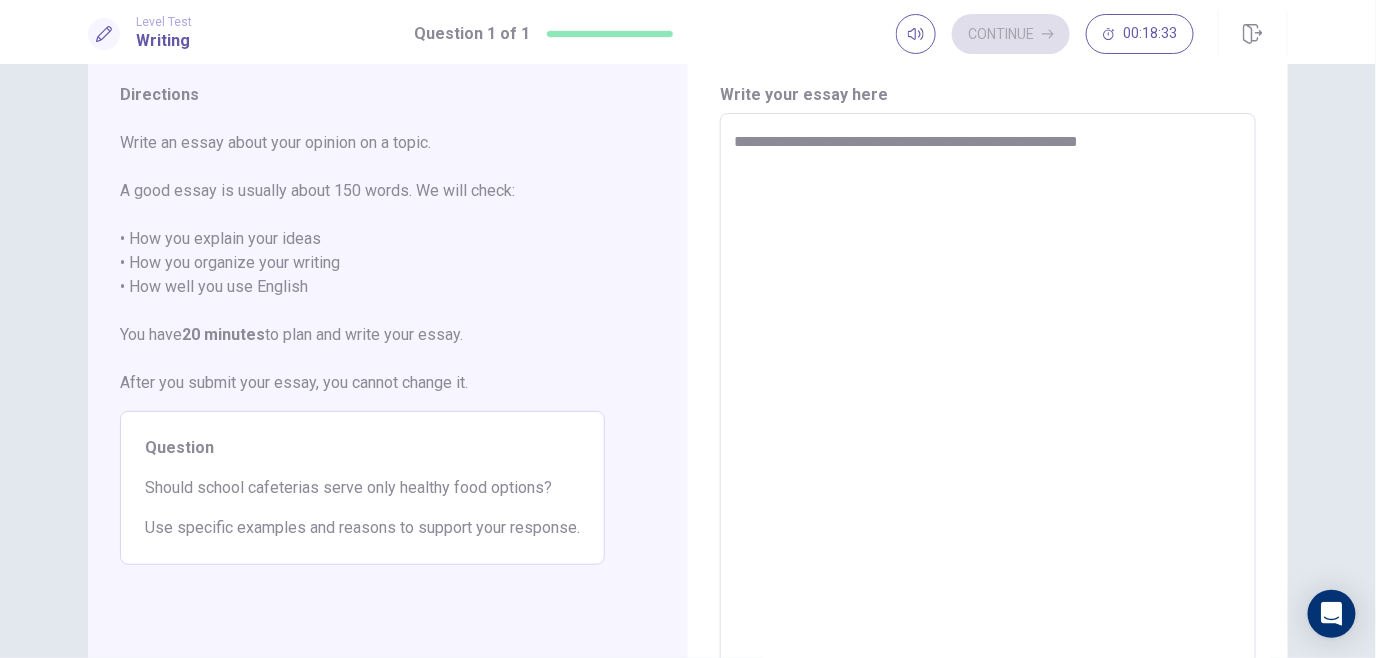 type on "*" 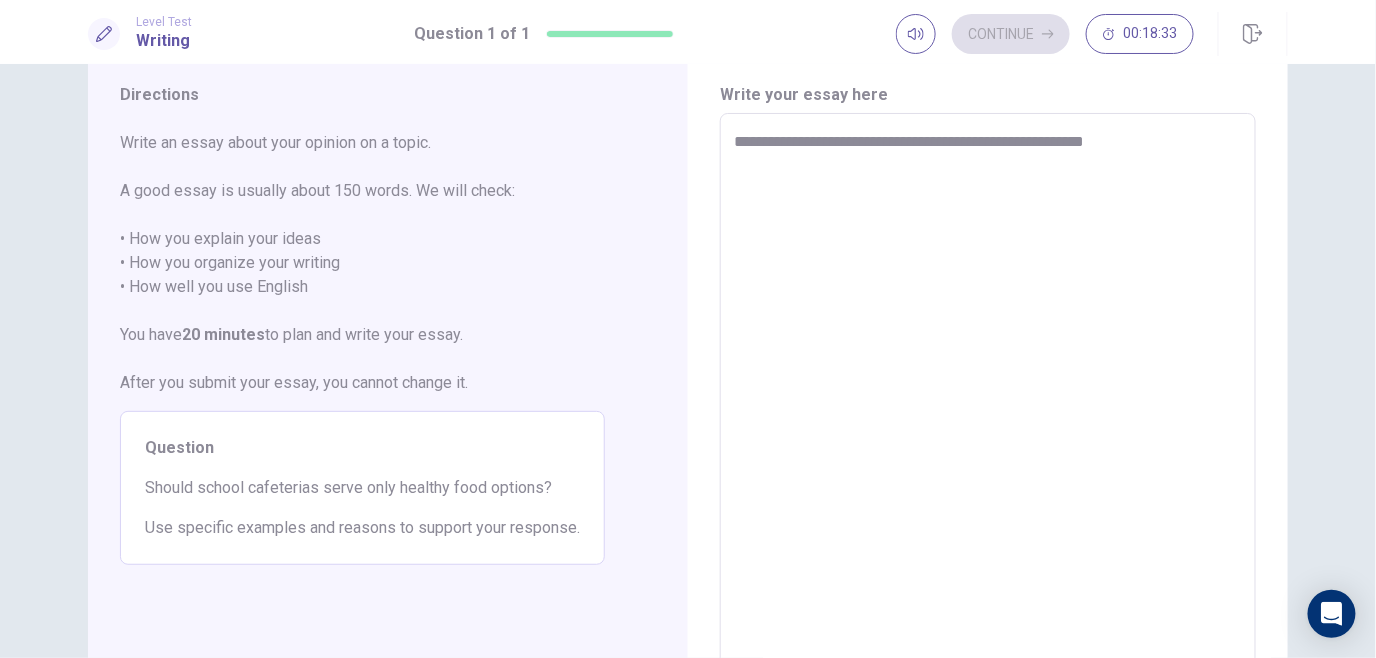 type on "*" 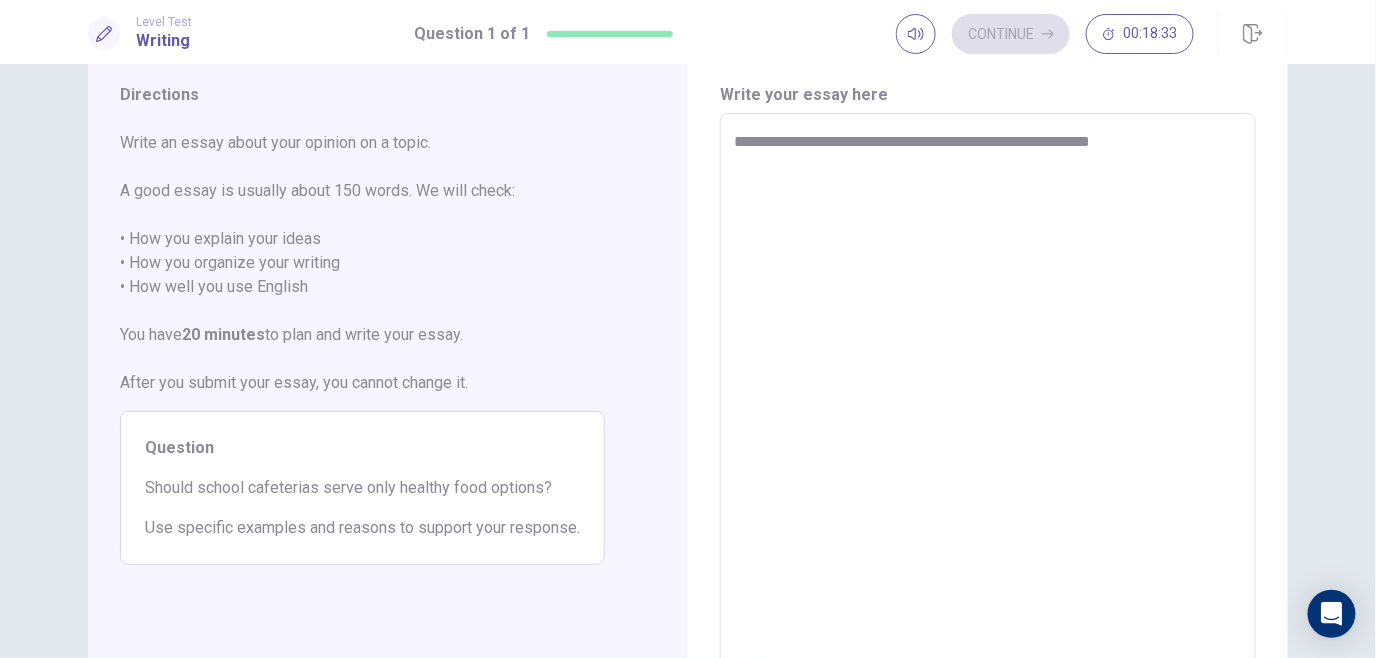 type on "*" 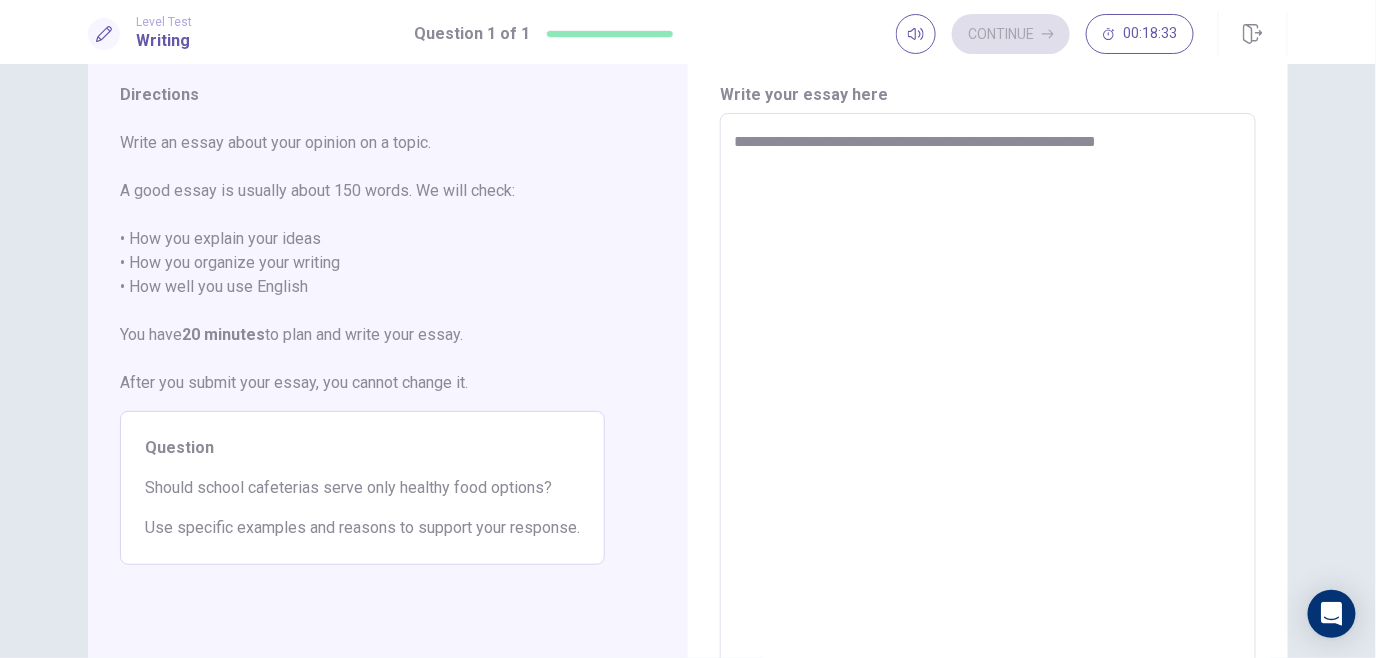 type on "*" 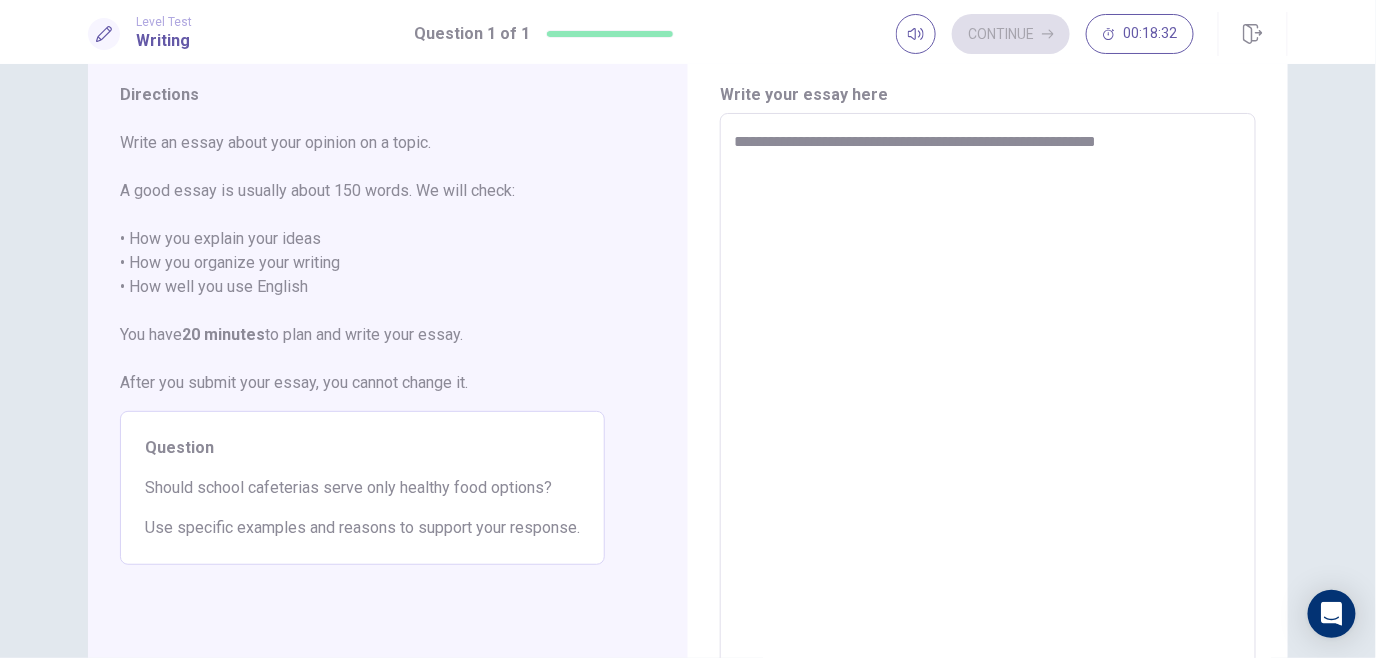 type on "**********" 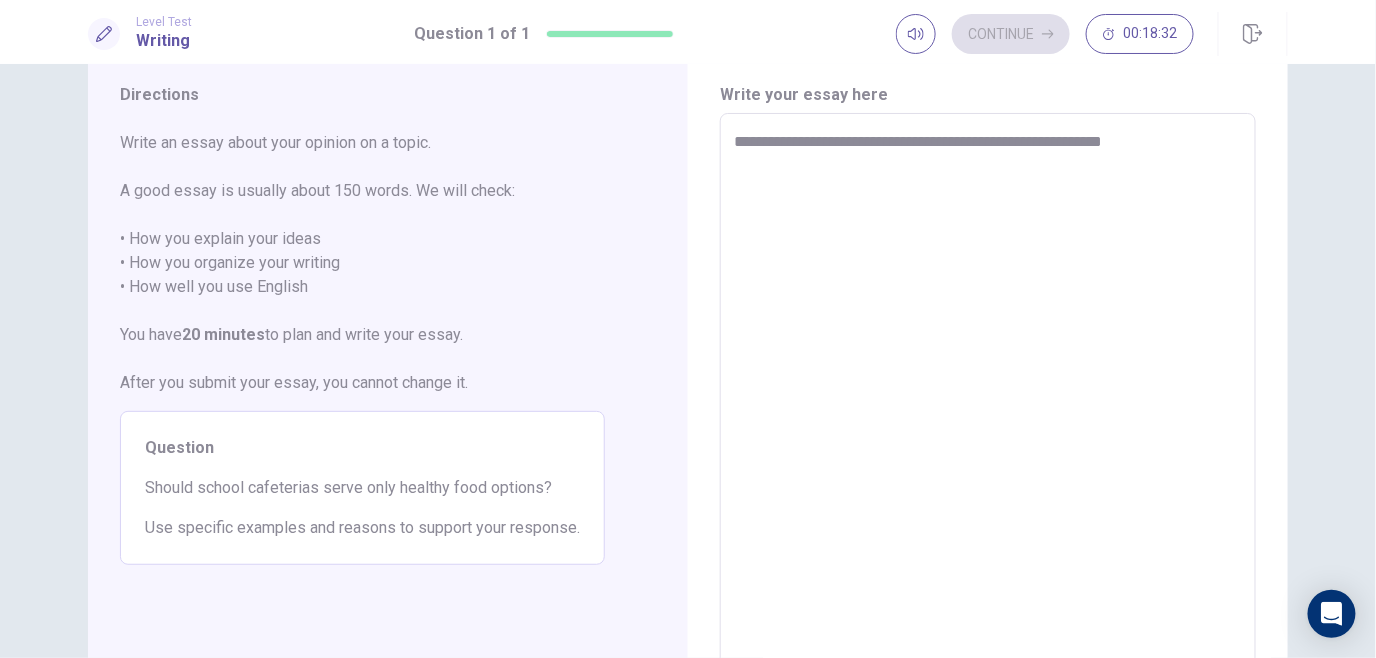 type on "*" 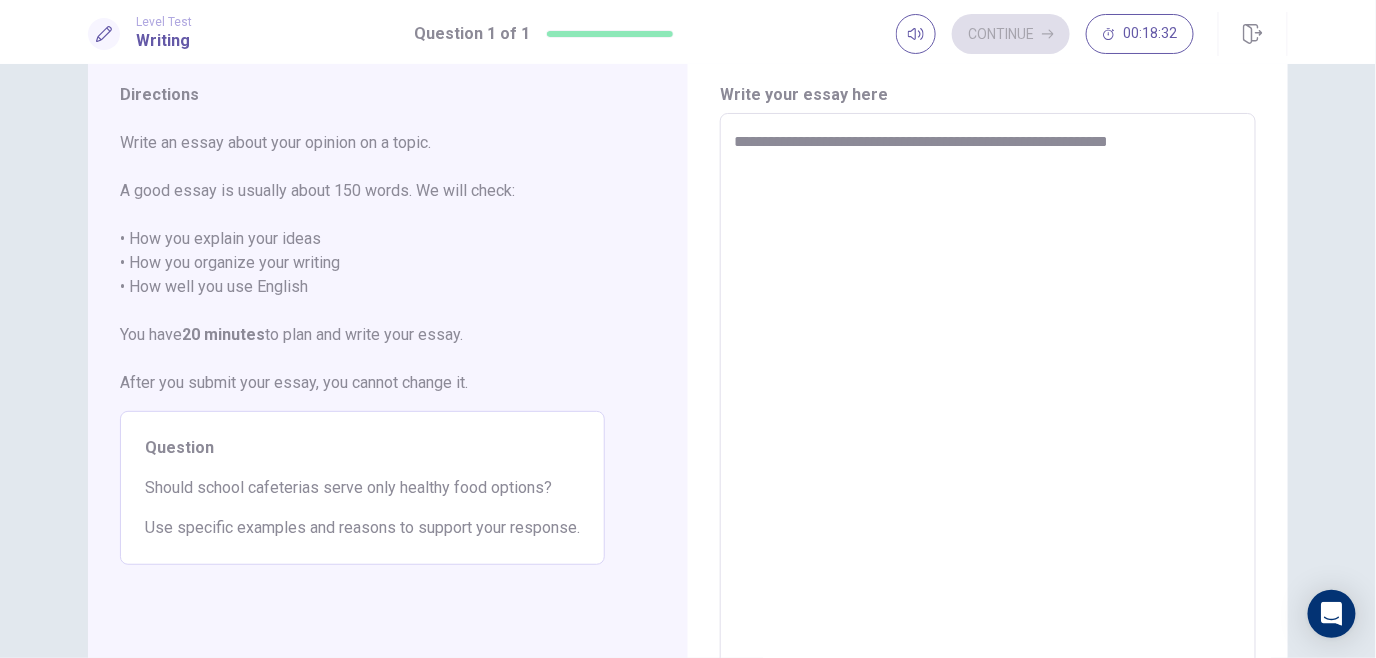type on "*" 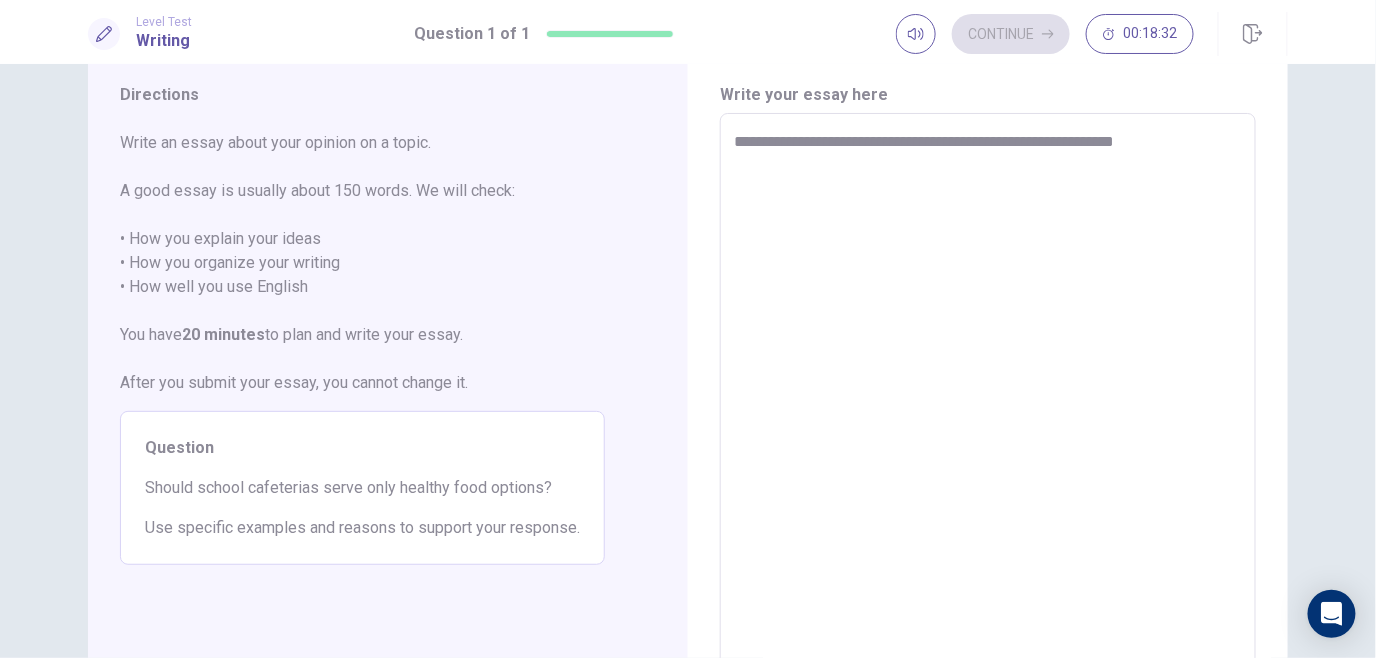 type on "*" 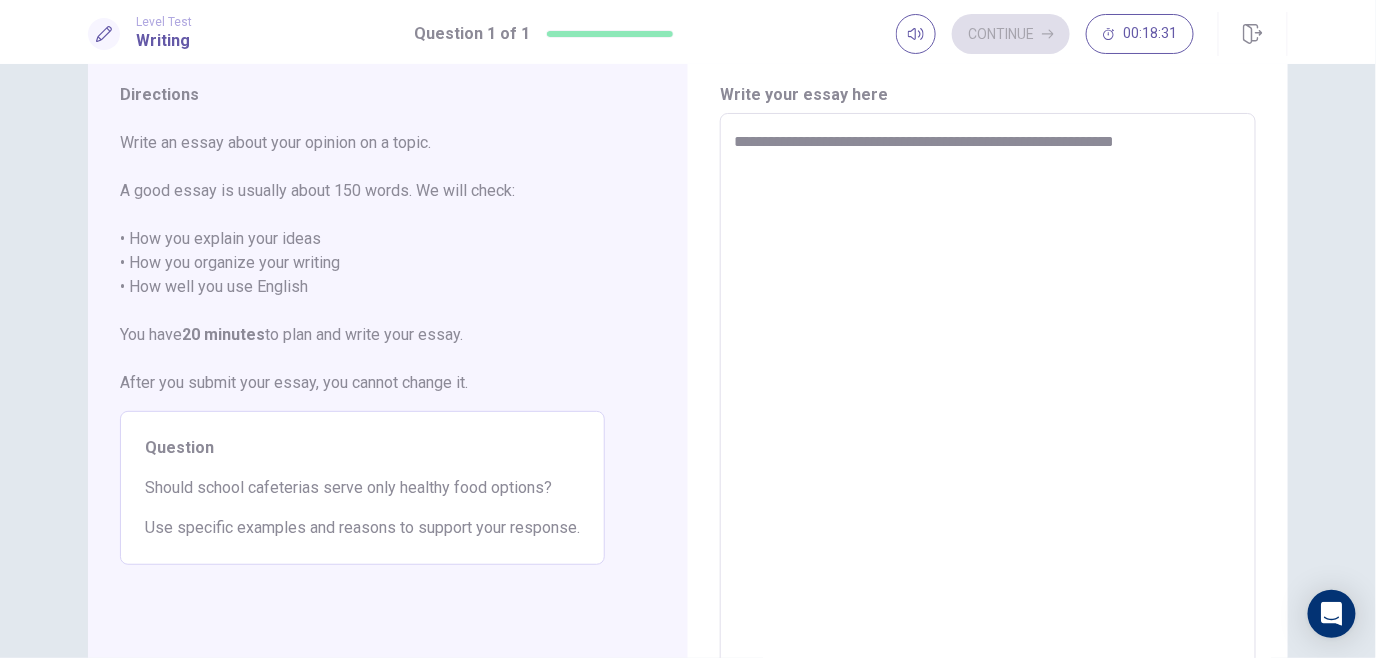 type on "**********" 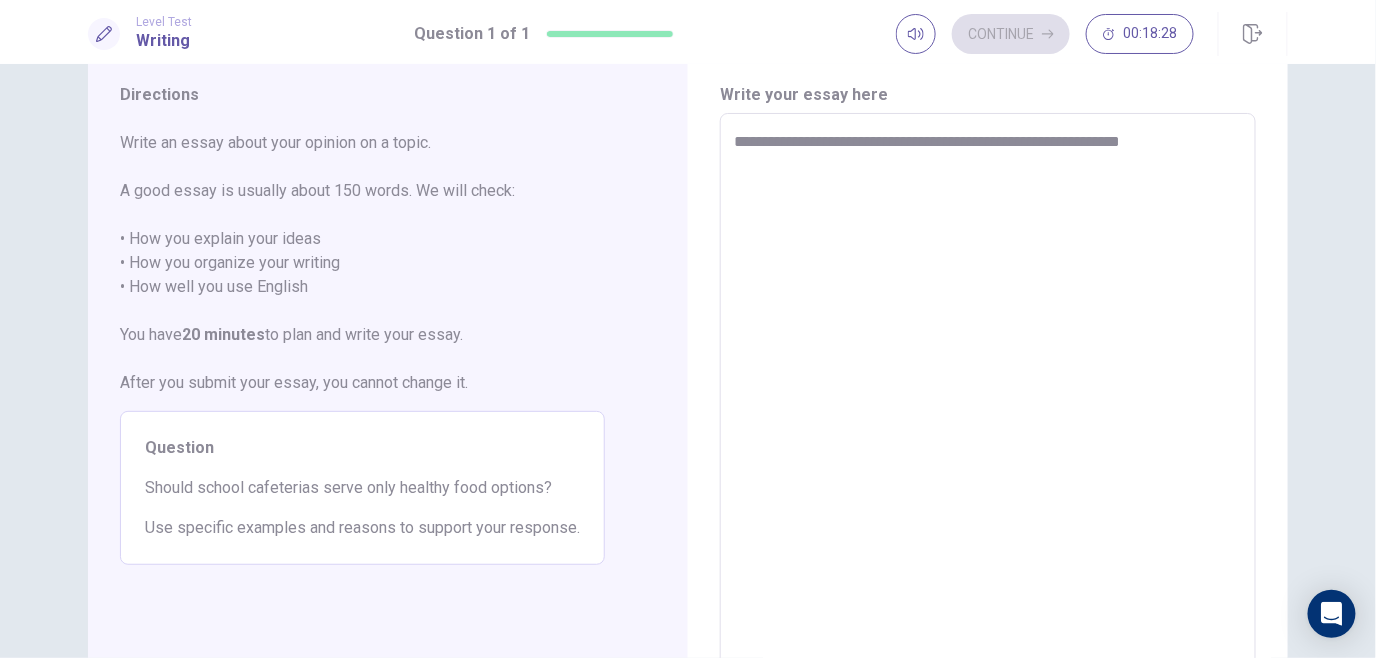 type on "*" 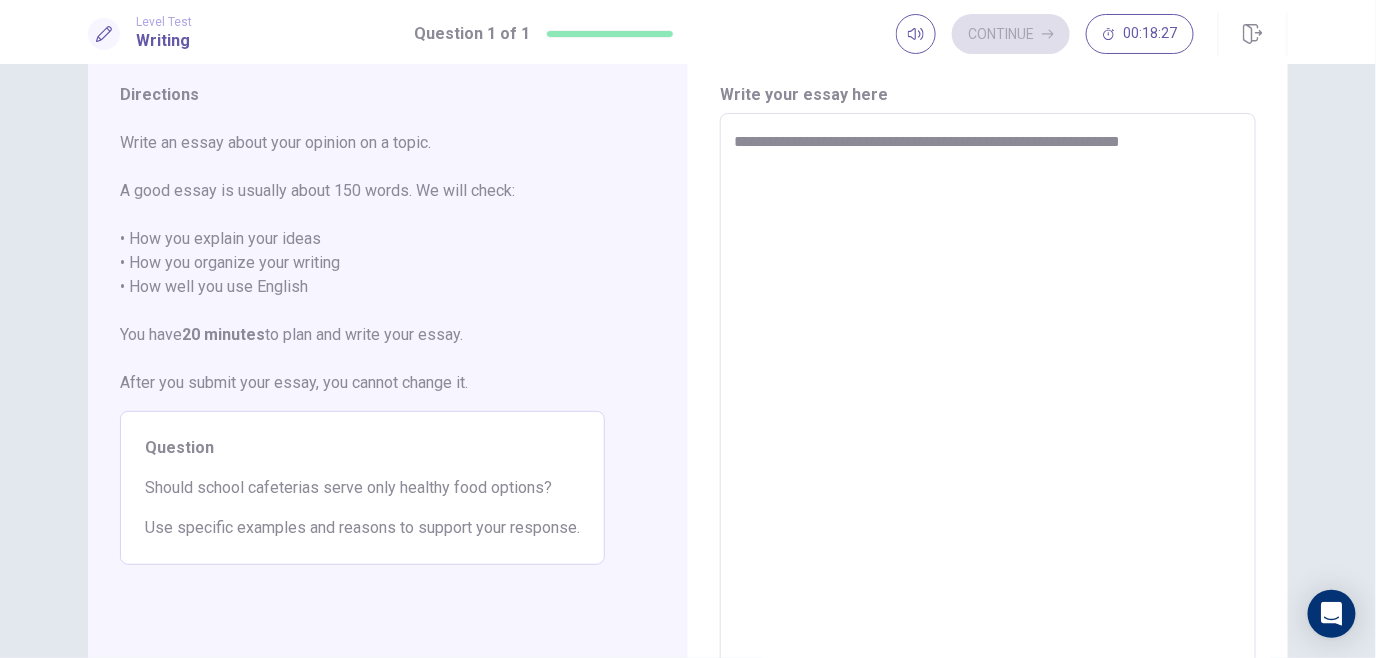 type on "**********" 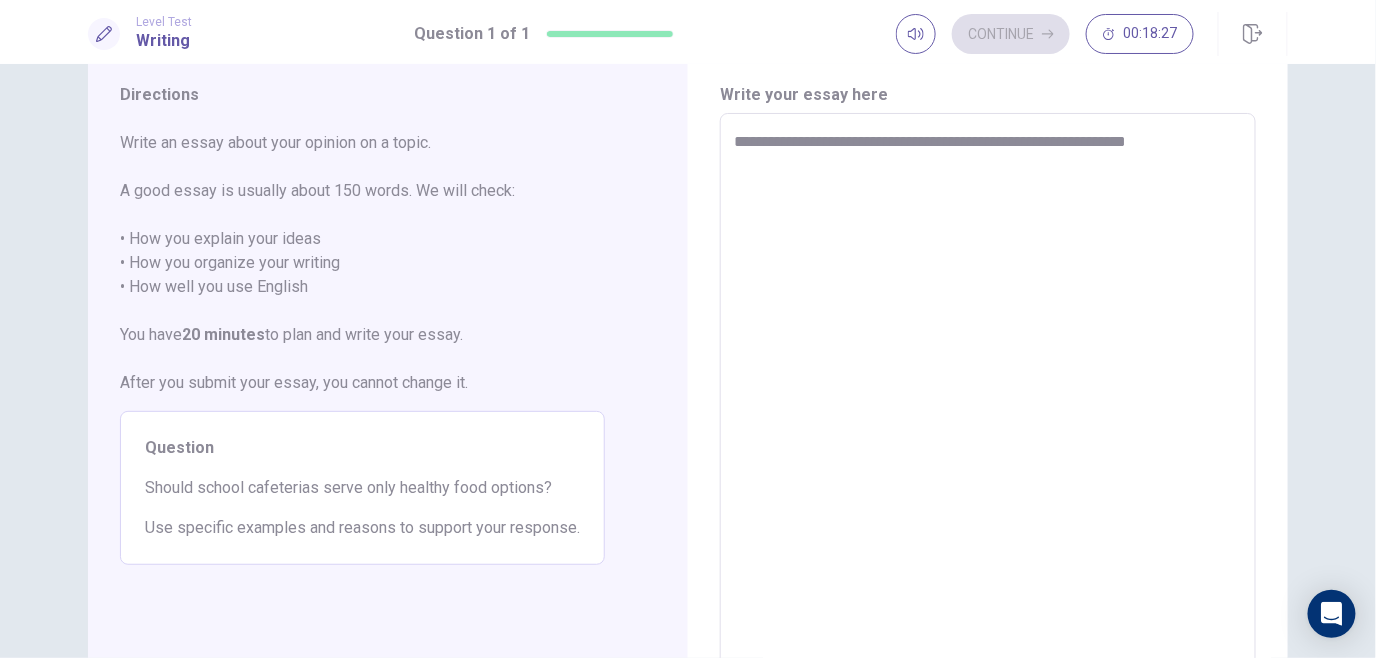 type on "*" 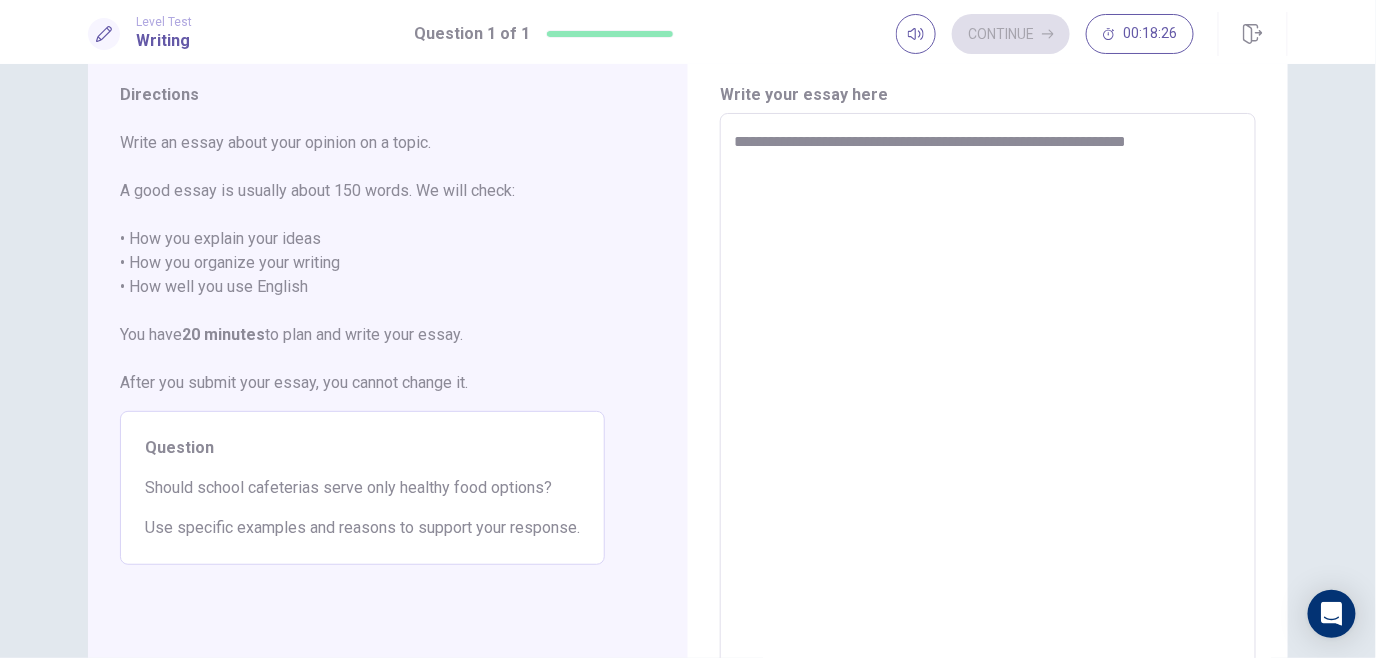 type on "**********" 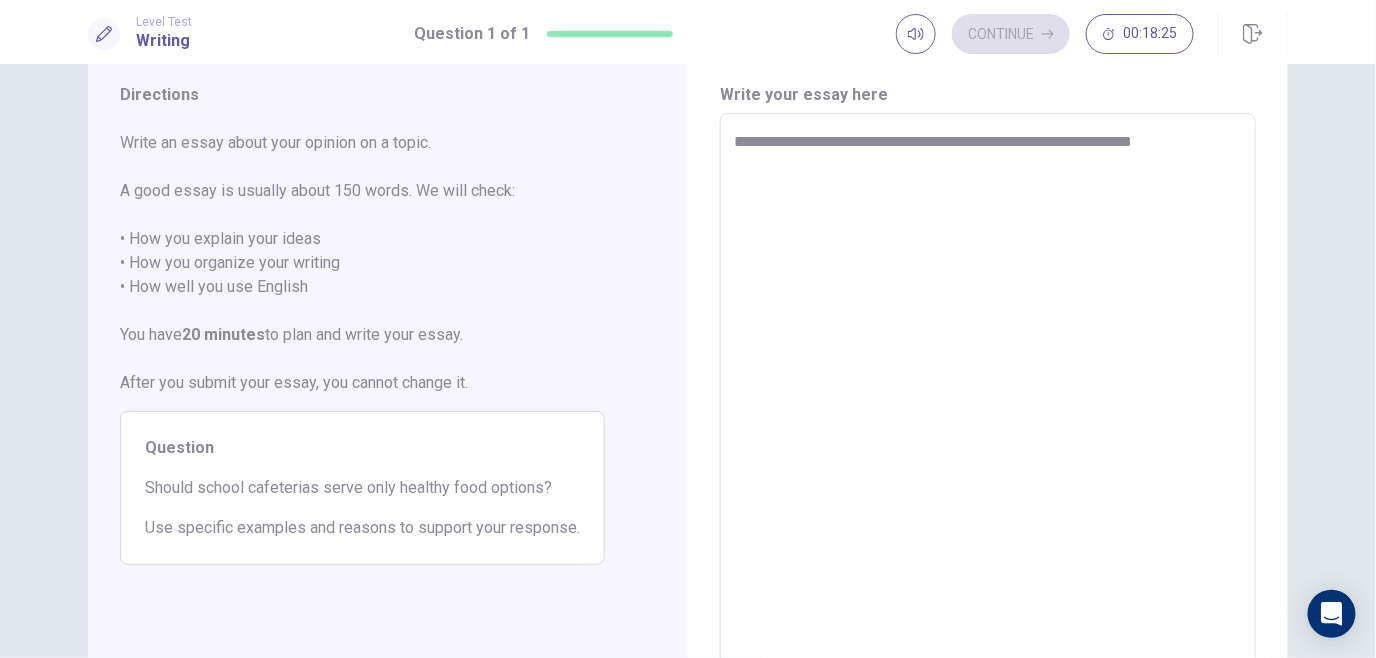 type on "*" 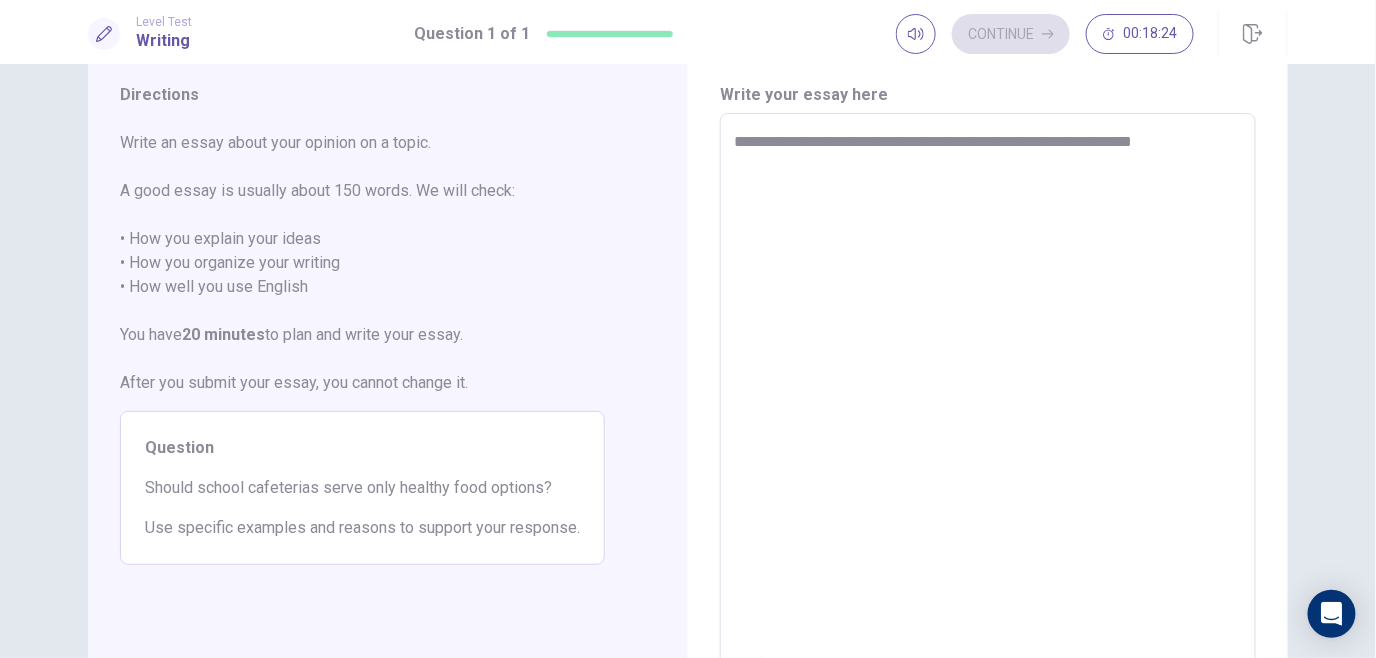 type on "**********" 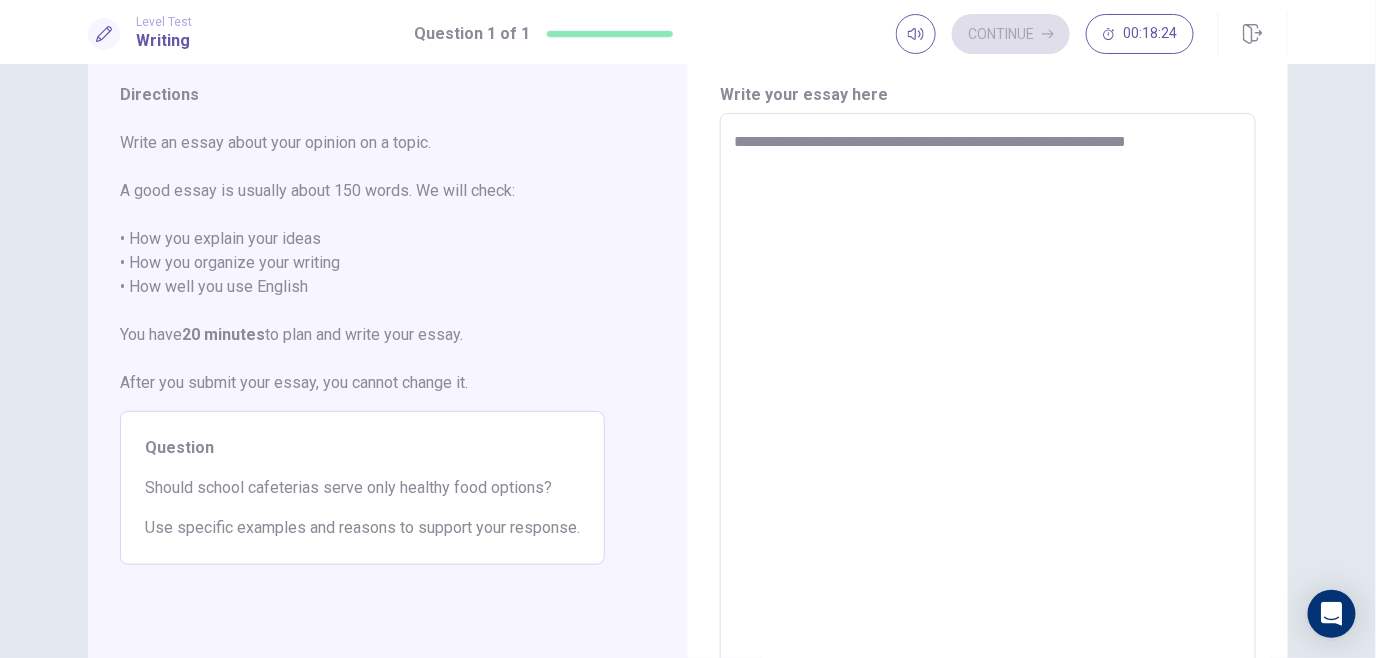 type on "*" 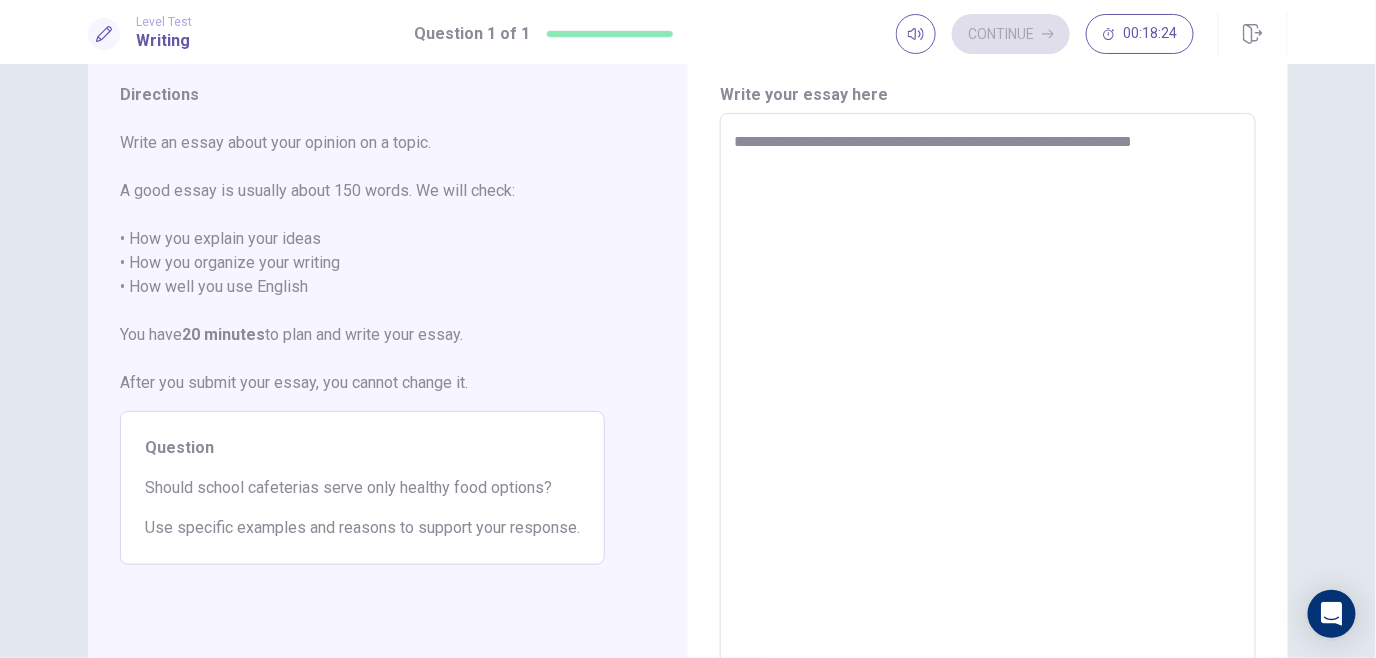type on "*" 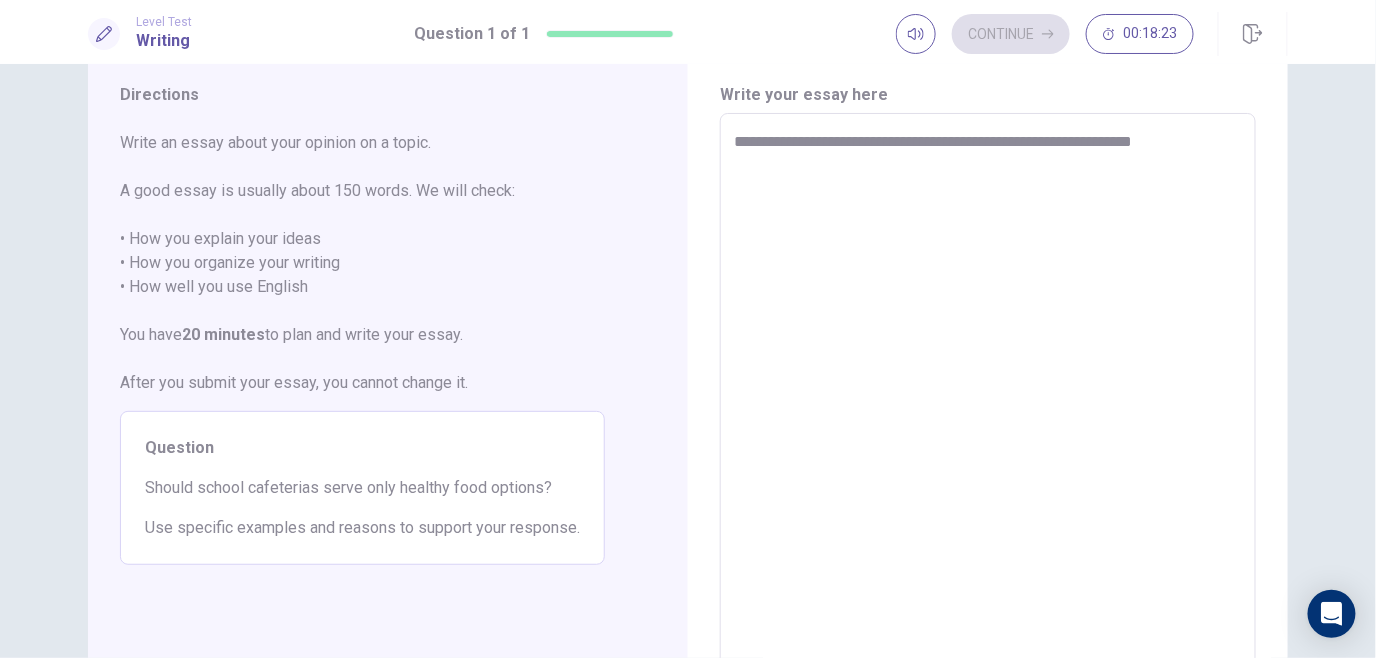 type on "**********" 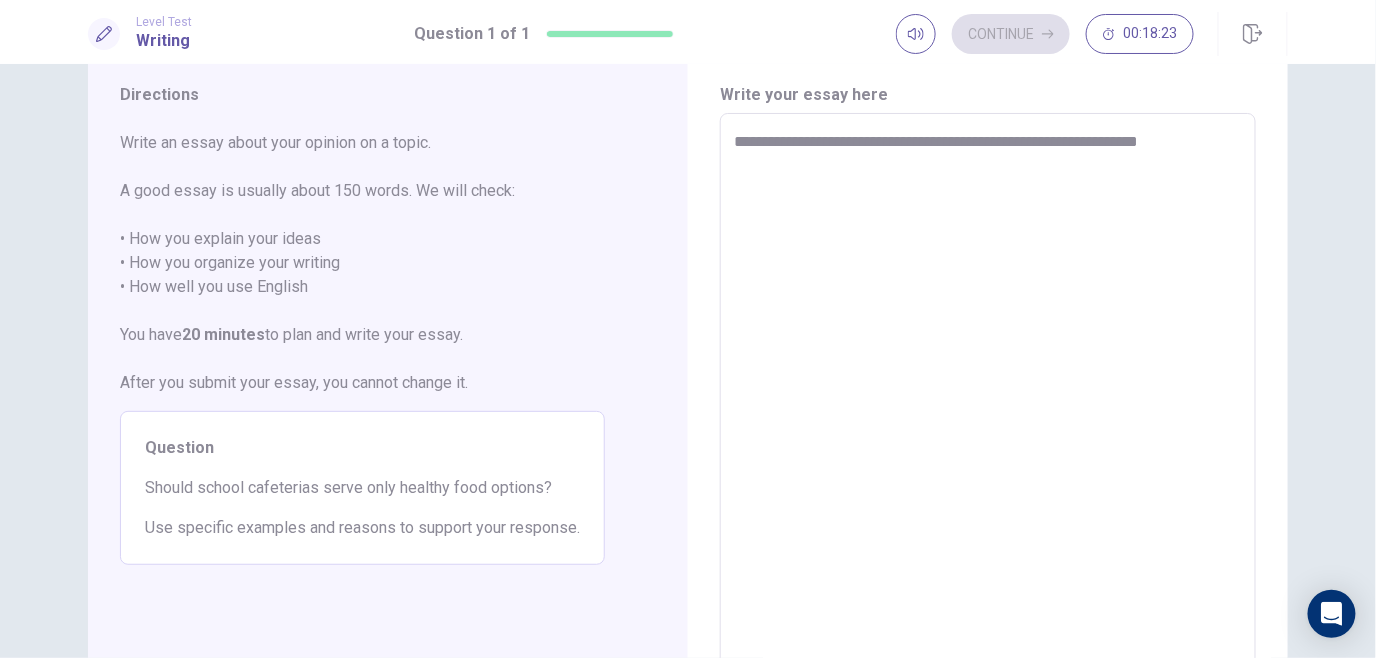 type on "*" 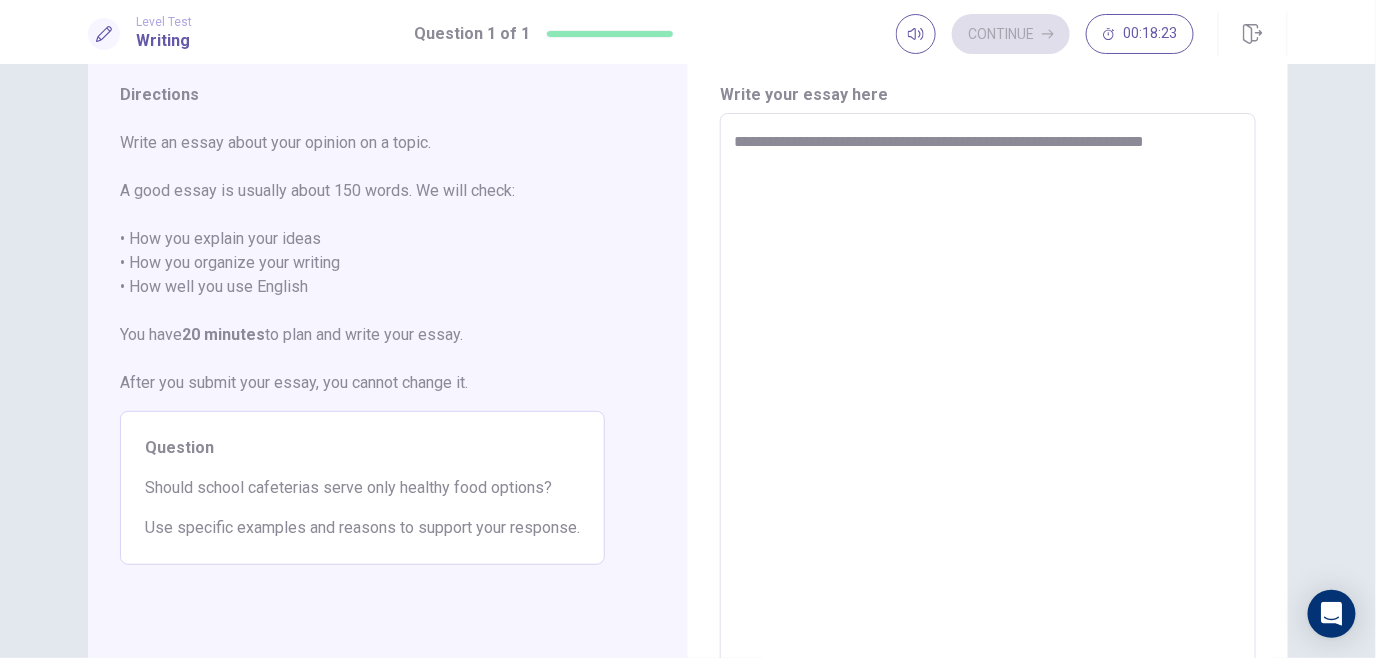 type on "*" 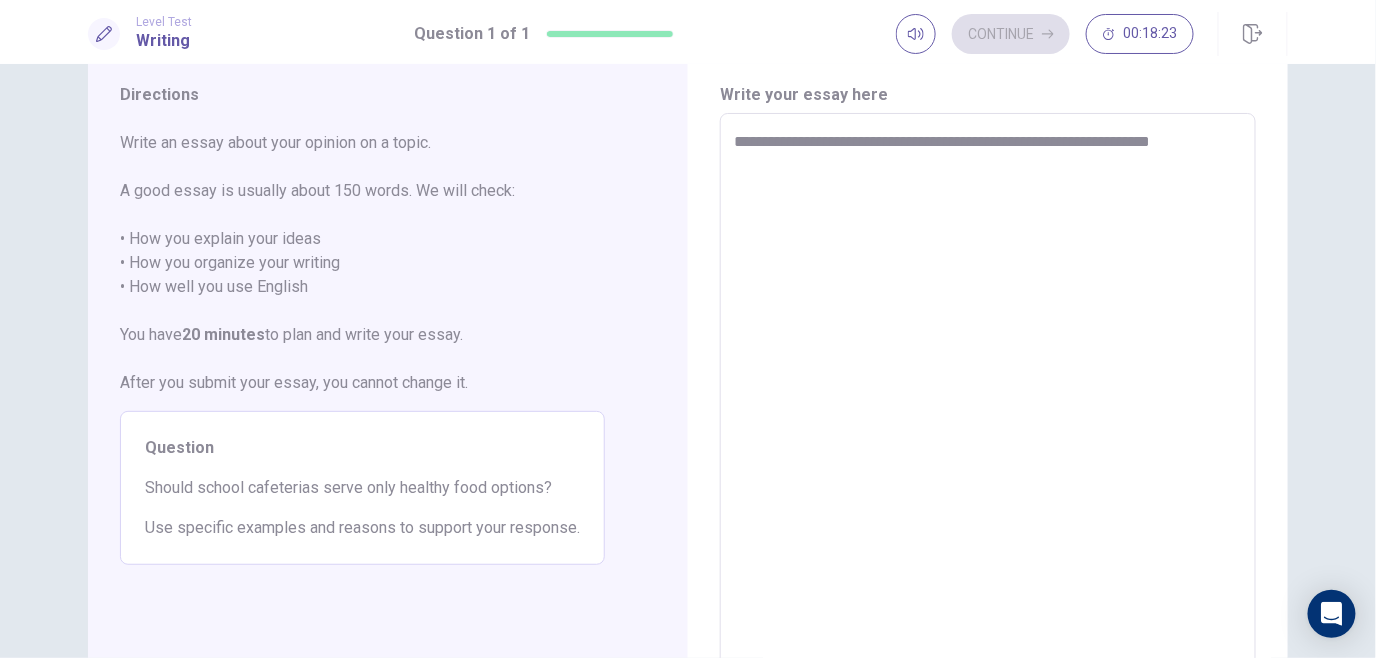 type on "*" 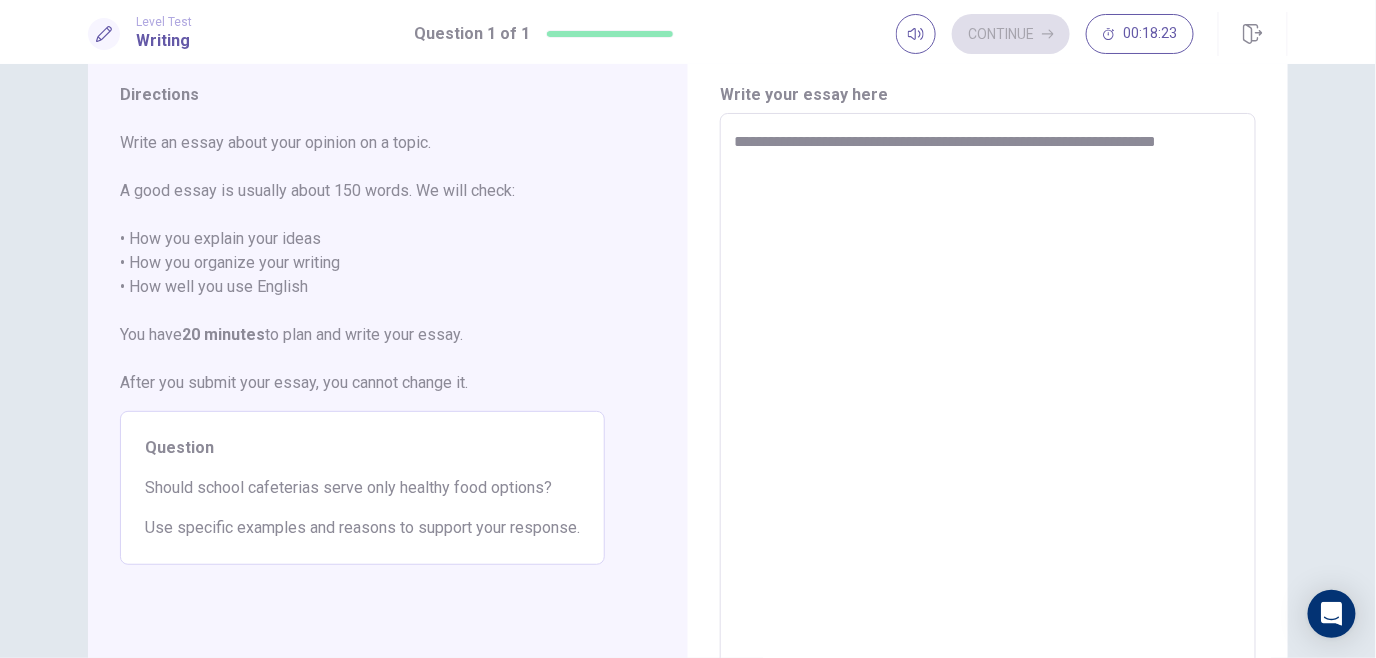 type on "*" 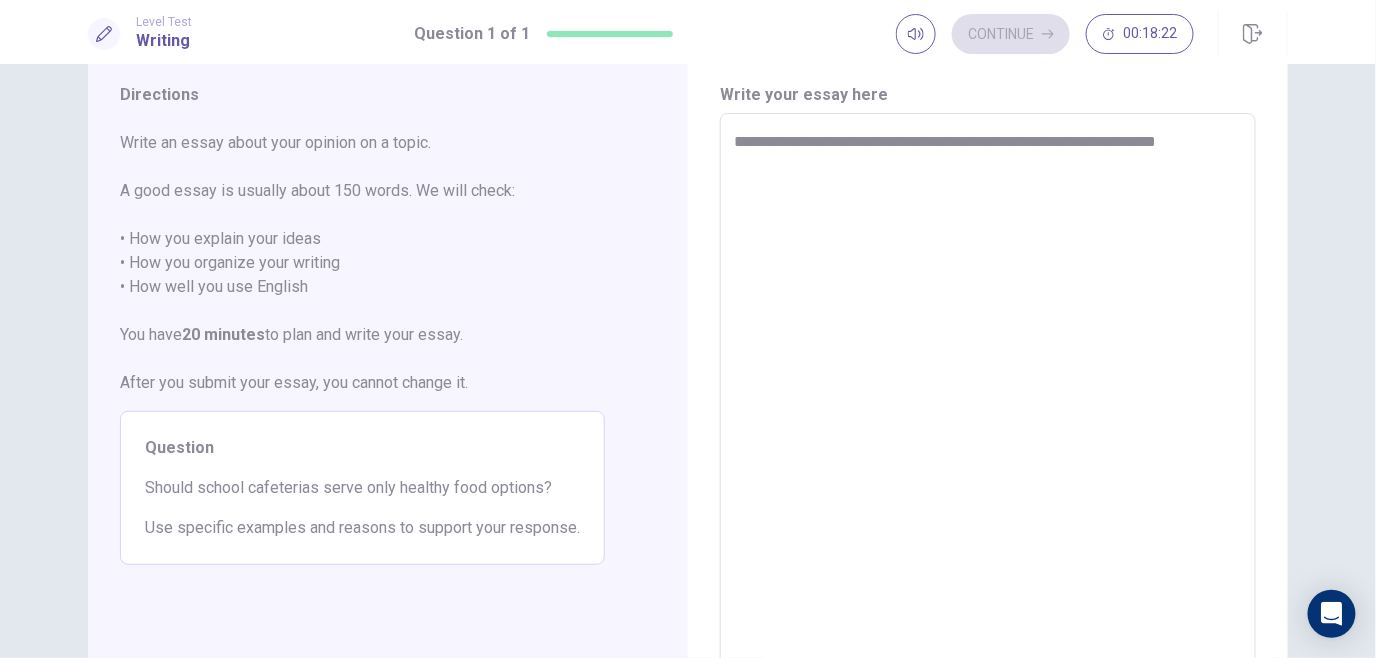 type on "**********" 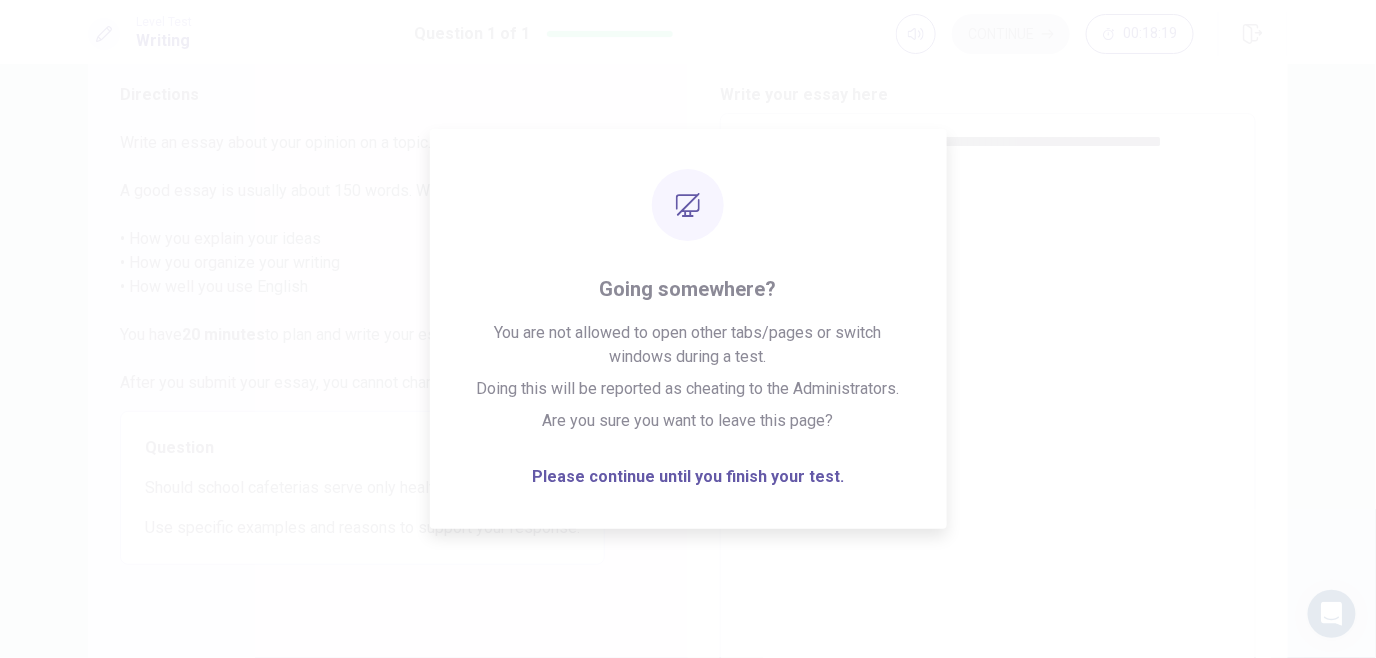 type on "*" 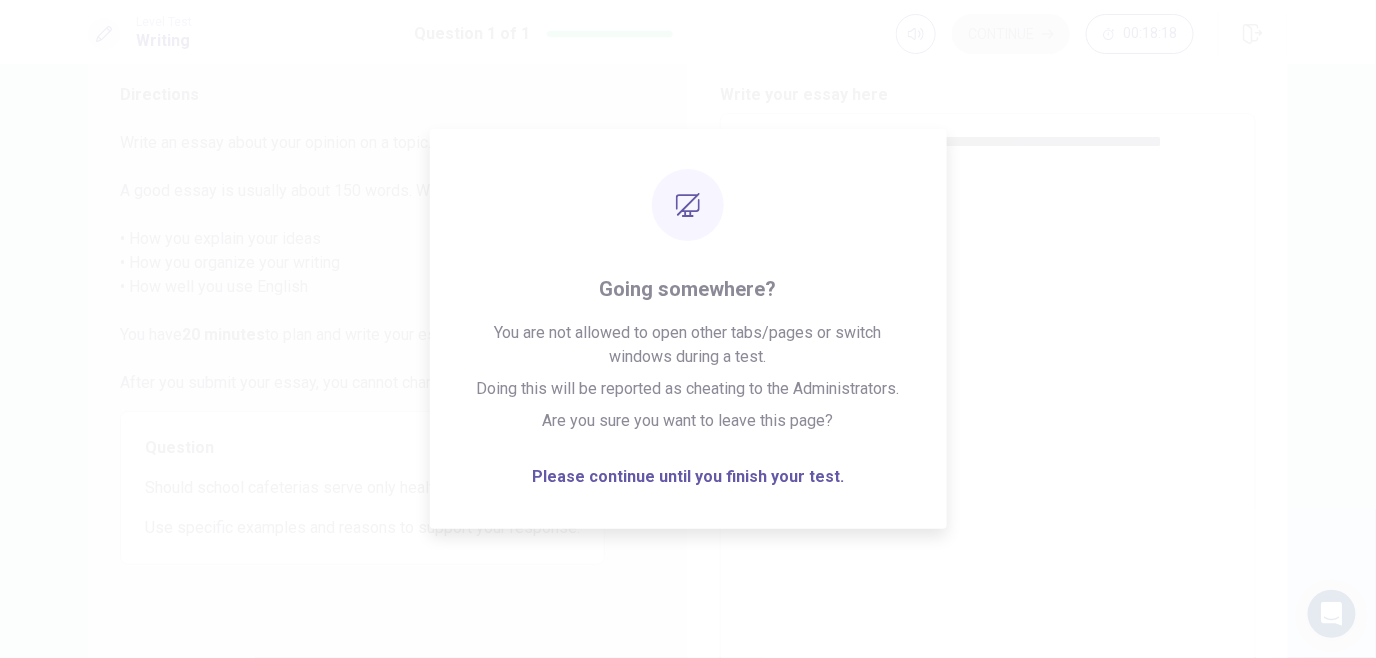 type on "**********" 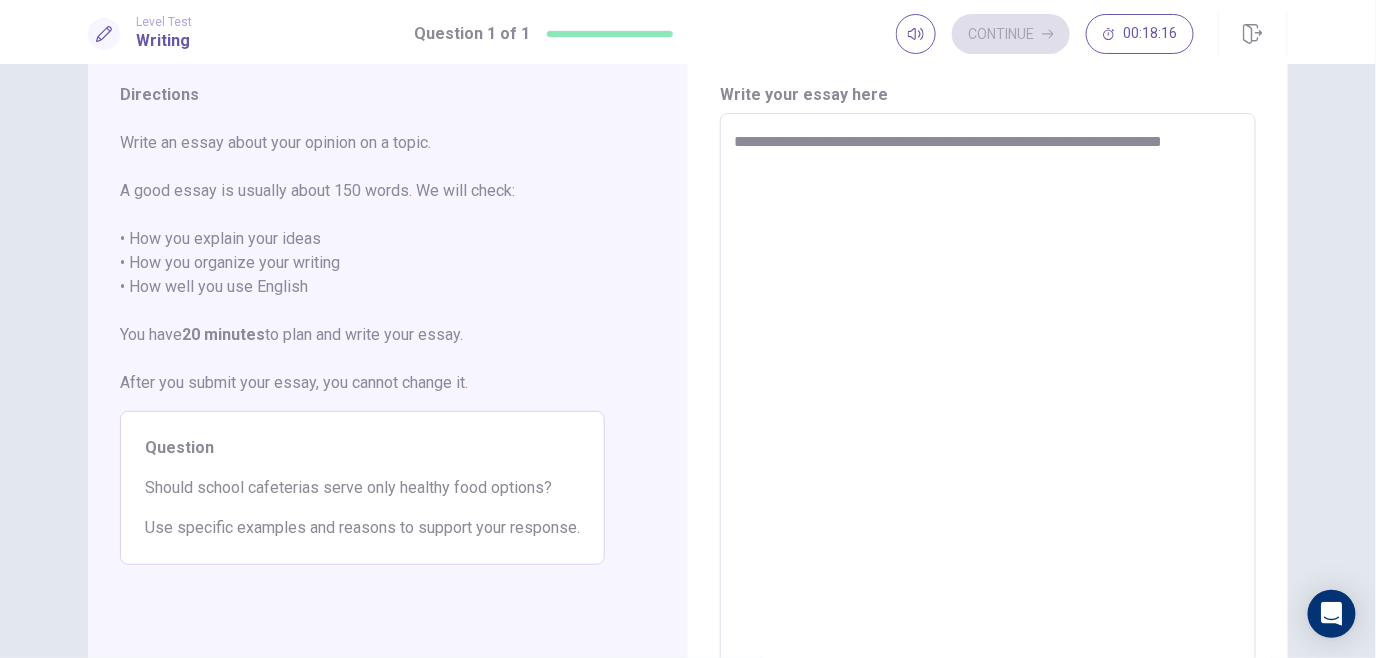 click on "**********" at bounding box center [988, 390] 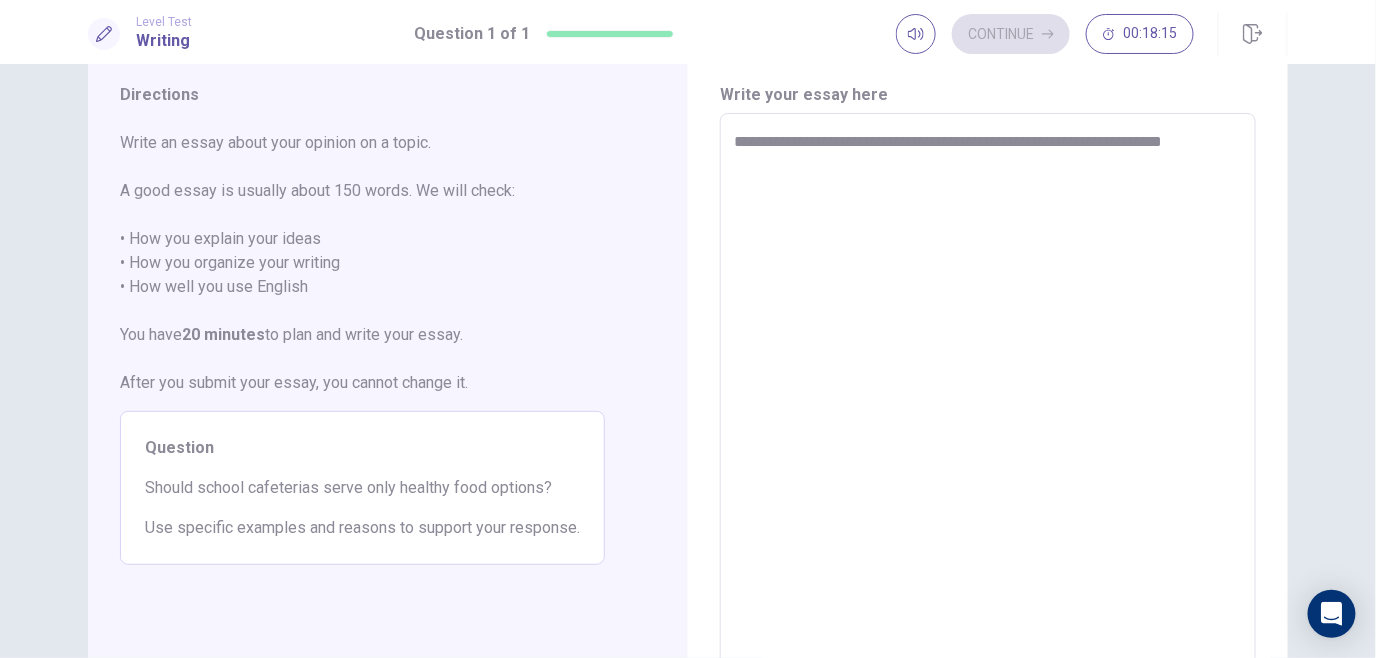 click on "**********" at bounding box center (988, 390) 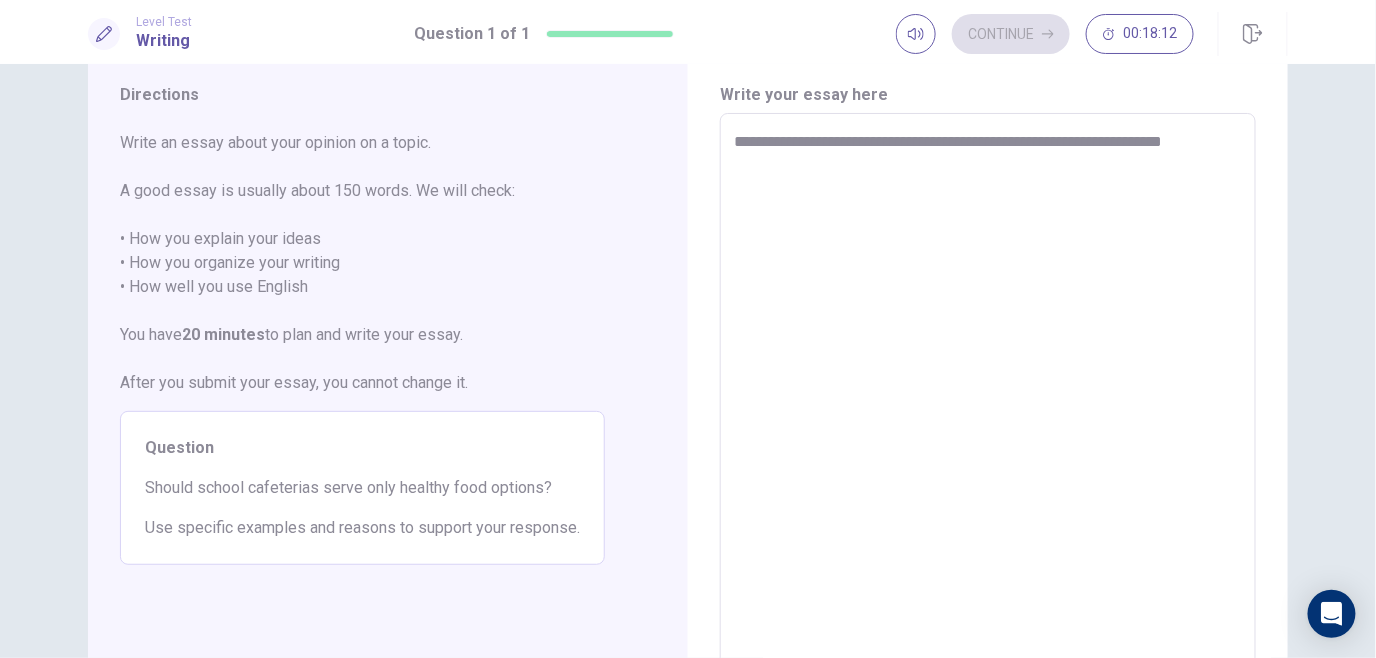 type on "*" 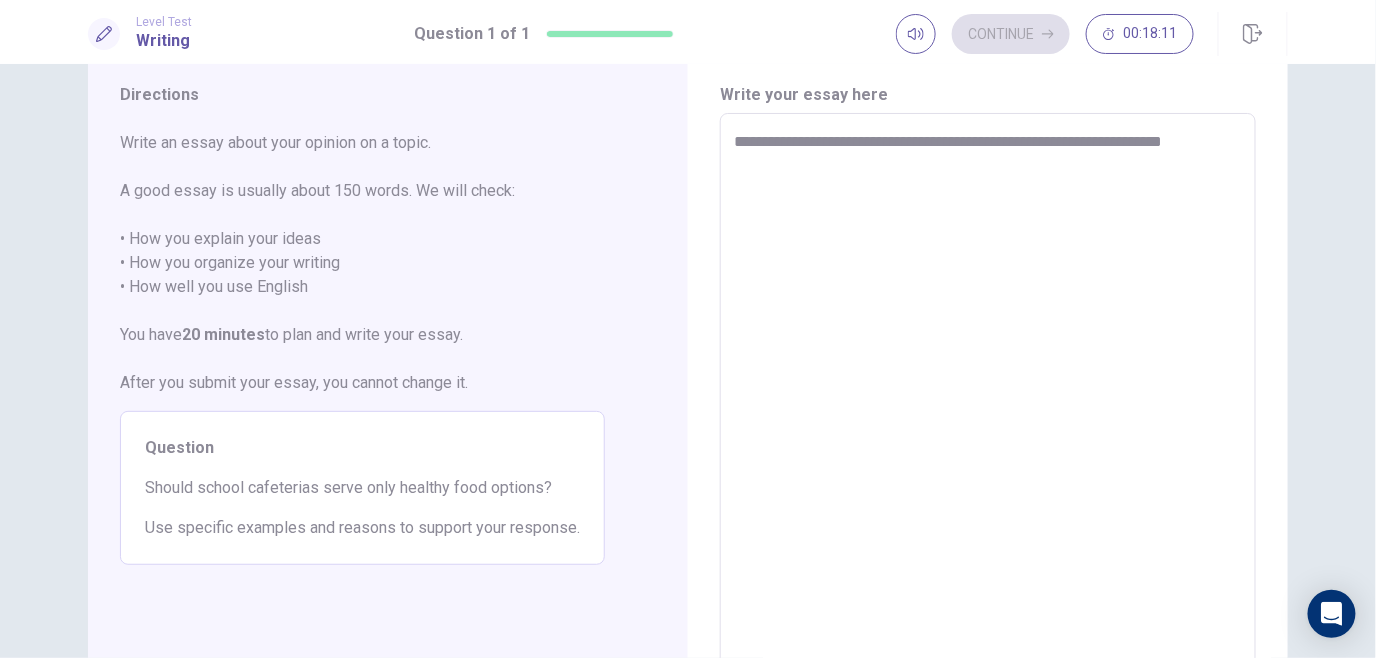 type on "**********" 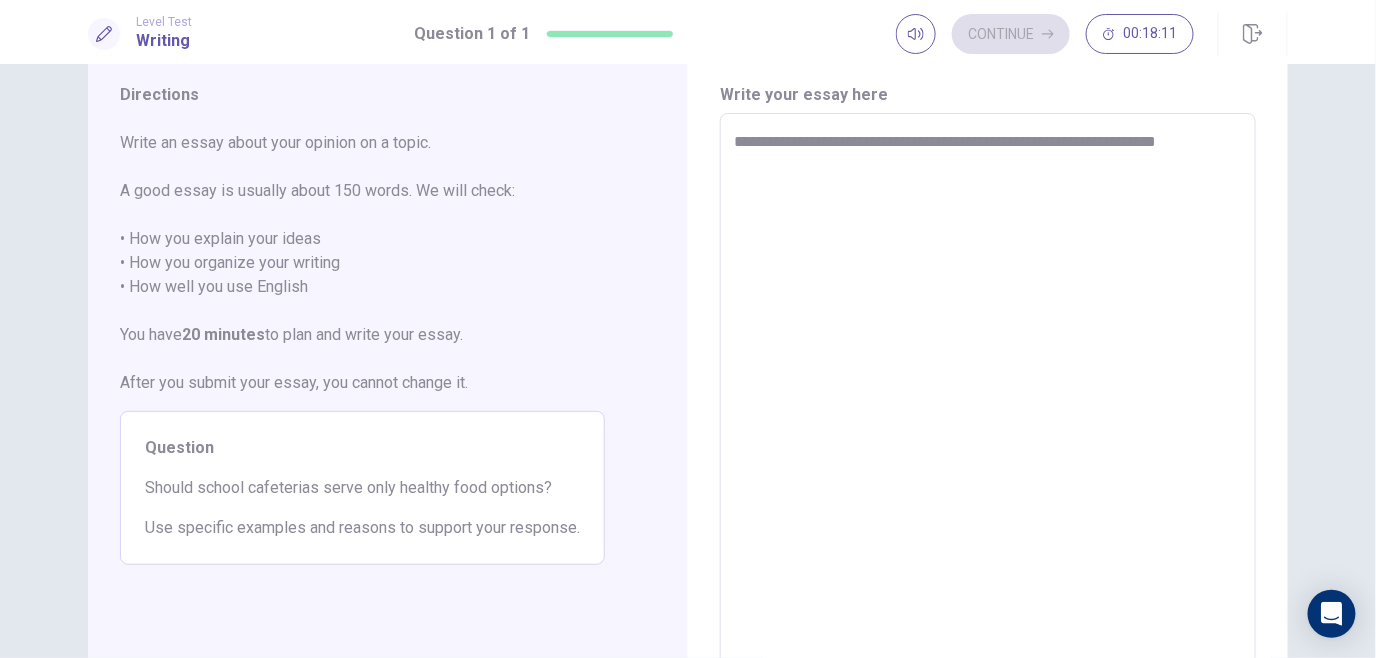 type on "*" 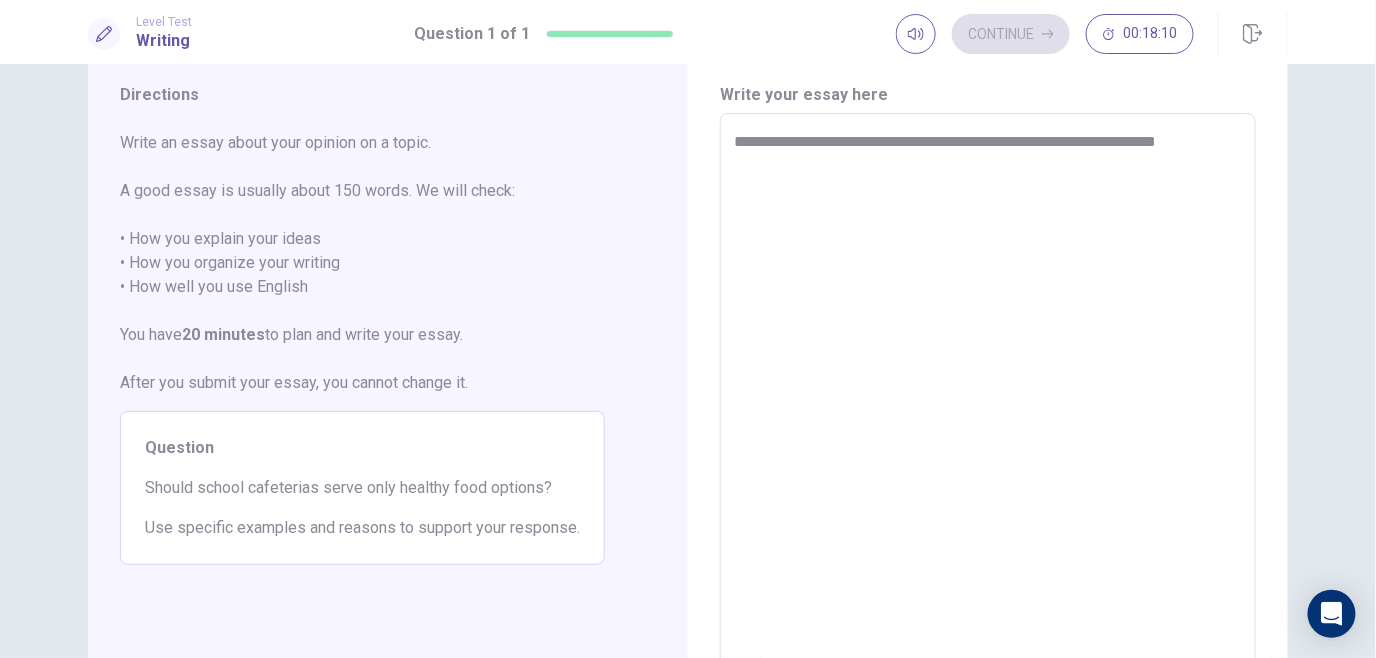 type on "**********" 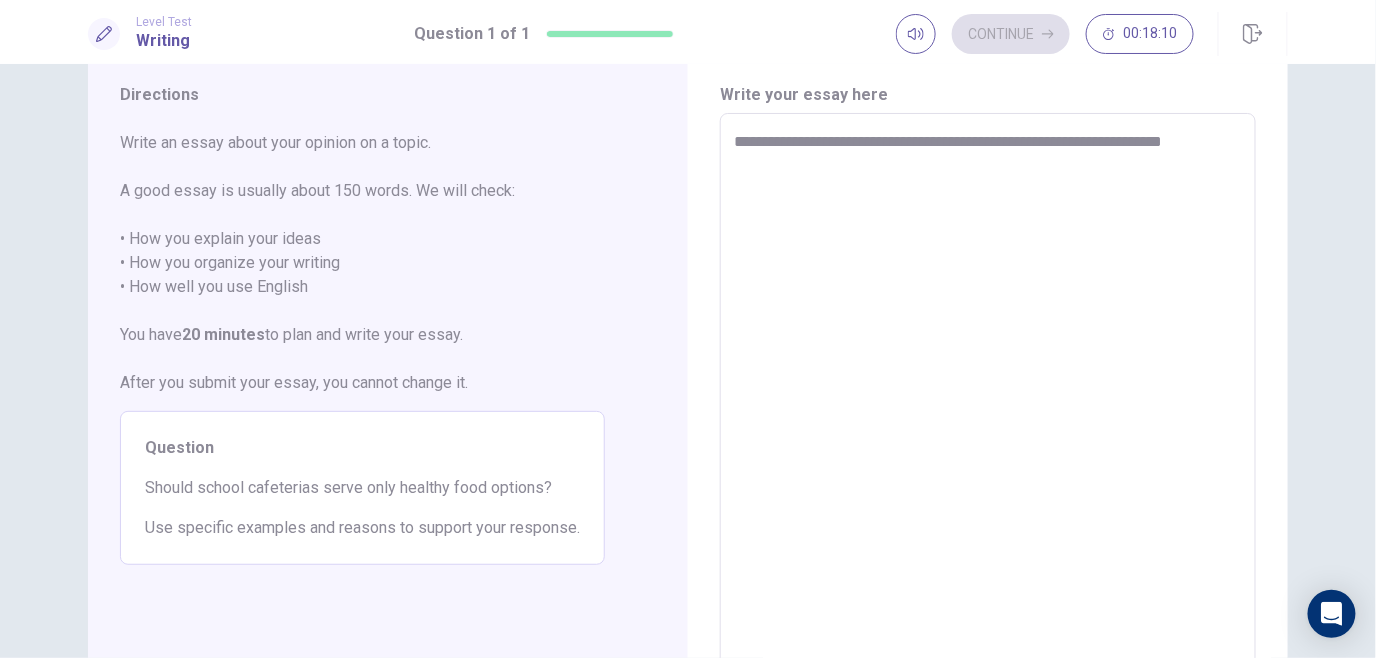 type on "*" 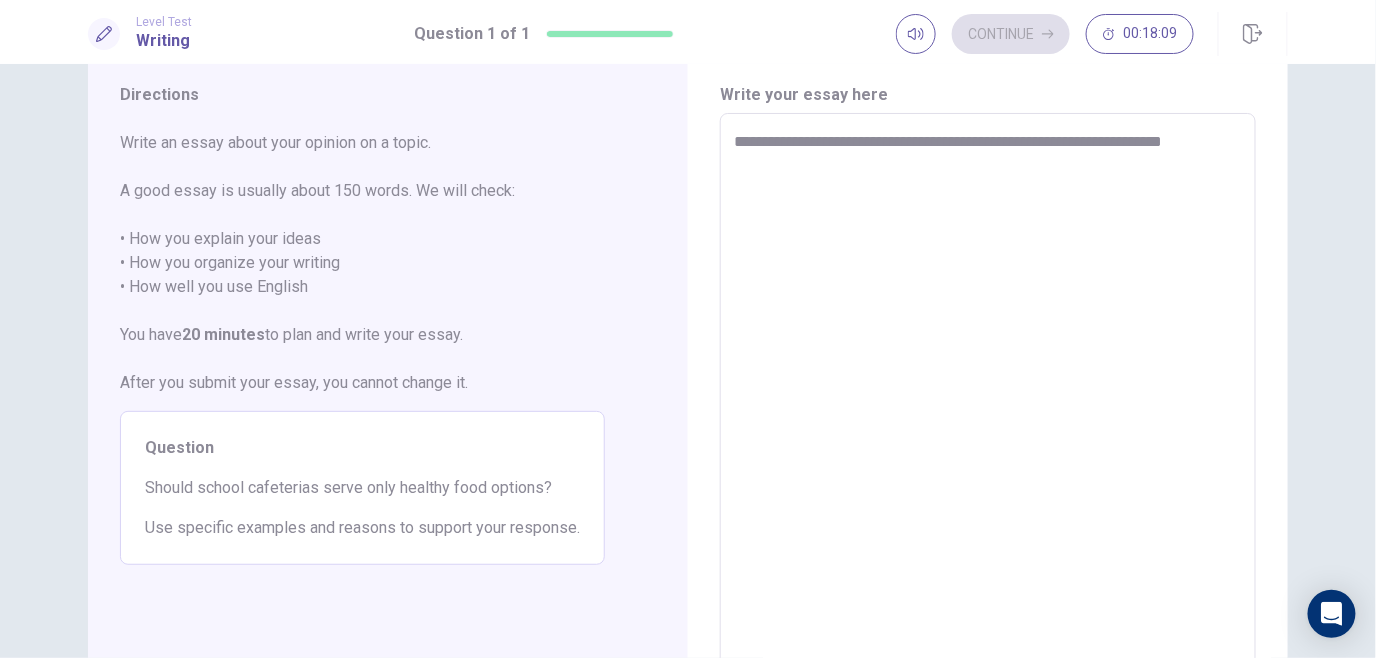 type on "**********" 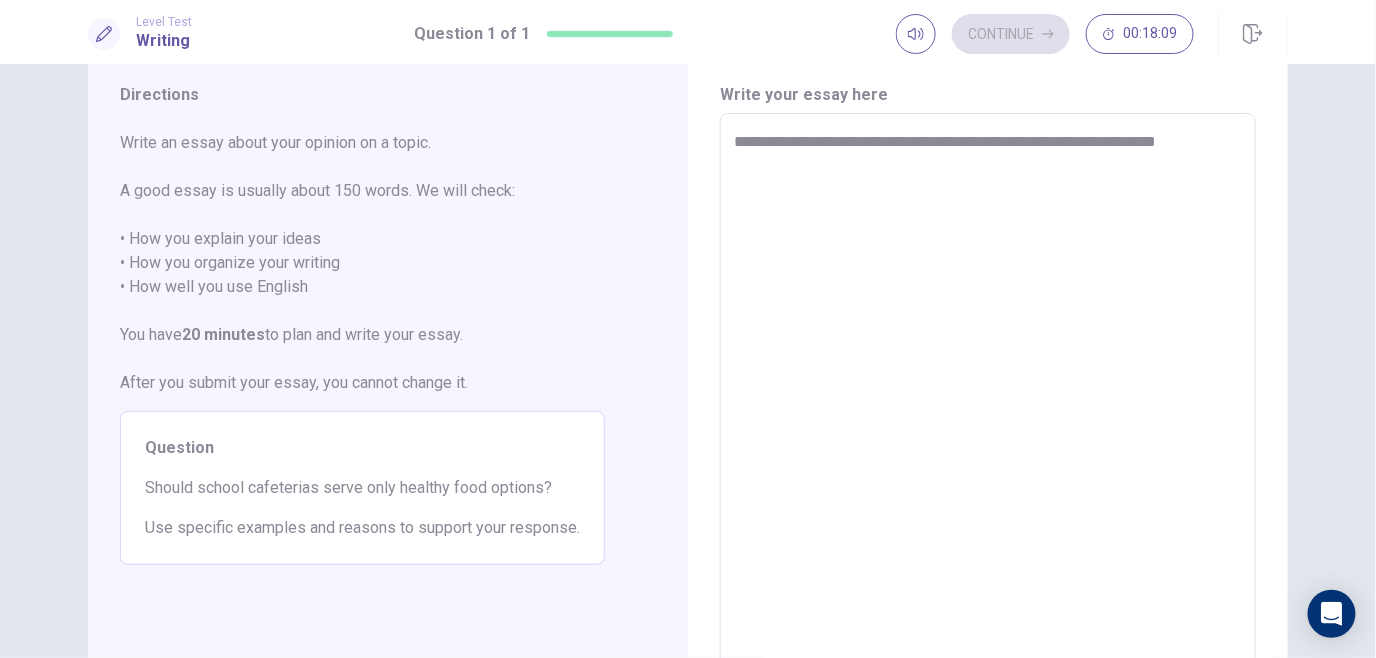 type on "*" 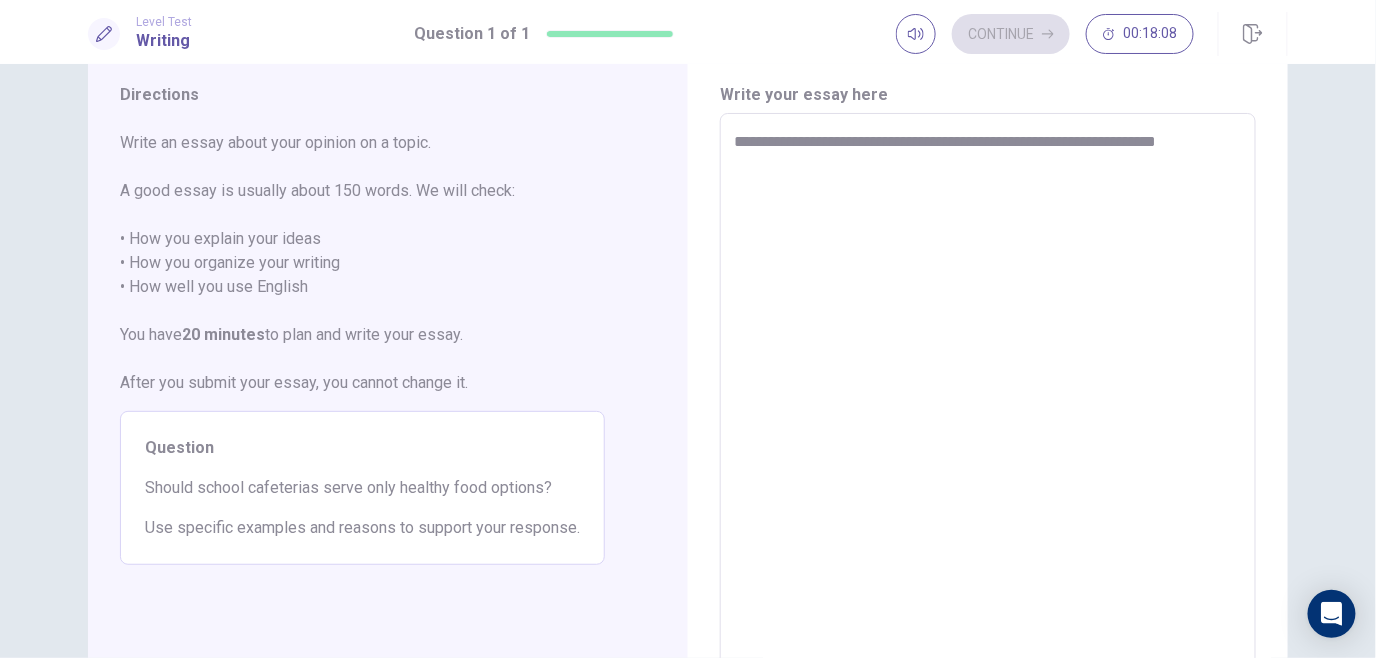 type on "**********" 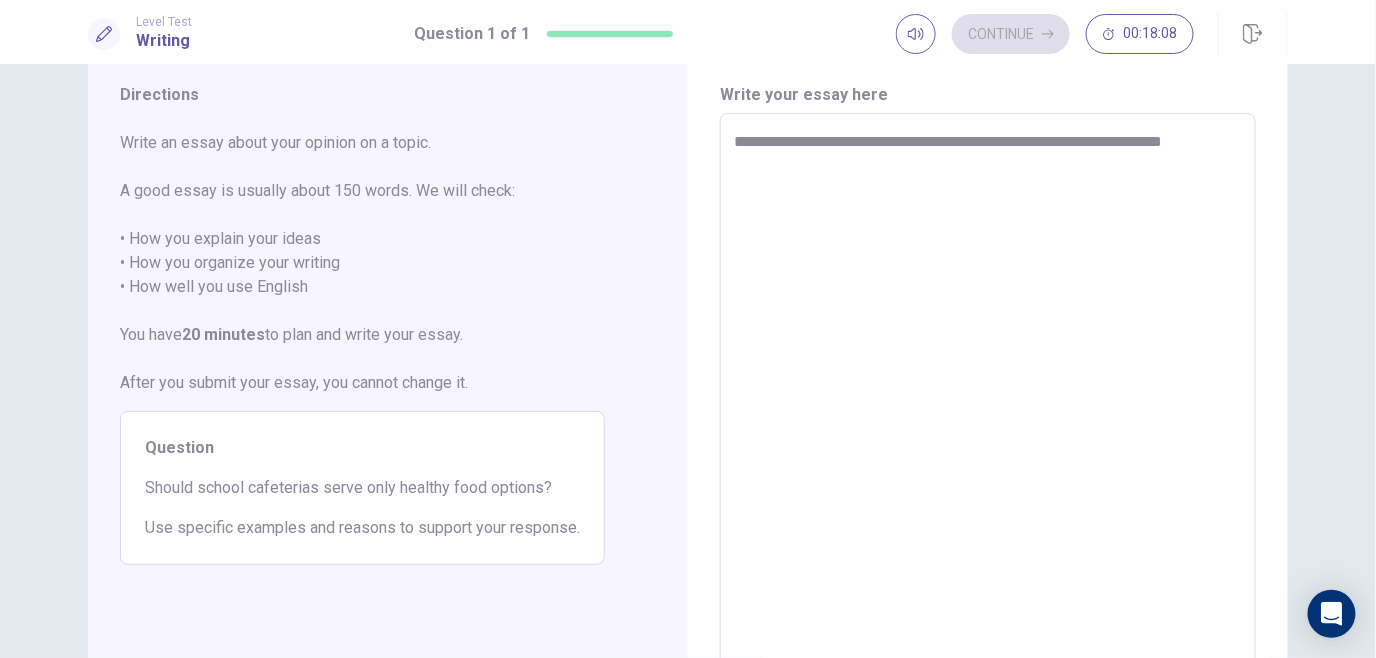 type on "*" 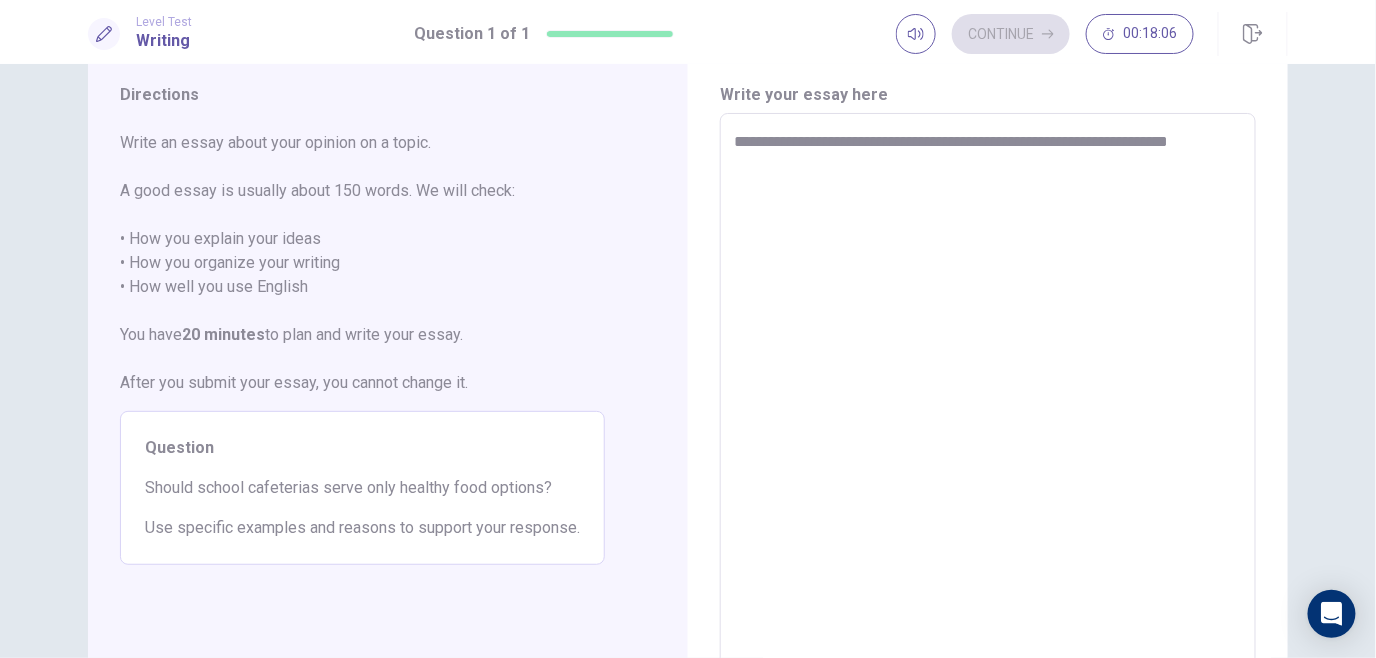 type on "*" 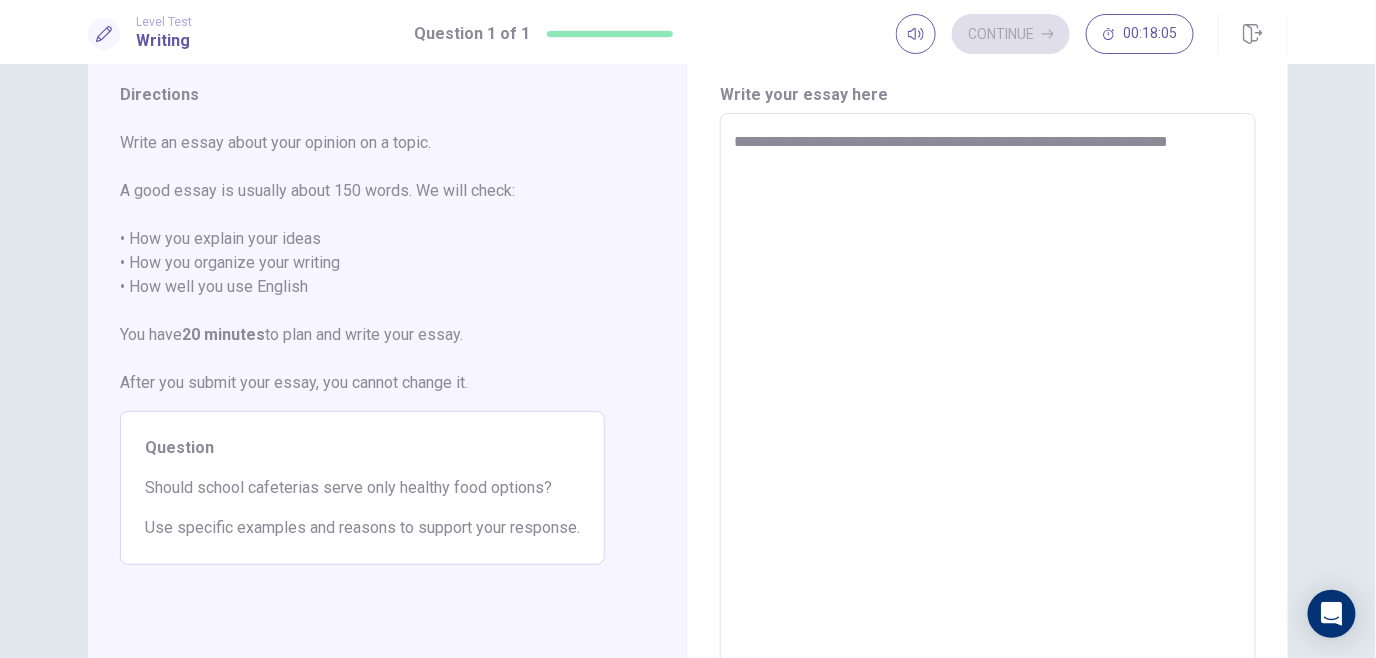type on "**********" 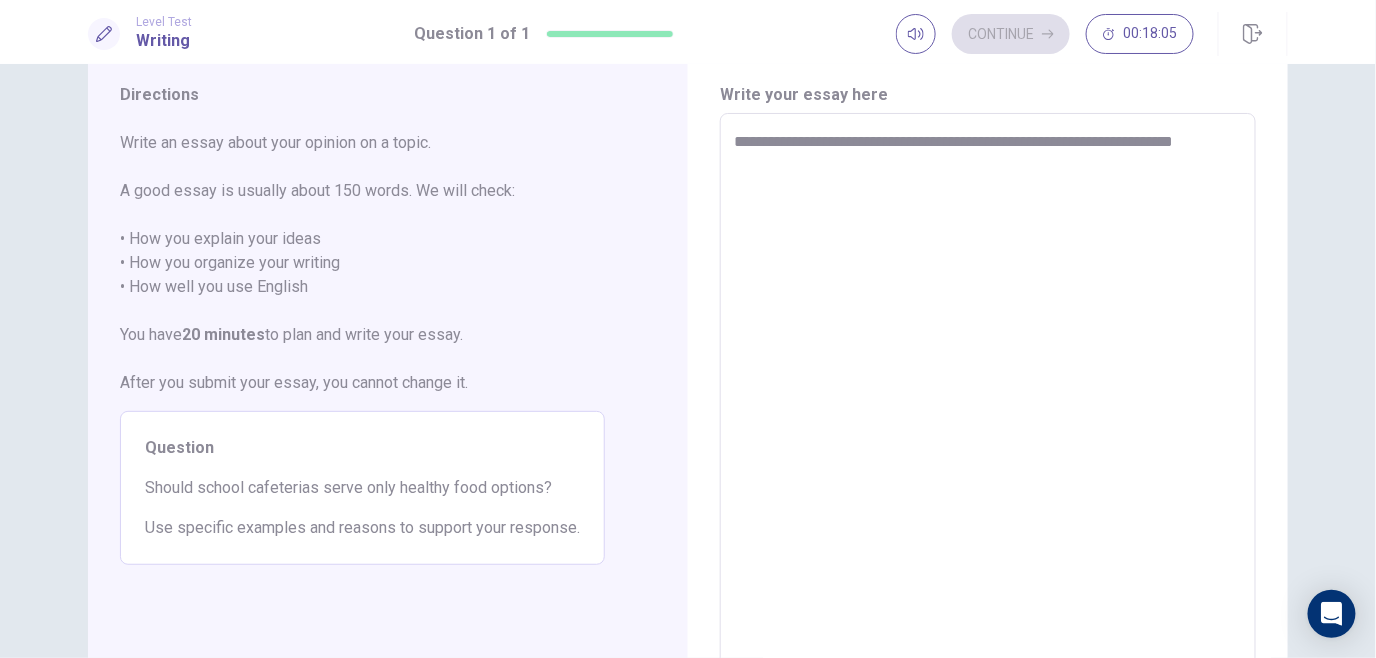 type on "*" 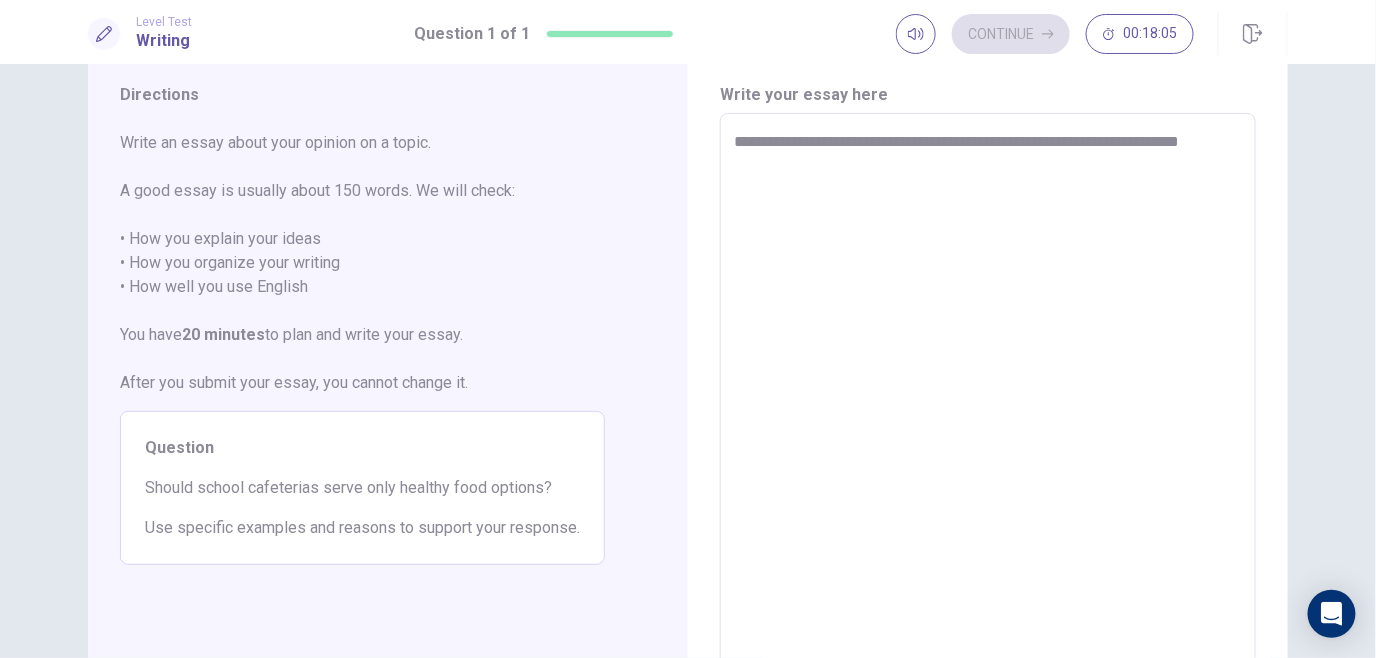 type on "*" 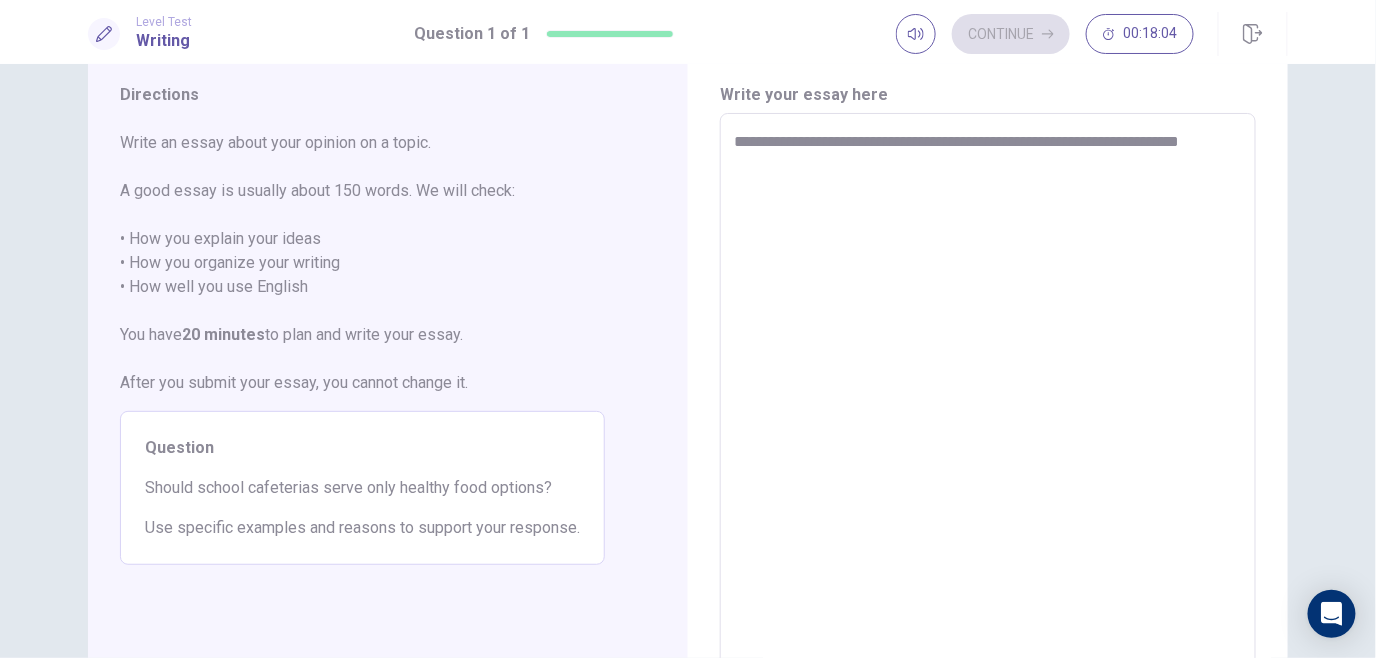 type on "**********" 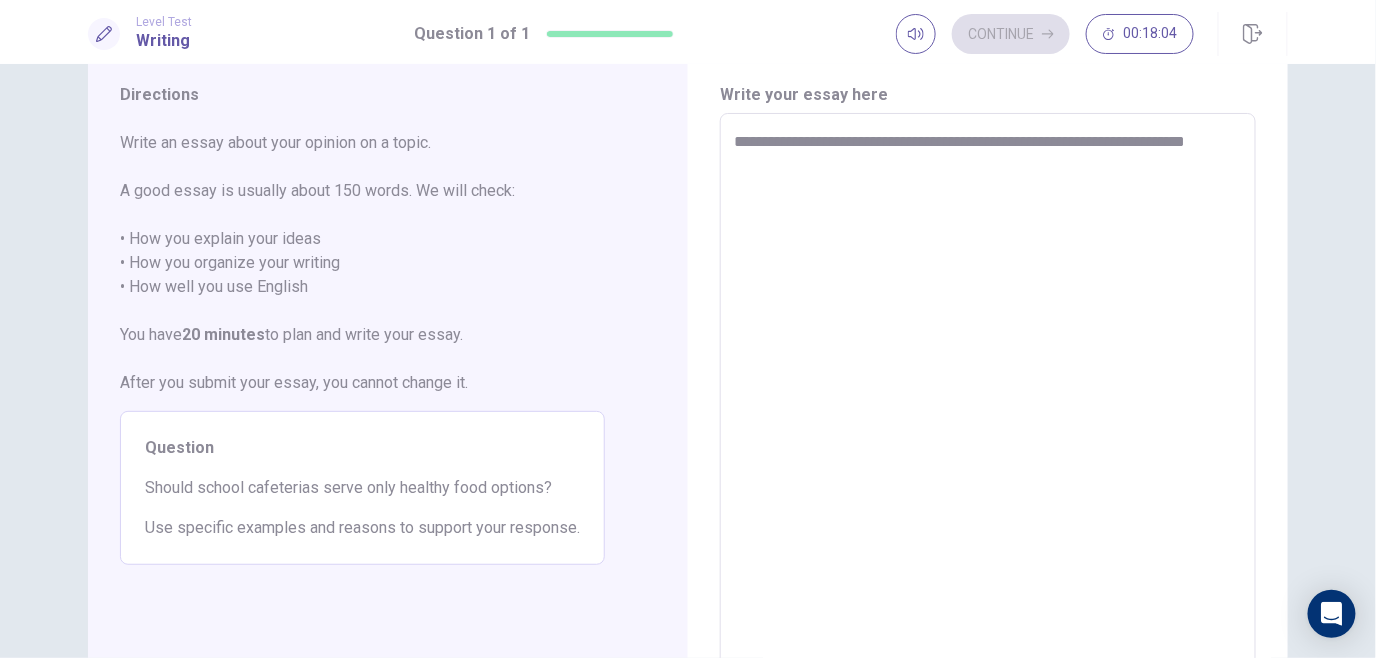 type on "*" 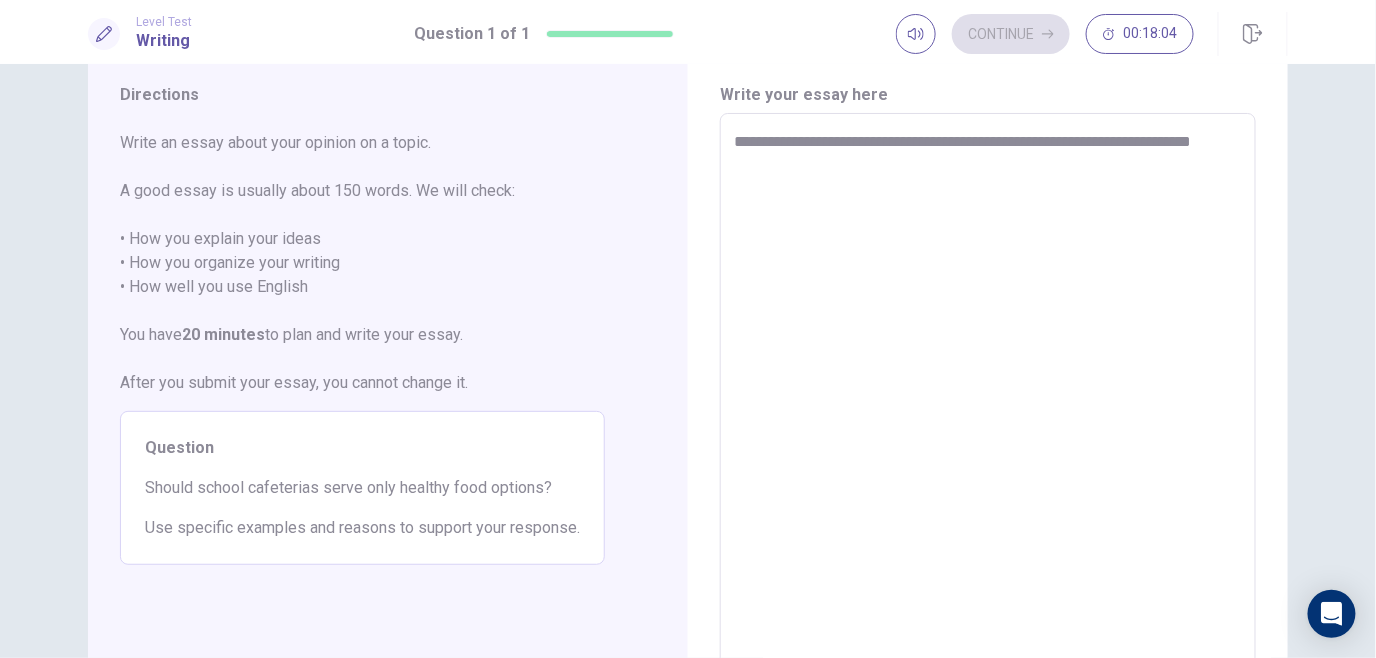 type on "*" 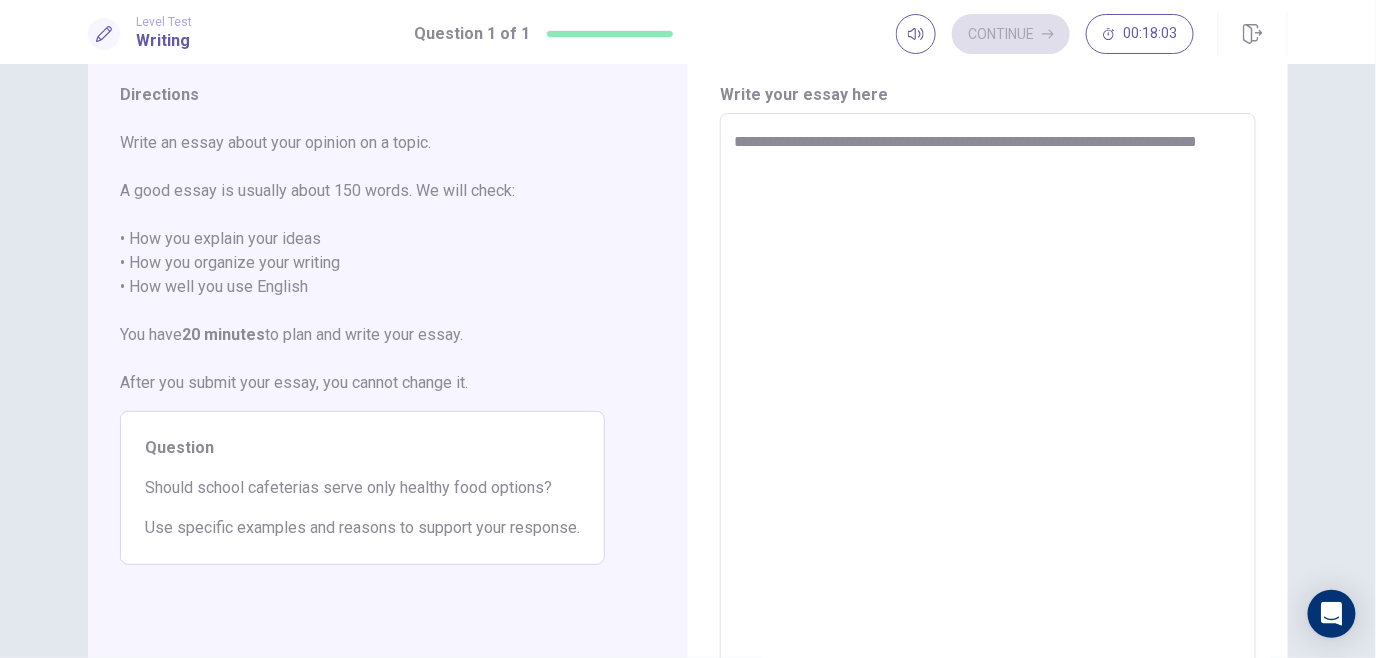 type on "*" 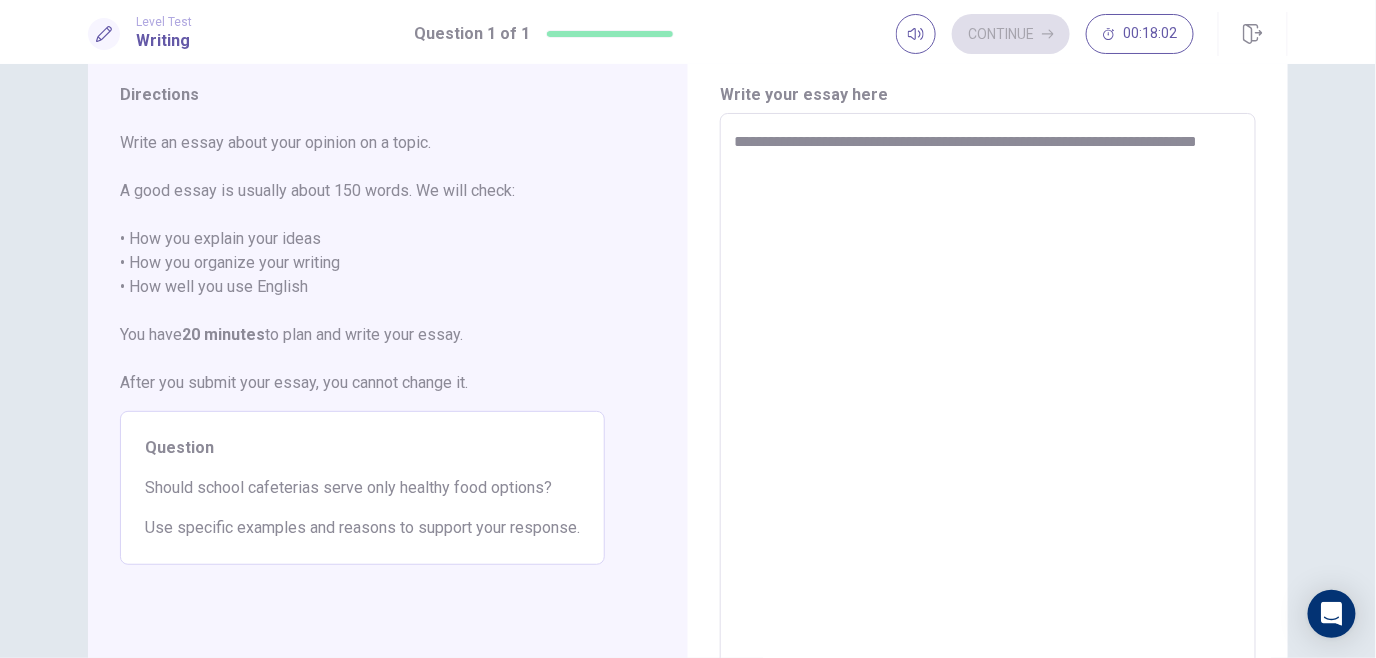 type on "**********" 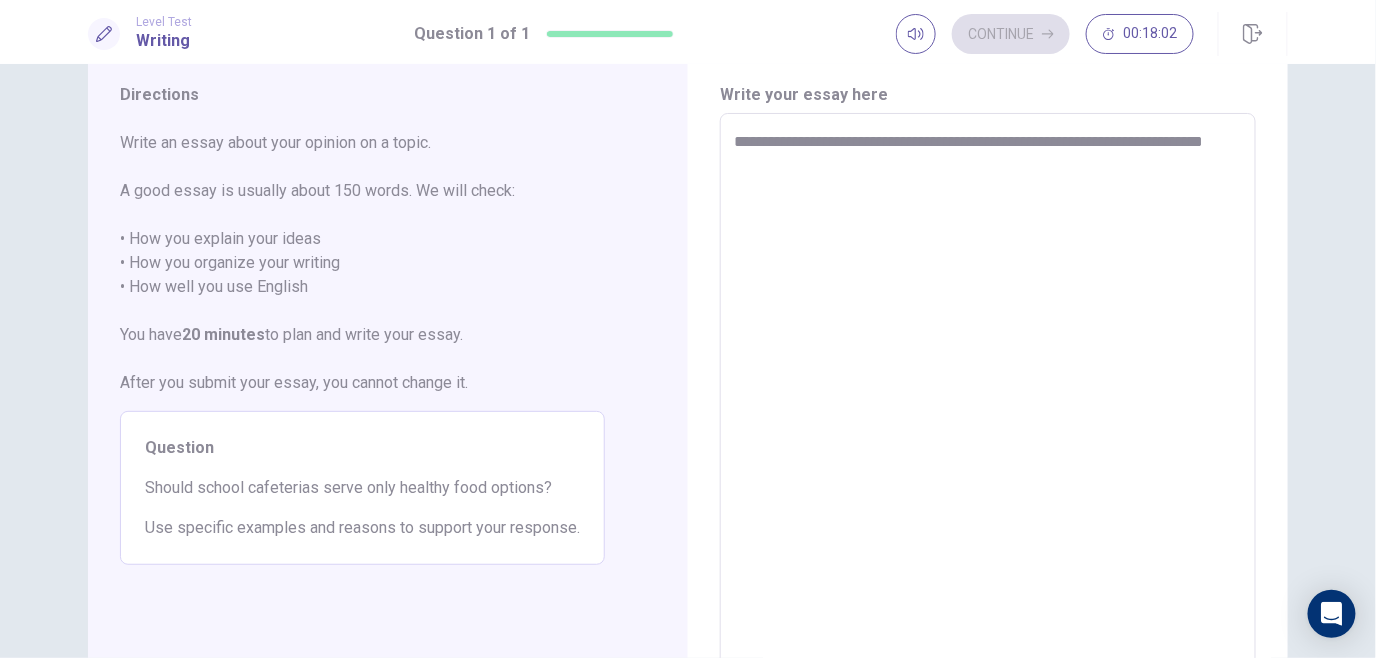 type on "*" 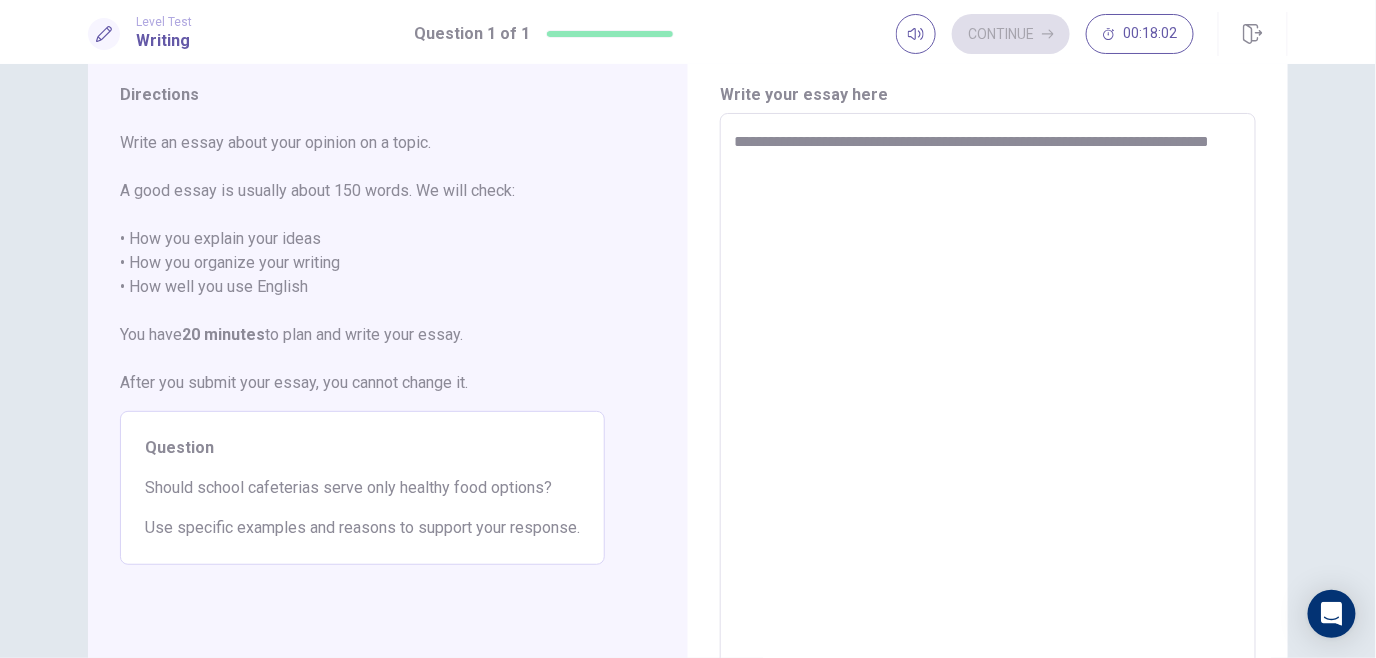 type on "*" 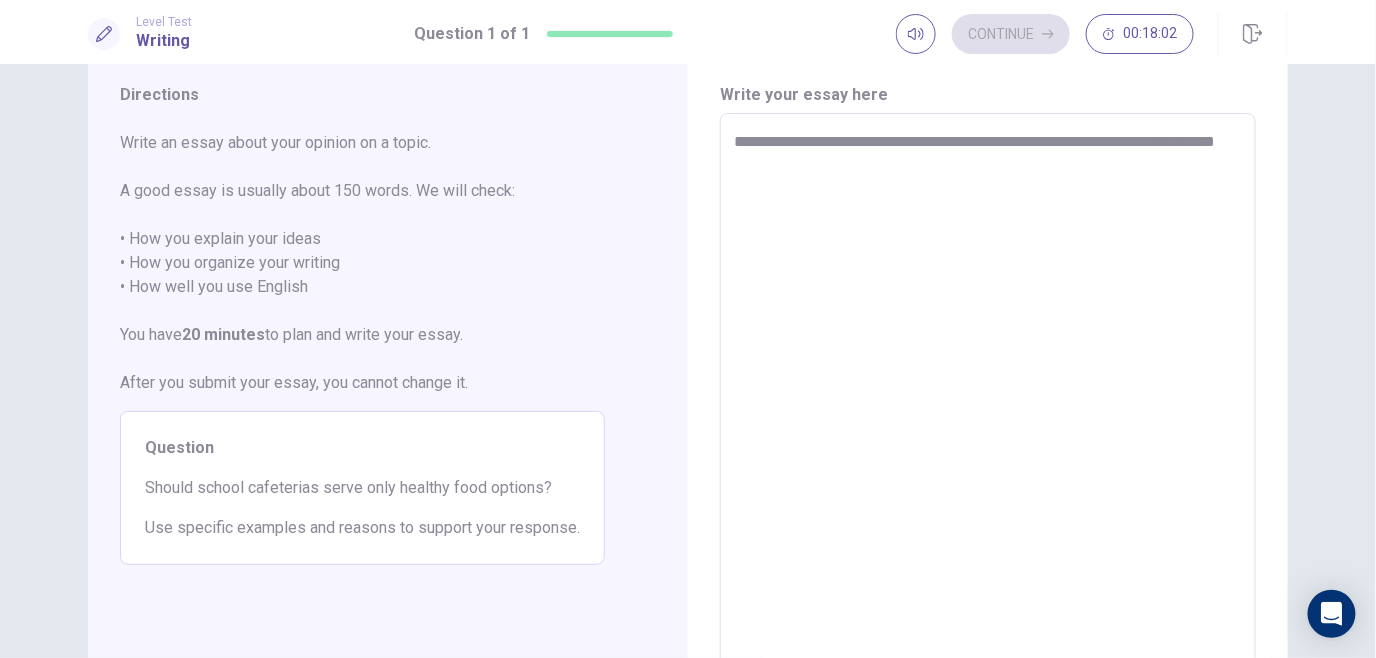type on "*" 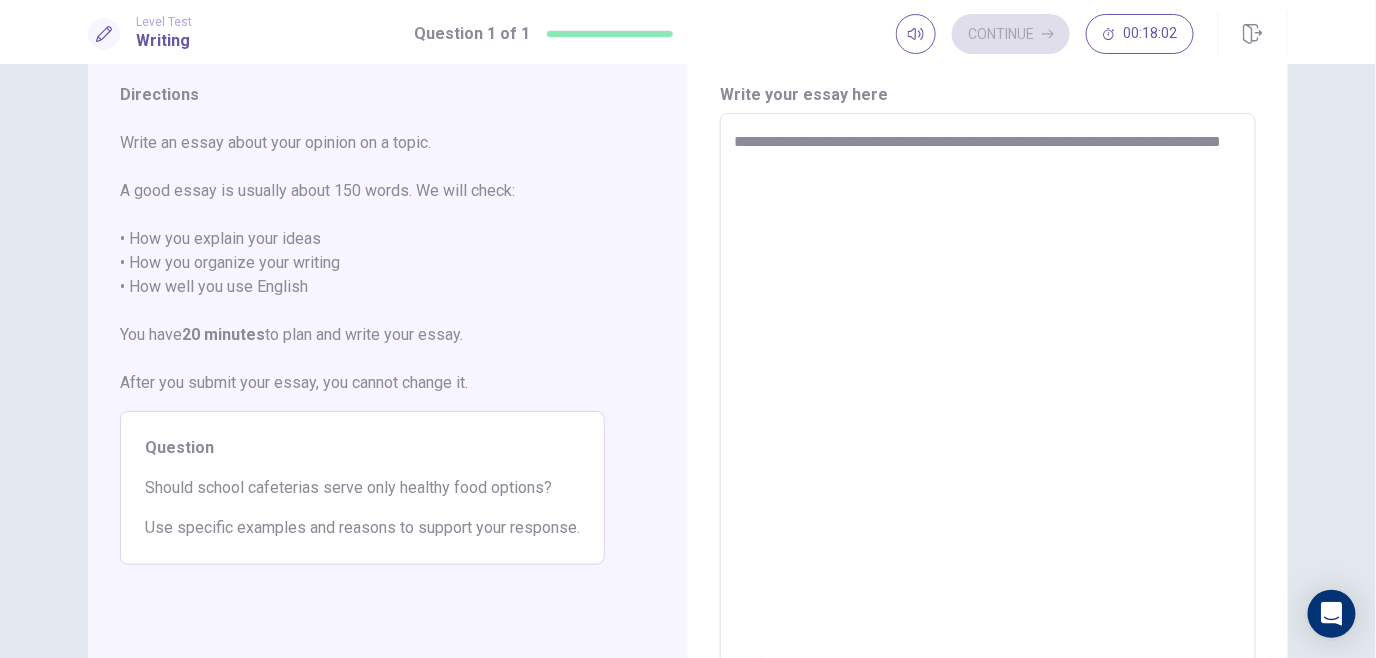 type on "*" 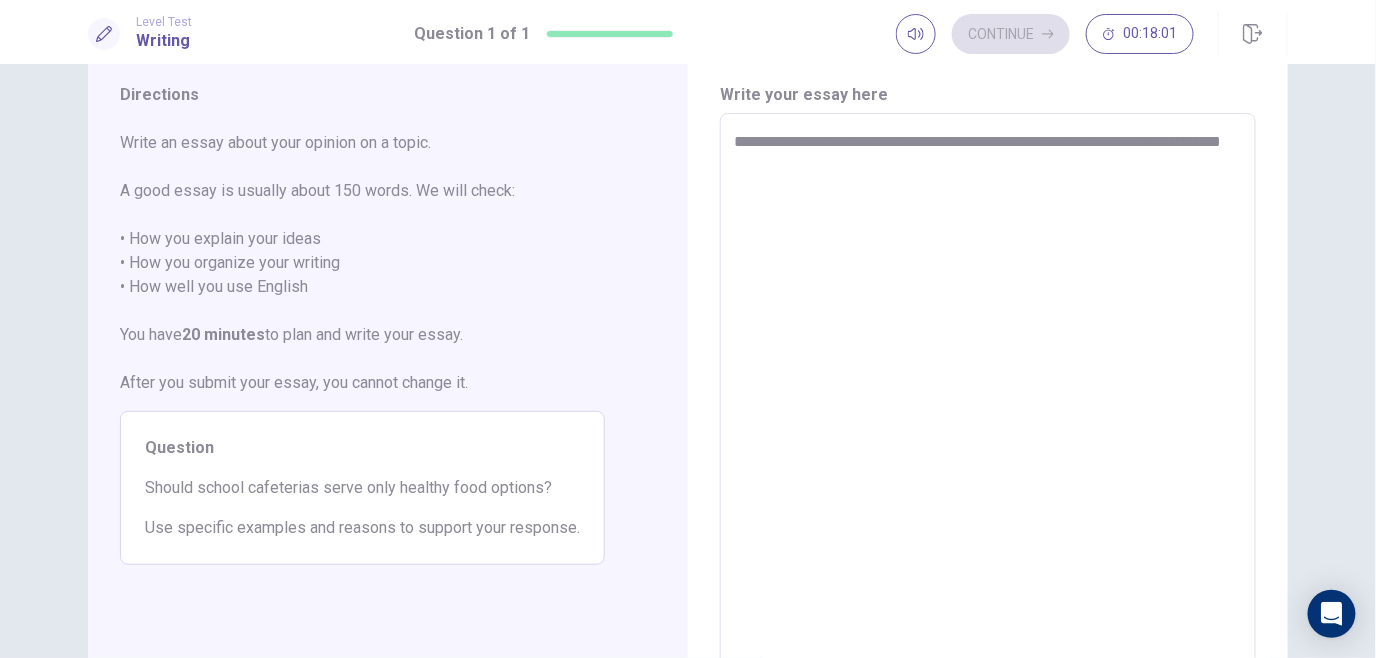 type on "**********" 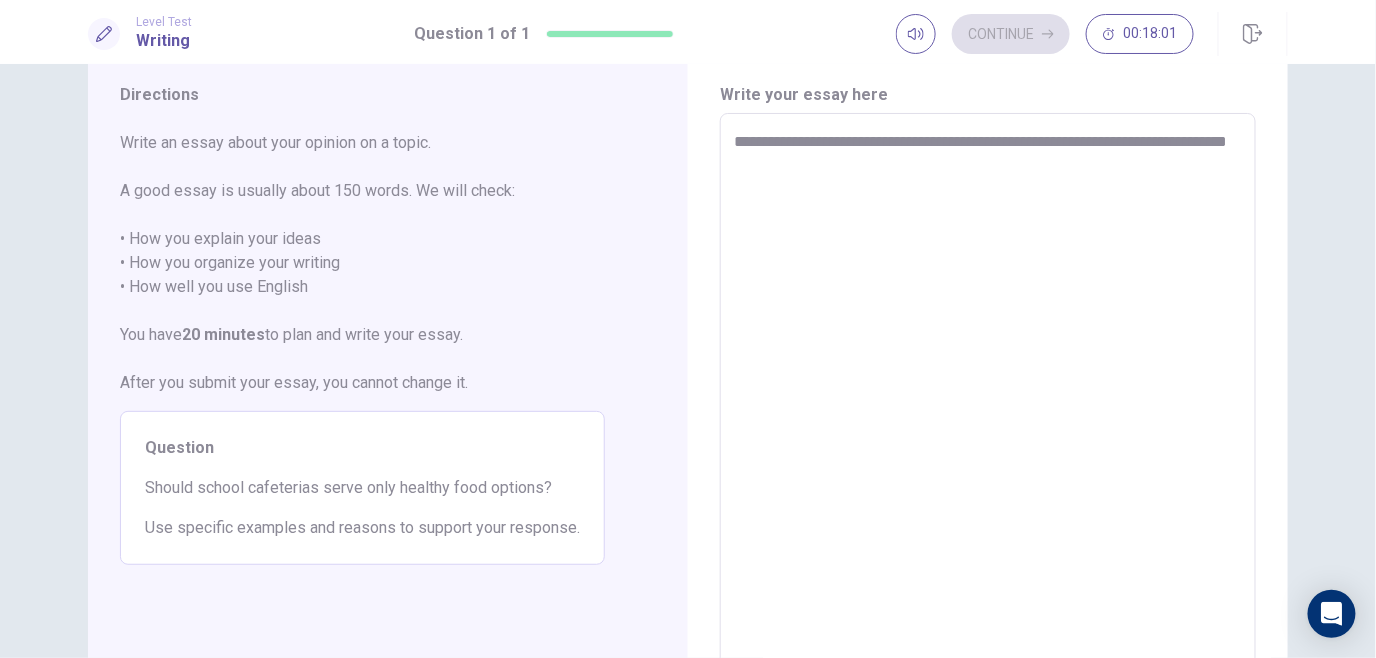 type on "*" 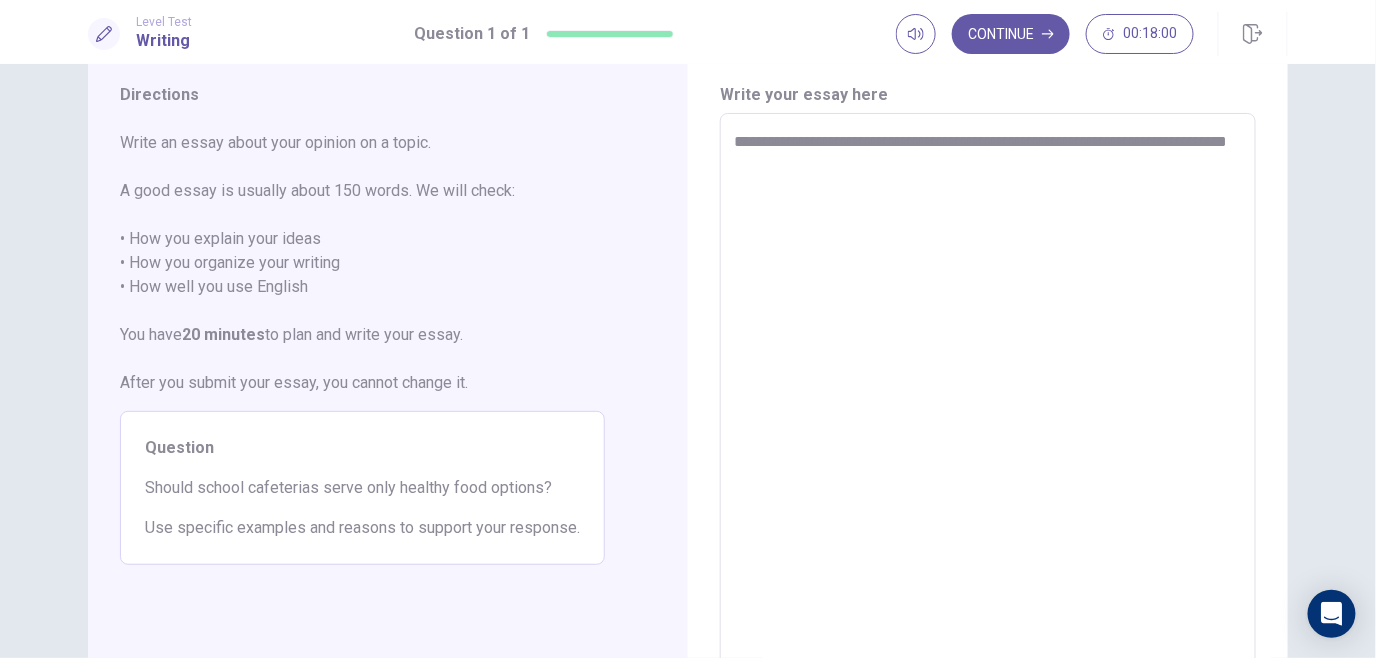 type on "**********" 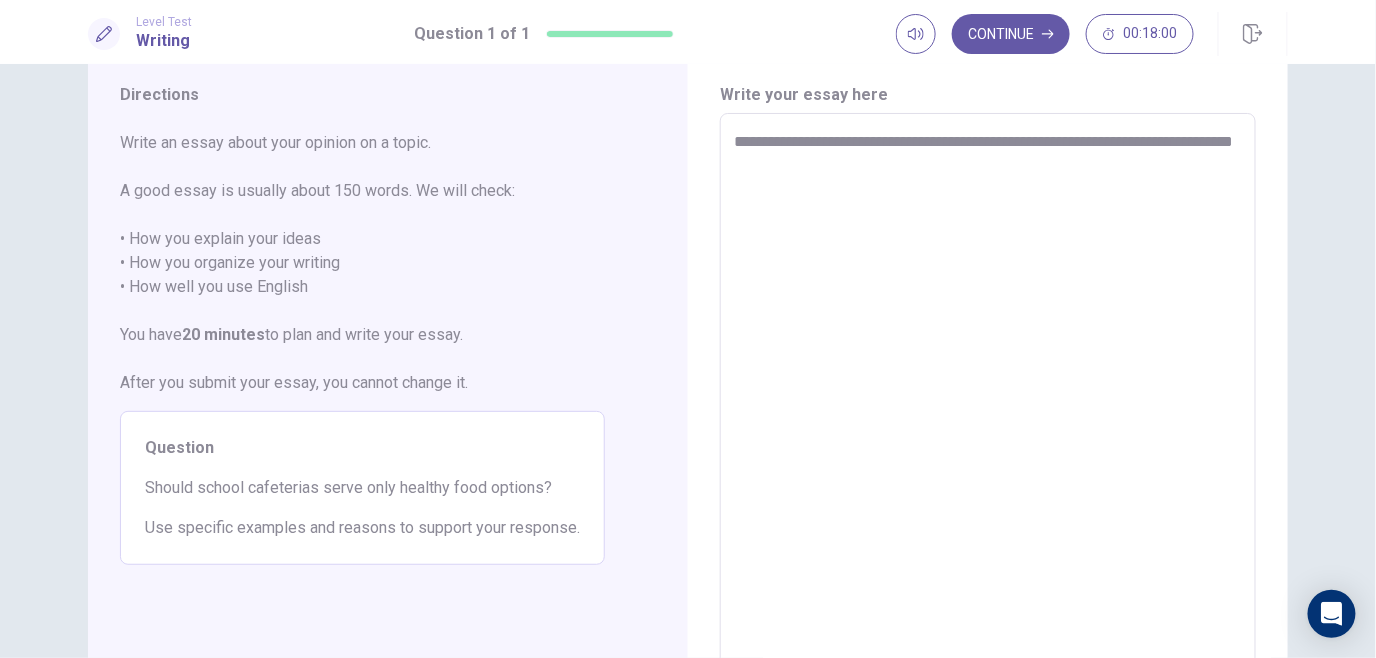 type on "*" 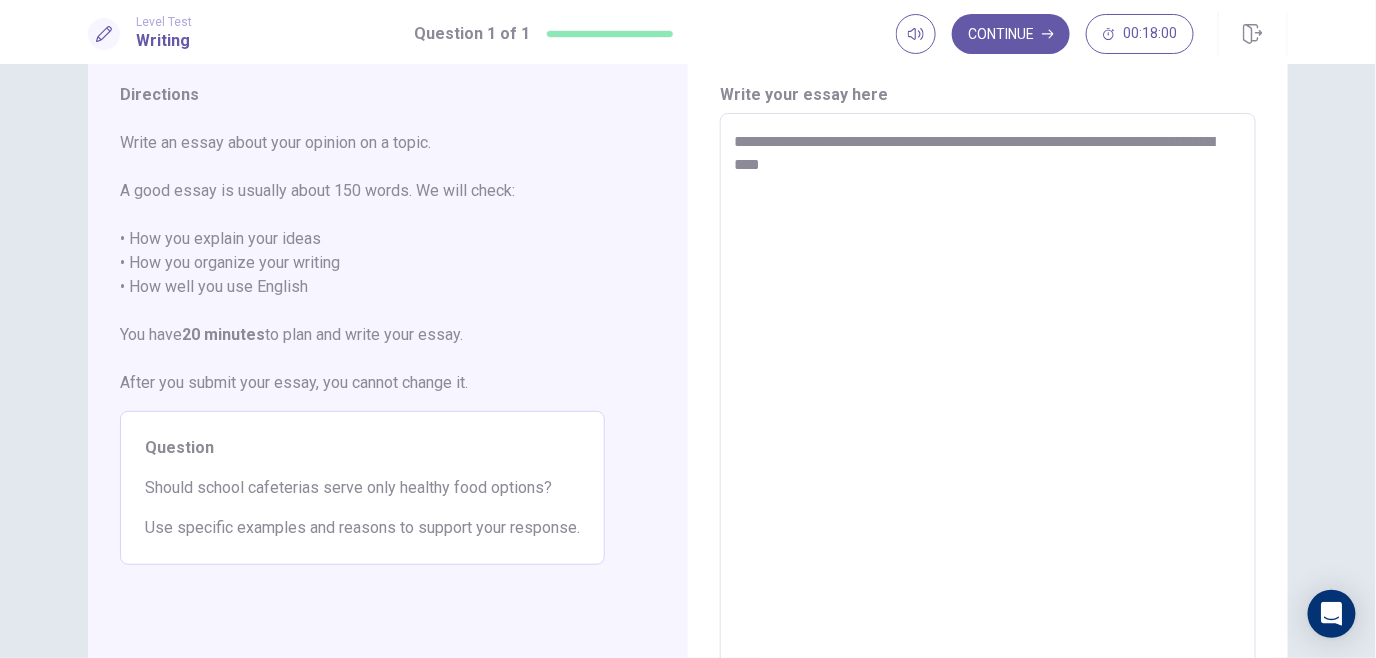 type on "*" 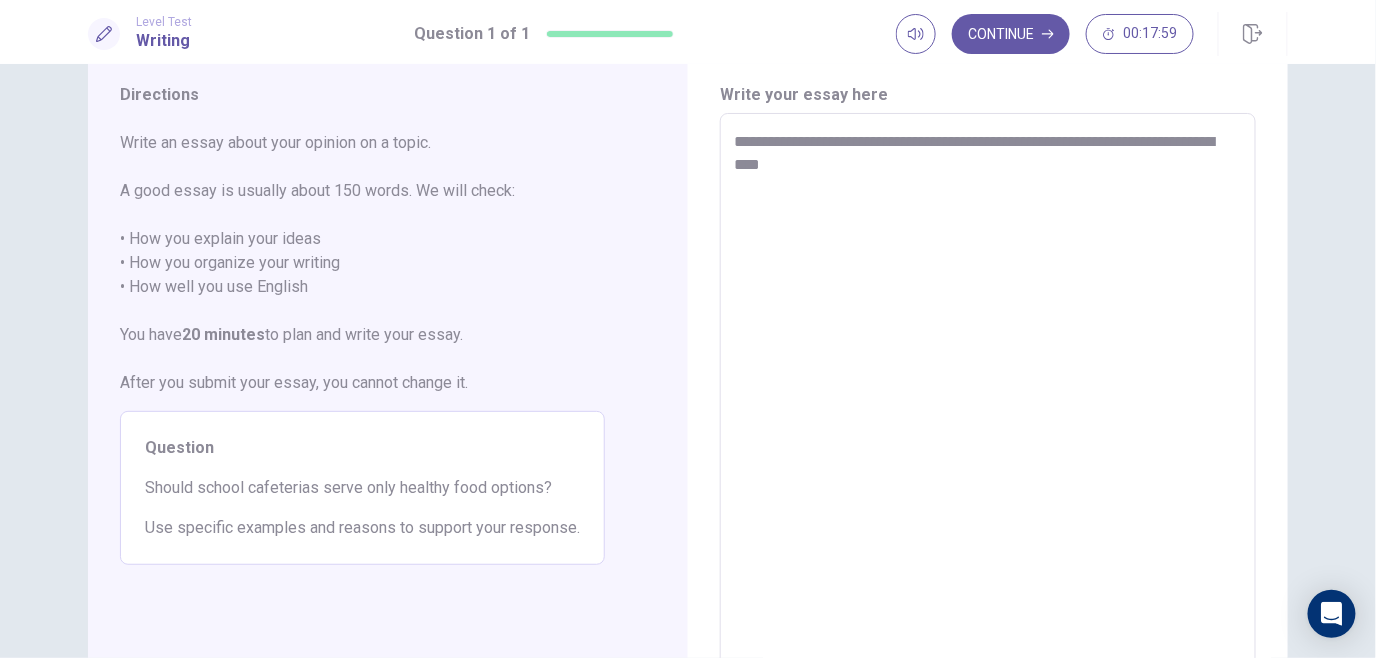type on "**********" 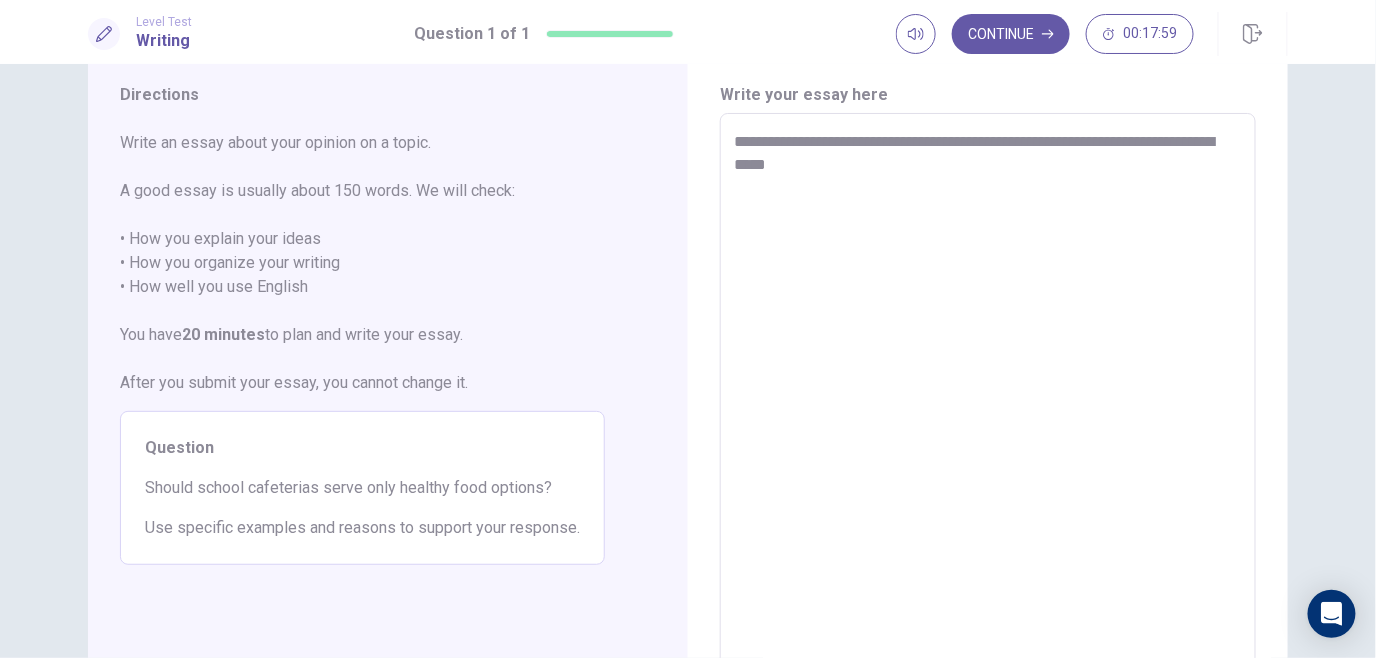 type on "*" 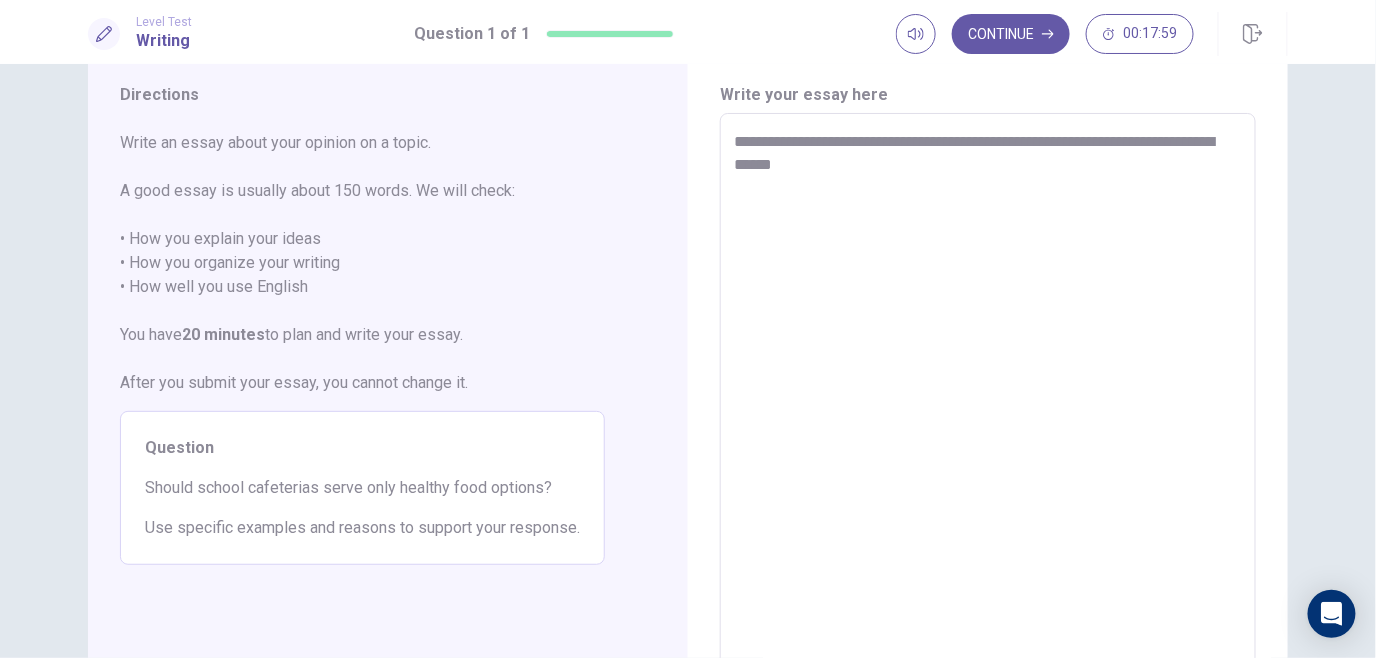 type on "*" 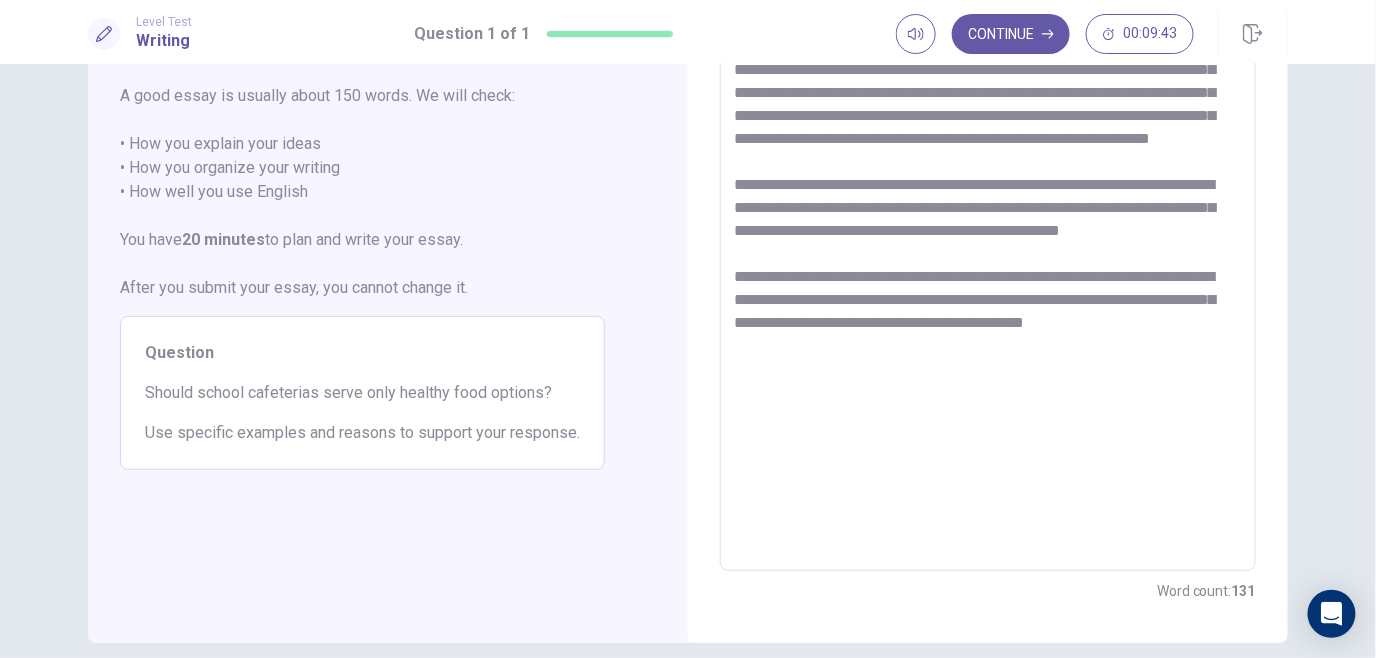 scroll, scrollTop: 0, scrollLeft: 0, axis: both 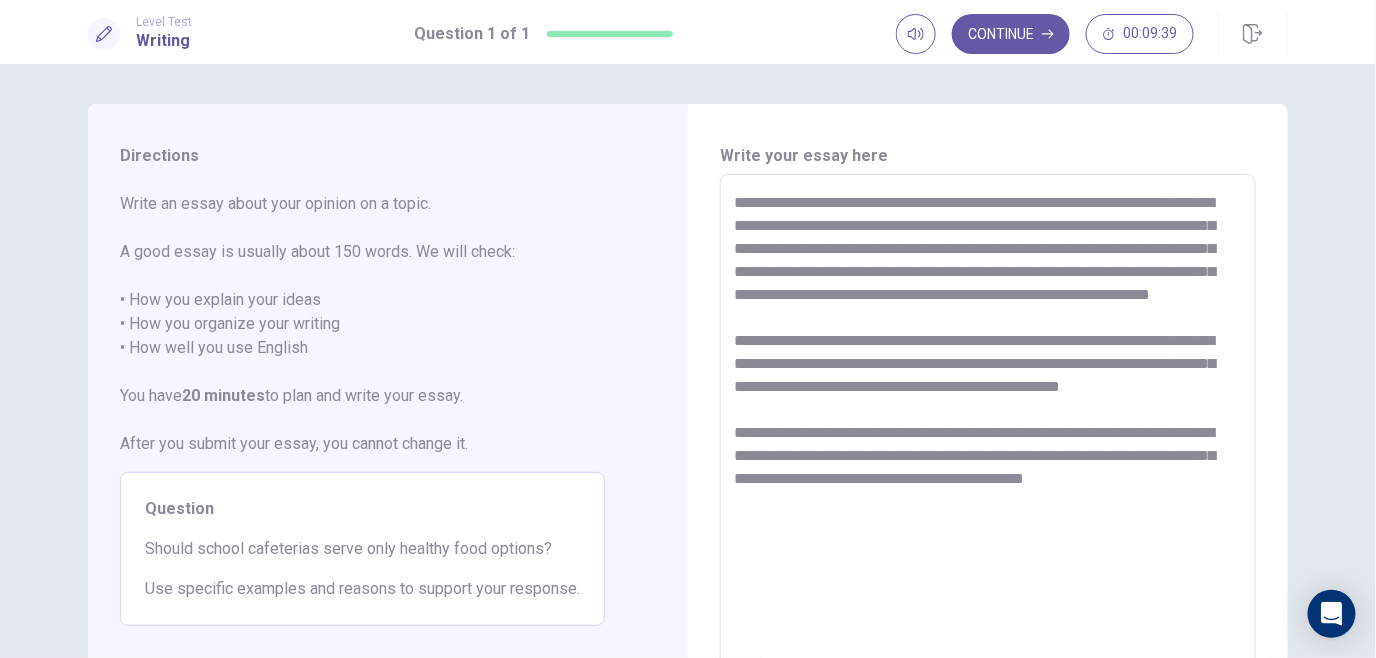 click on "**********" at bounding box center (988, 451) 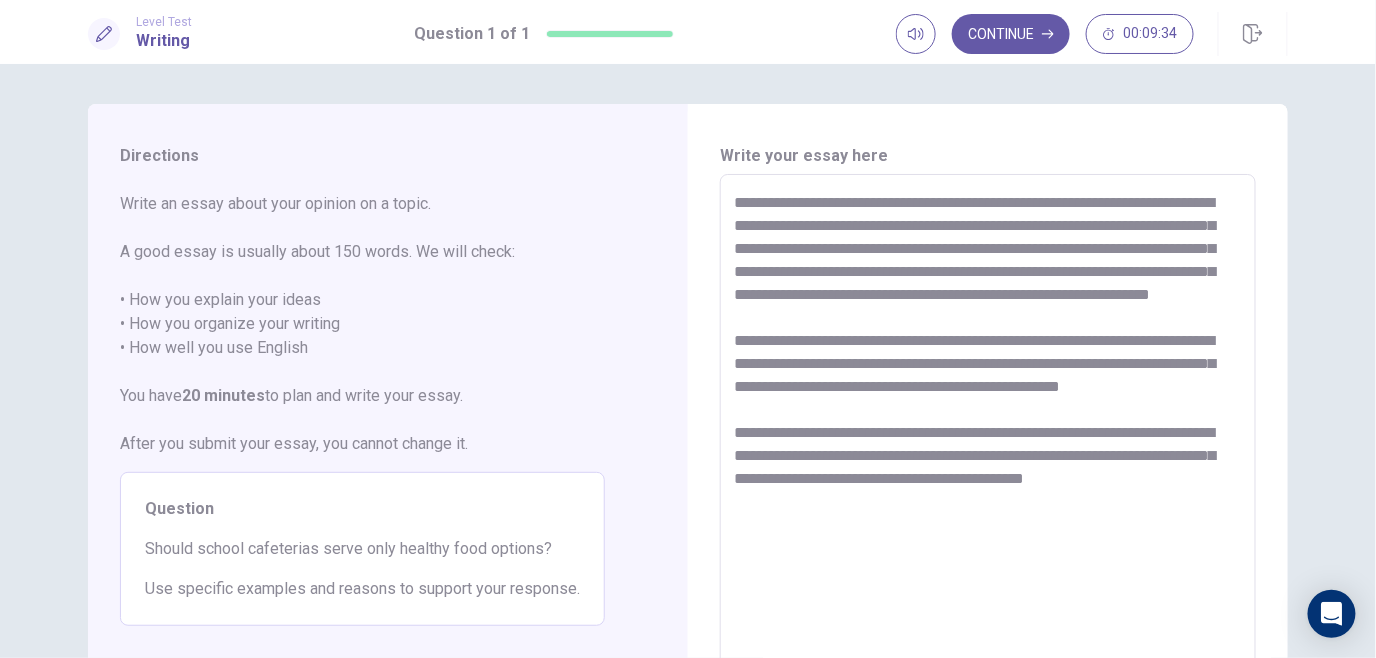 click on "**********" at bounding box center [988, 451] 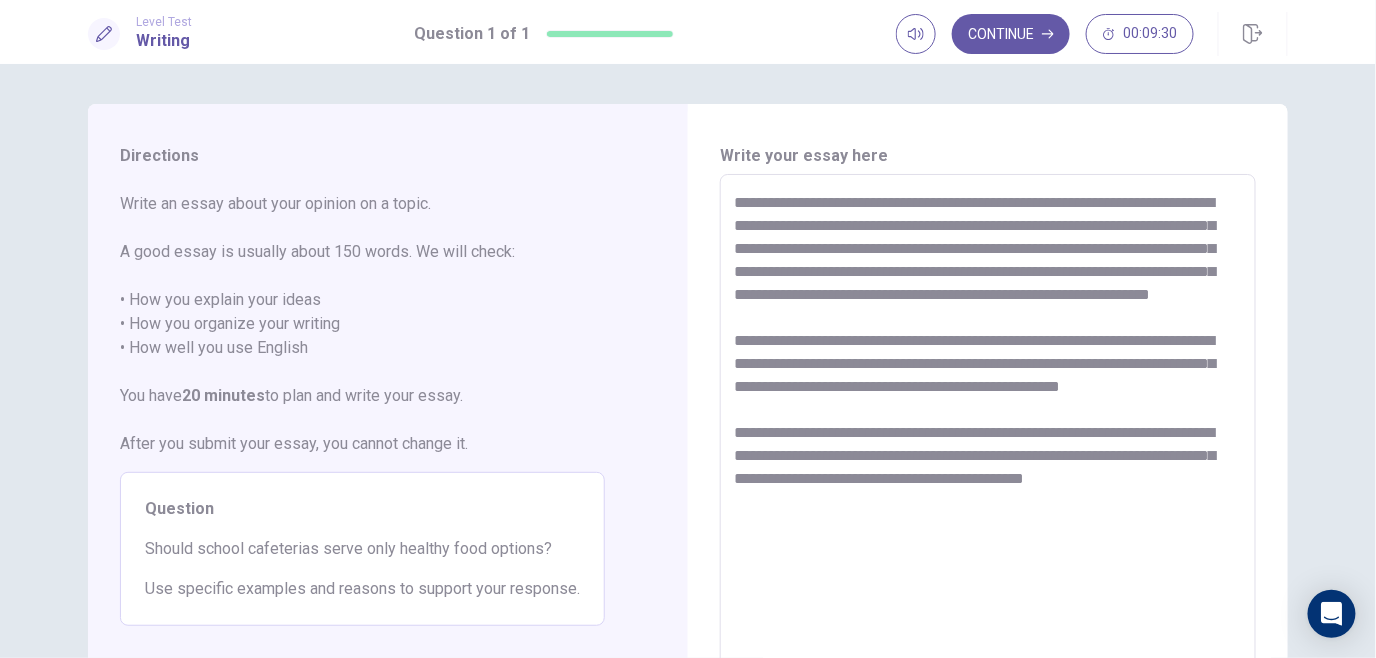 click on "**********" at bounding box center (988, 451) 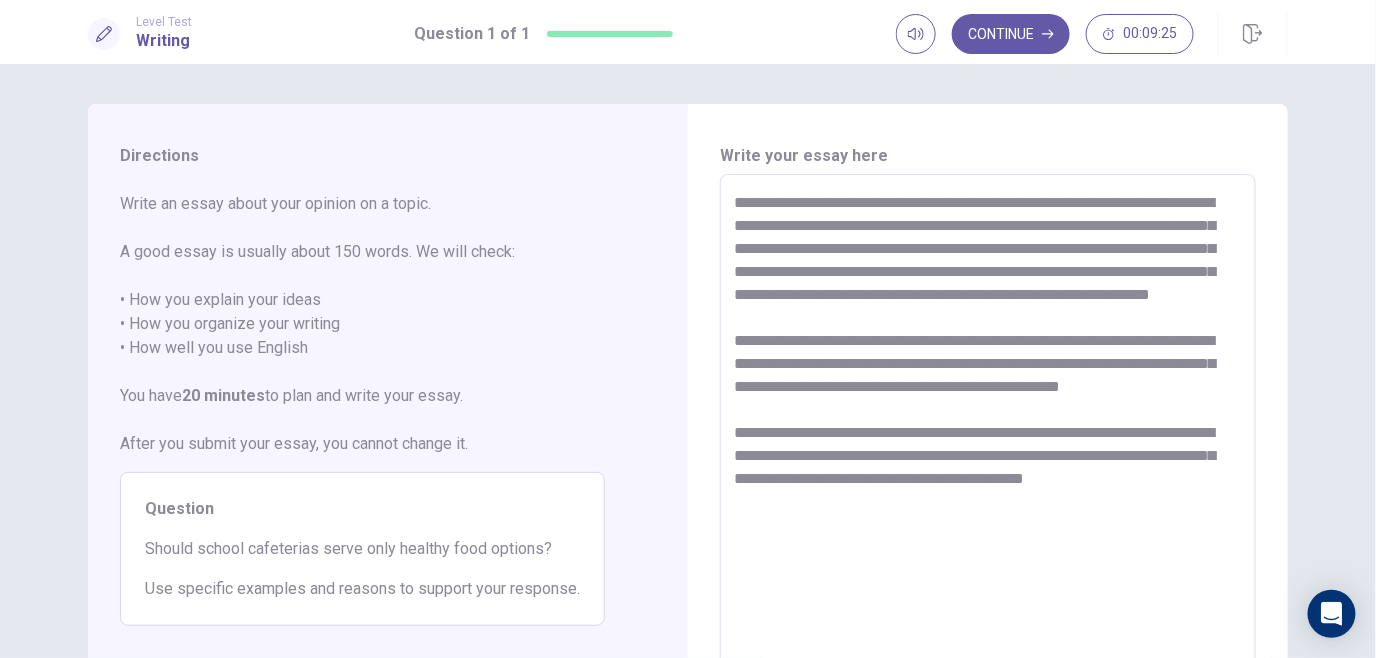 click on "**********" at bounding box center [988, 451] 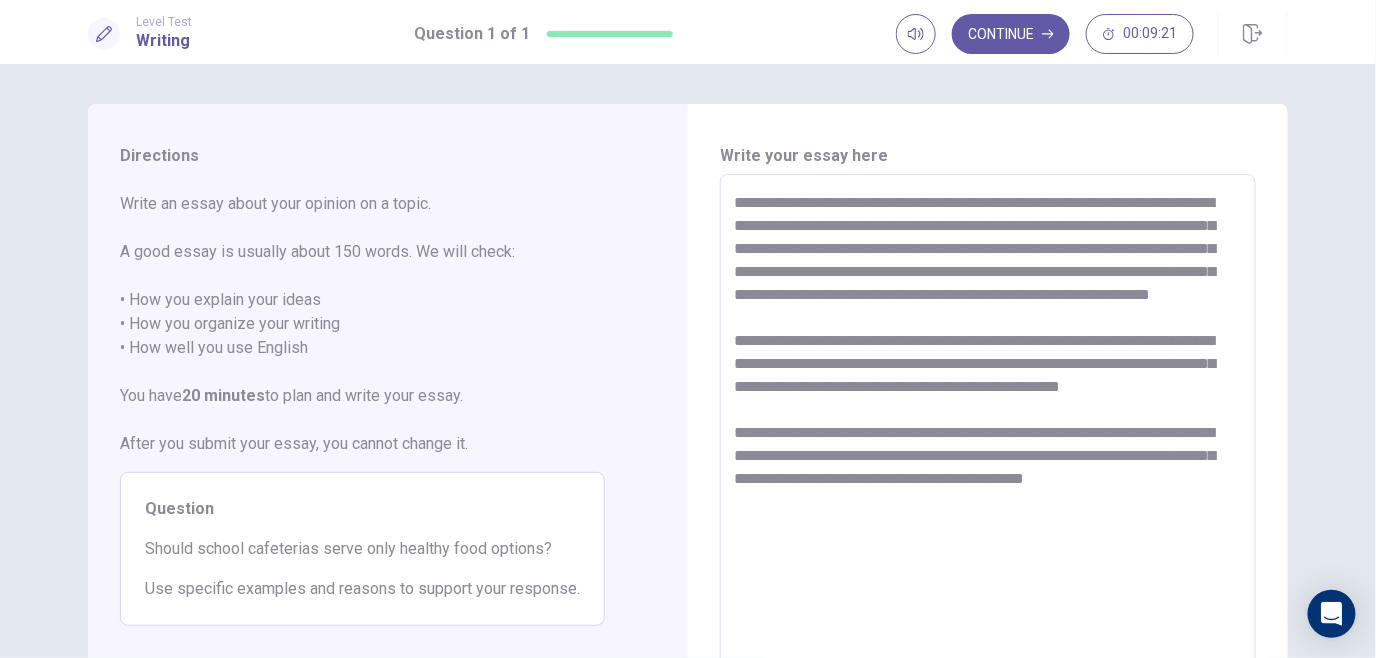 click on "**********" at bounding box center [988, 451] 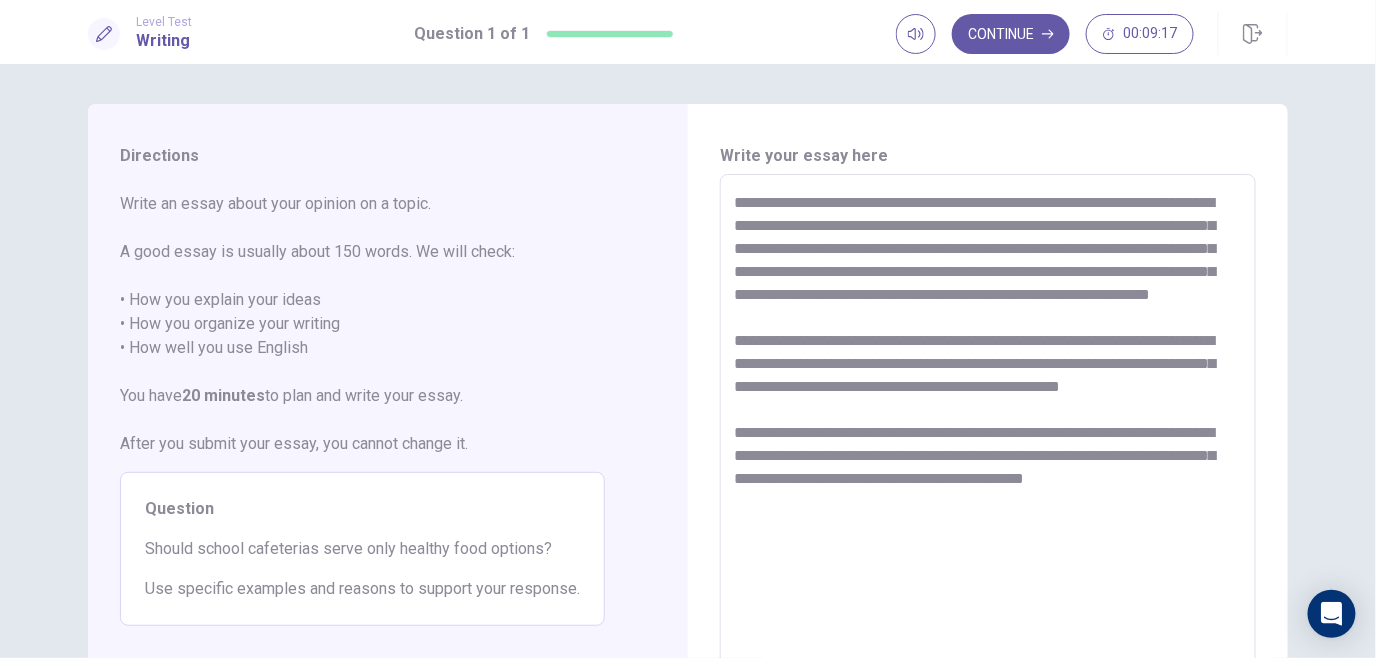 click on "**********" at bounding box center [988, 451] 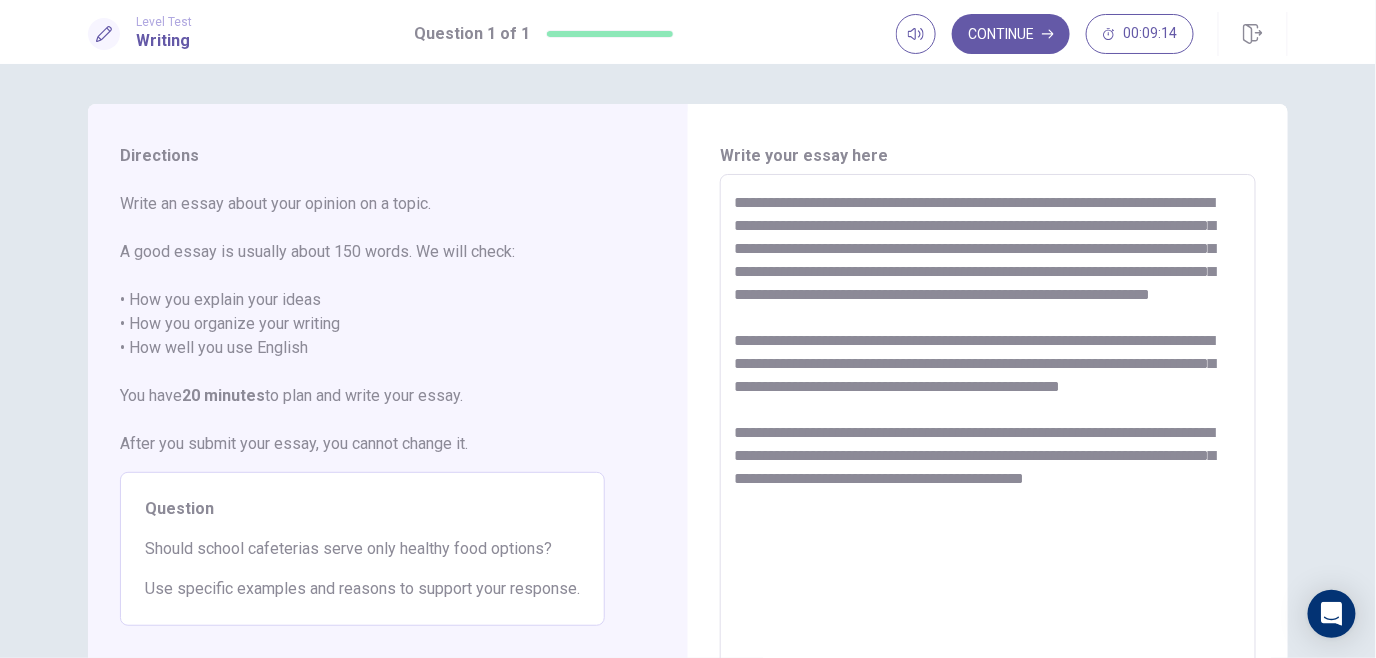 click on "**********" at bounding box center [988, 451] 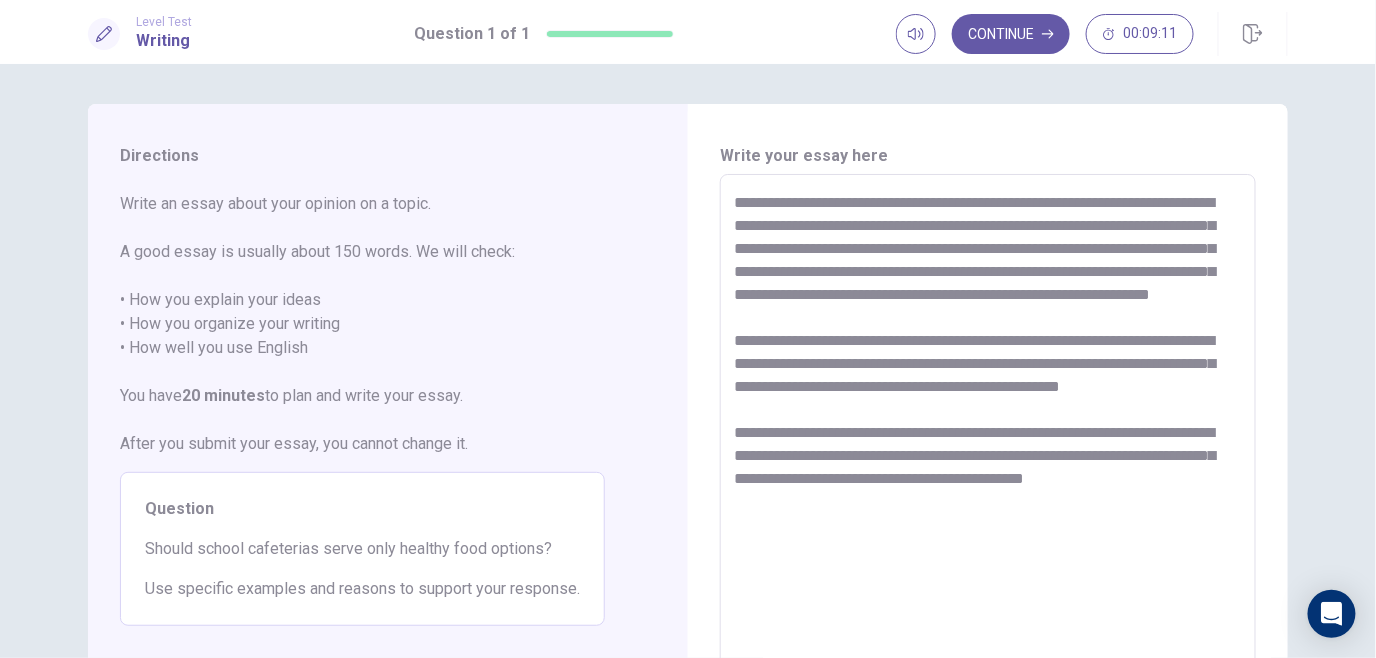 click on "**********" at bounding box center [988, 451] 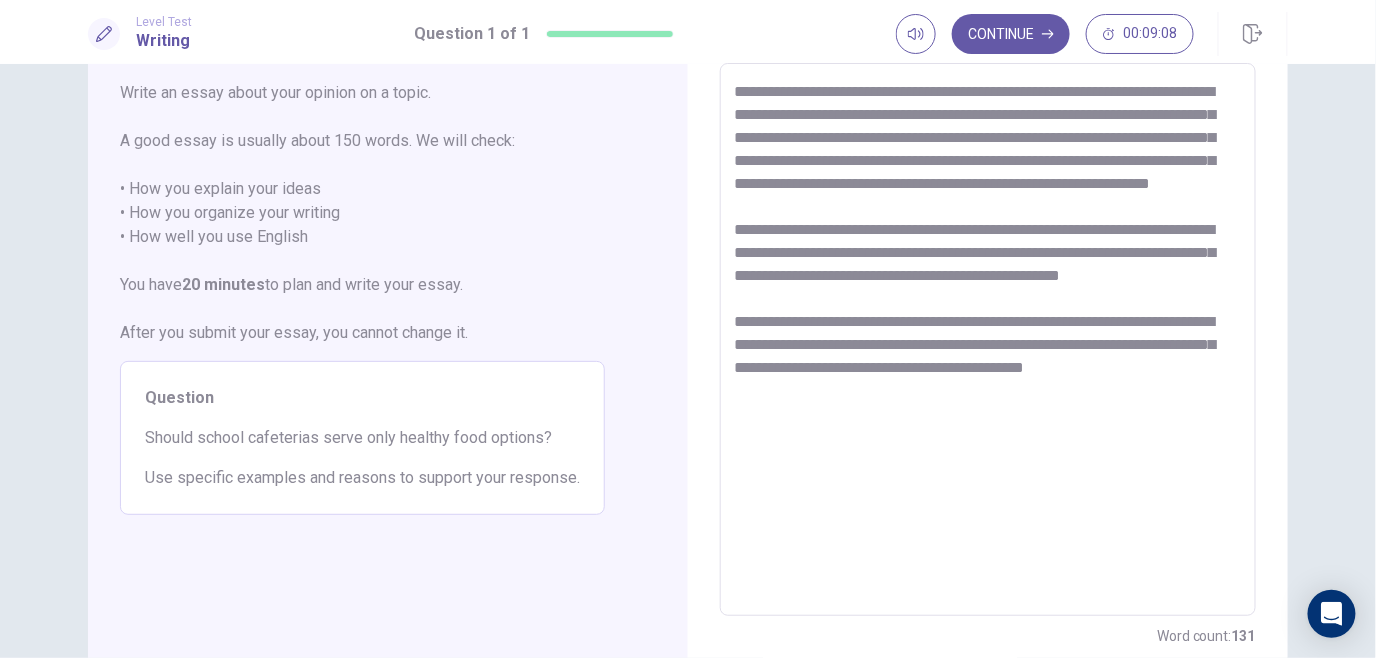 scroll, scrollTop: 113, scrollLeft: 0, axis: vertical 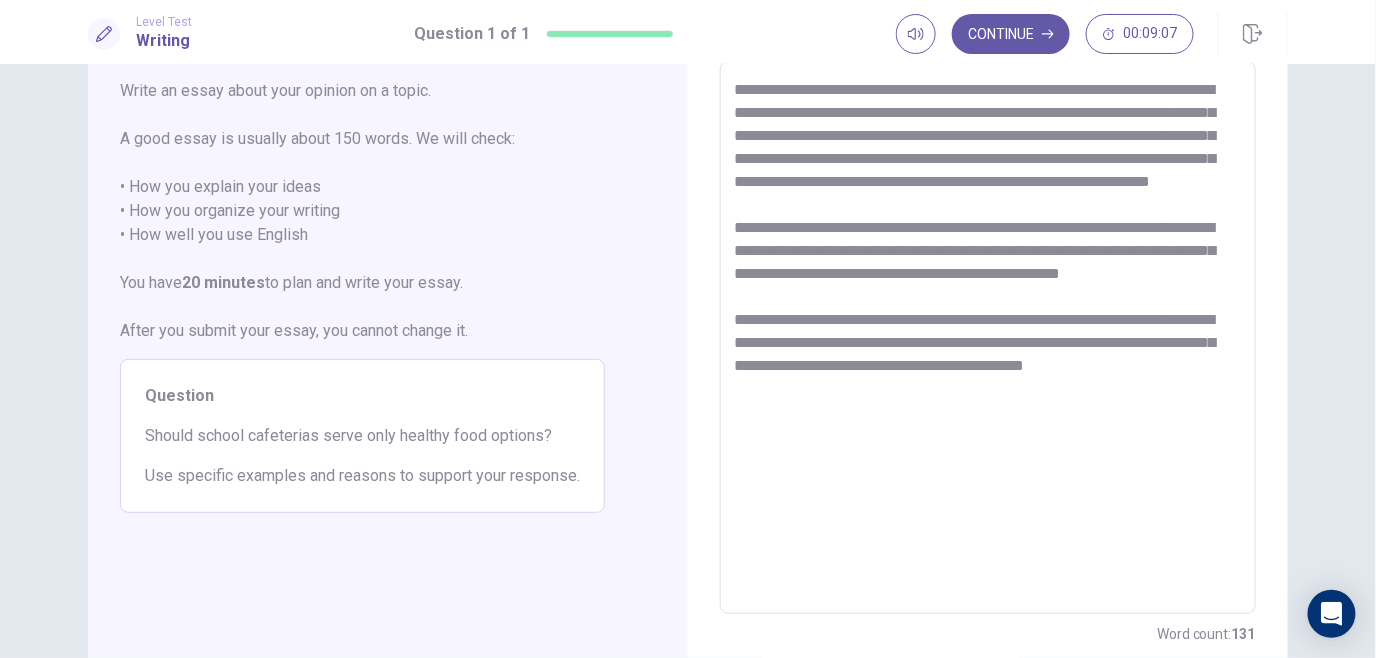 click on "**********" at bounding box center (988, 338) 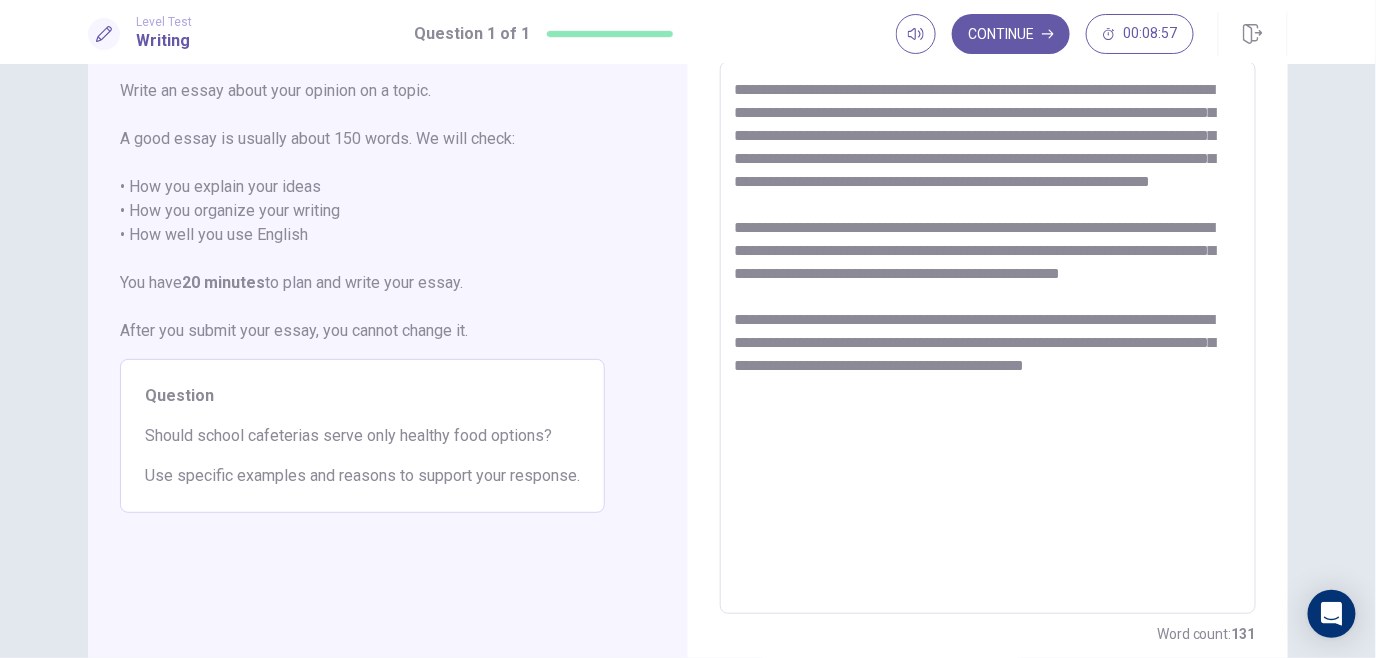 click on "**********" at bounding box center (988, 338) 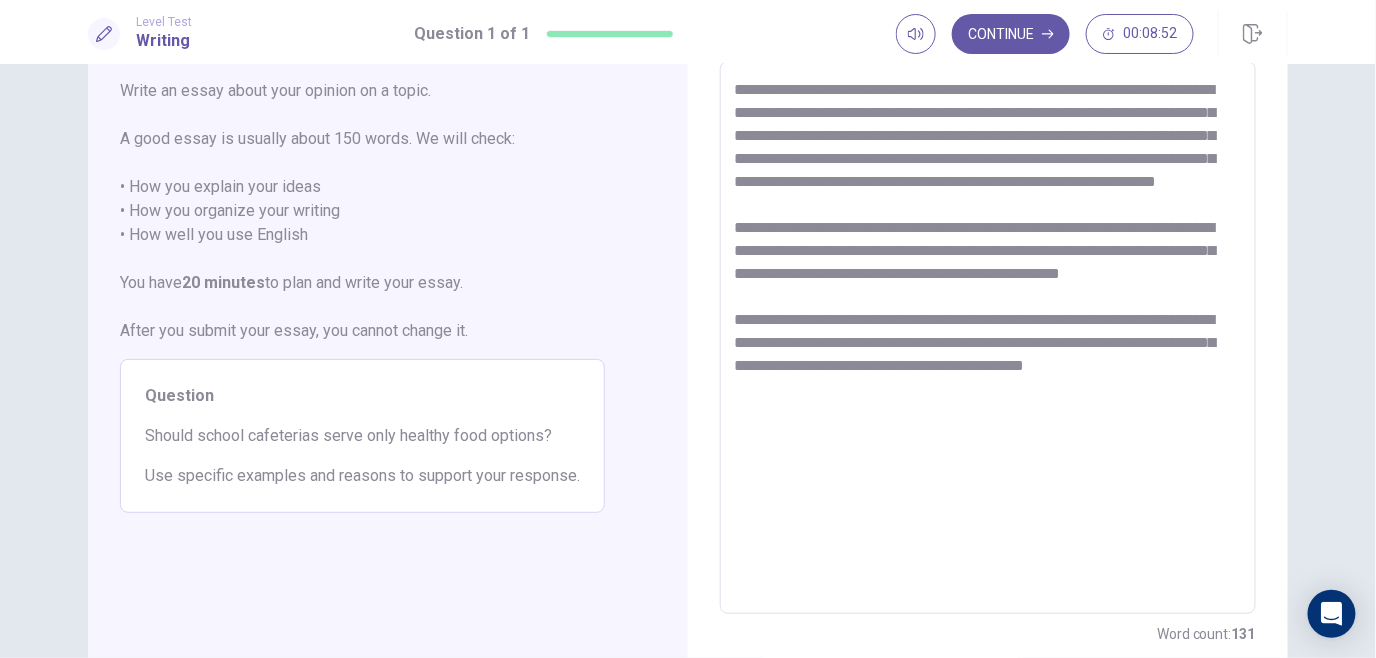 click on "**********" at bounding box center [988, 338] 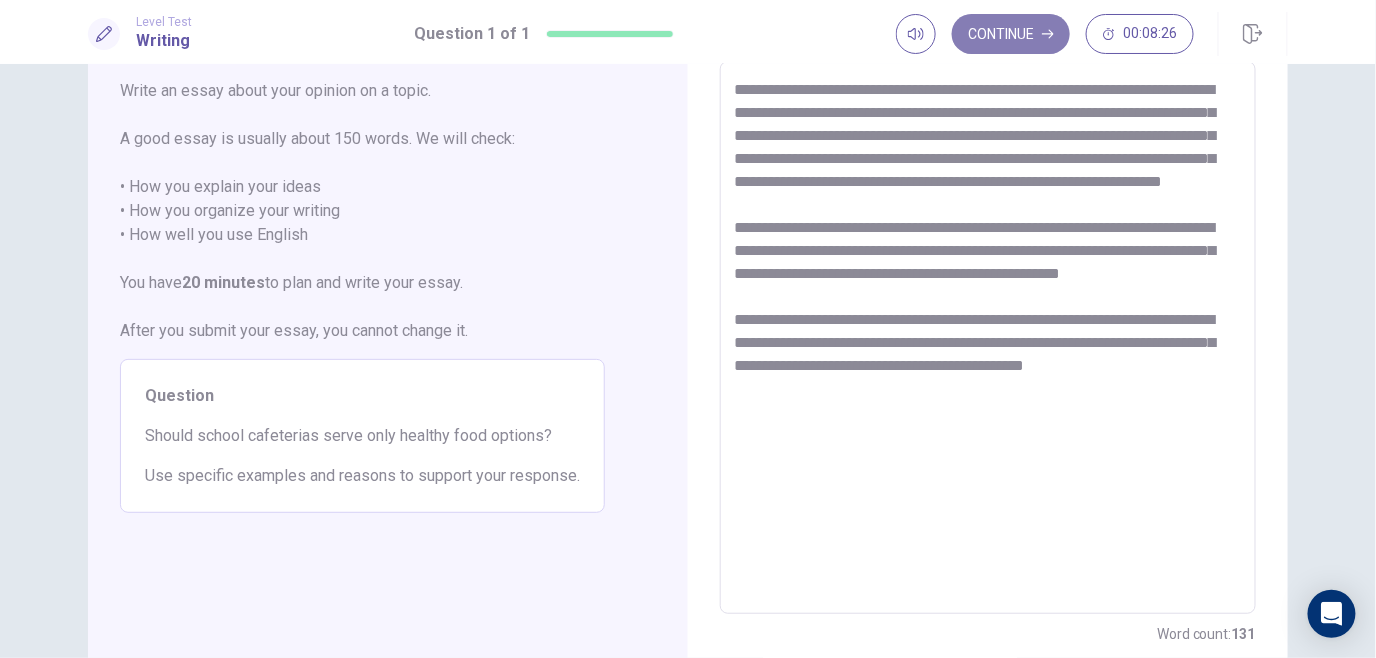 click on "Continue" at bounding box center (1011, 34) 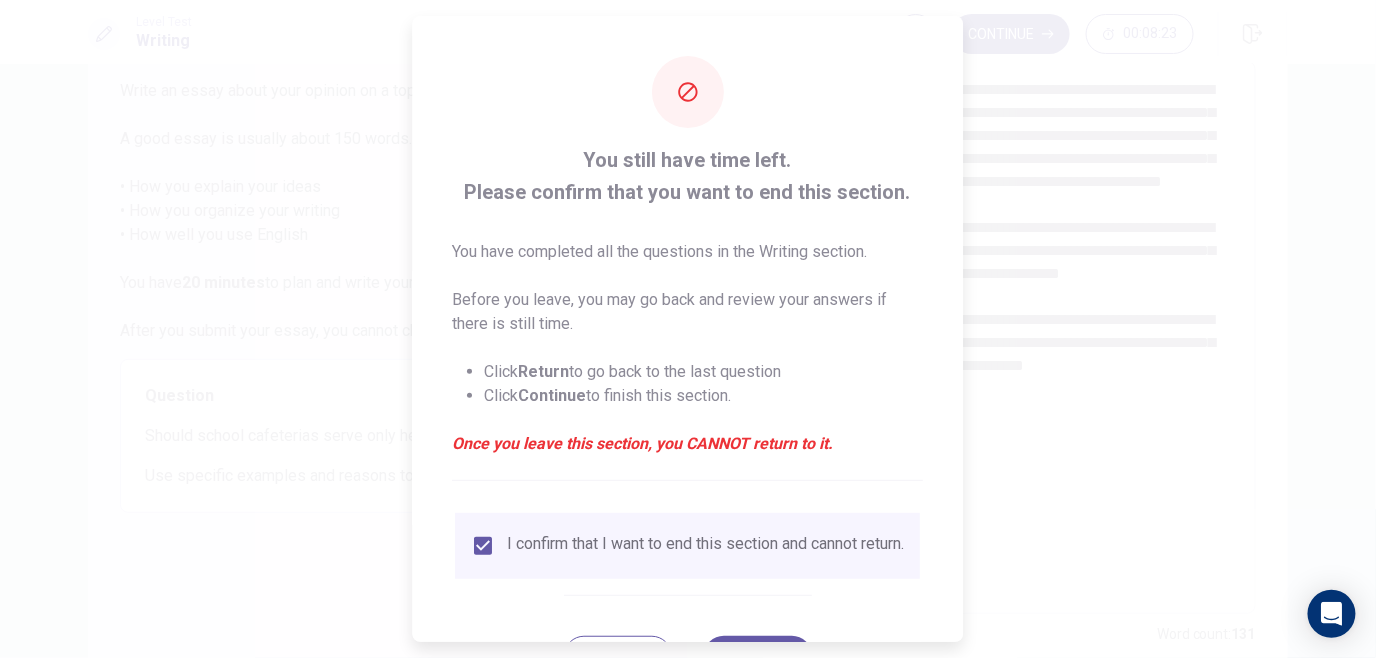 scroll, scrollTop: 87, scrollLeft: 0, axis: vertical 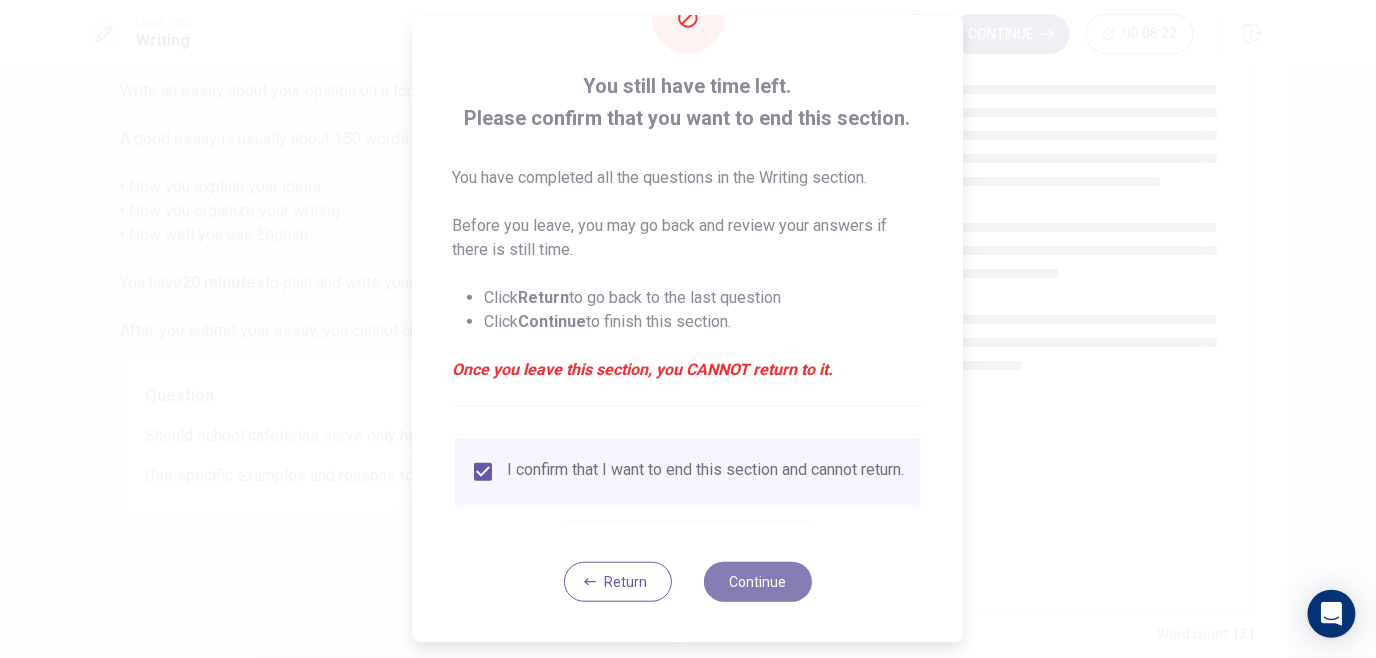 click on "Continue" at bounding box center [758, 582] 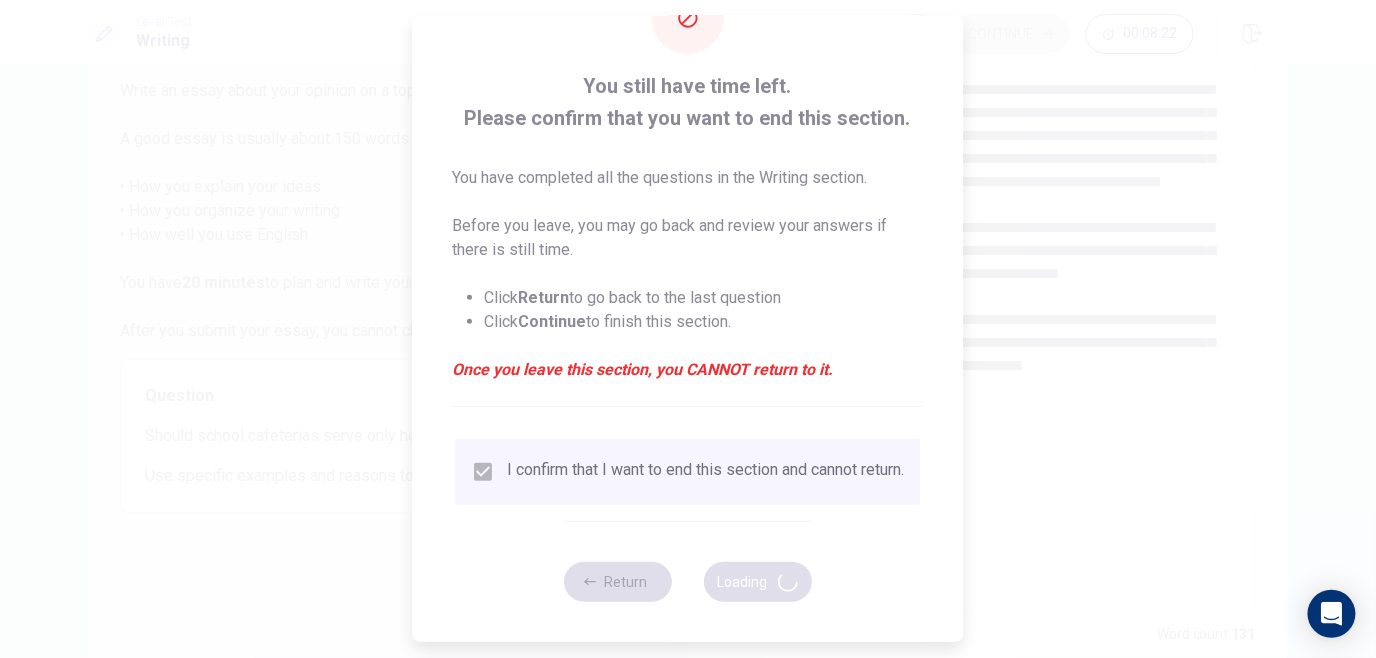 scroll, scrollTop: 69, scrollLeft: 0, axis: vertical 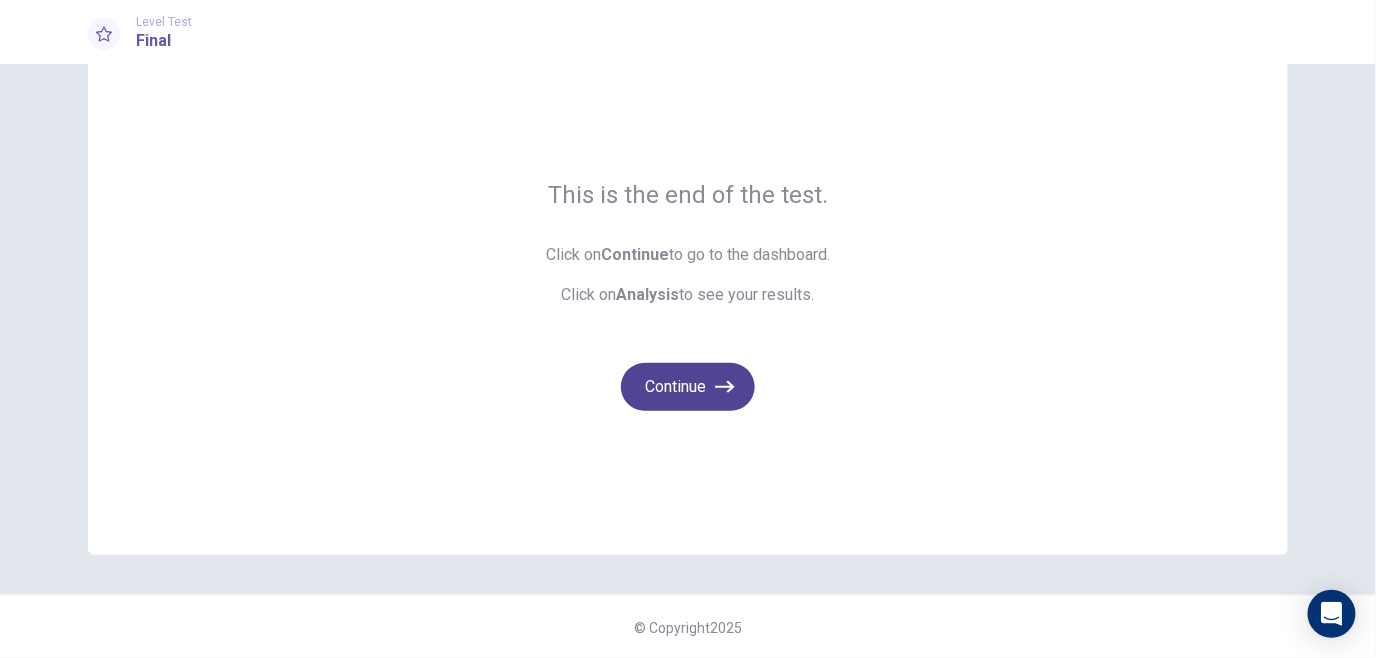 click on "Continue" at bounding box center (688, 387) 